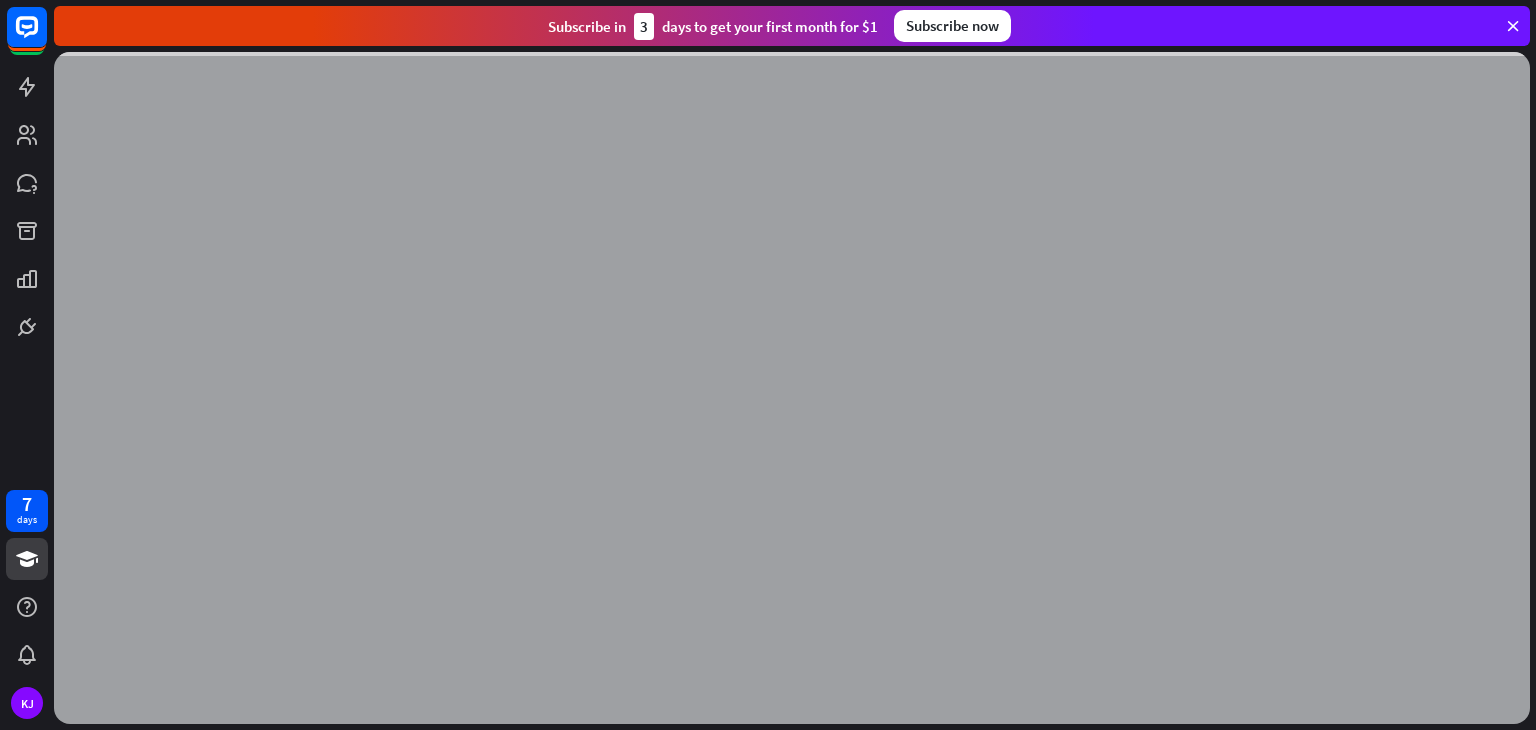 scroll, scrollTop: 0, scrollLeft: 0, axis: both 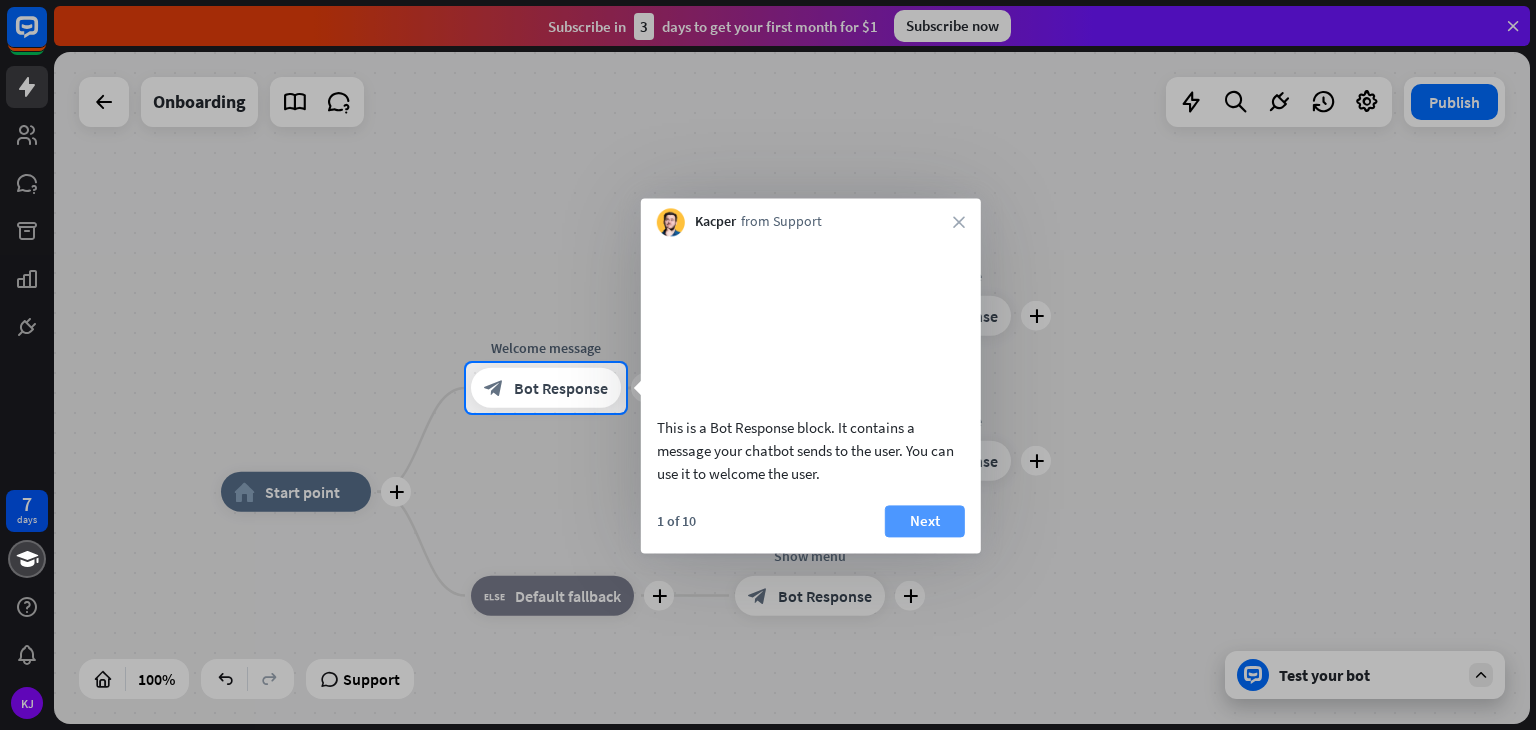 click on "Next" at bounding box center [925, 521] 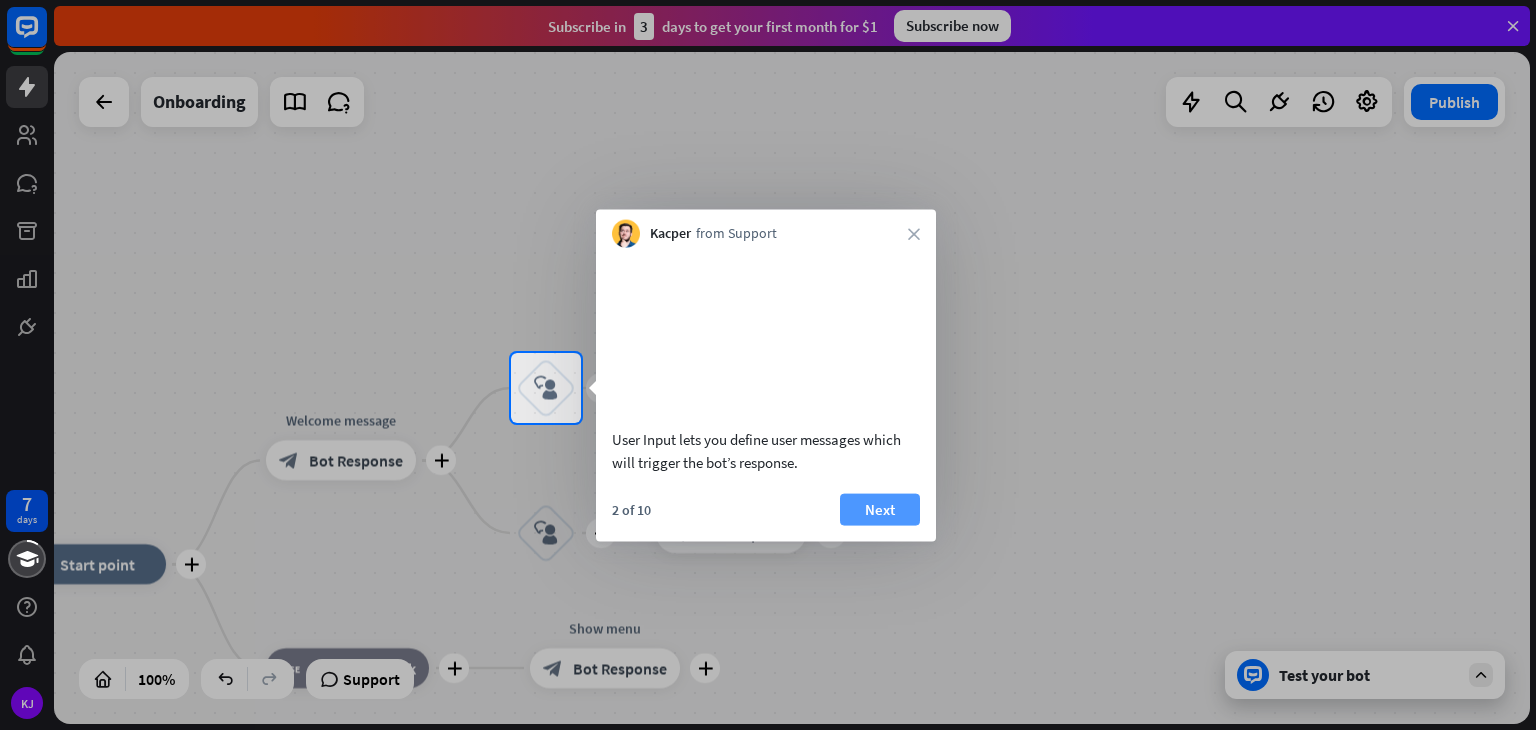 click on "Next" at bounding box center (880, 509) 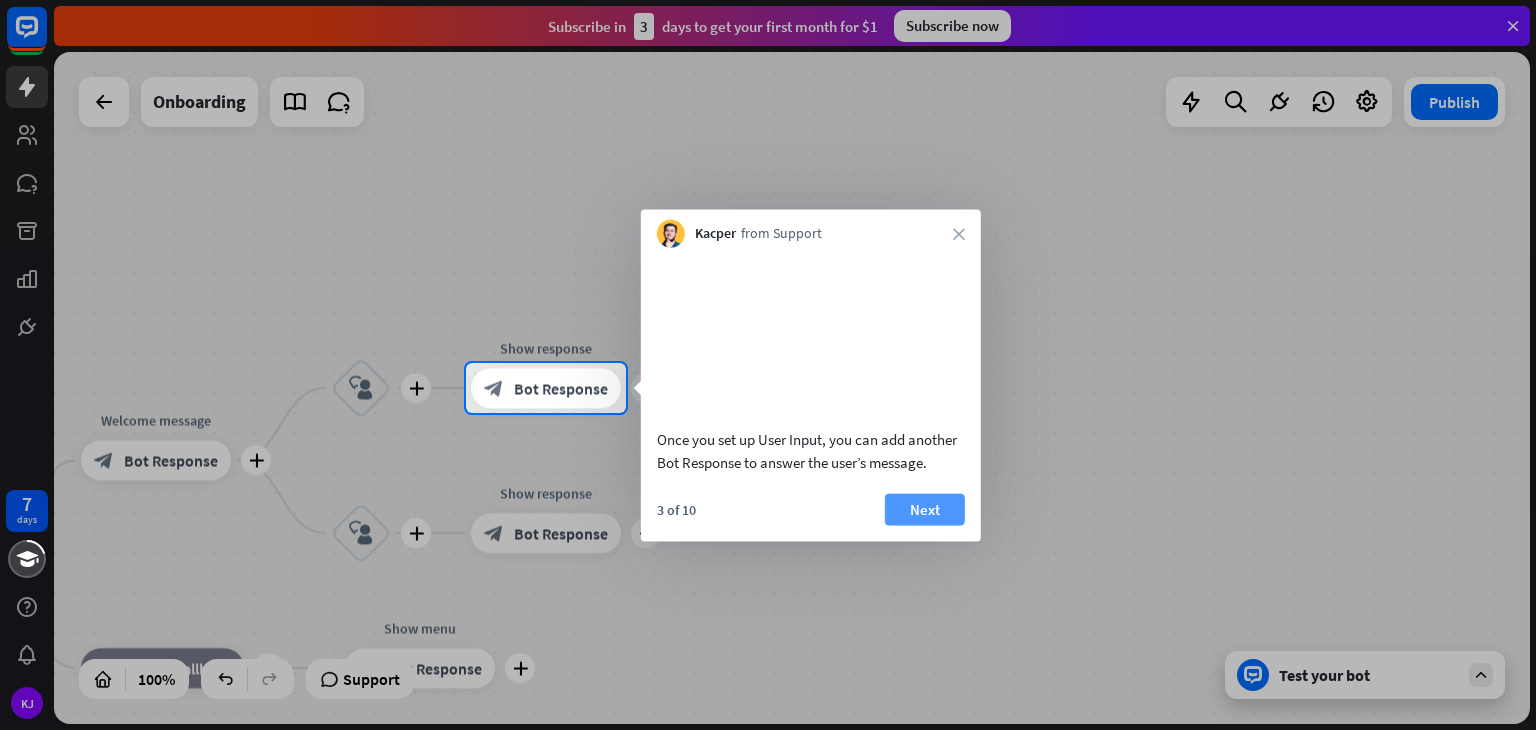 click on "Next" at bounding box center (925, 509) 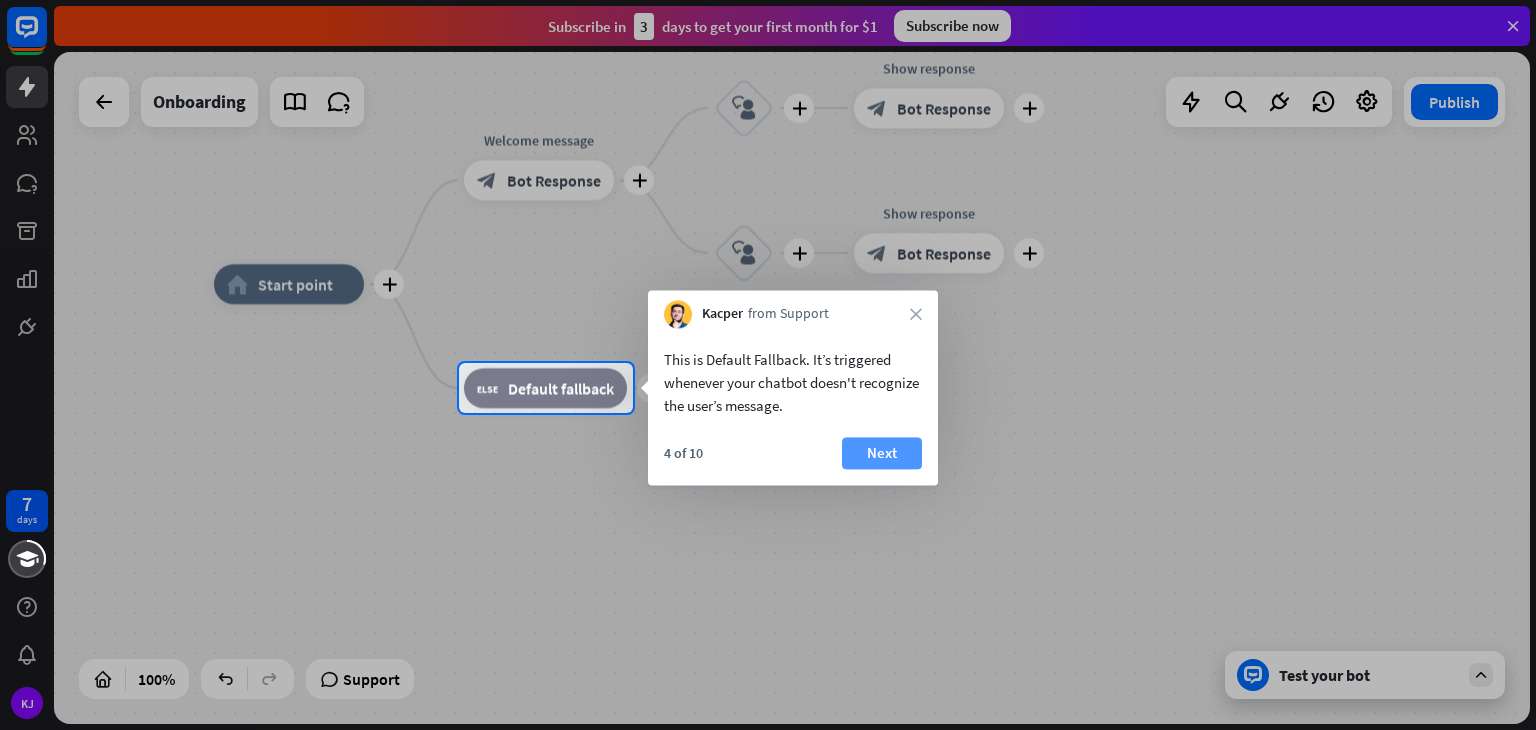 click on "Next" at bounding box center (882, 453) 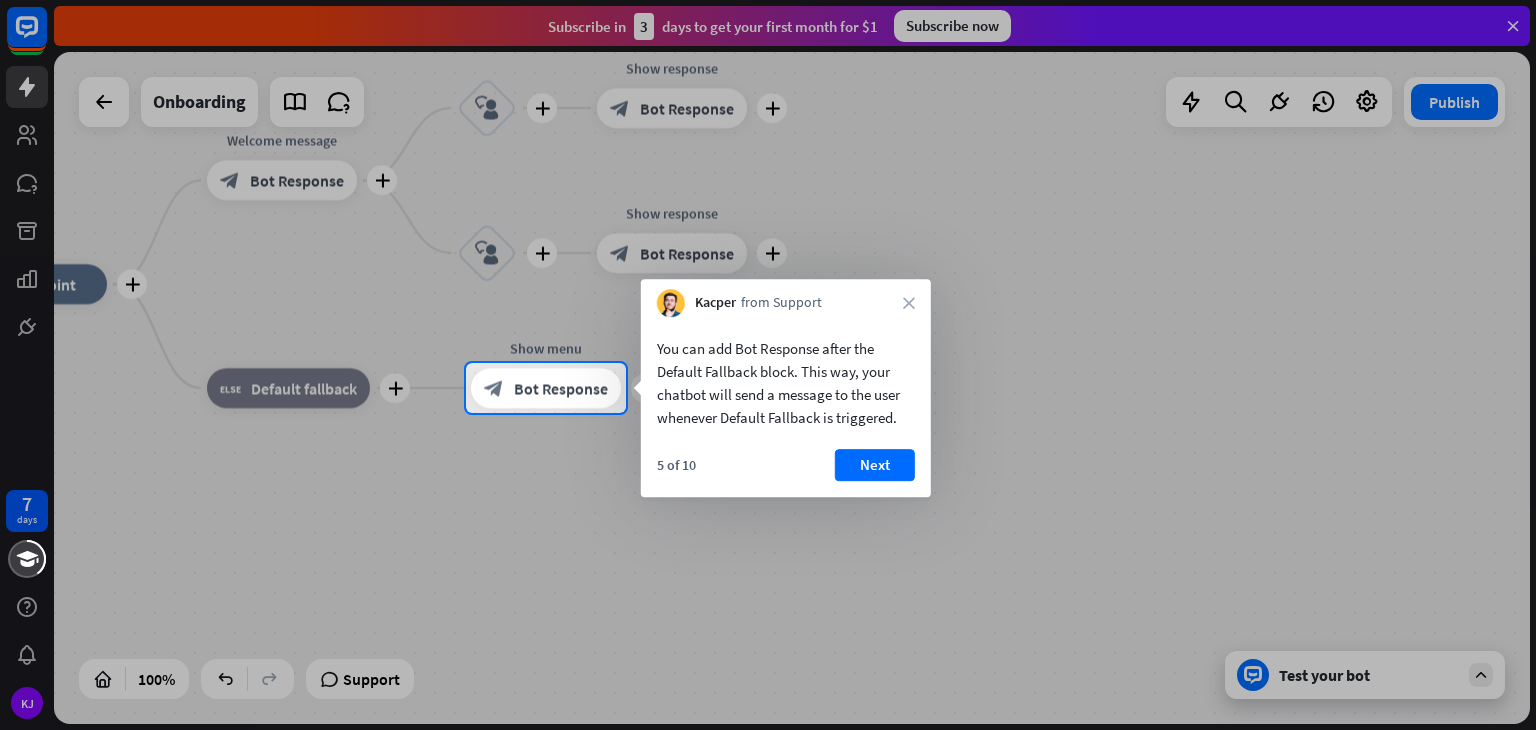 click on "Next" at bounding box center (875, 465) 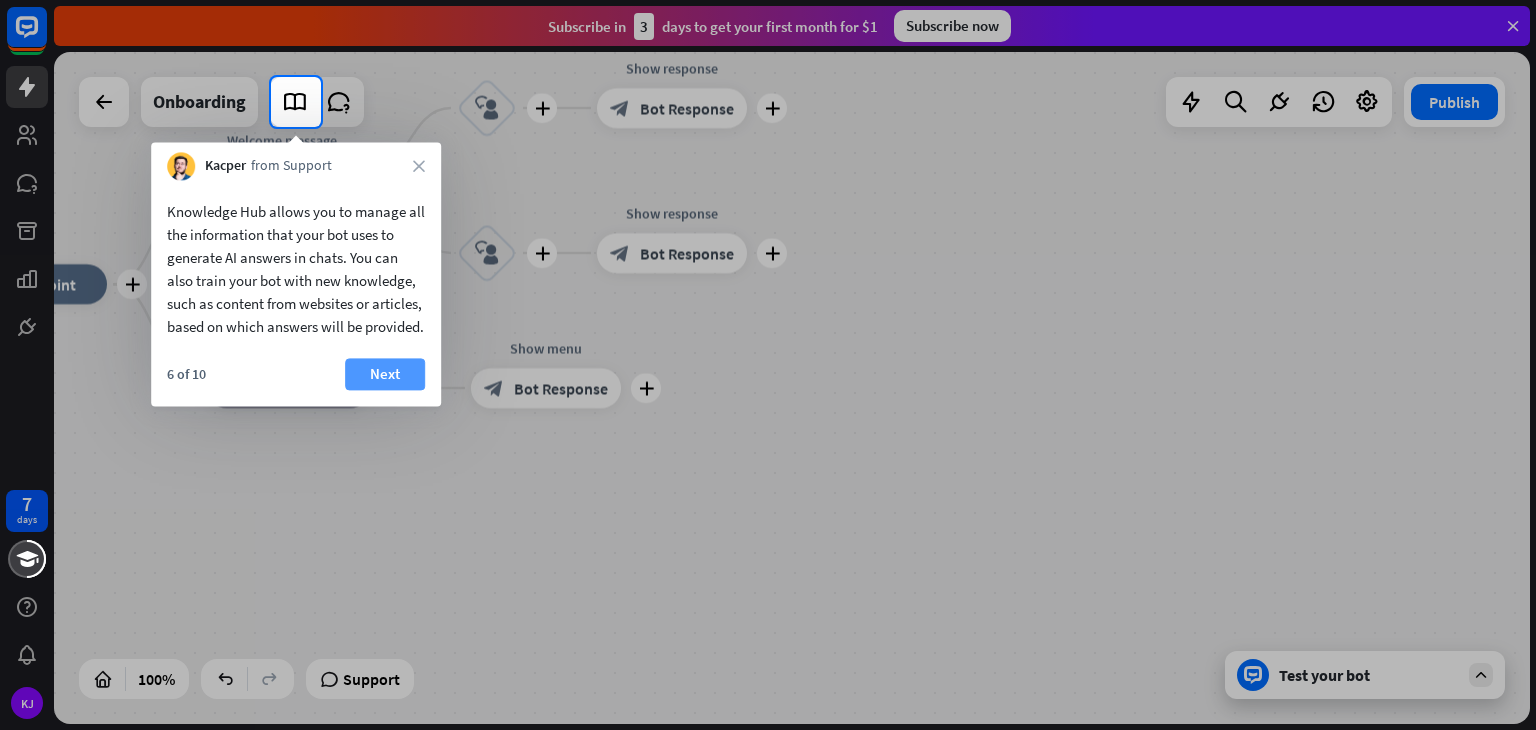 click on "Next" at bounding box center [385, 374] 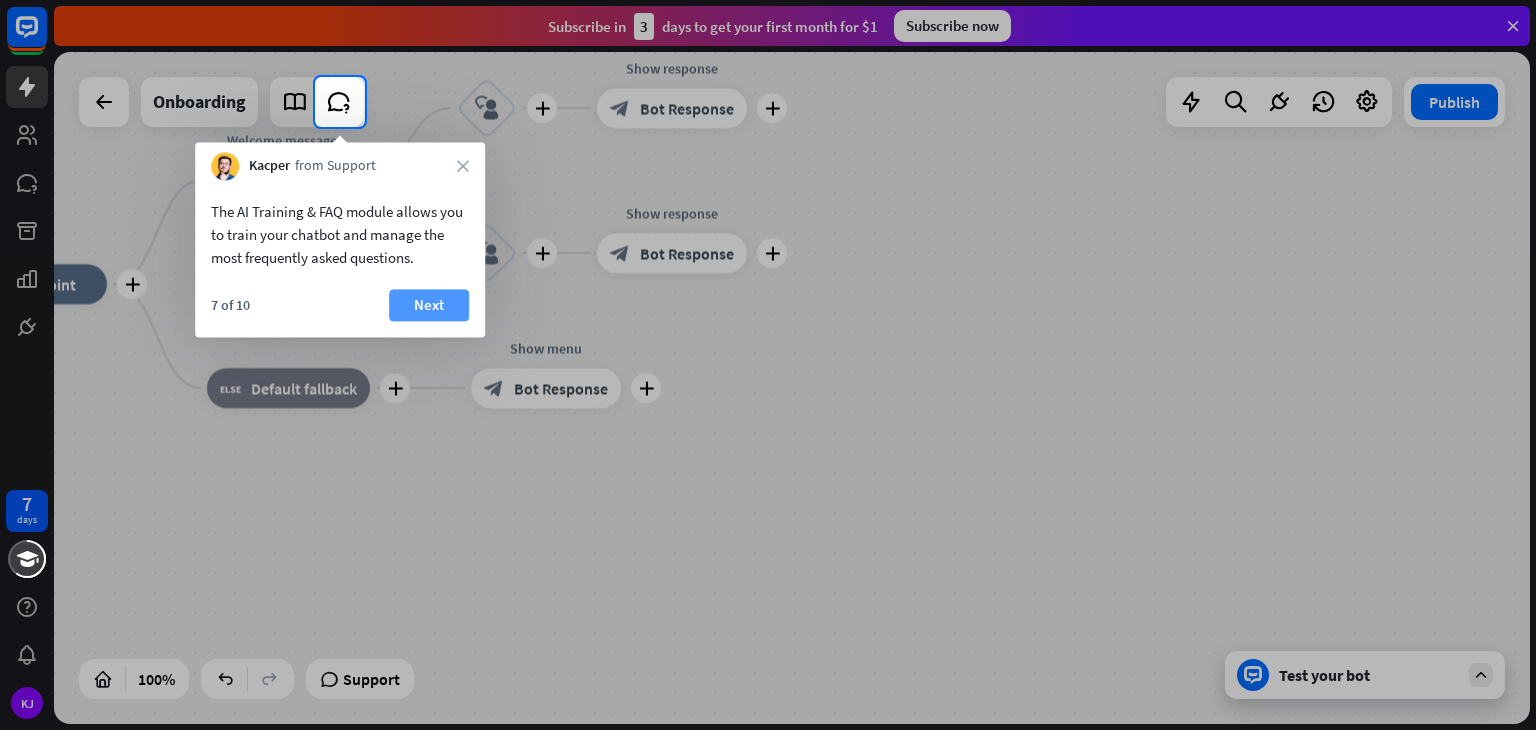 click on "Next" at bounding box center (429, 305) 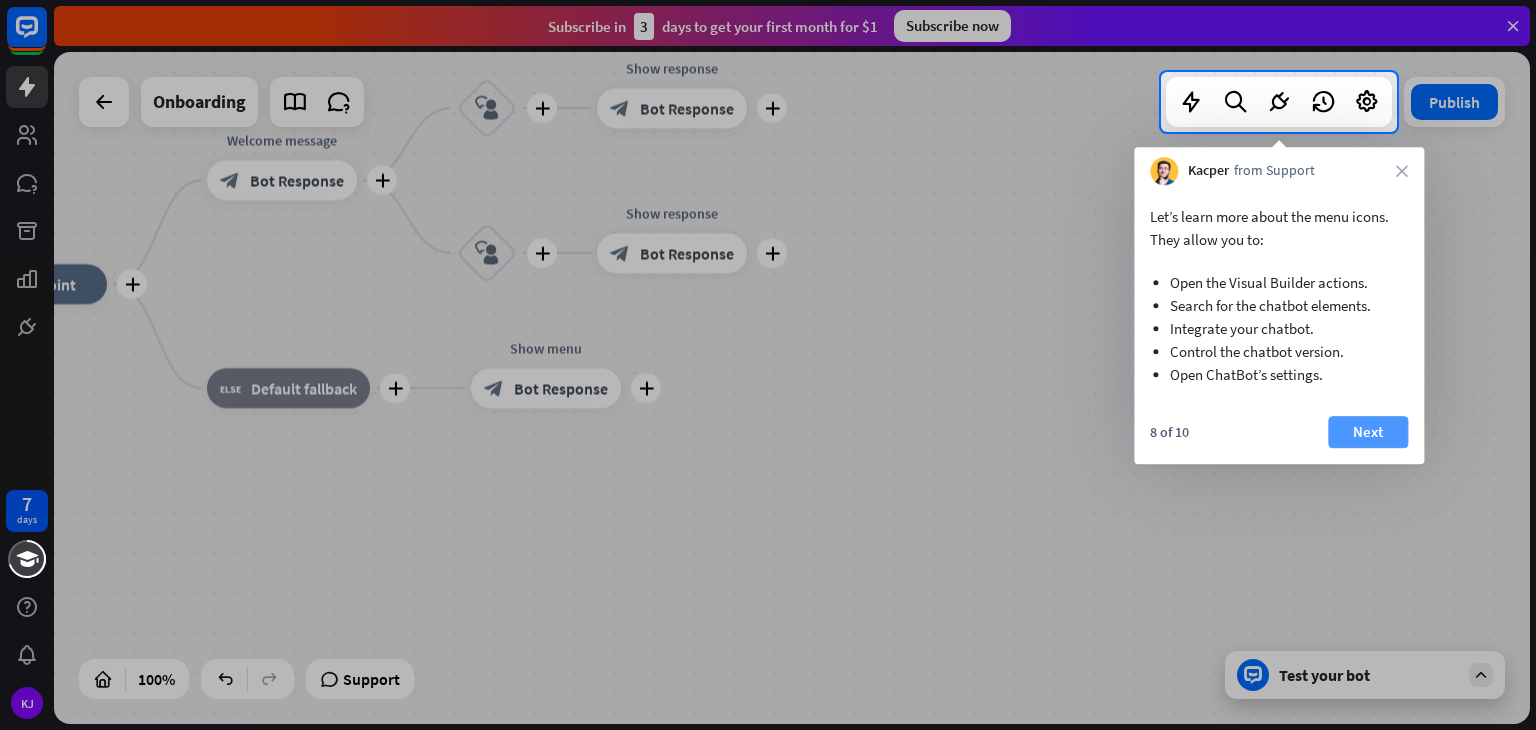 click on "Next" at bounding box center [1368, 432] 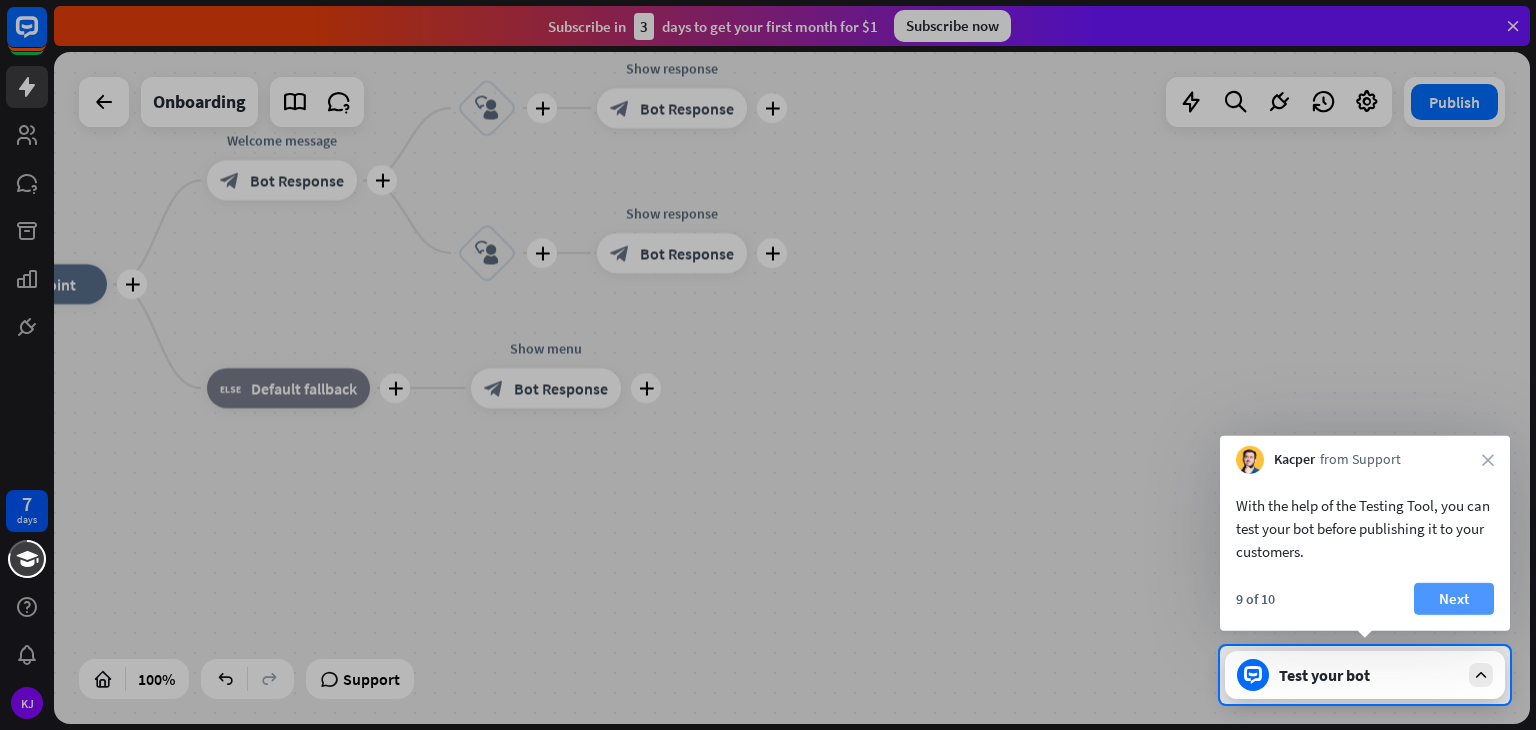 click on "Next" at bounding box center (1454, 599) 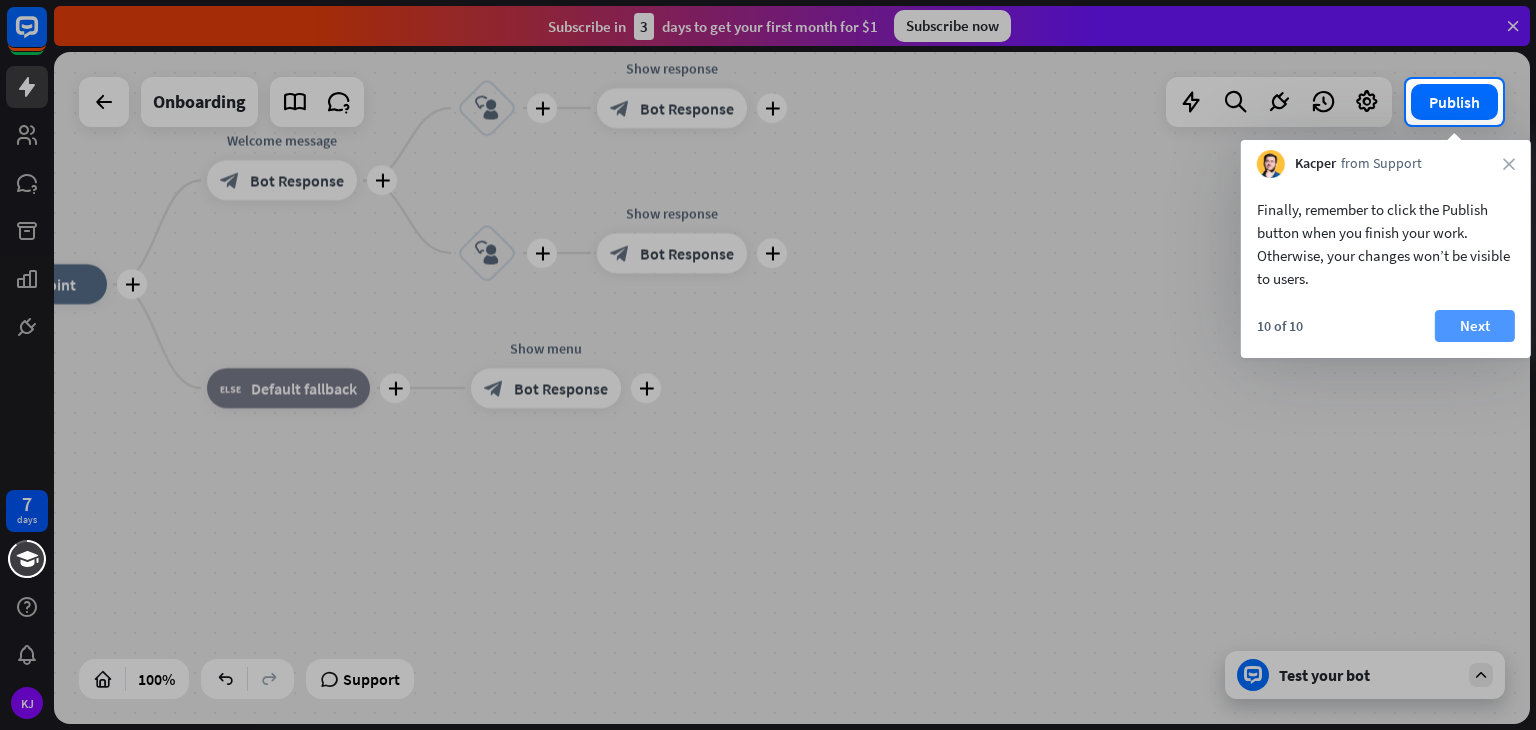 click on "Next" at bounding box center [1475, 326] 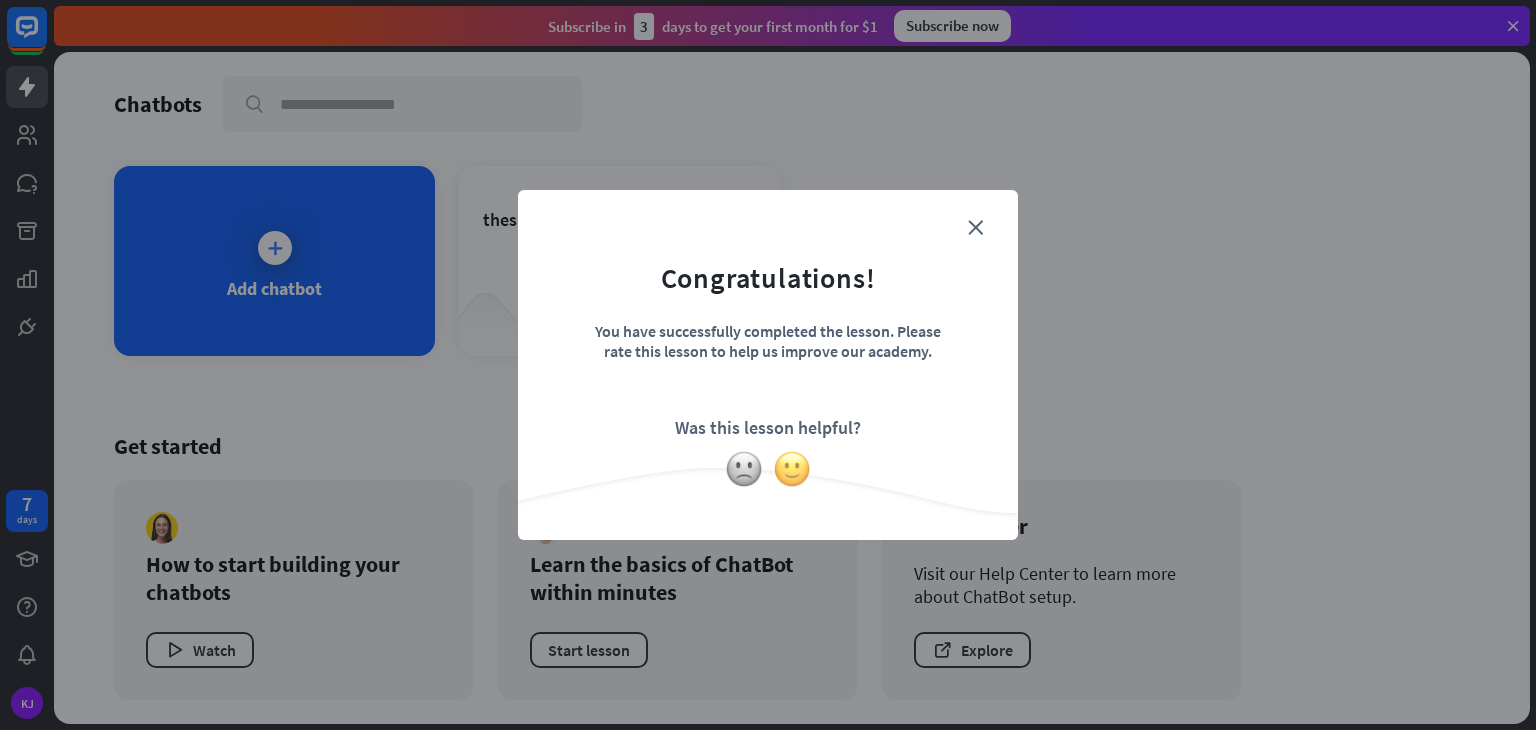 click at bounding box center (792, 469) 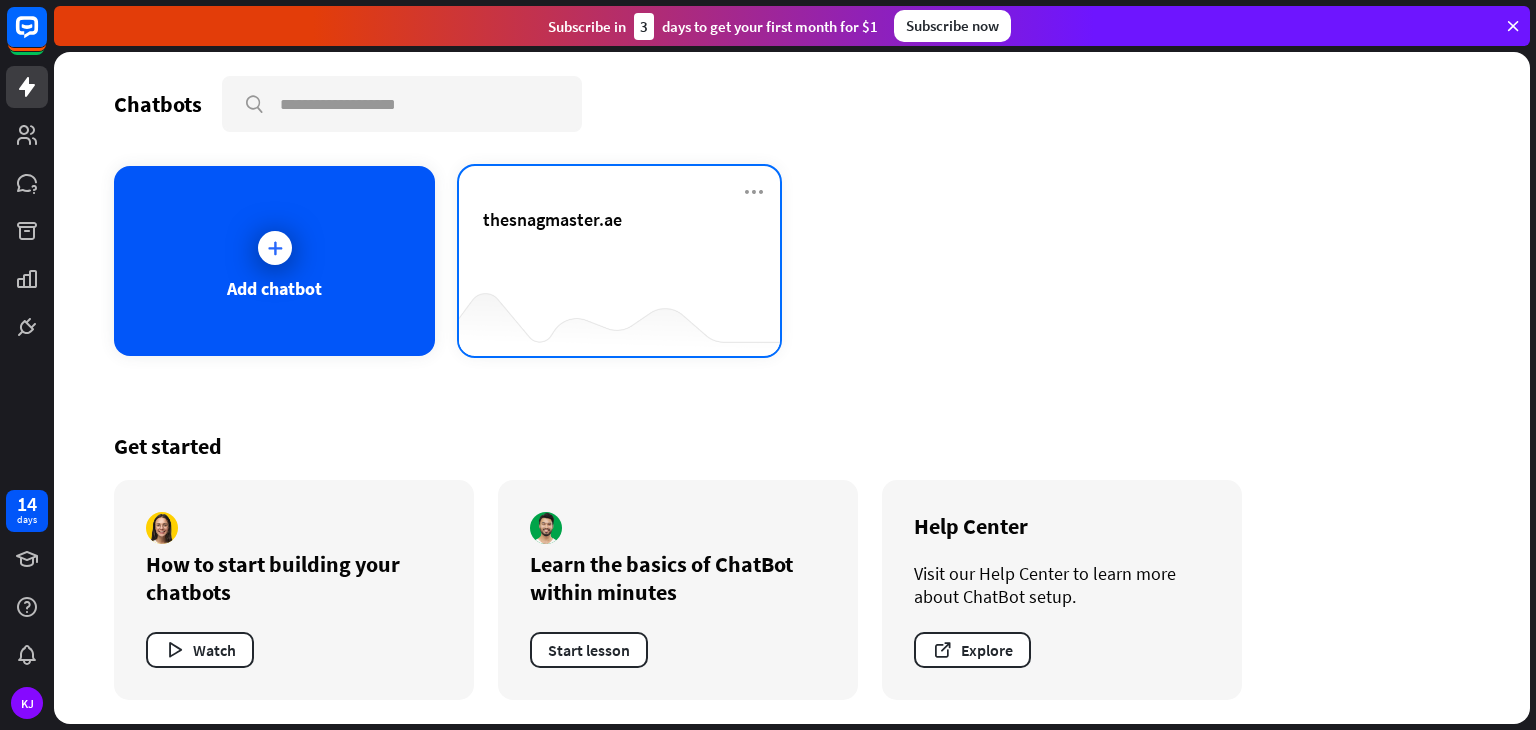 click on "thesnagmaster.ae" at bounding box center (552, 219) 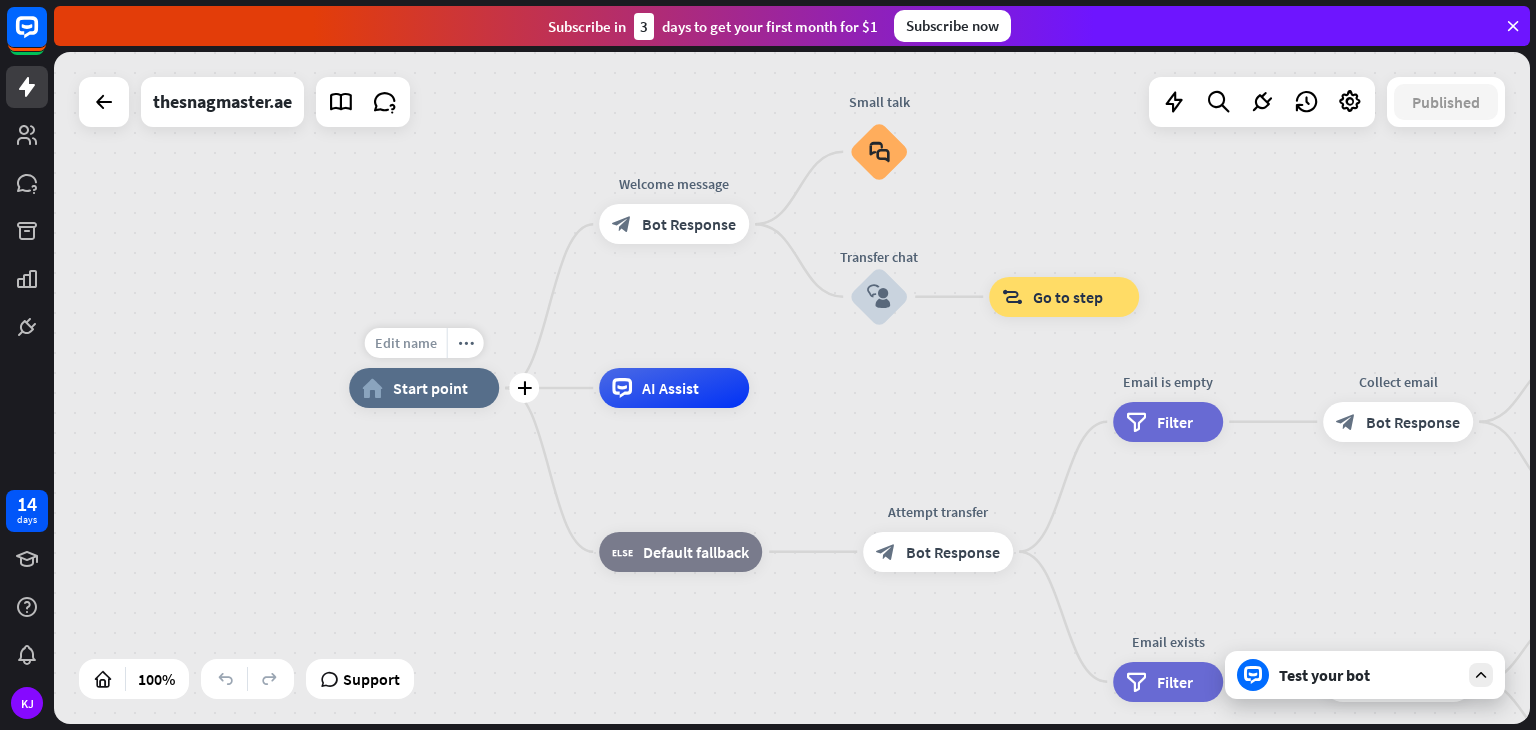click on "Edit name" at bounding box center [406, 343] 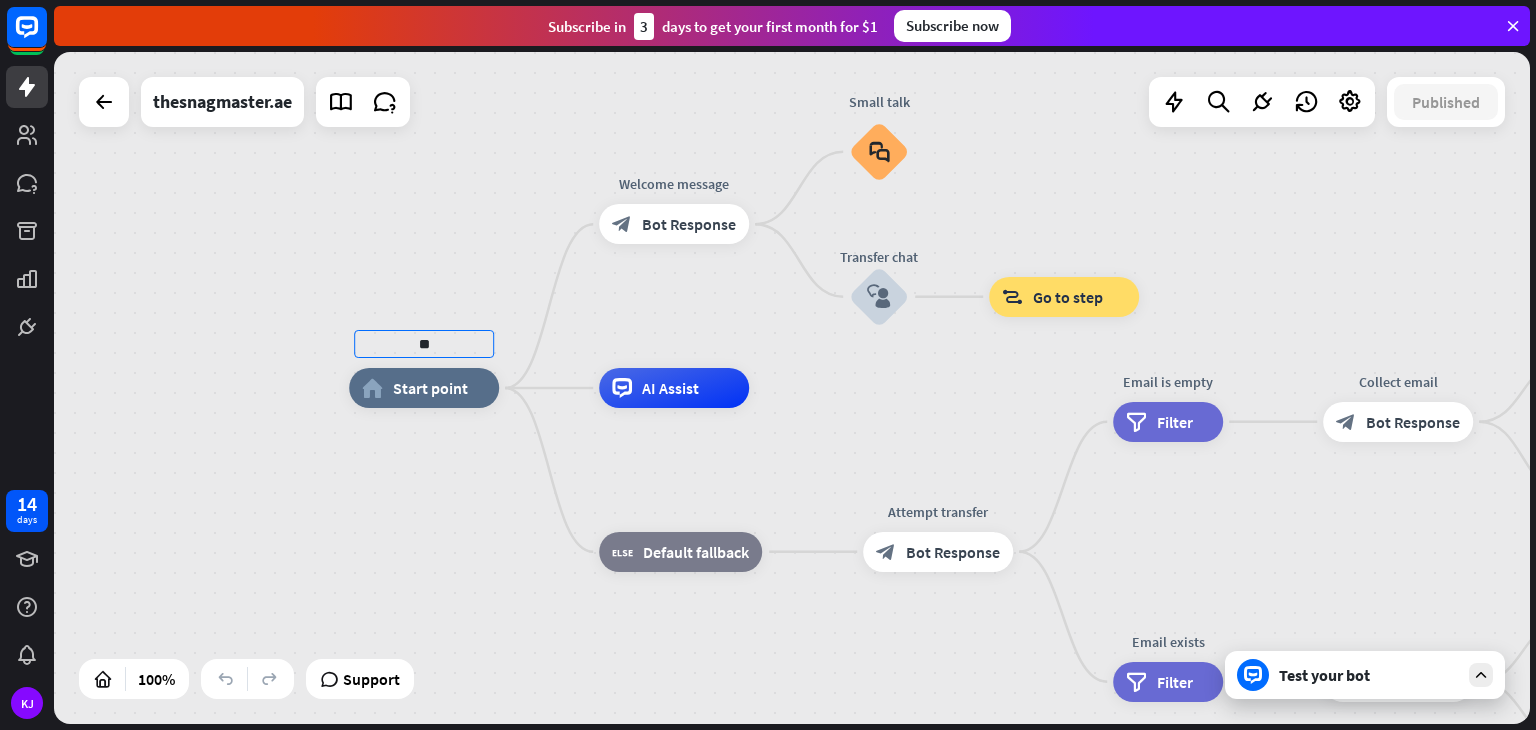 type on "*" 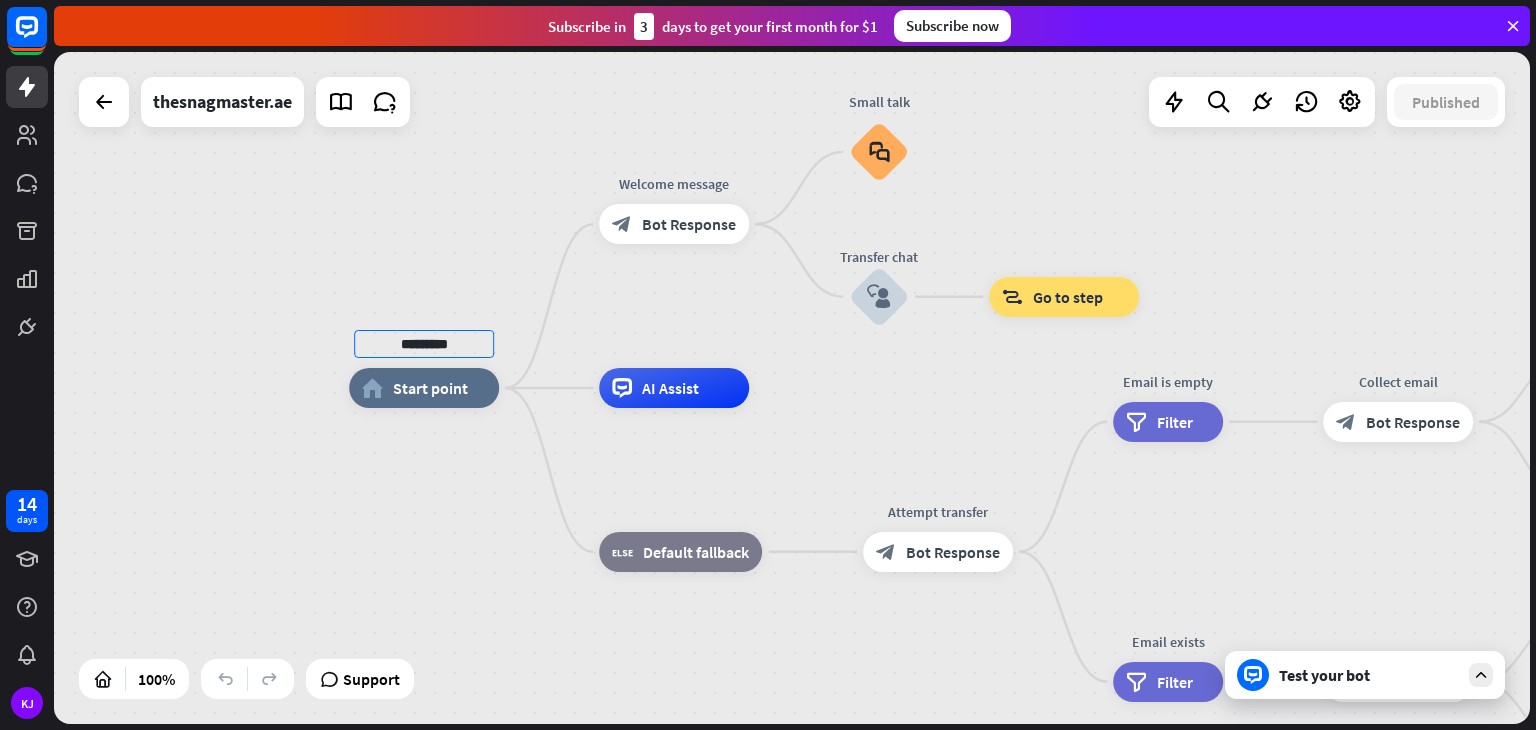 type on "*********" 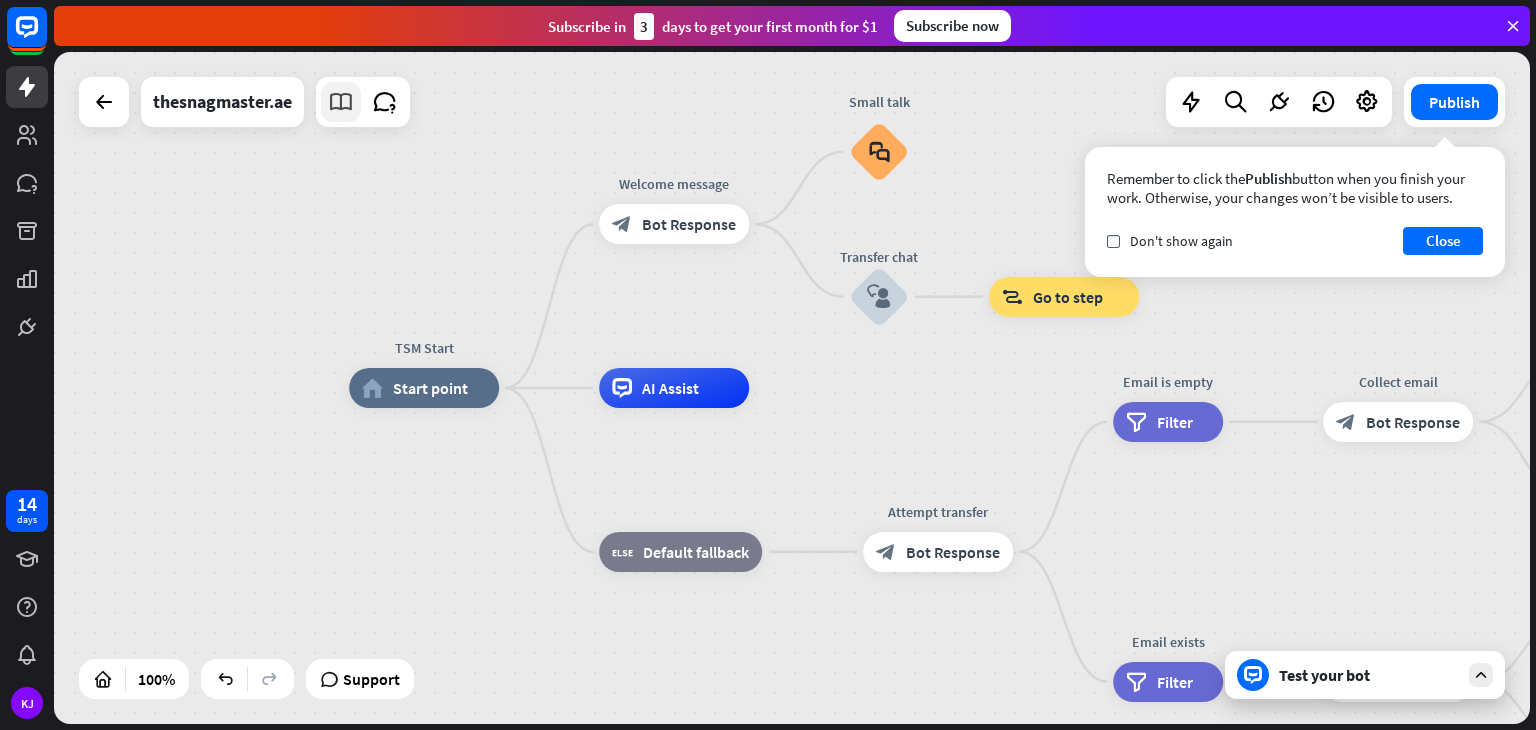click at bounding box center [341, 102] 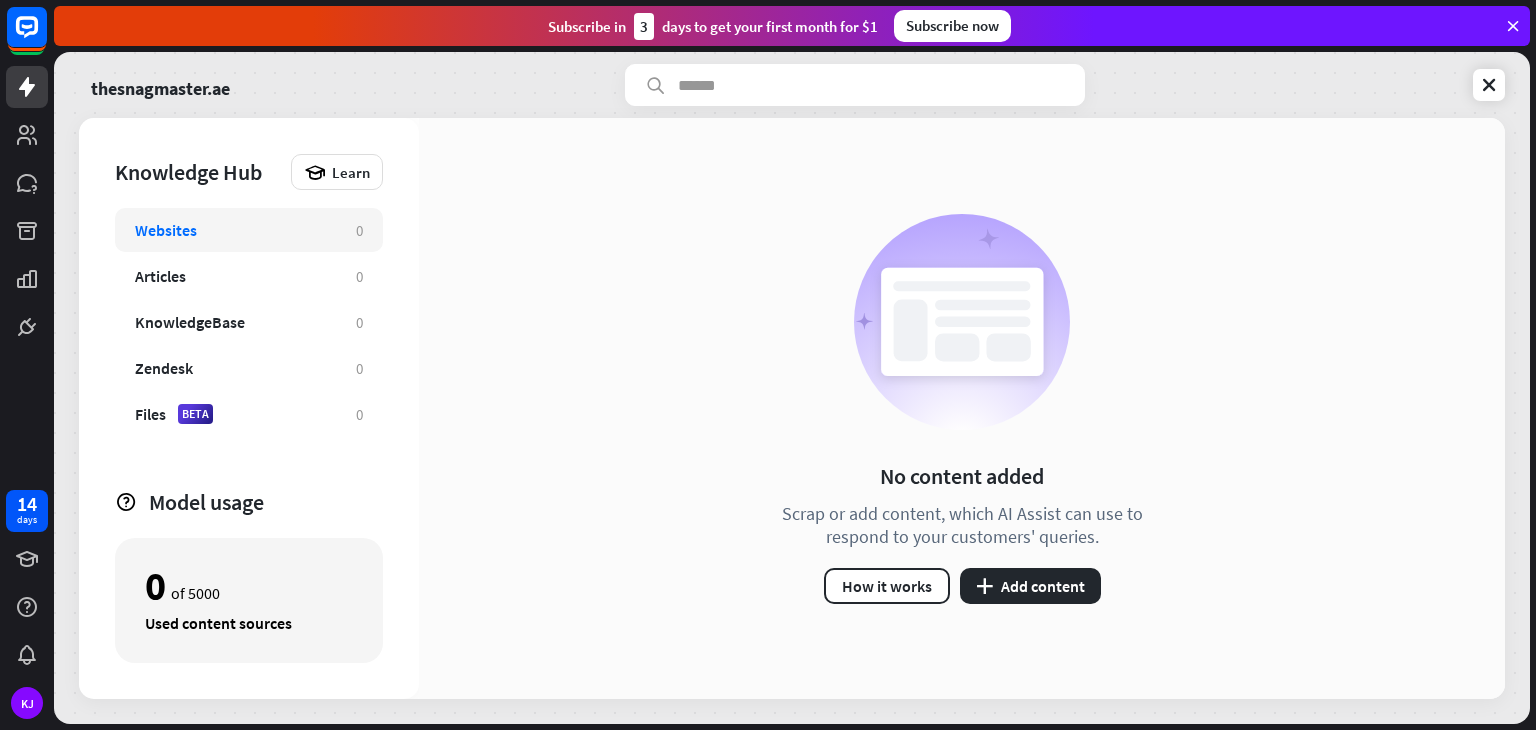 click on "Websites" at bounding box center (235, 230) 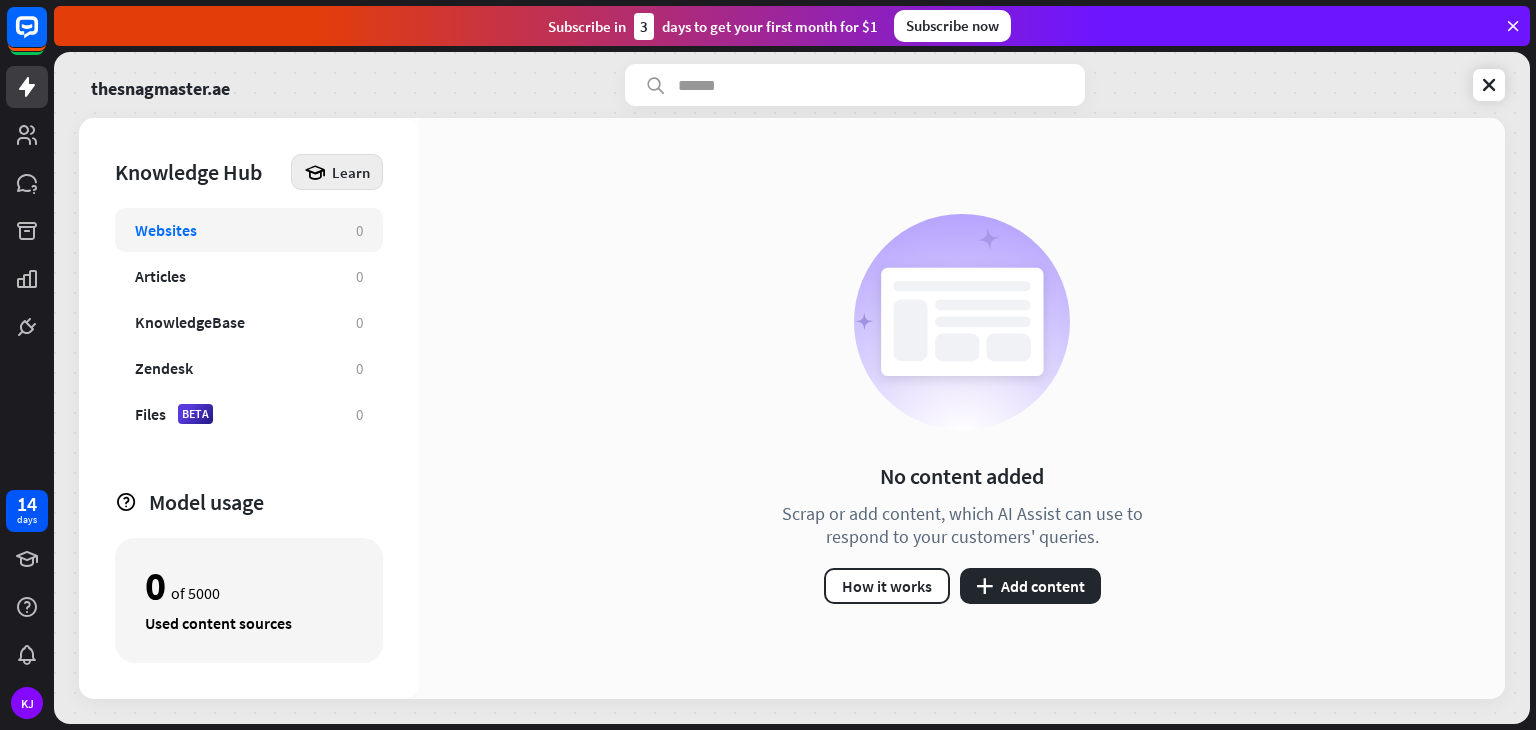 click at bounding box center (315, 172) 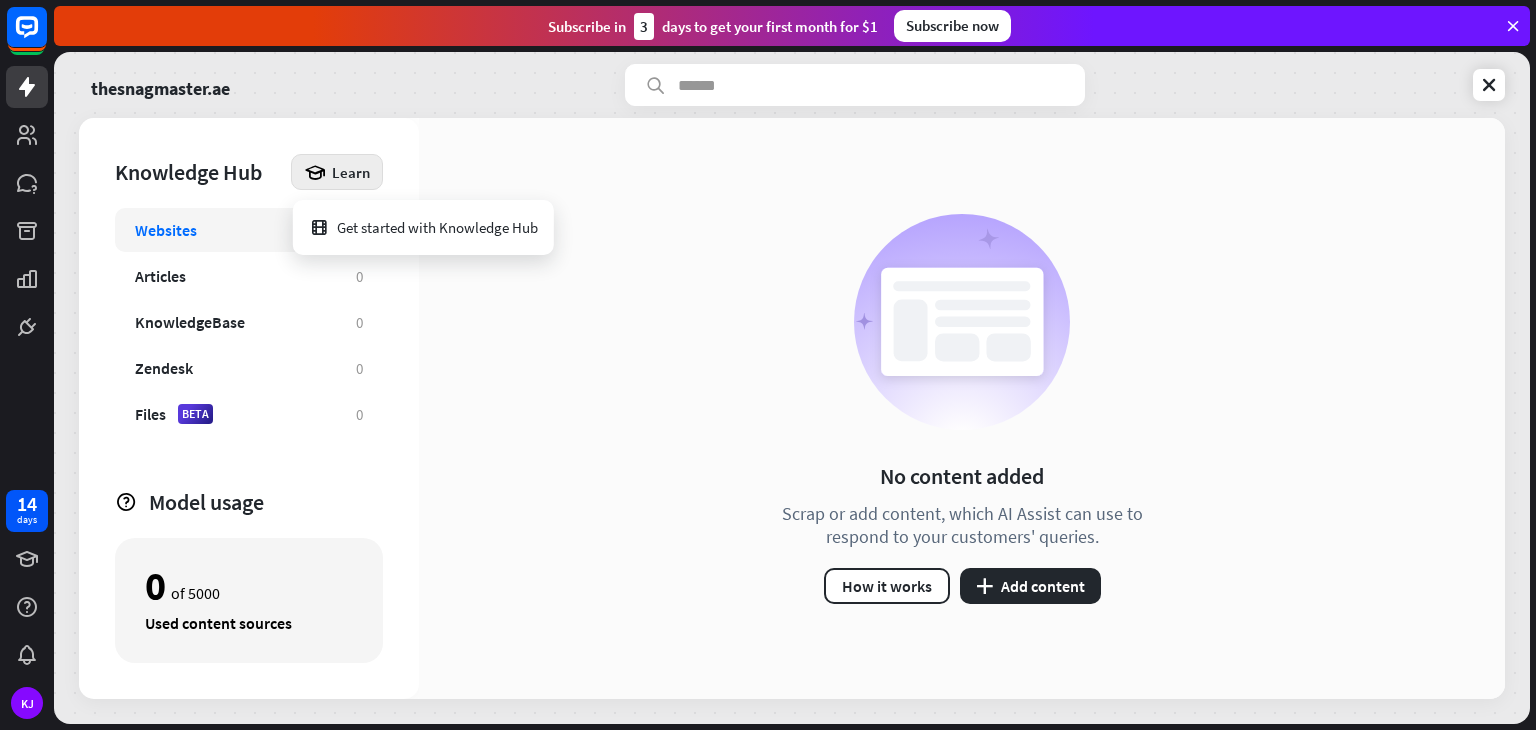 click on "No content added
Scrap or add content, which AI Assist can use to respond to your
customers' queries.
How it works
plus
Add content" at bounding box center [962, 408] 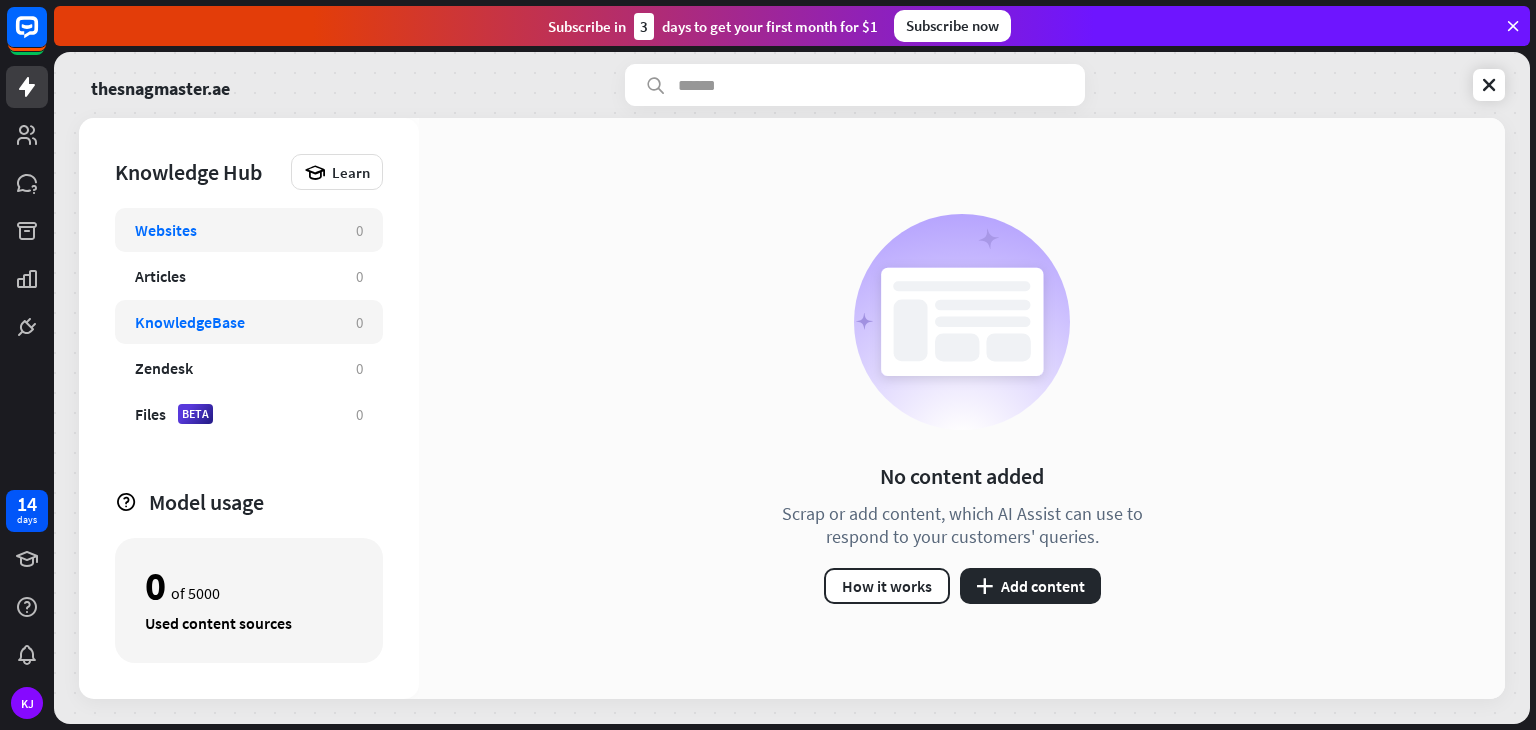 click on "KnowledgeBase" at bounding box center [235, 322] 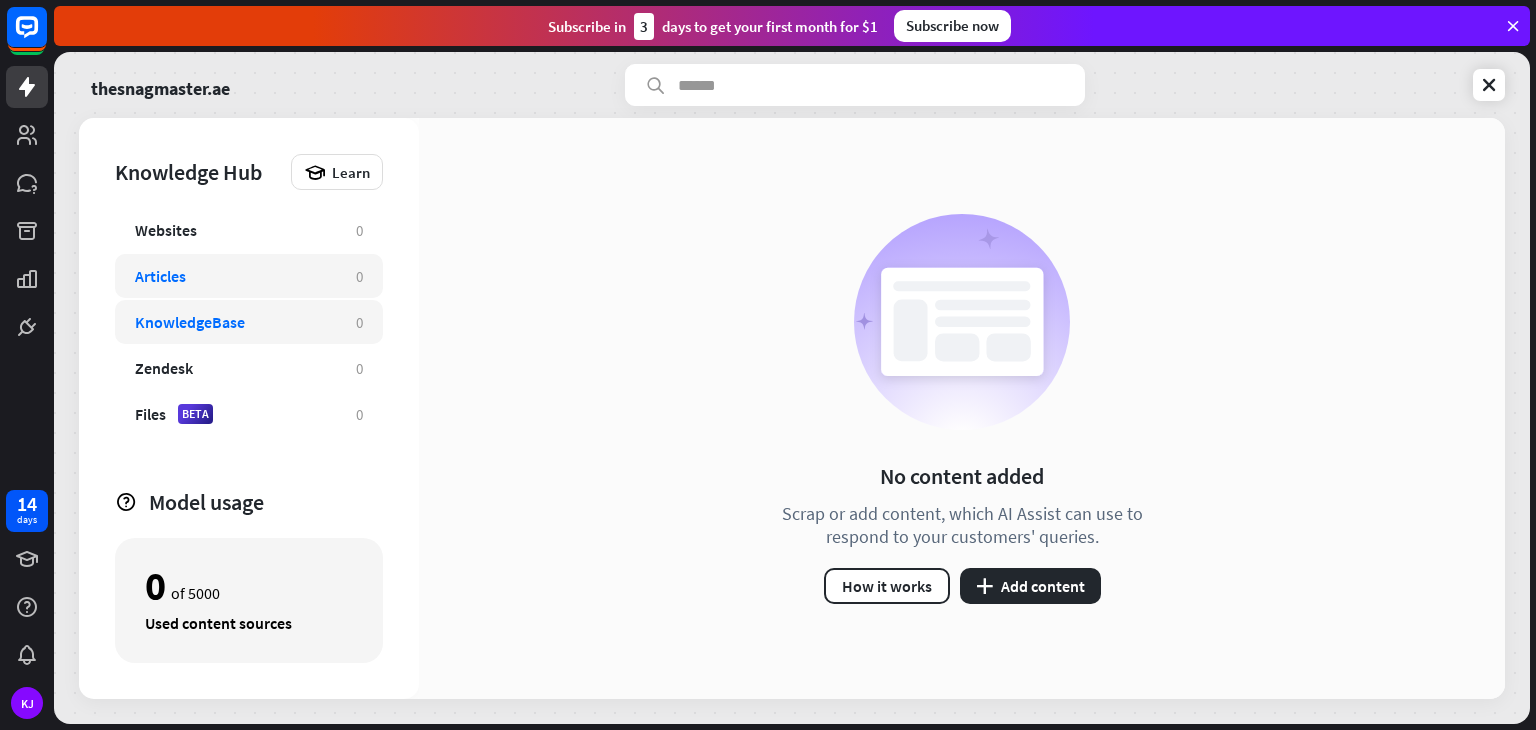 click on "Articles" at bounding box center (235, 276) 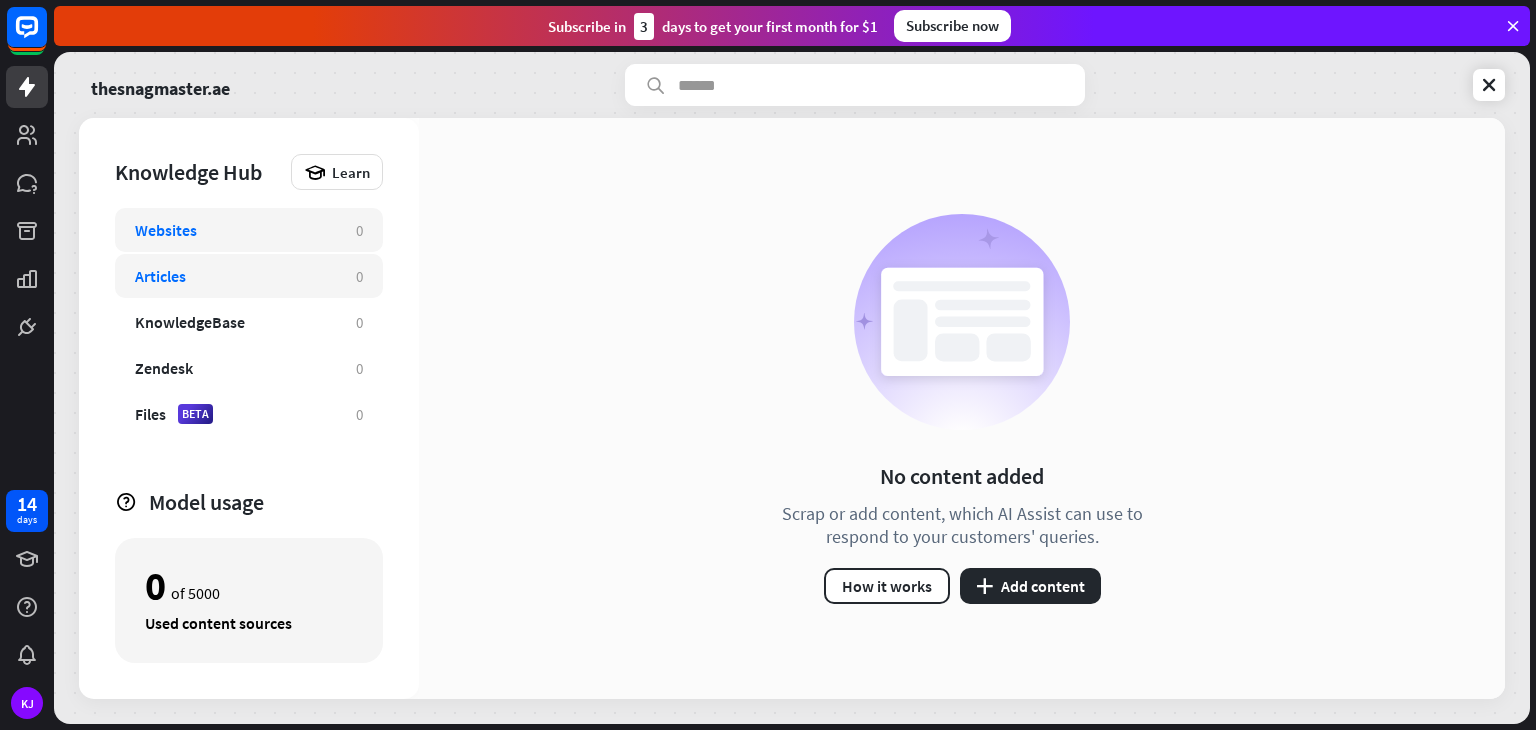 click on "Websites" at bounding box center [166, 230] 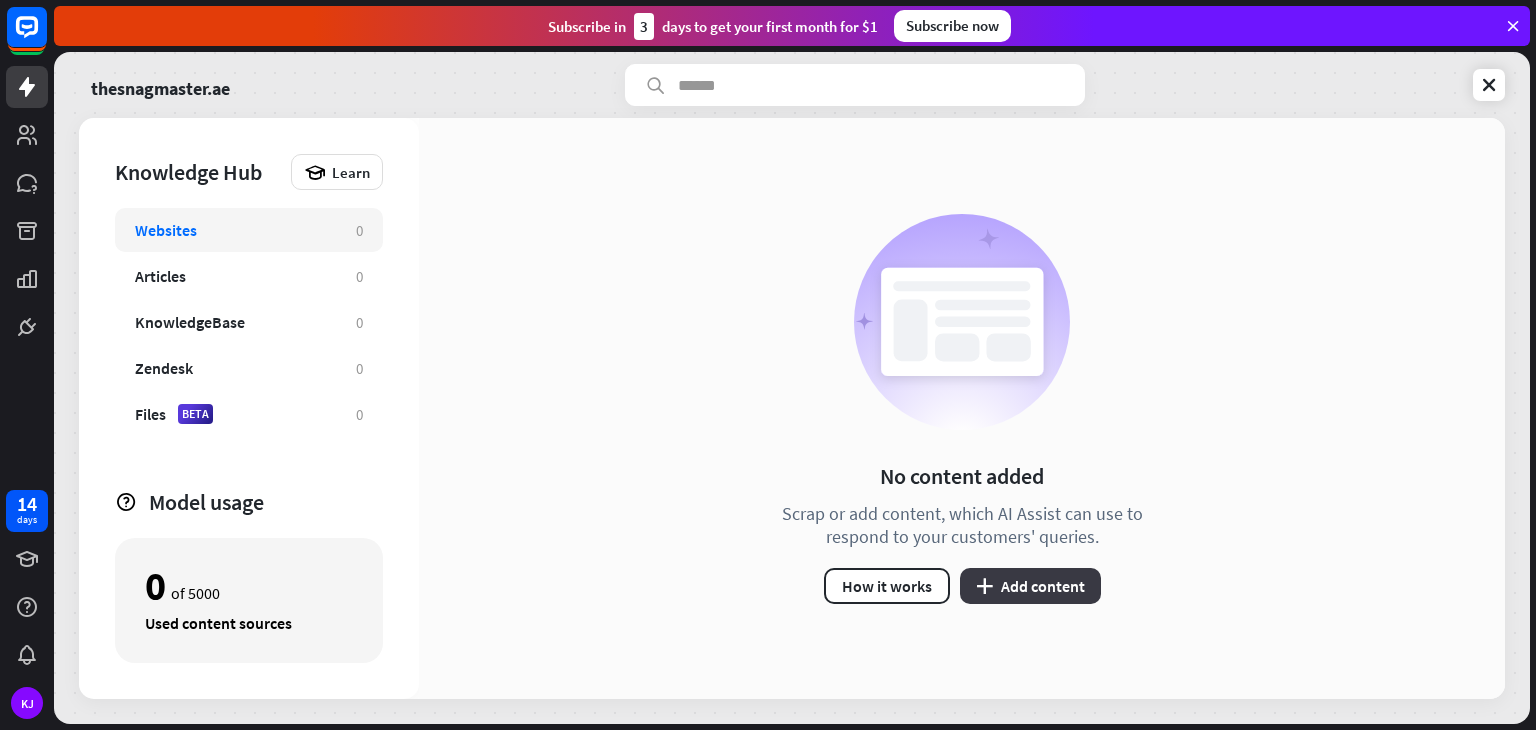 click on "plus
Add content" at bounding box center (1030, 586) 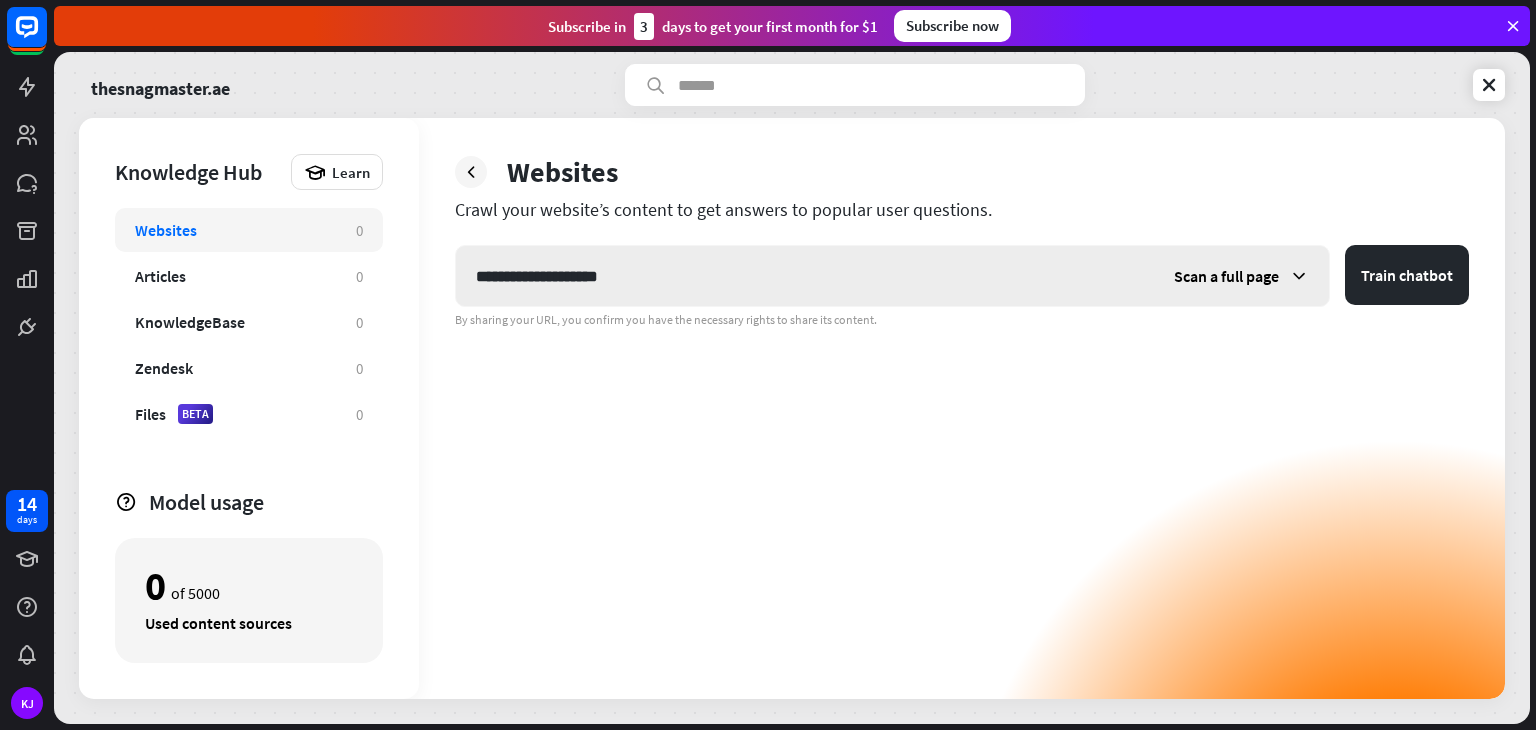 type on "**********" 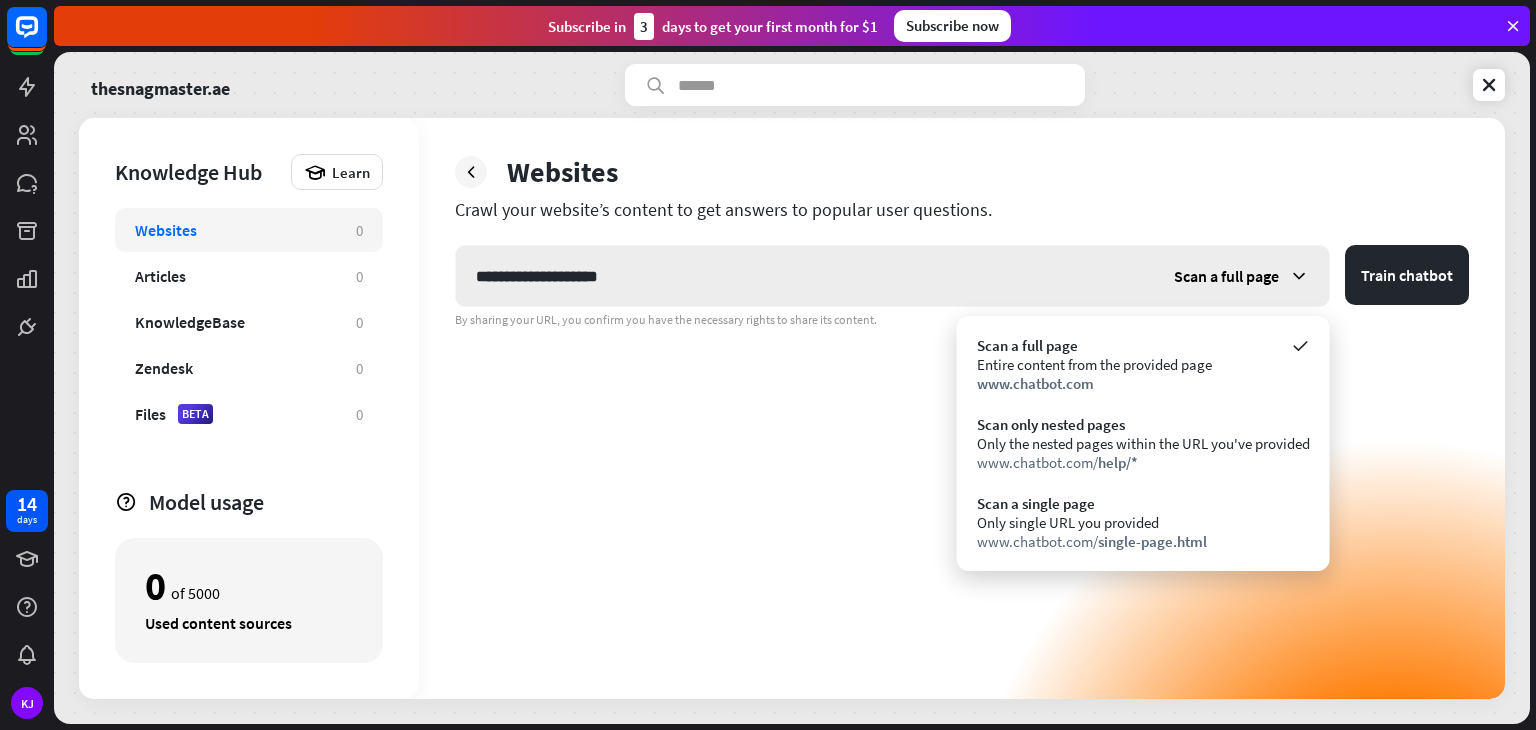 click on "Scan a full page" at bounding box center (1226, 276) 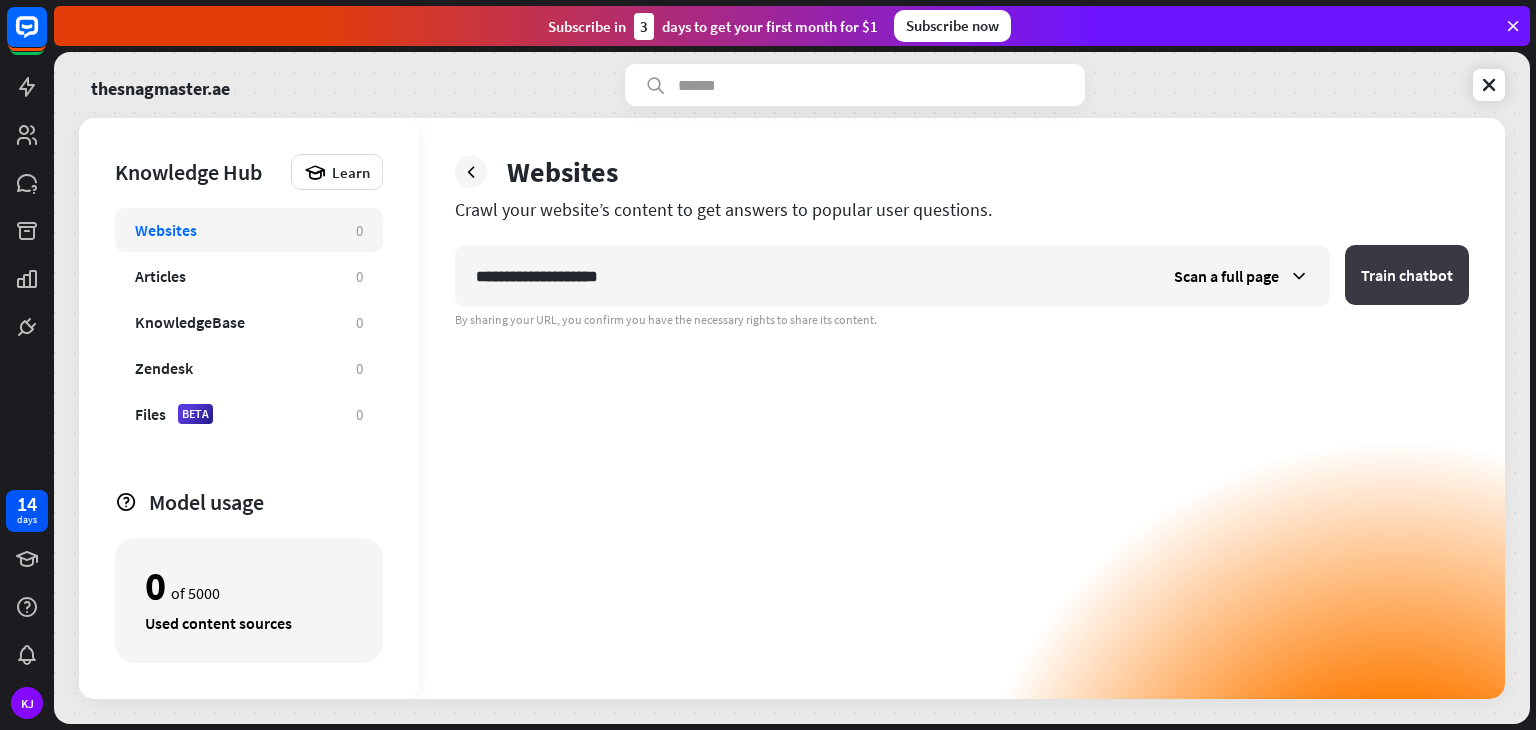 click on "Train chatbot" at bounding box center (1407, 275) 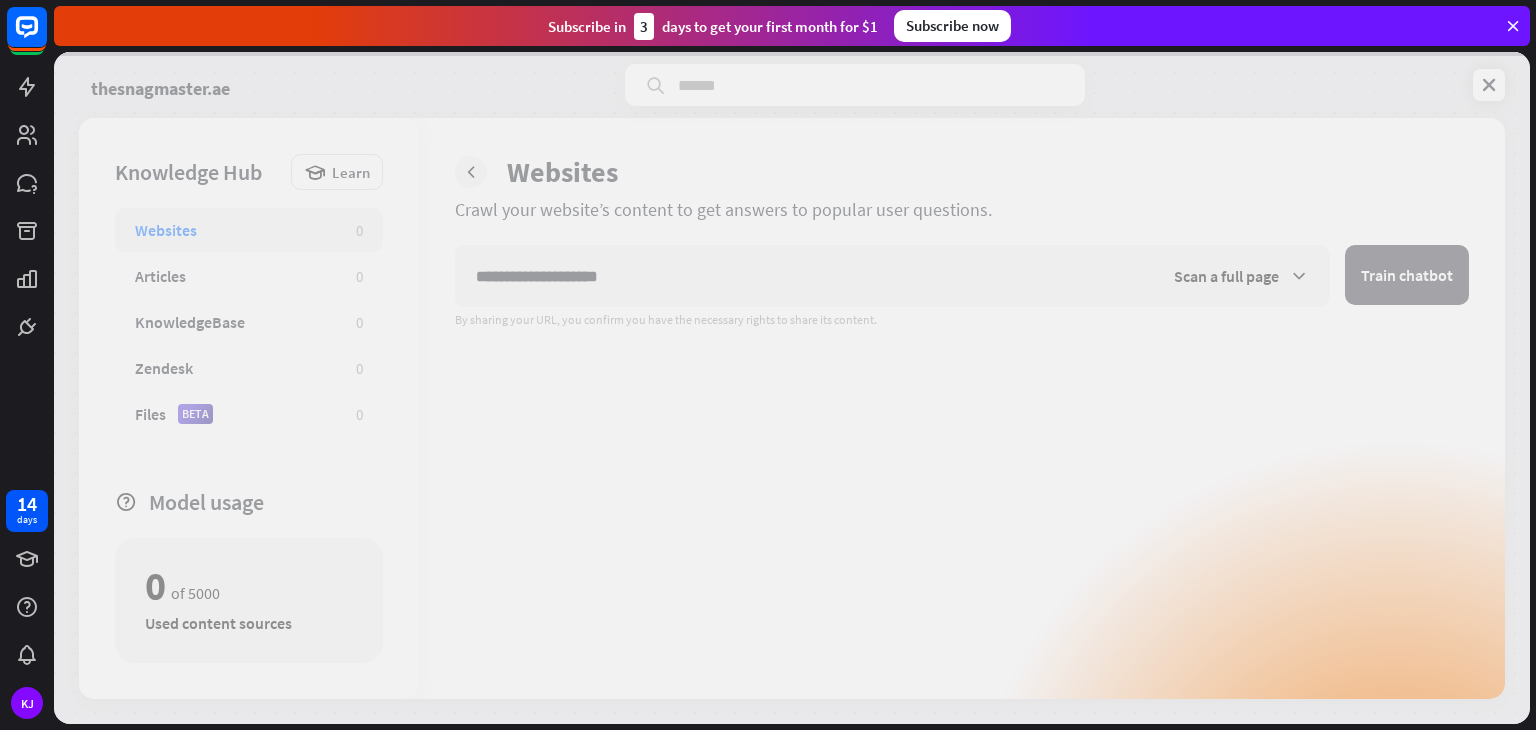 type 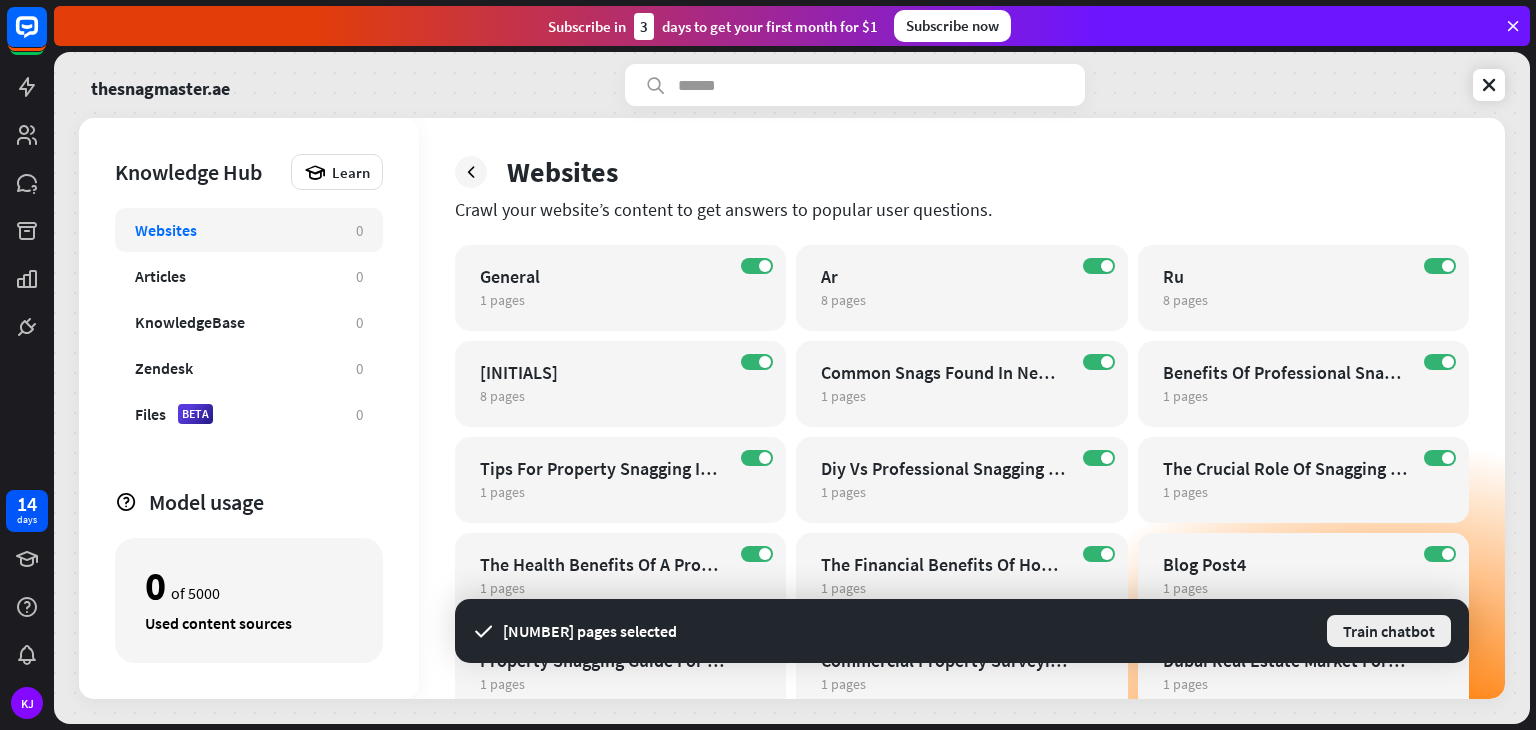 click on "Train chatbot" at bounding box center (1389, 631) 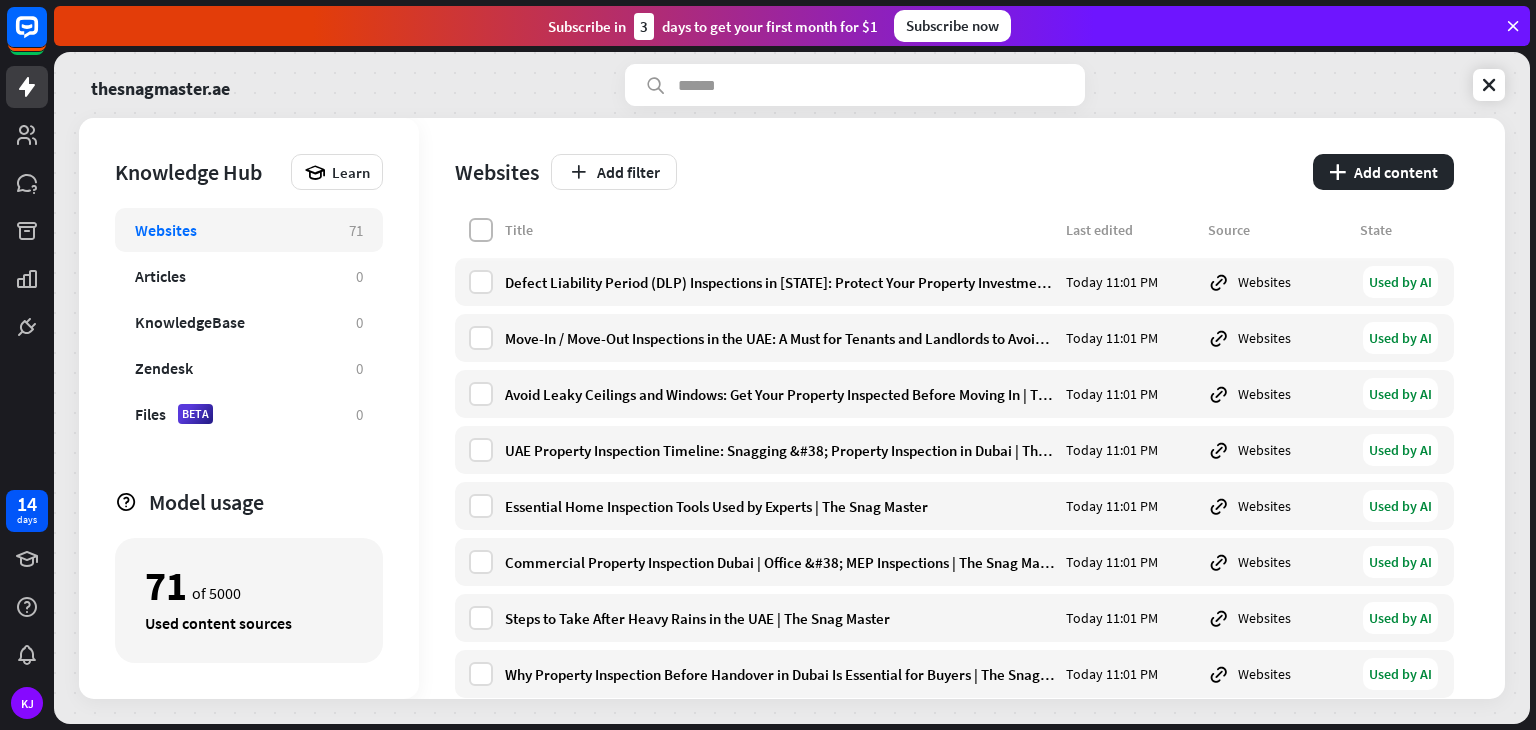 click at bounding box center [481, 230] 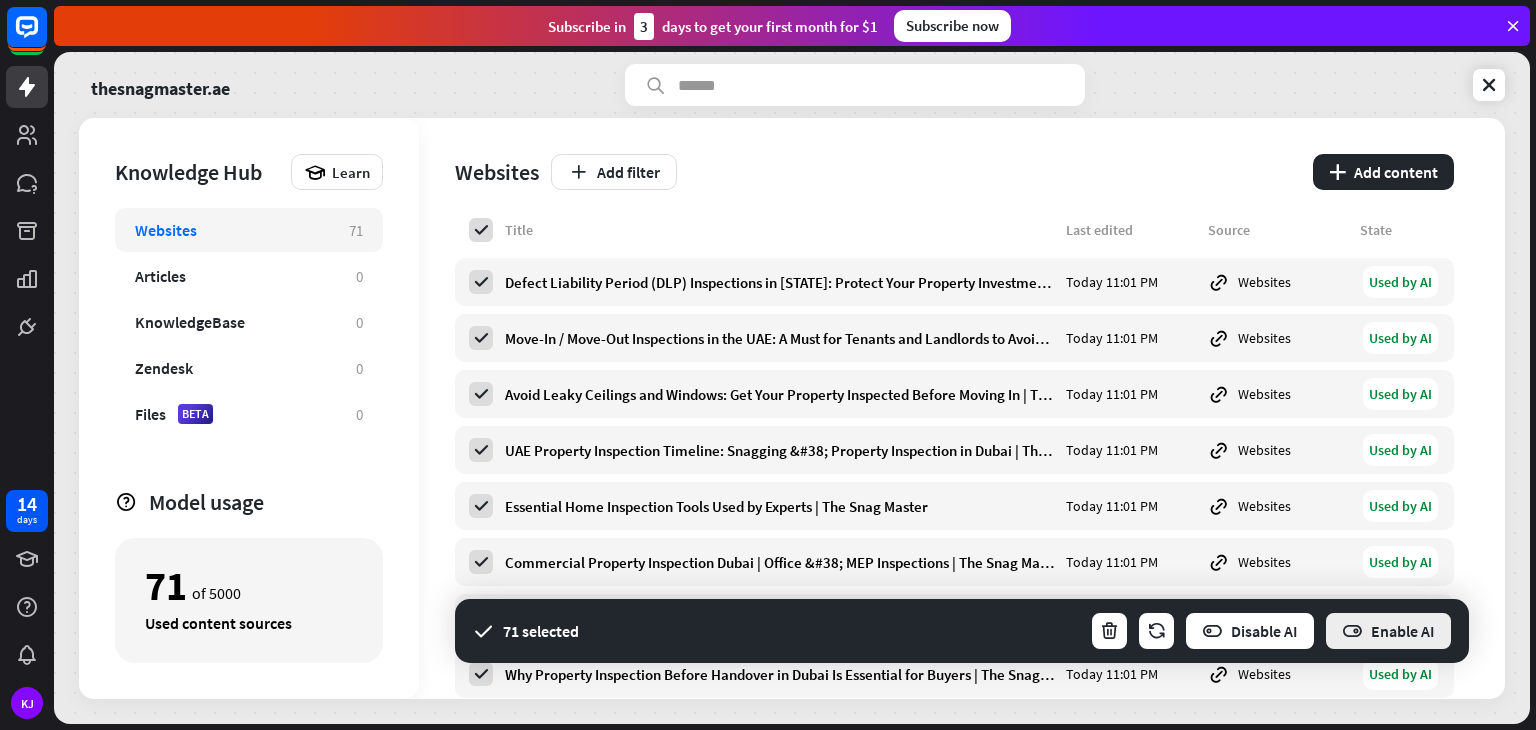 click on "Enable AI" at bounding box center [1388, 631] 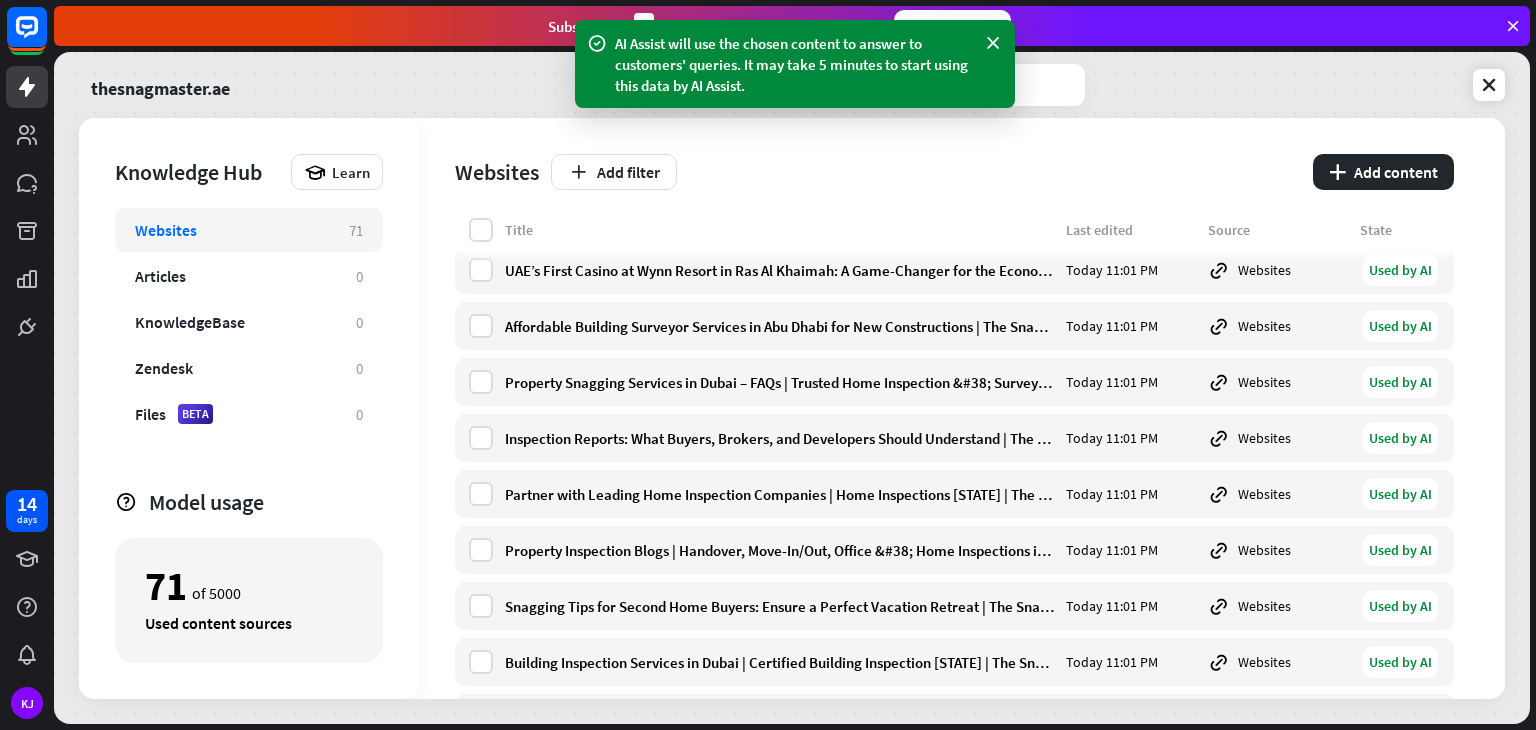 scroll, scrollTop: 684, scrollLeft: 0, axis: vertical 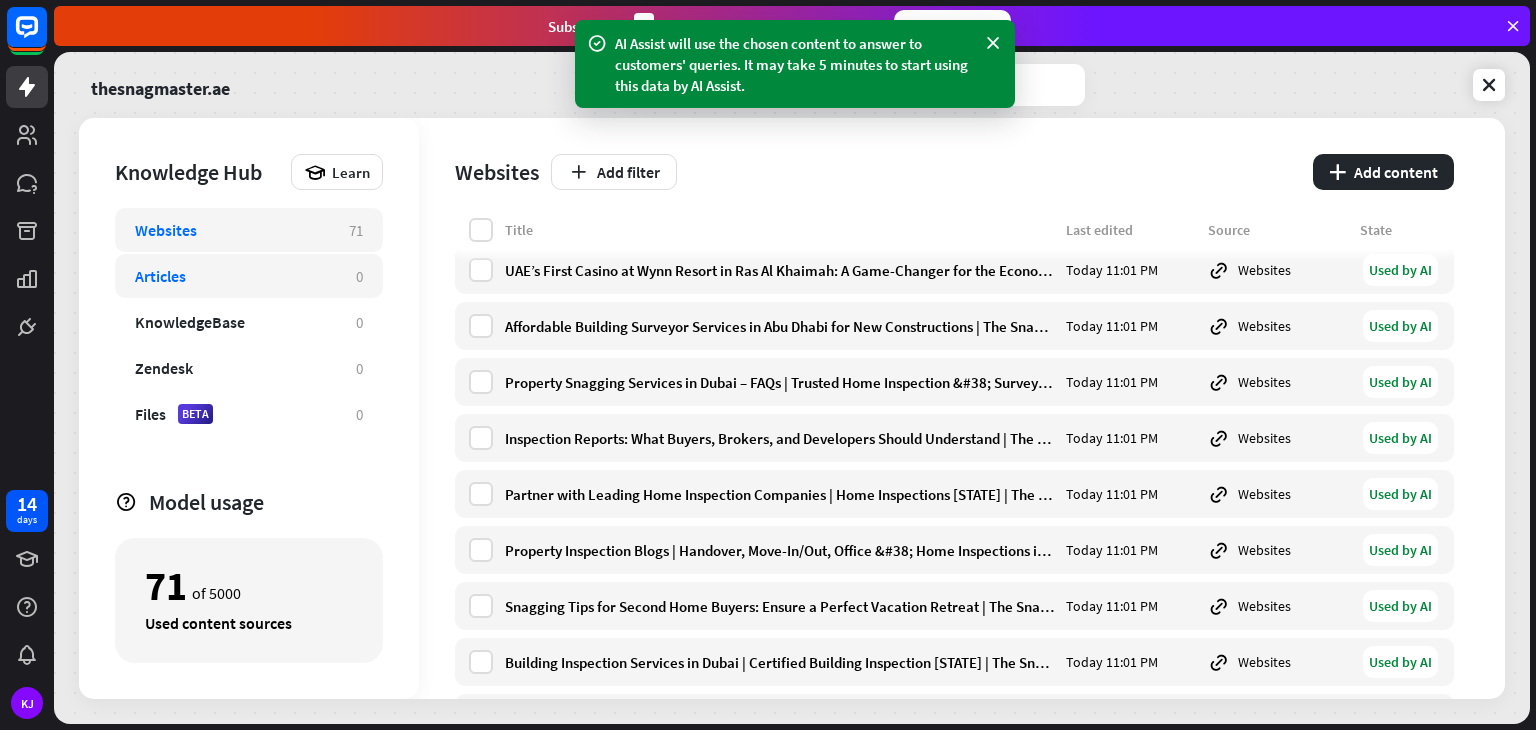 click on "Articles" at bounding box center [235, 276] 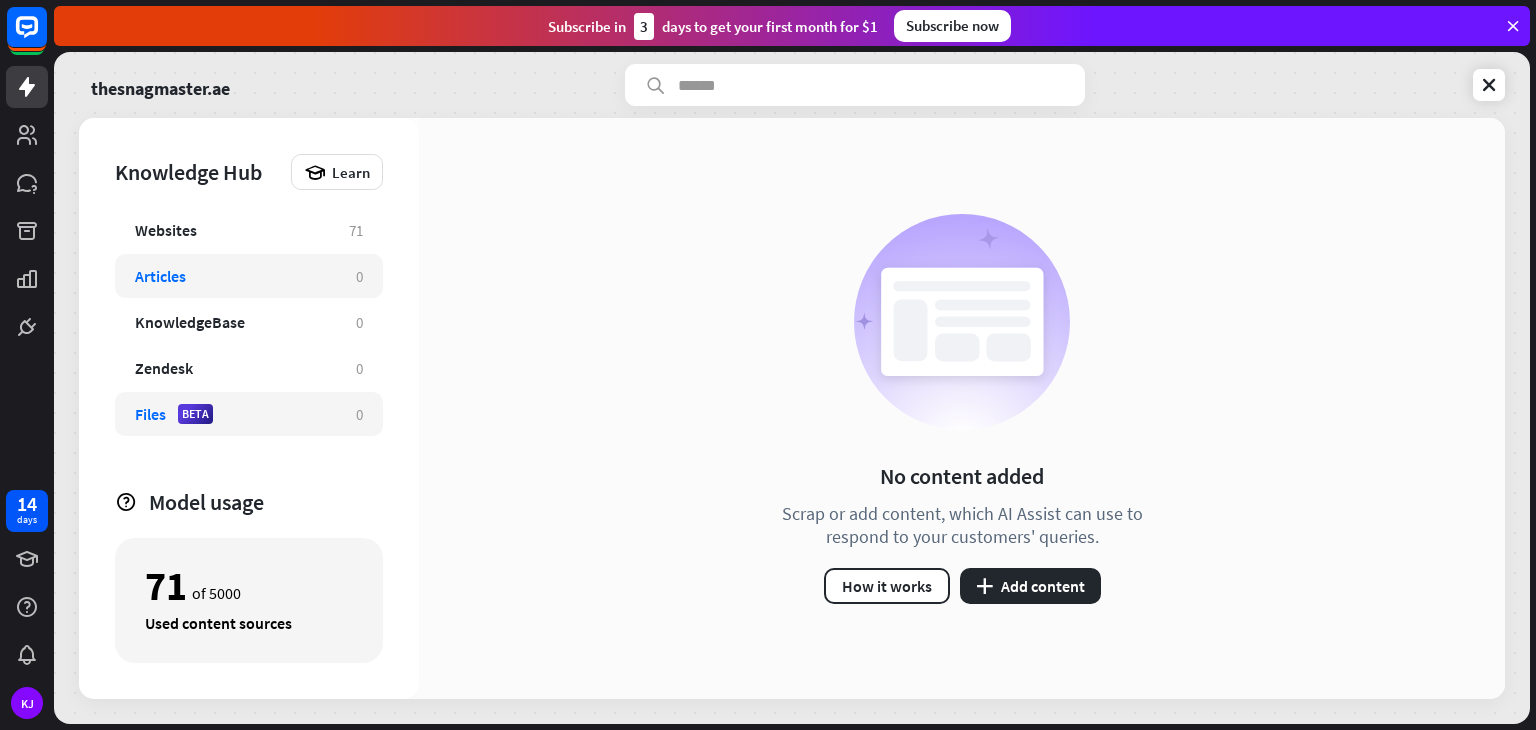 click on "Files
BETA
0" at bounding box center [249, 414] 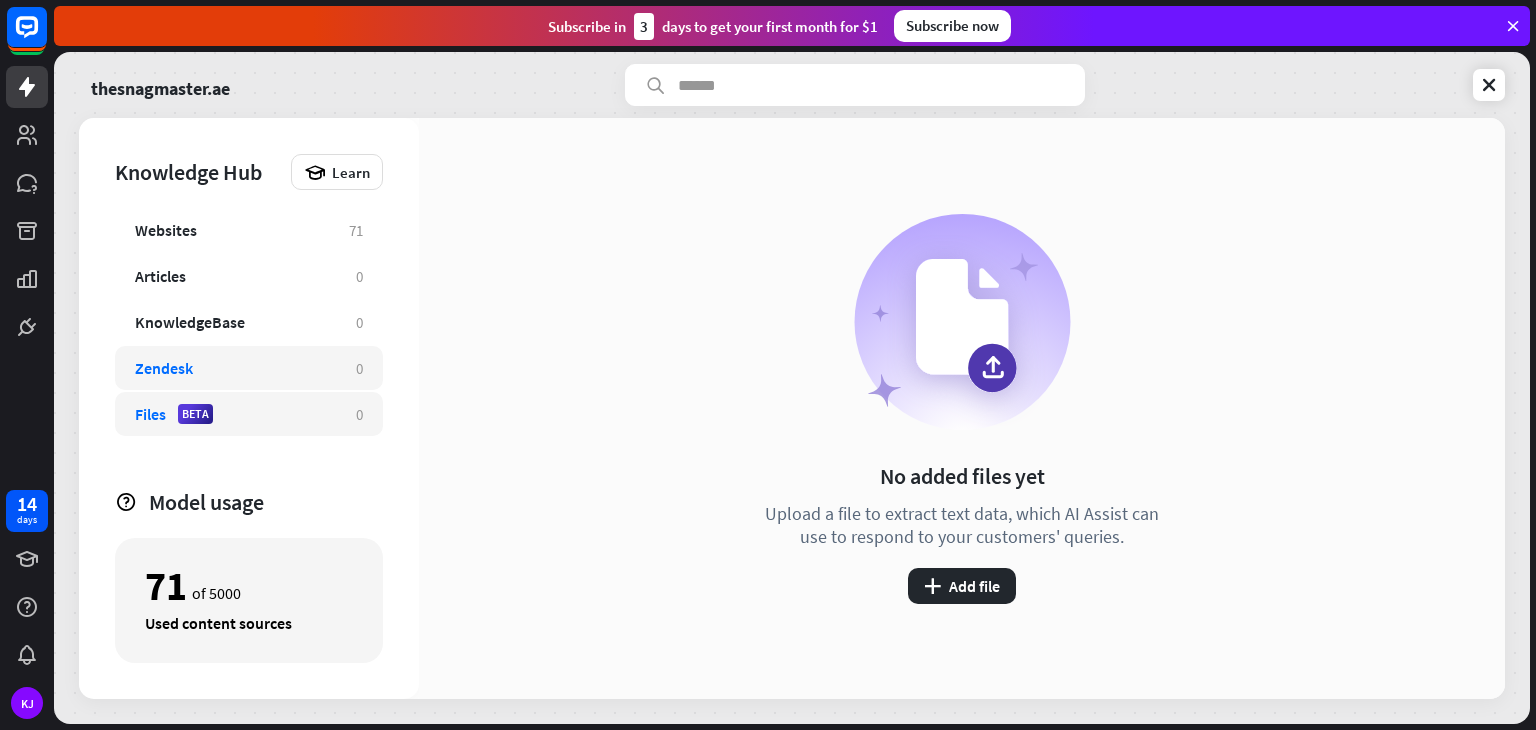 click on "Zendesk     0" at bounding box center (249, 368) 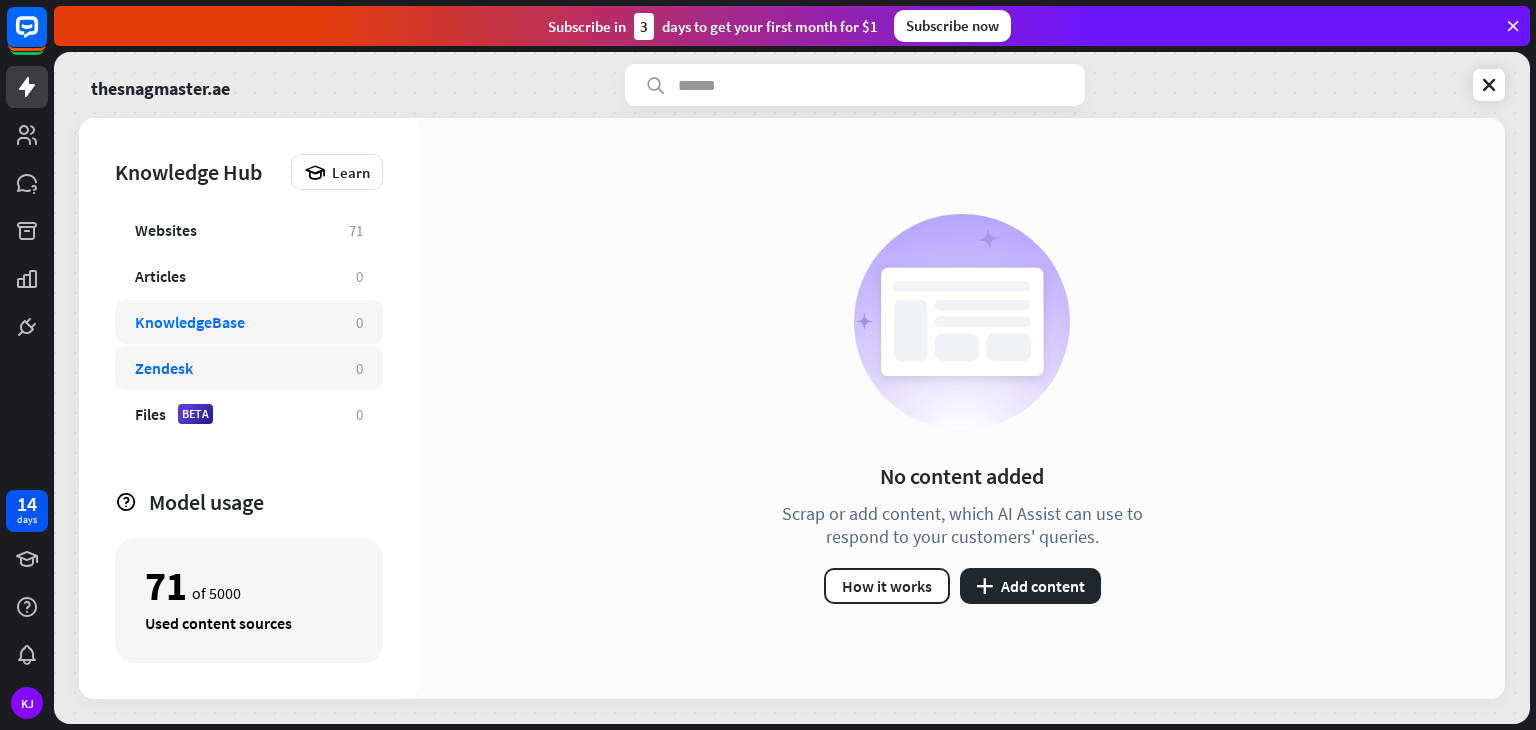 click on "KnowledgeBase" at bounding box center (190, 322) 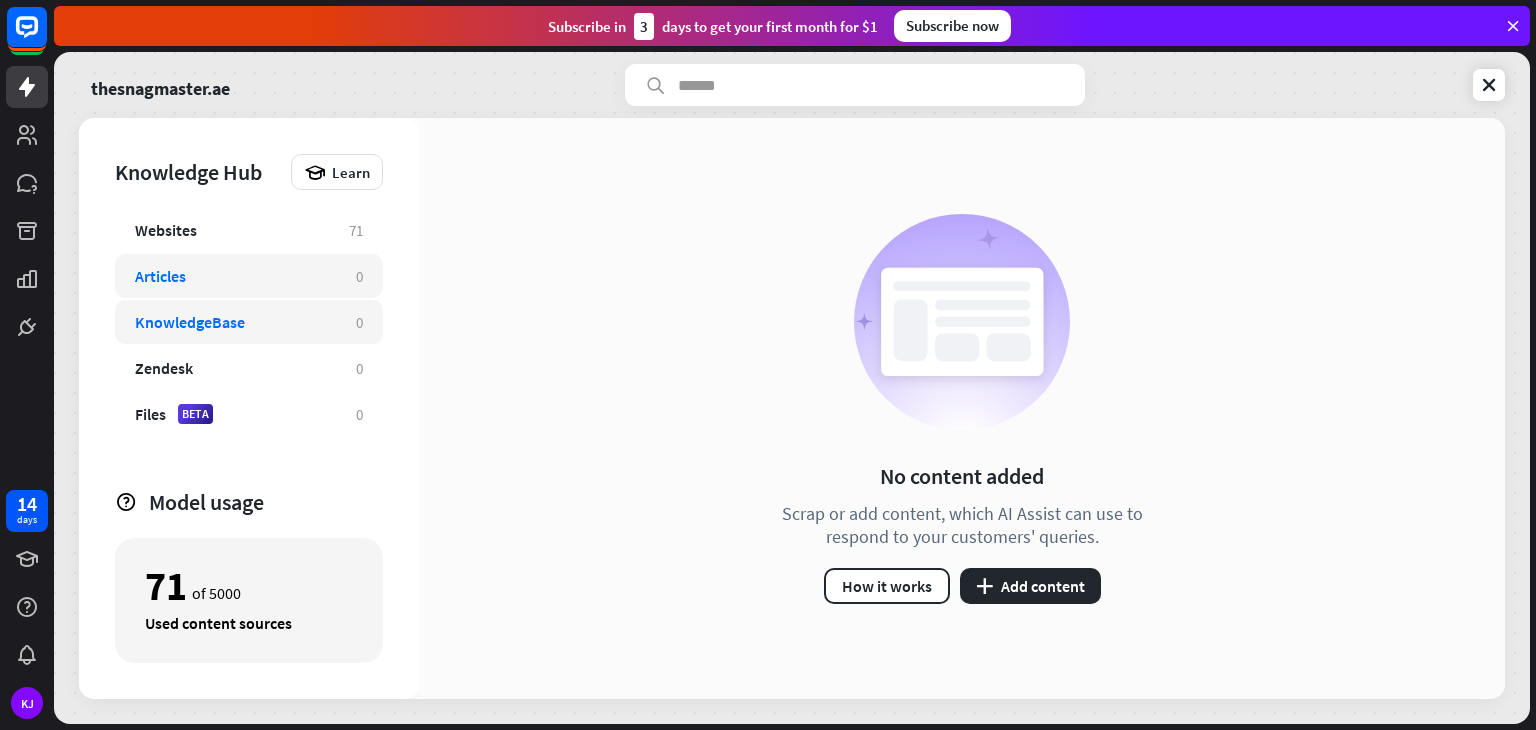 click on "Articles" at bounding box center (235, 276) 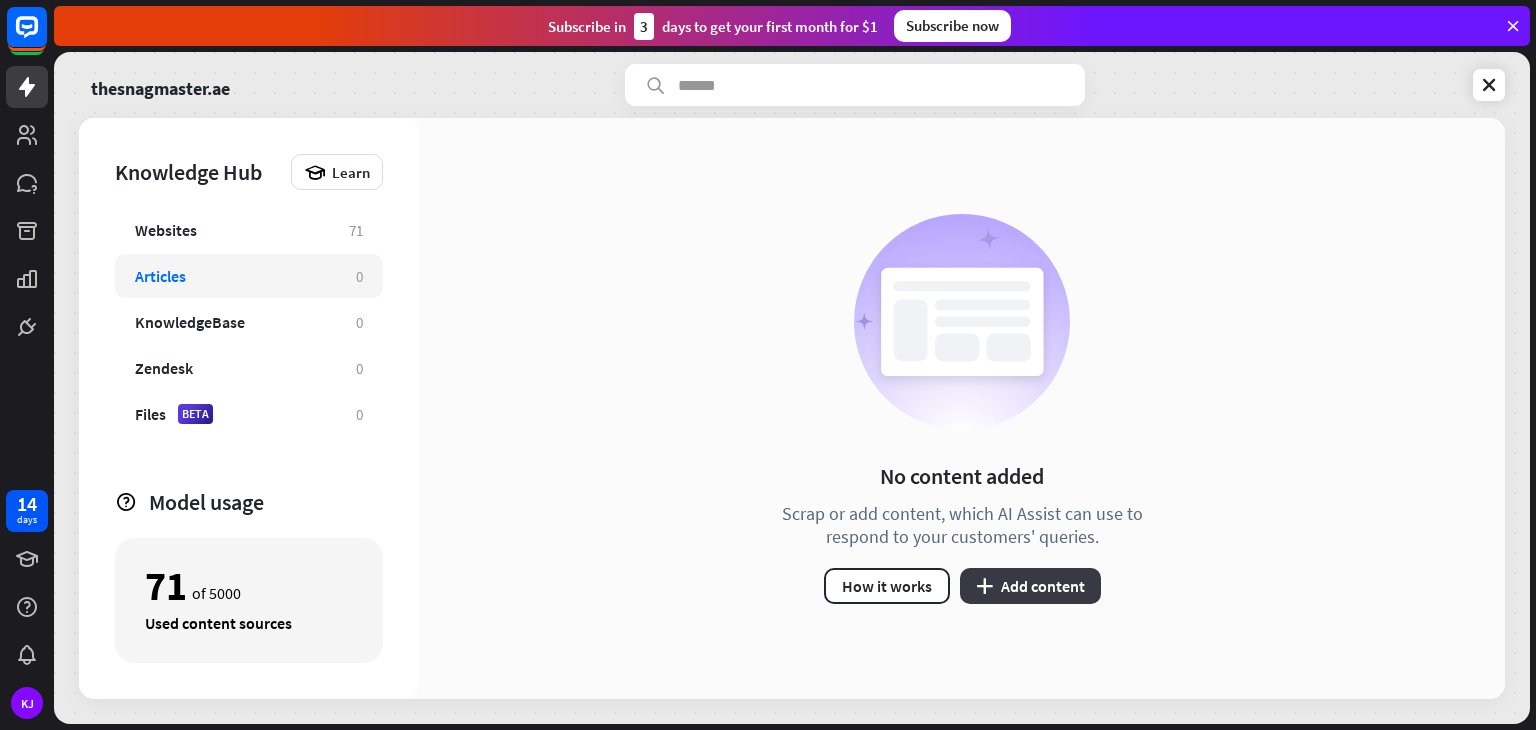 click on "plus
Add content" at bounding box center (1030, 586) 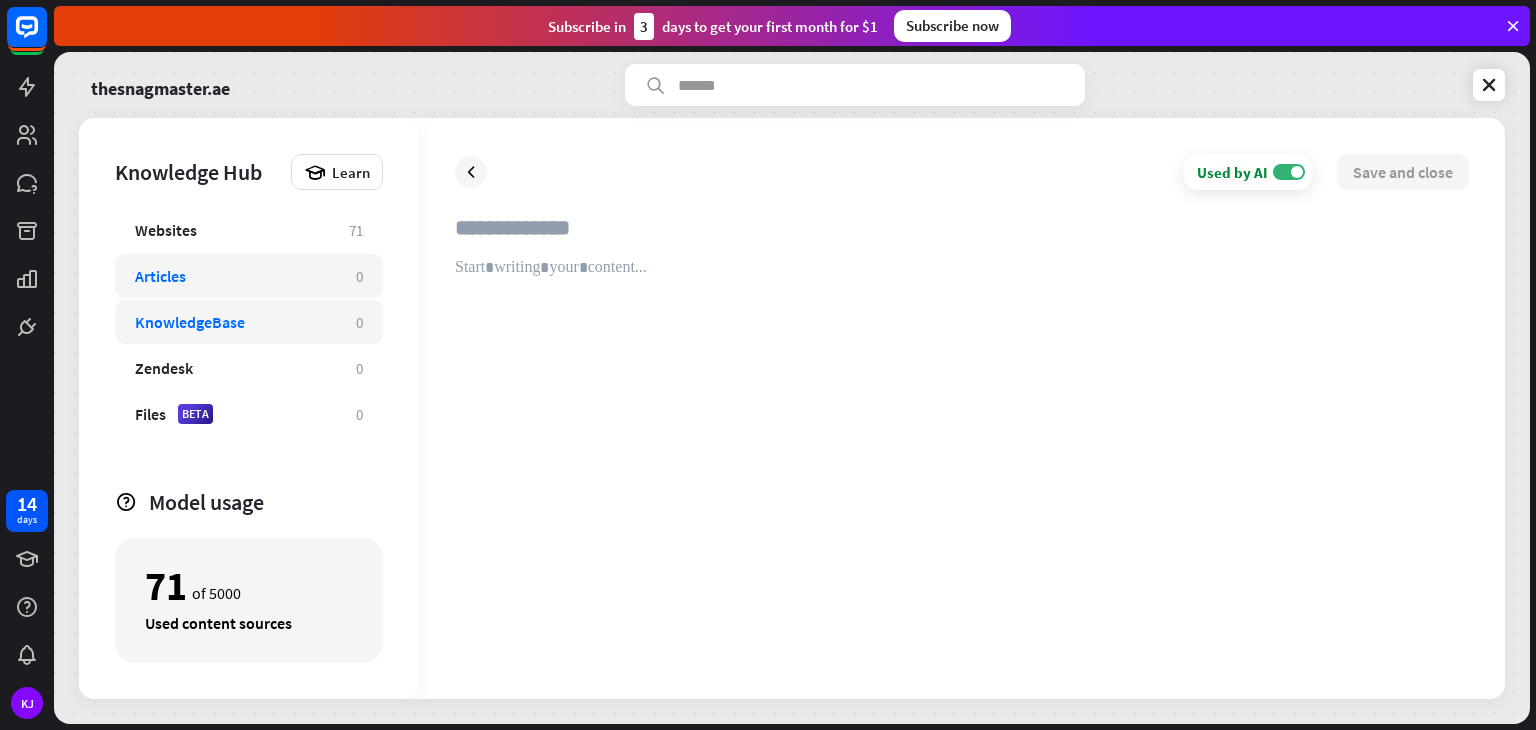 click on "KnowledgeBase" at bounding box center (190, 322) 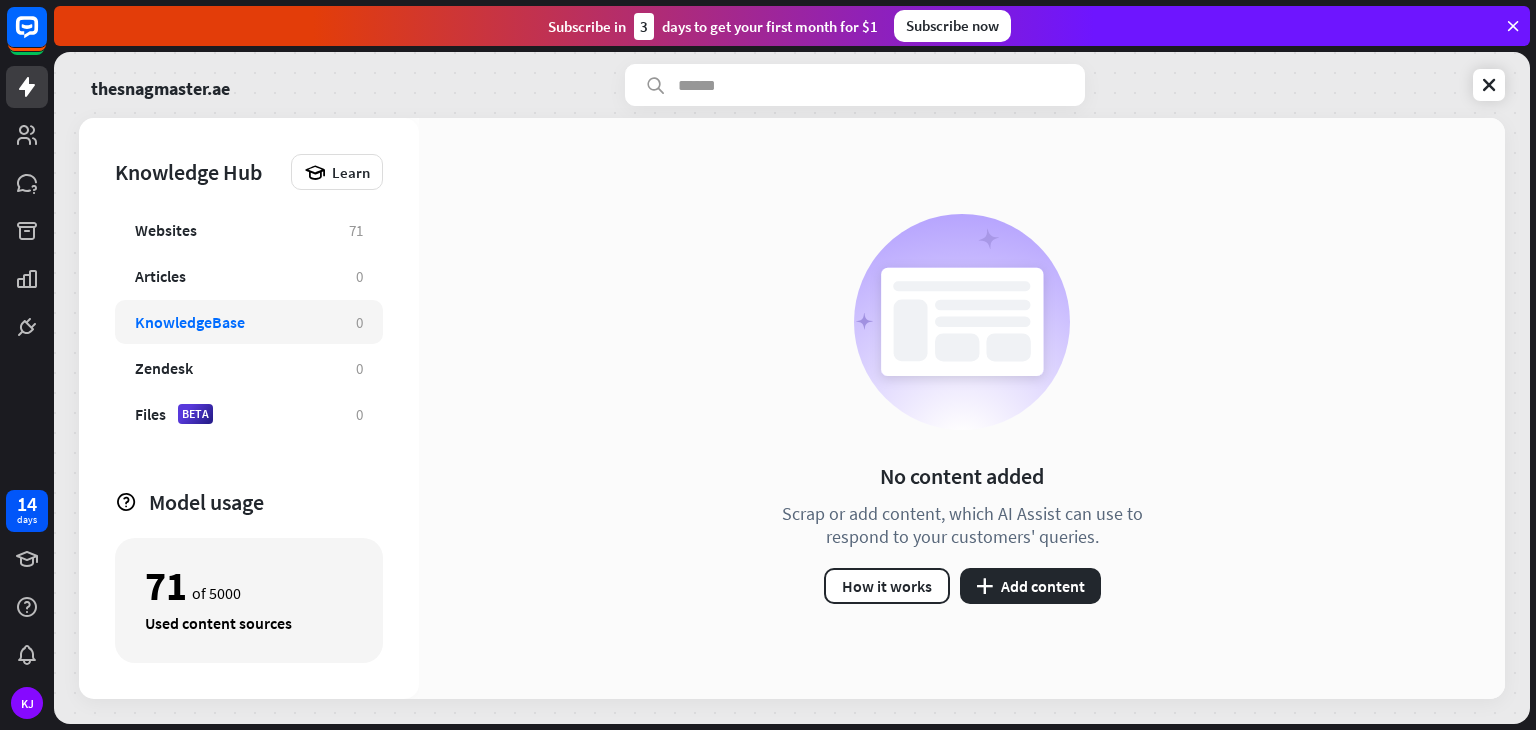 click on "No content added
Scrap or add content, which AI Assist can use to respond to your
customers' queries.
How it works
plus
Add content" at bounding box center [962, 408] 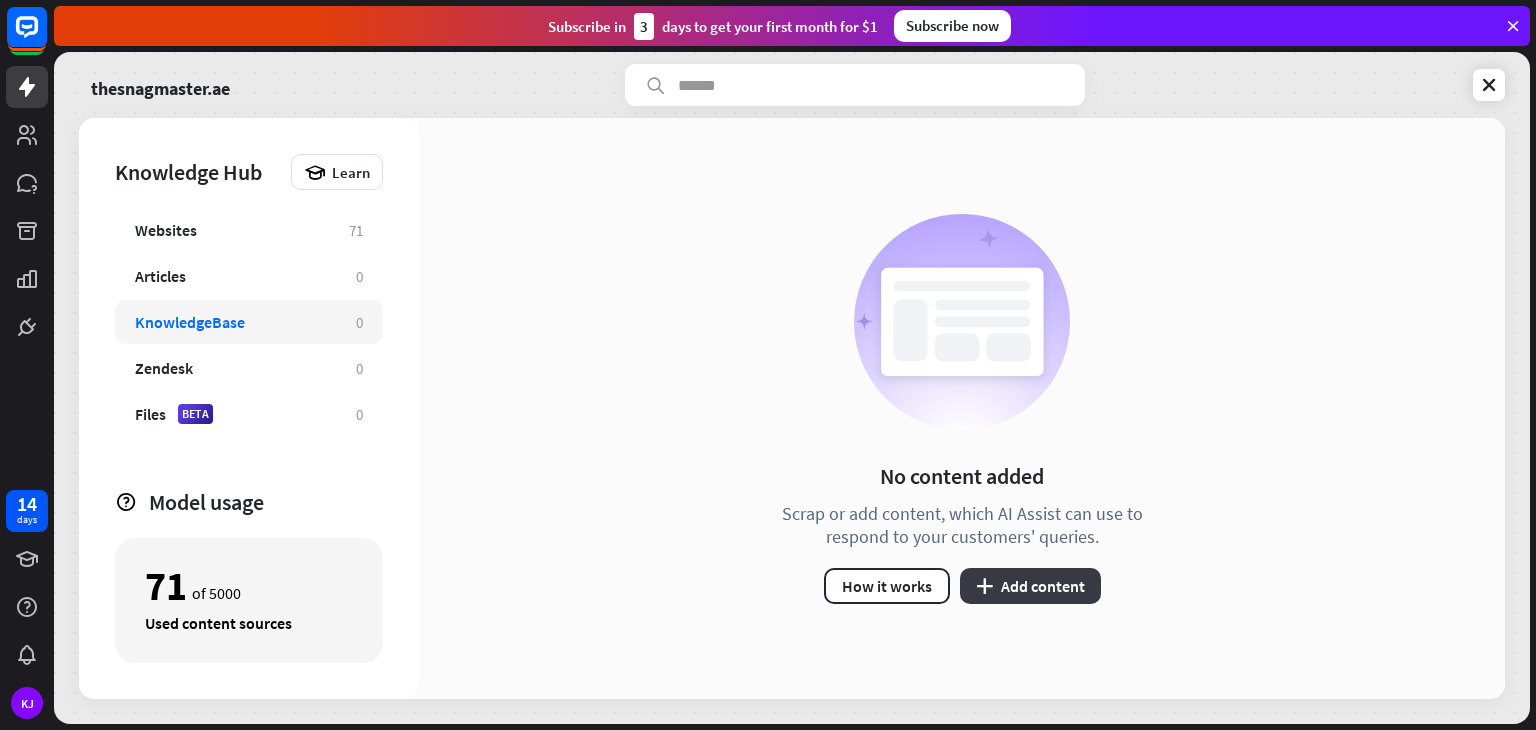 click on "plus
Add content" at bounding box center (1030, 586) 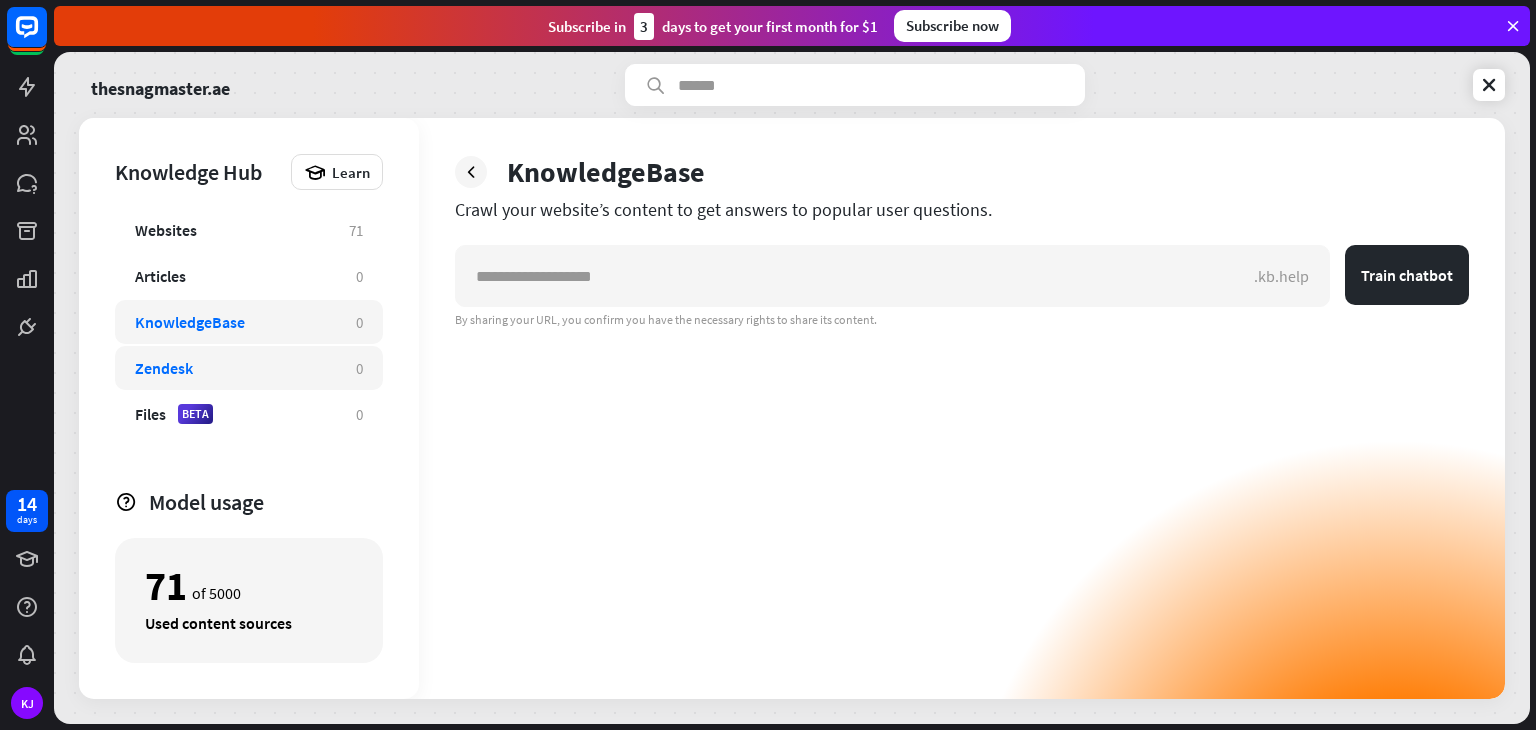 click on "Zendesk" at bounding box center (164, 368) 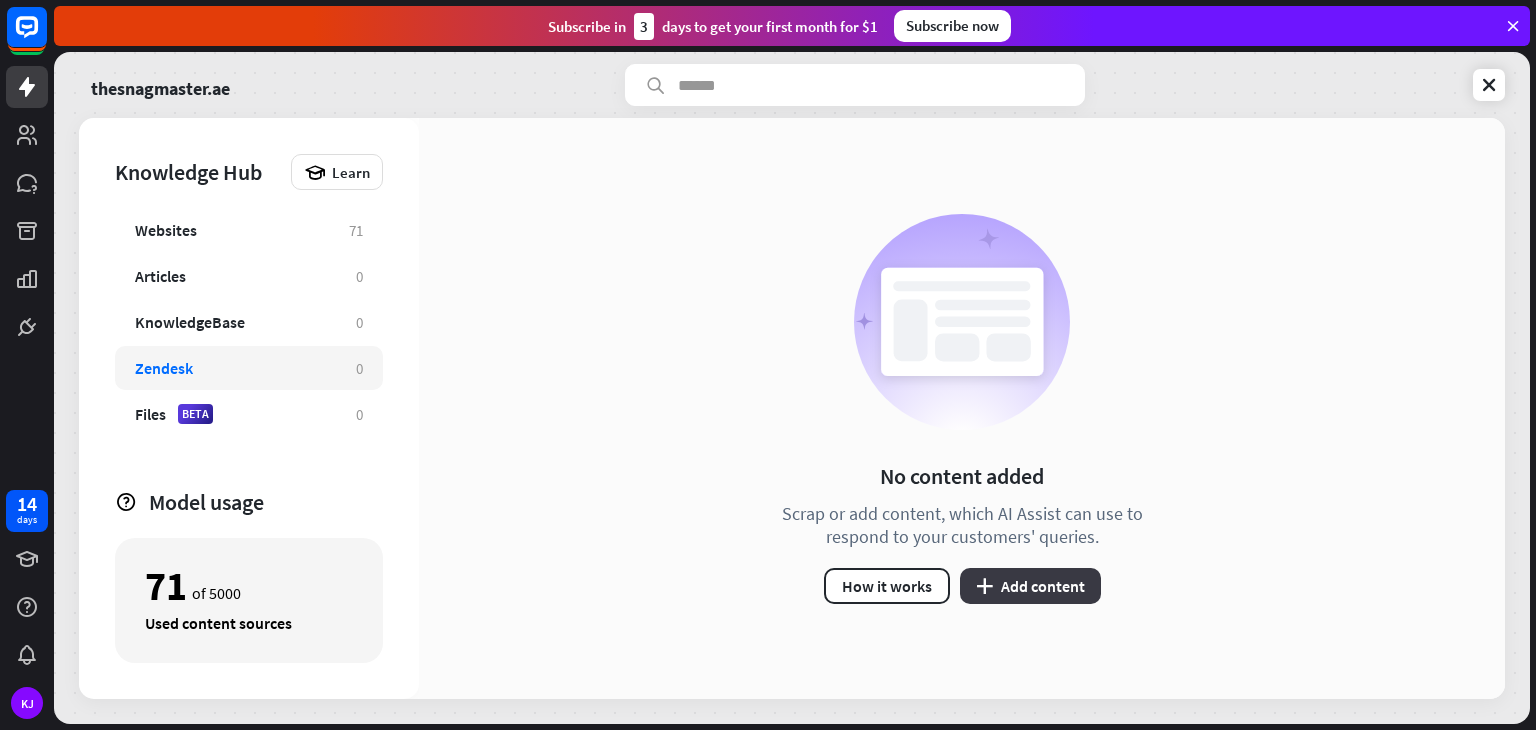 click on "plus
Add content" at bounding box center [1030, 586] 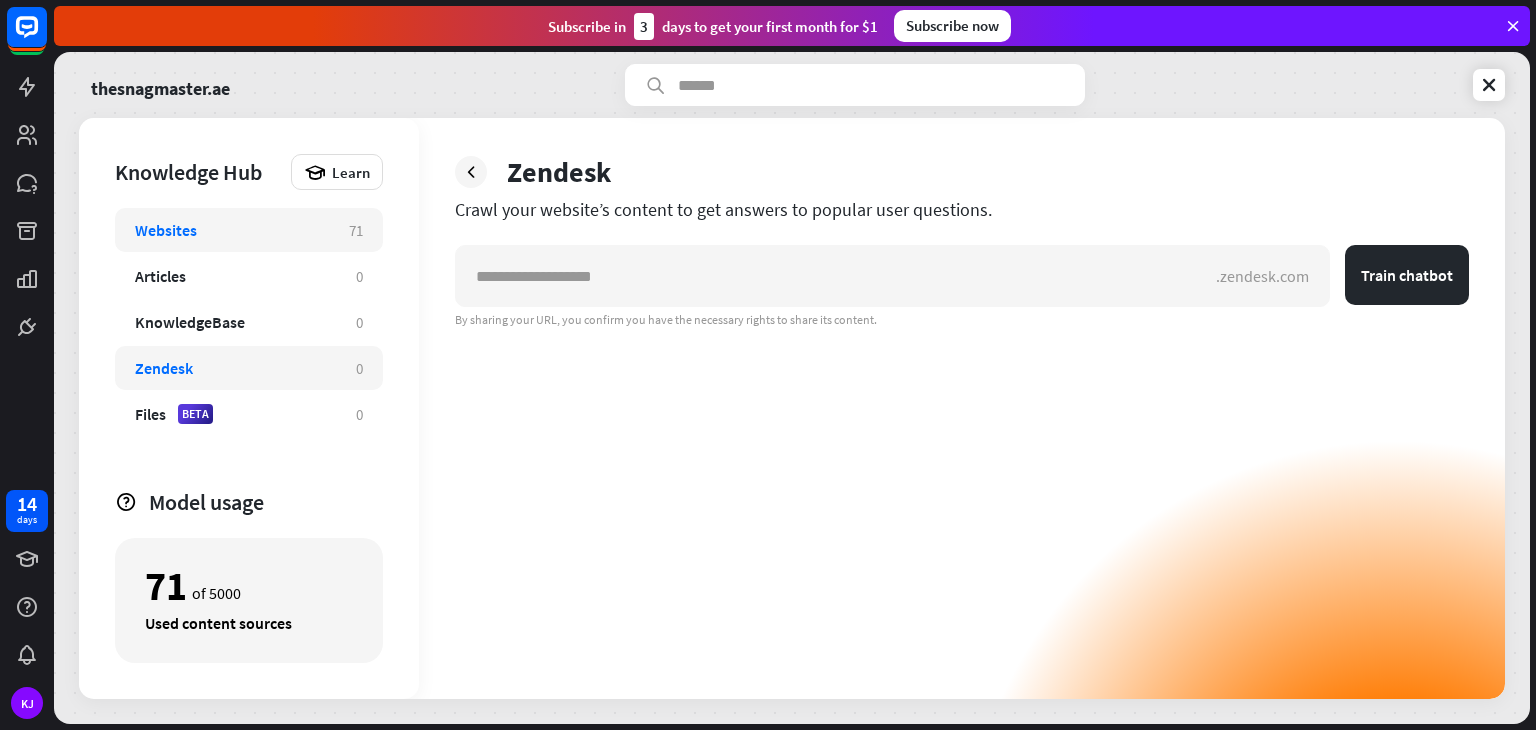 click on "Websites     71" at bounding box center [249, 230] 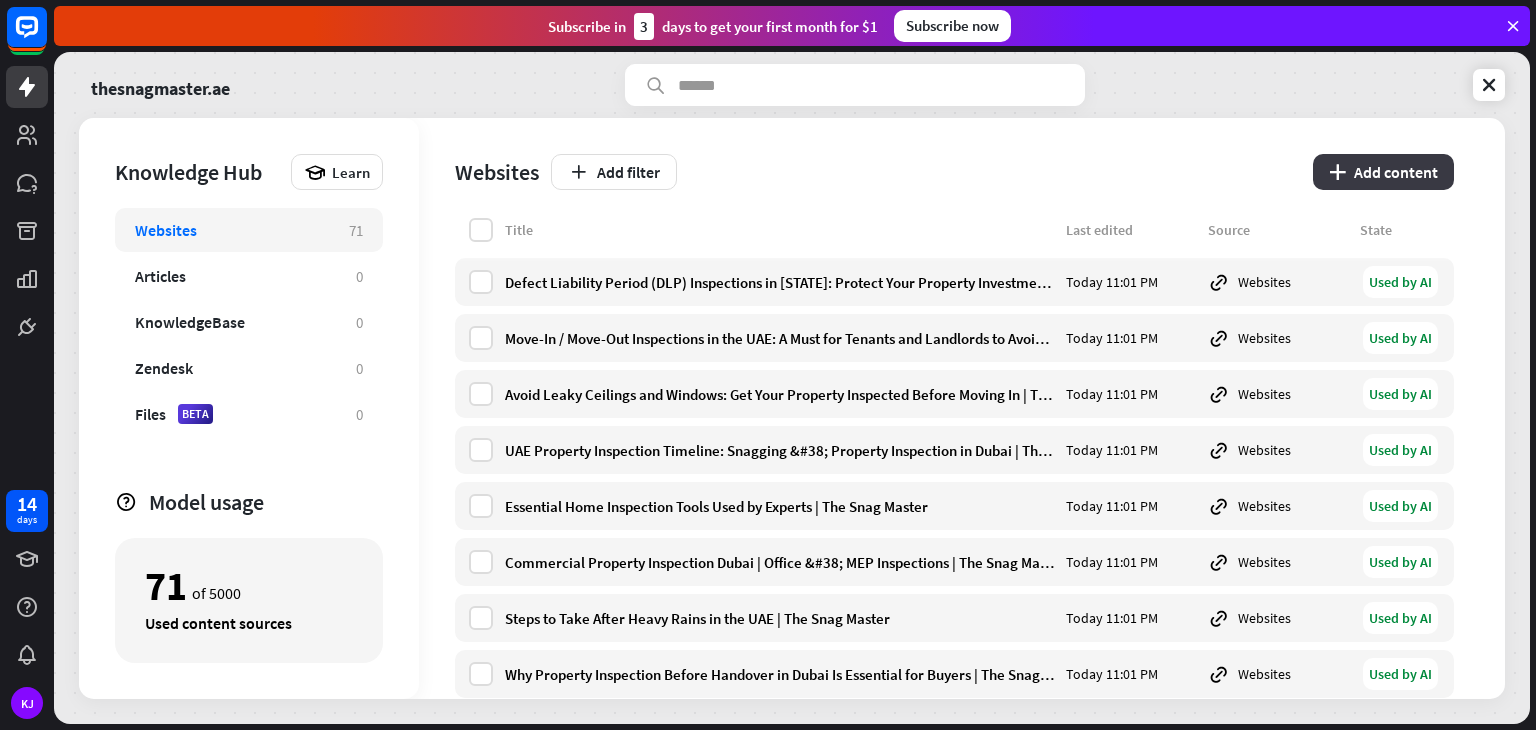click on "plus
Add content" at bounding box center (1383, 172) 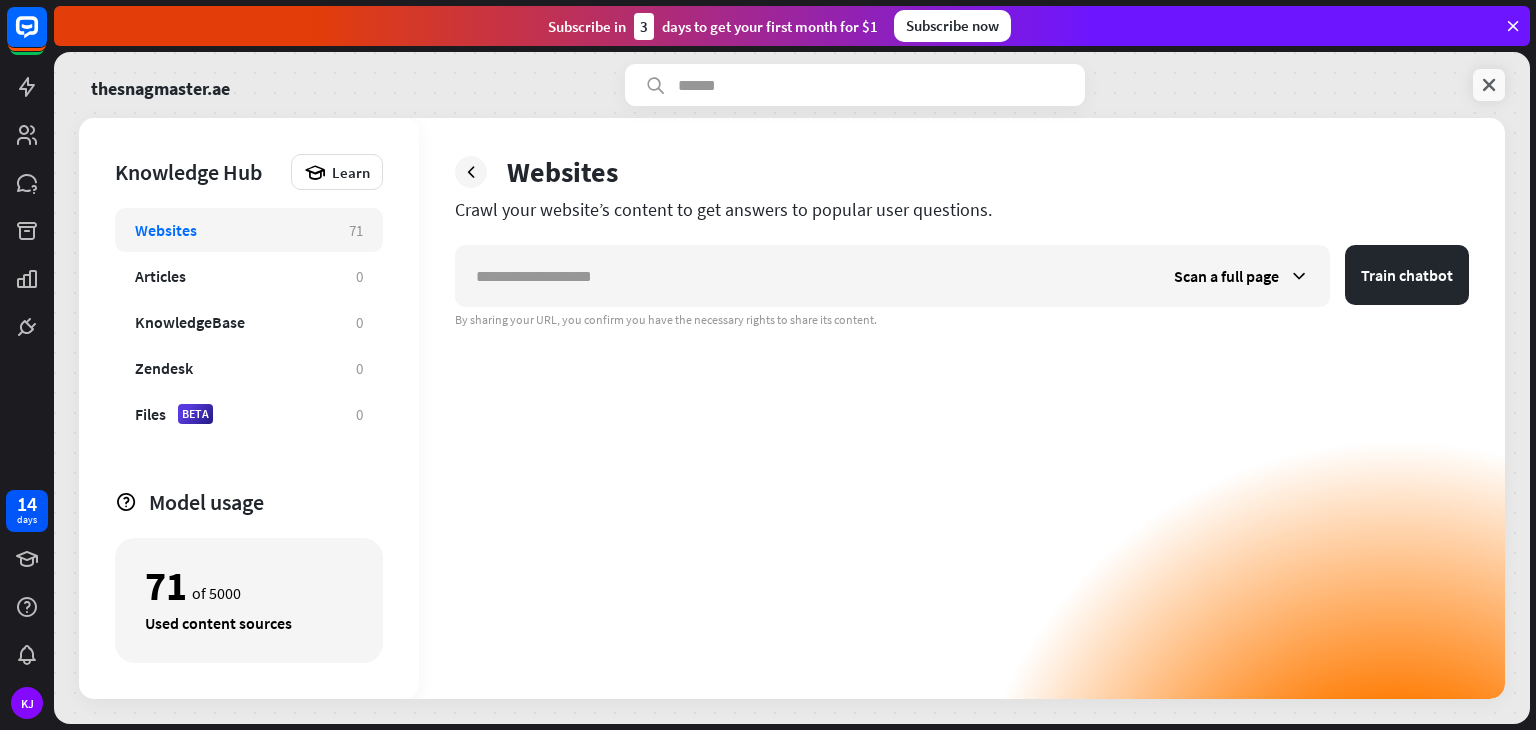 click at bounding box center (1489, 85) 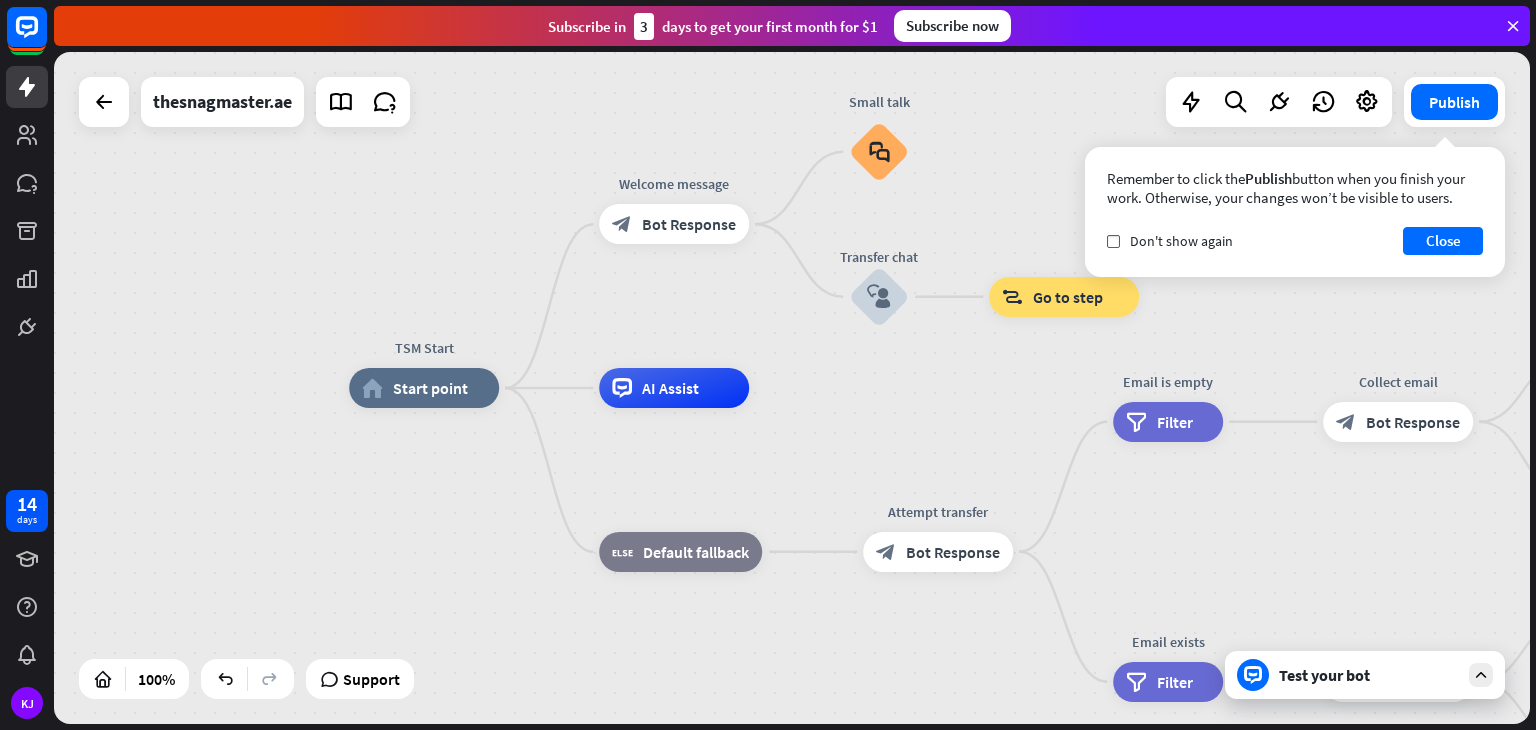 click on "Test your bot" at bounding box center [1365, 675] 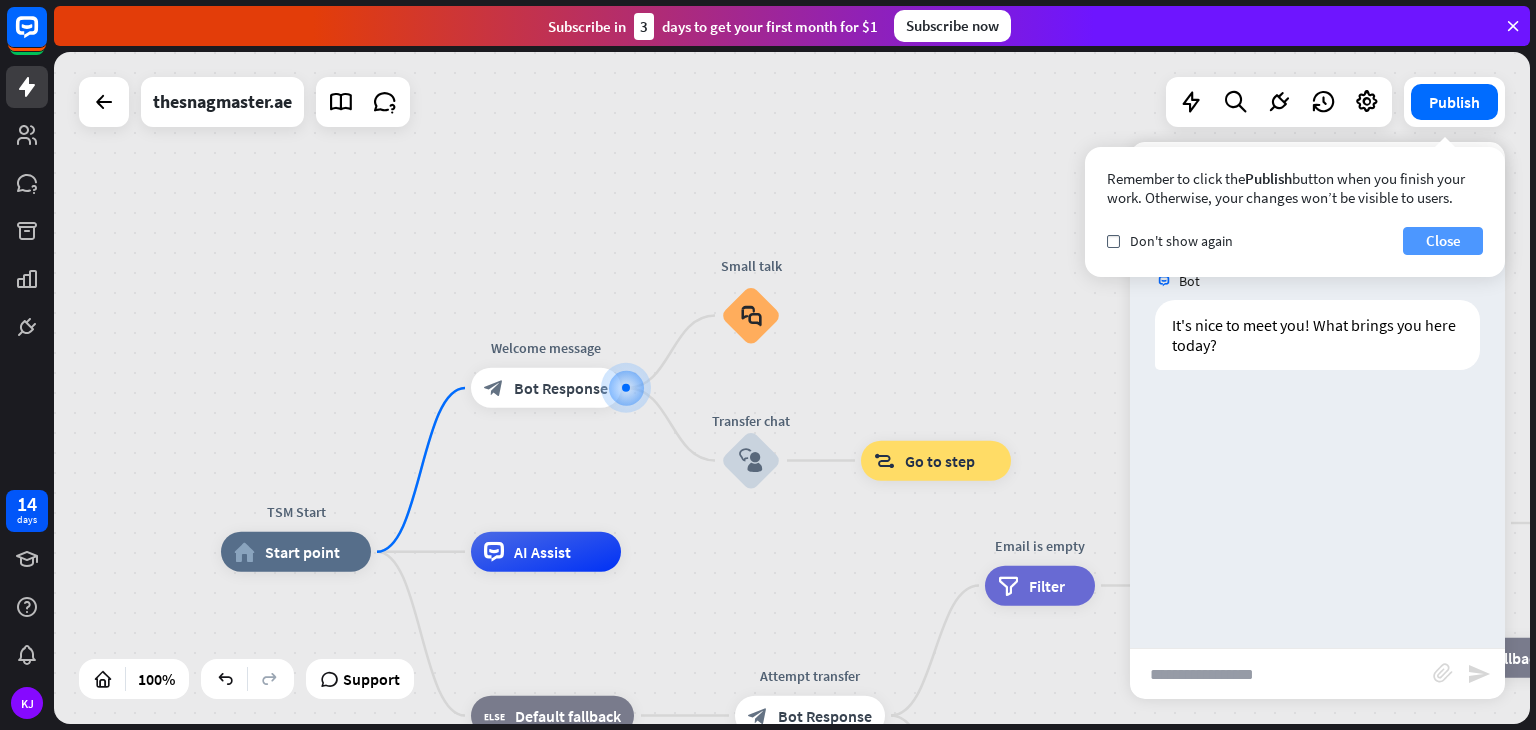 click on "Close" at bounding box center [1443, 241] 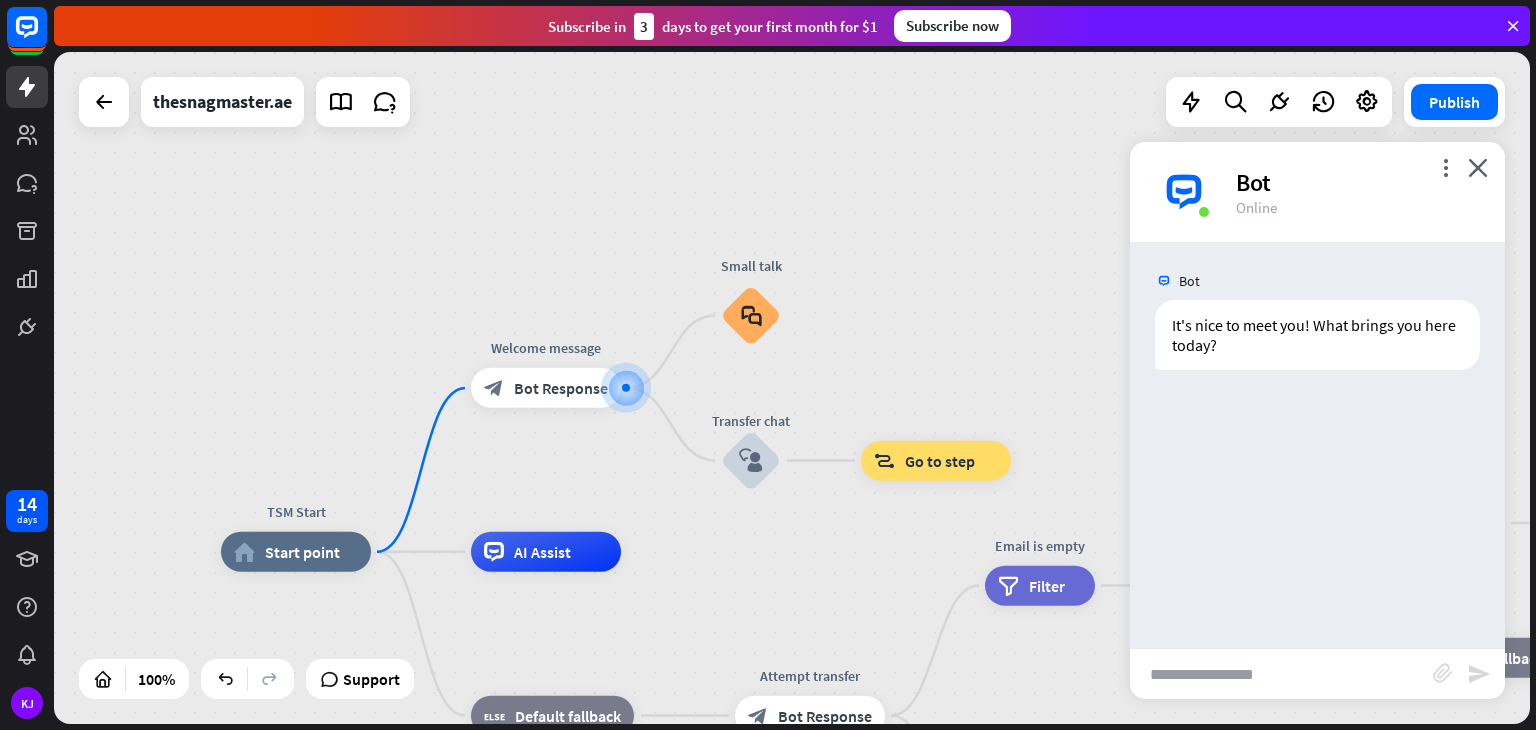 click at bounding box center [1281, 674] 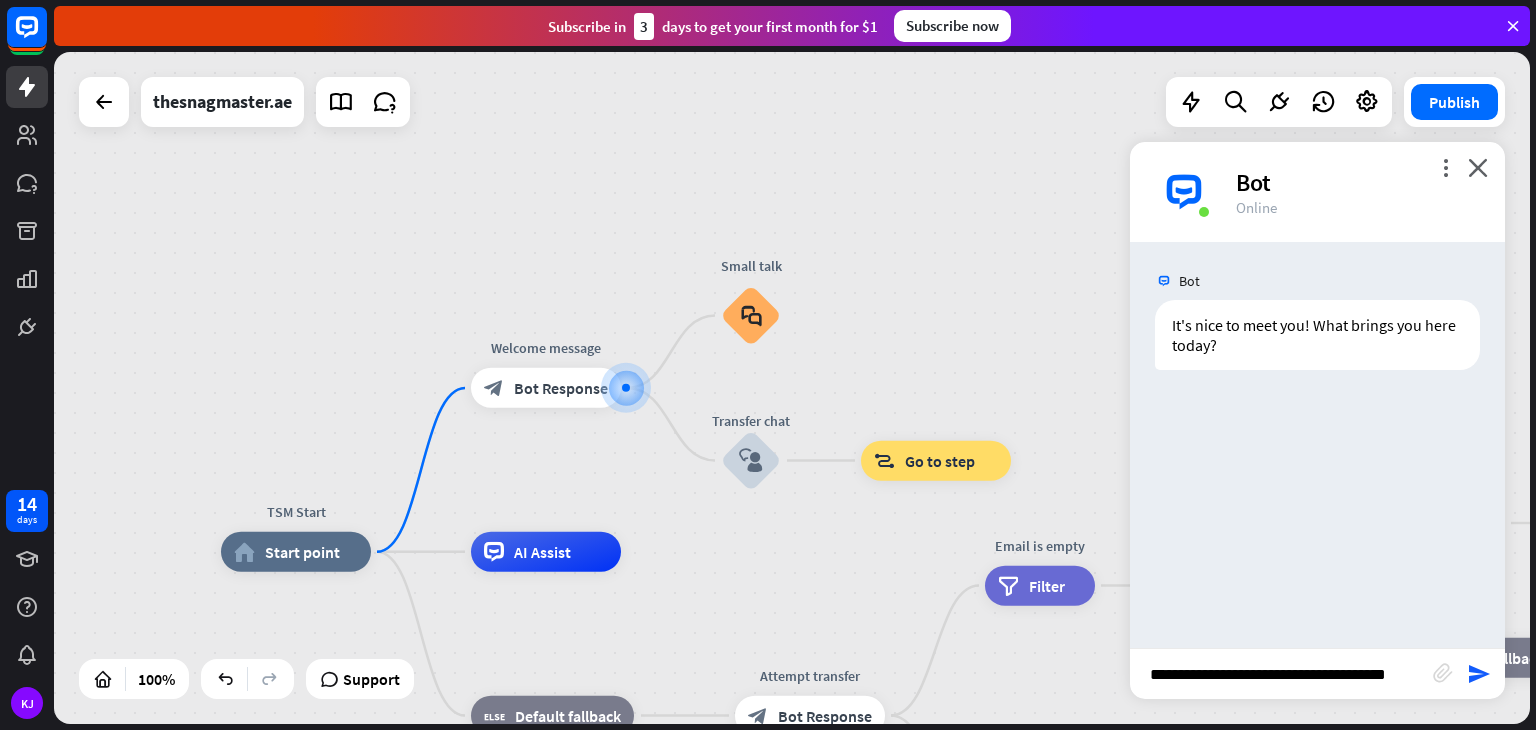 type on "**********" 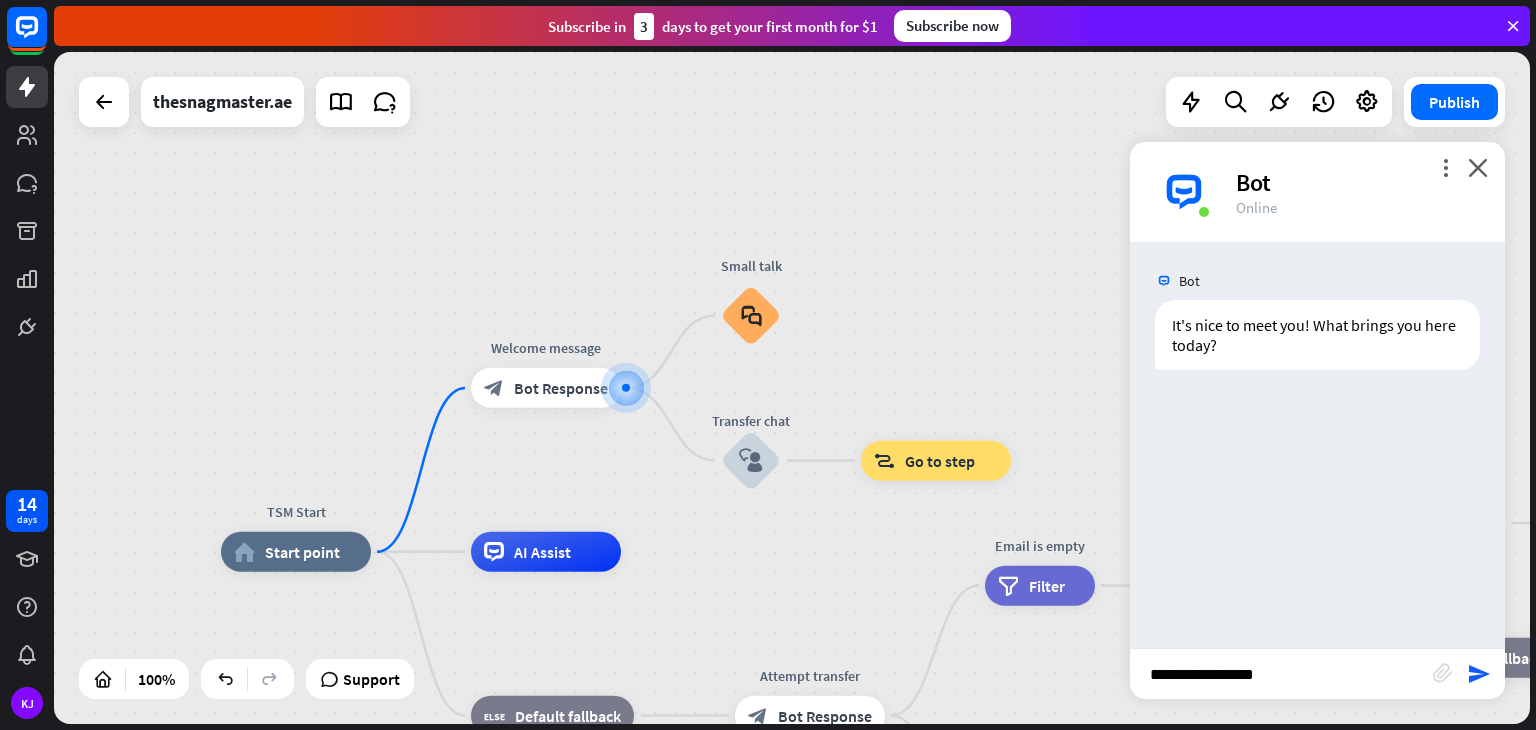 scroll, scrollTop: 0, scrollLeft: 0, axis: both 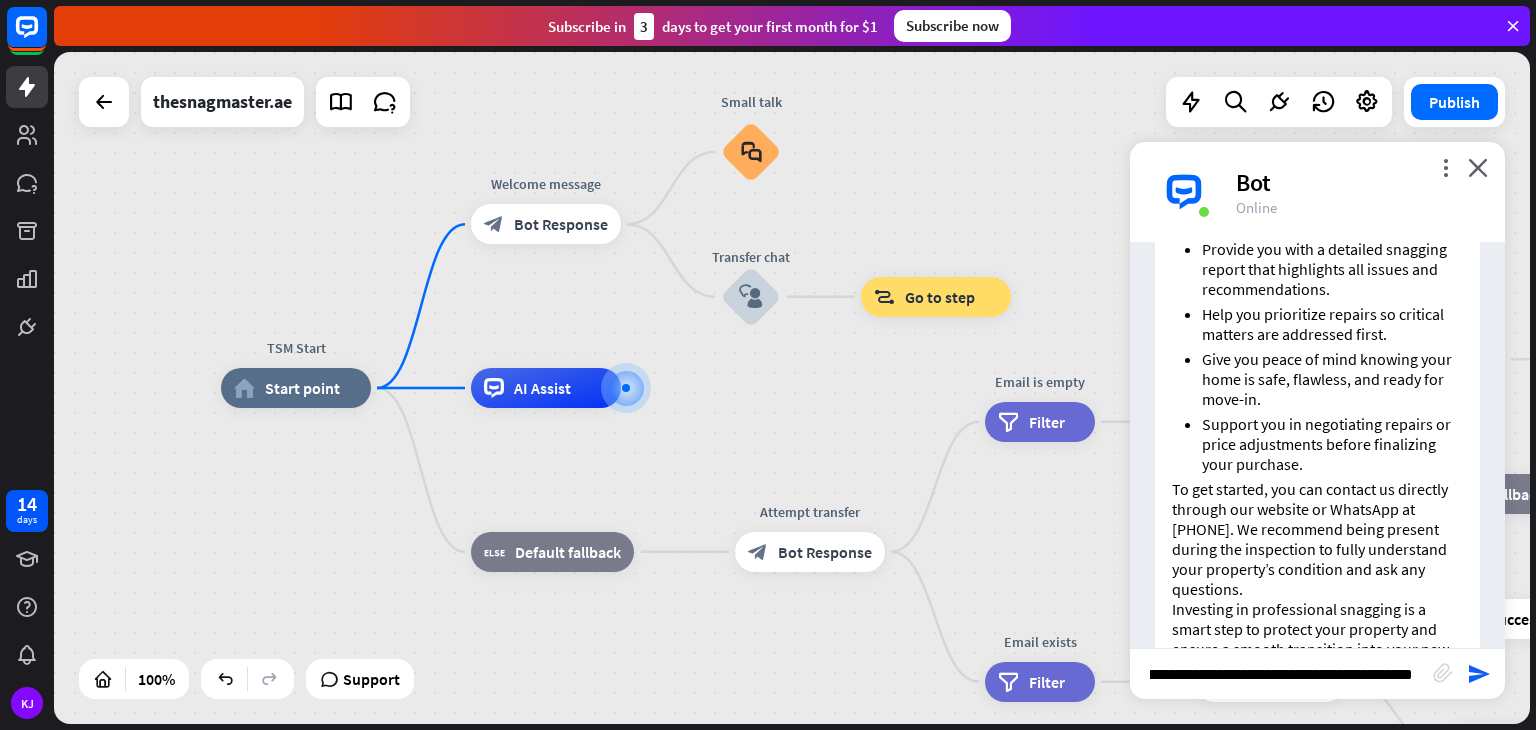 type on "**********" 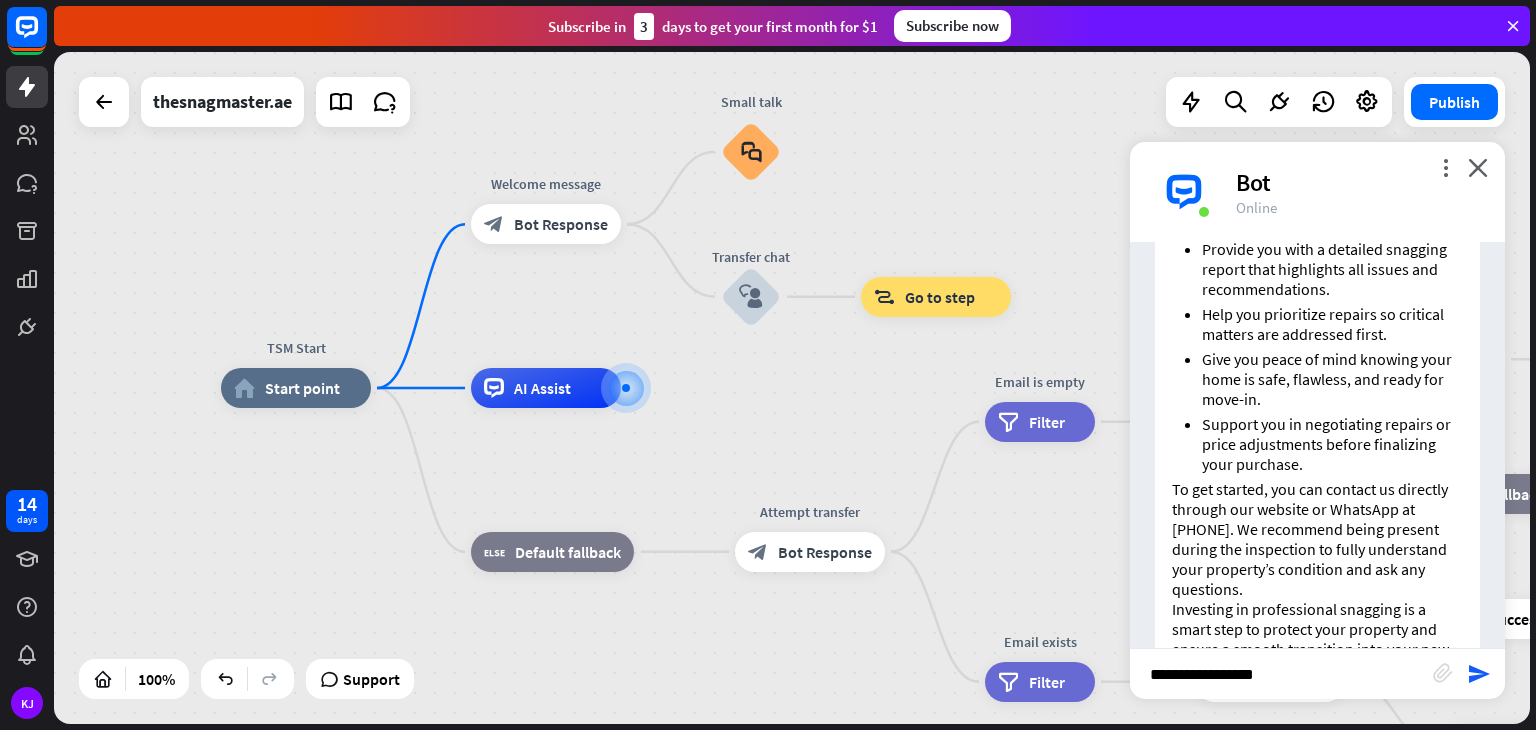 scroll, scrollTop: 0, scrollLeft: 0, axis: both 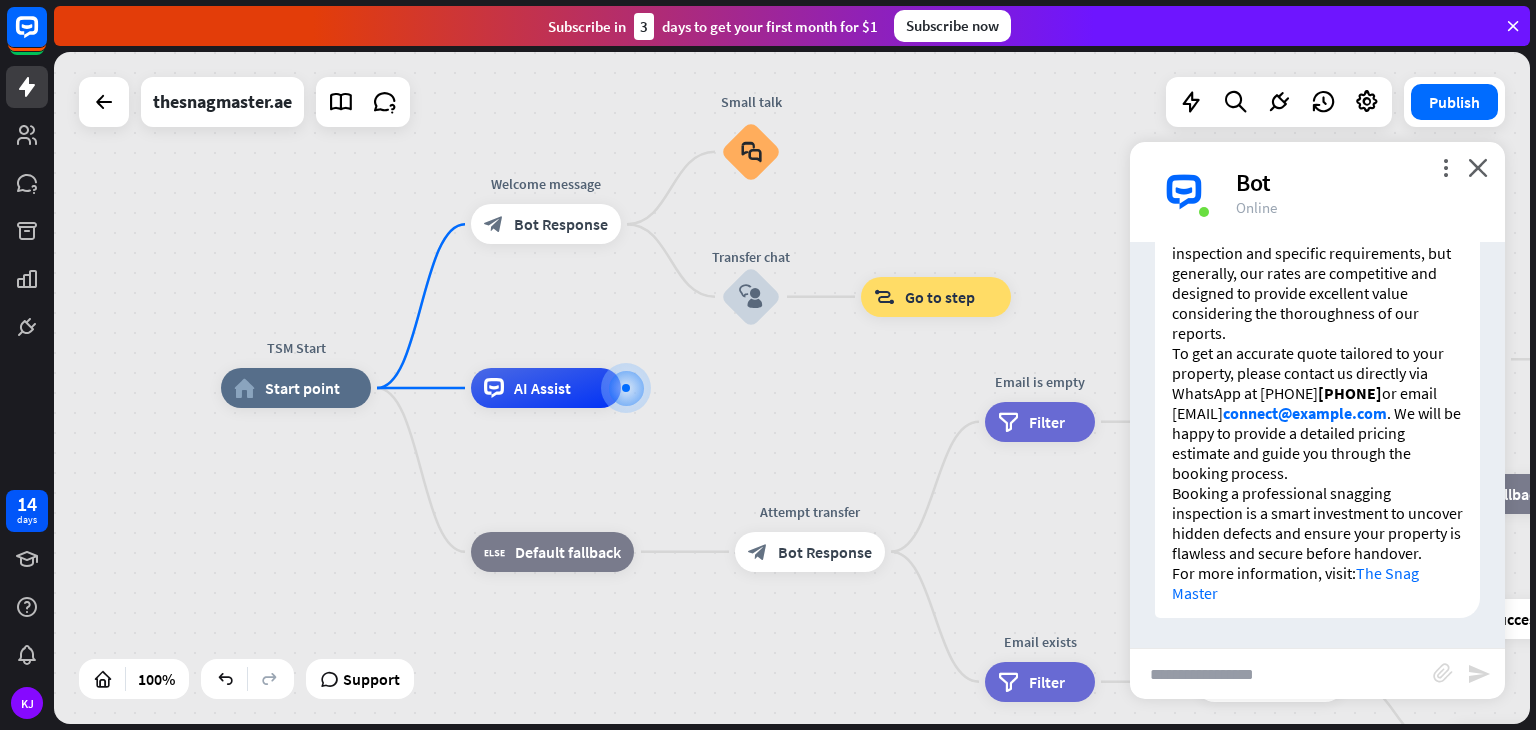 click at bounding box center (1281, 674) 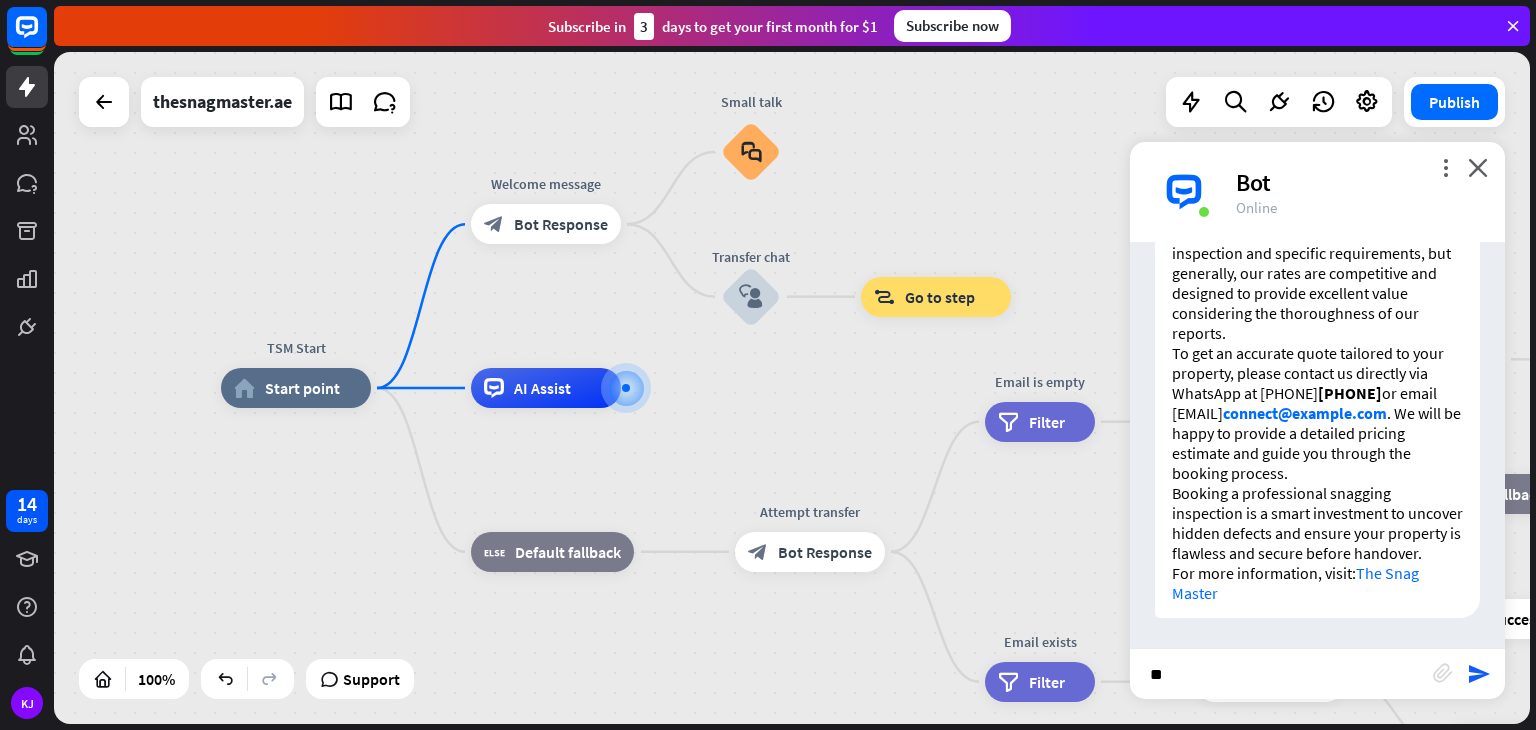 type on "*" 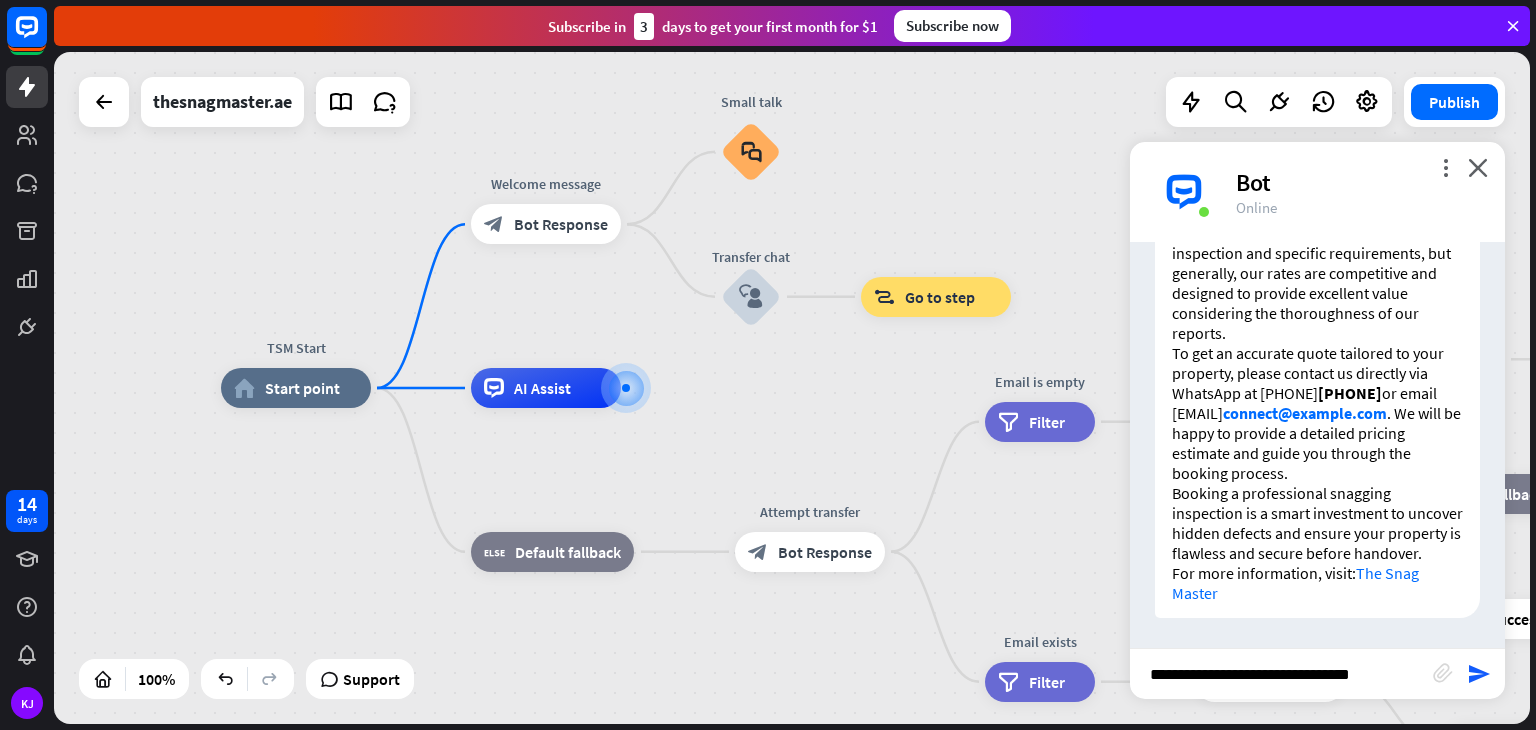 type on "**********" 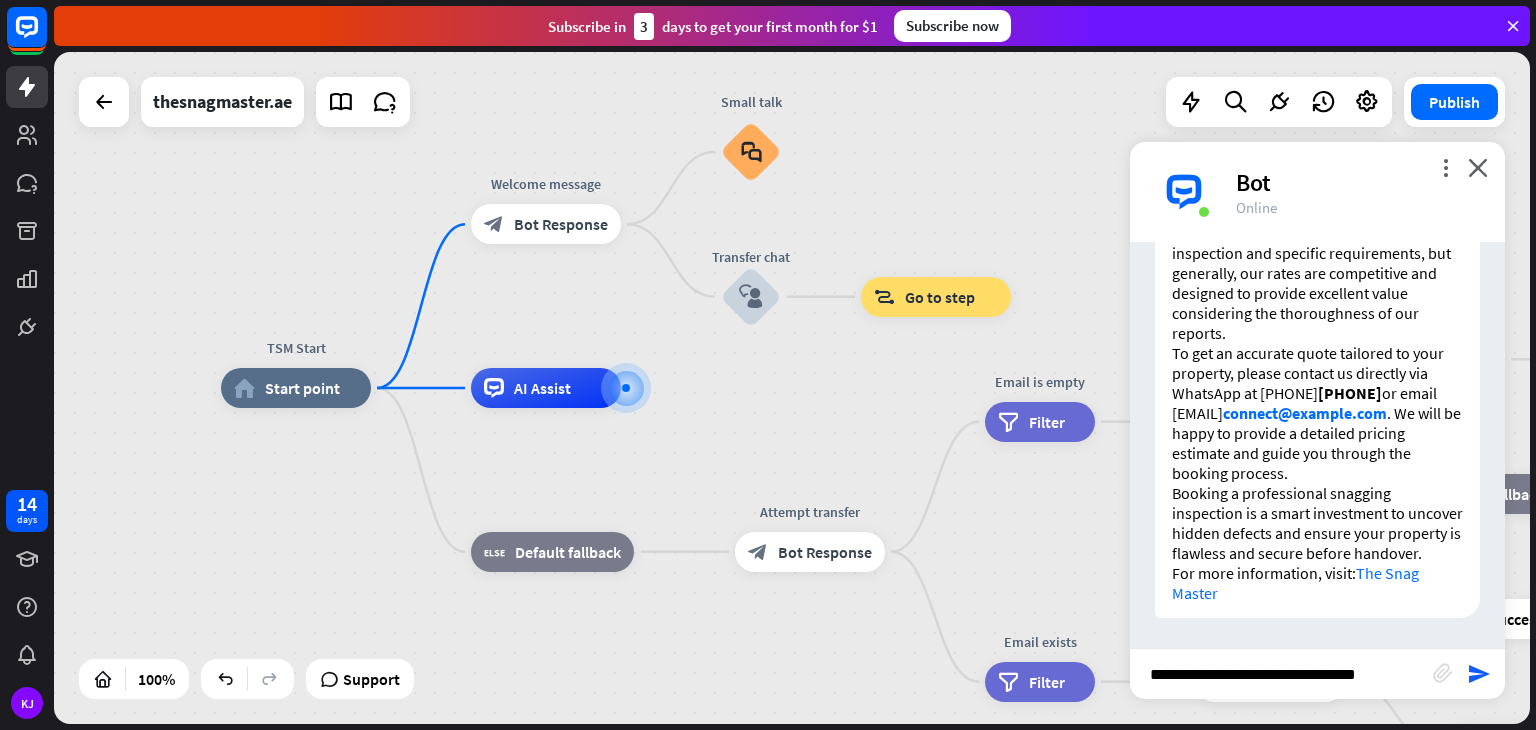 type 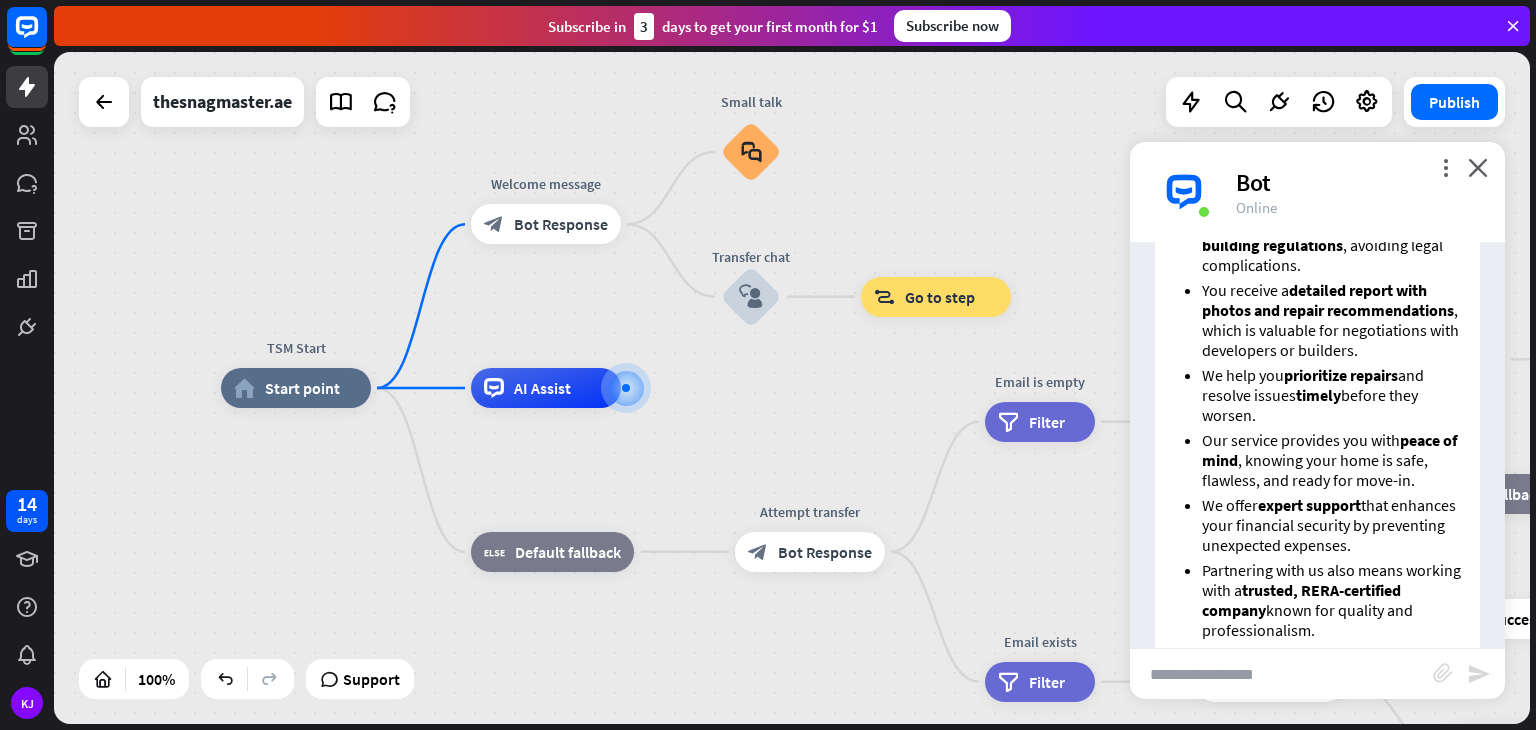 scroll, scrollTop: 1787, scrollLeft: 0, axis: vertical 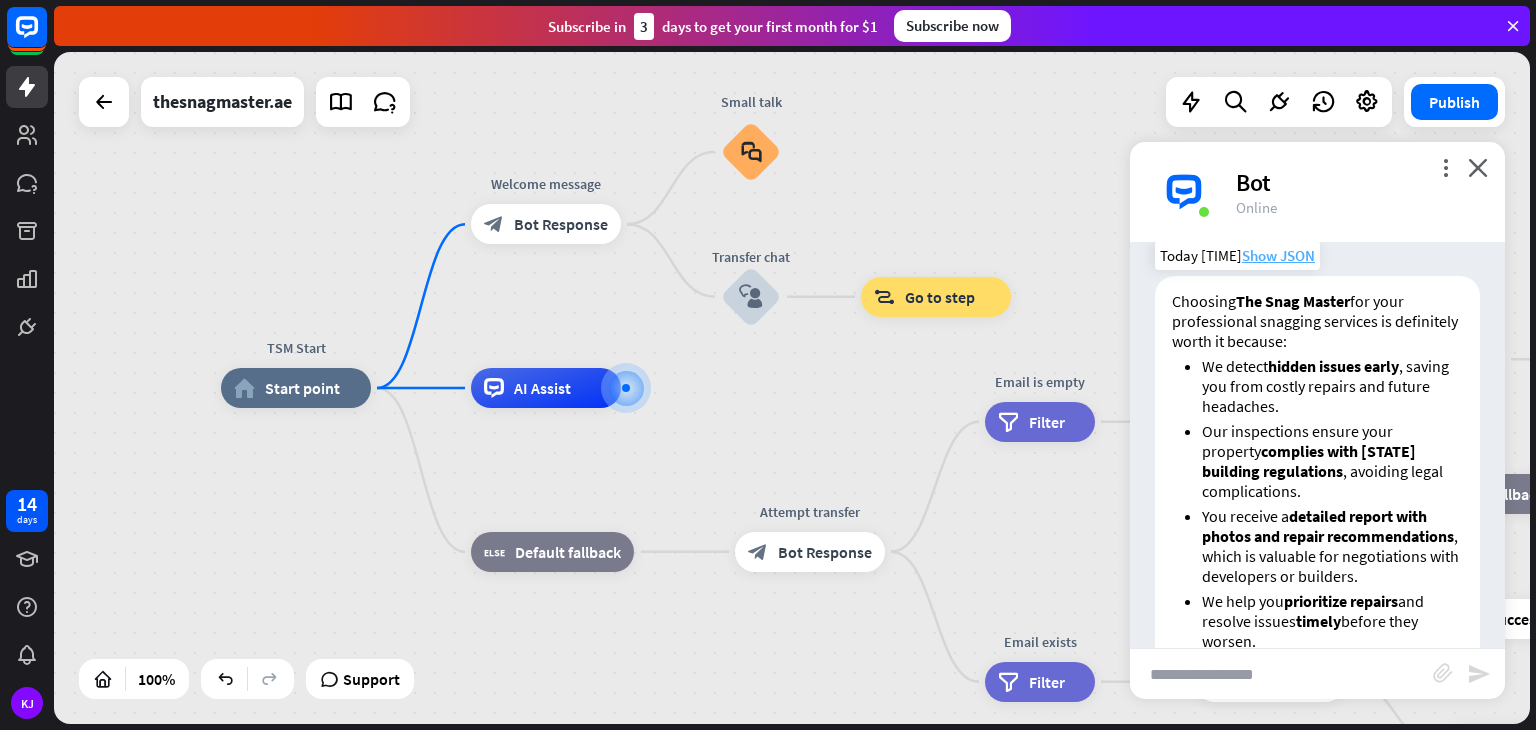 click on "Show JSON" at bounding box center [1278, 255] 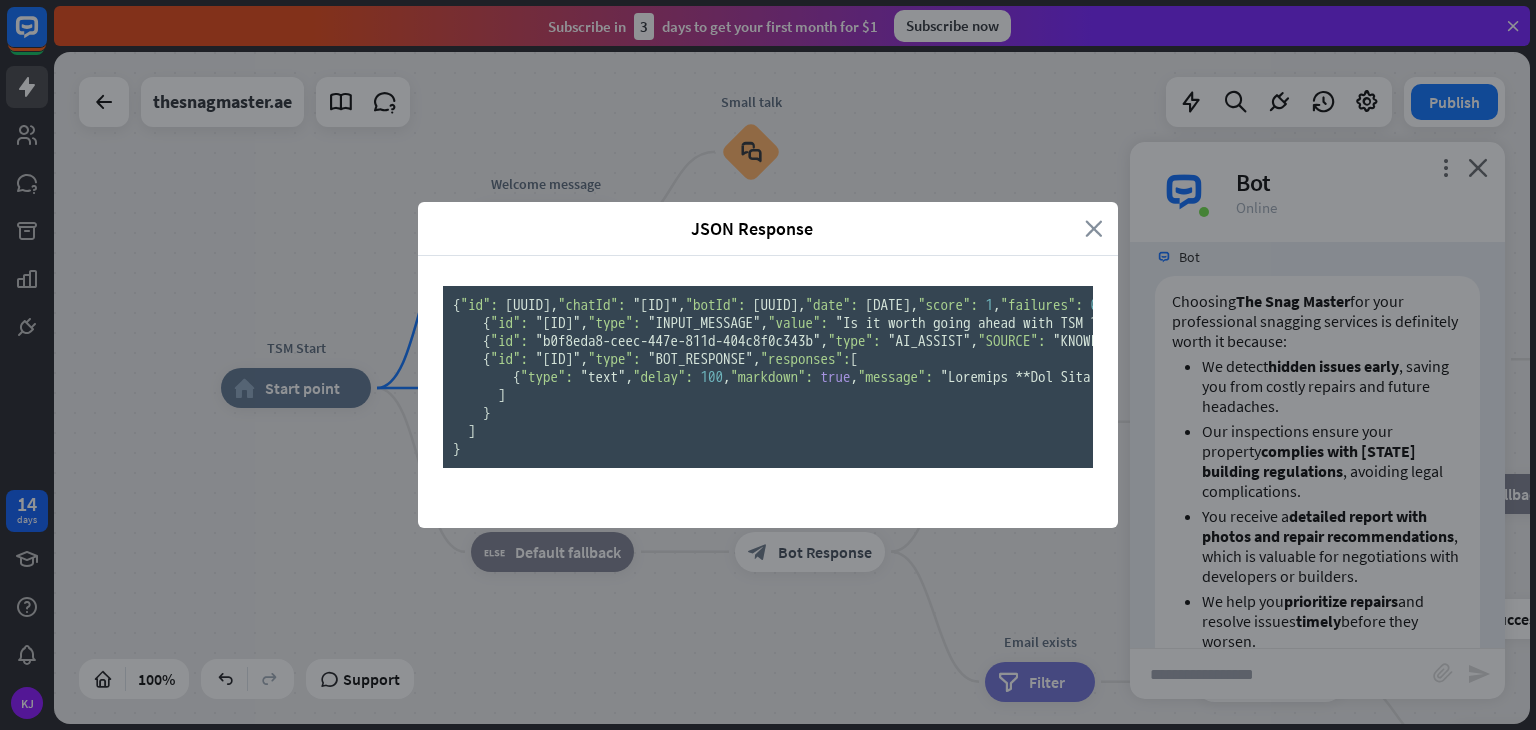 click on "close" at bounding box center [1094, 228] 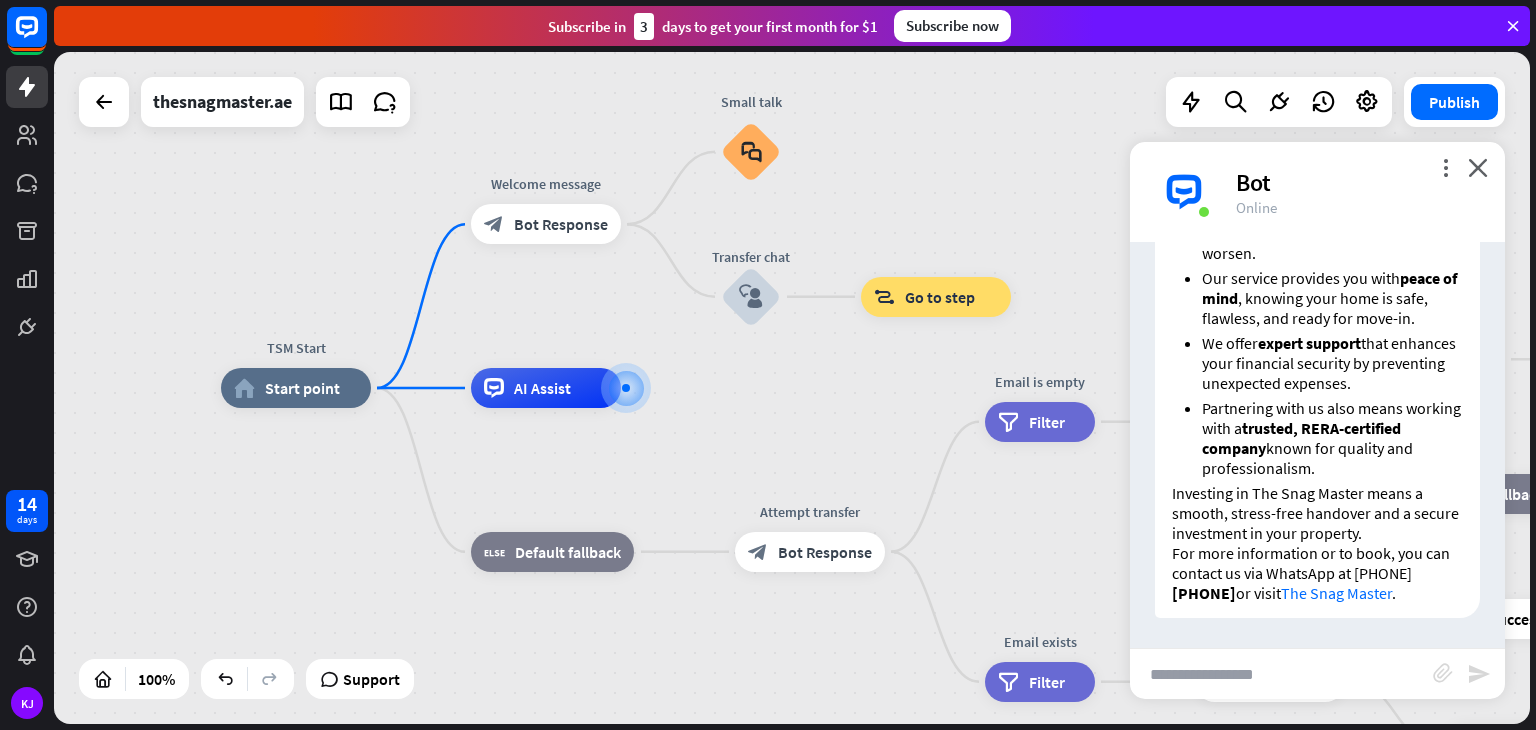 scroll, scrollTop: 2255, scrollLeft: 0, axis: vertical 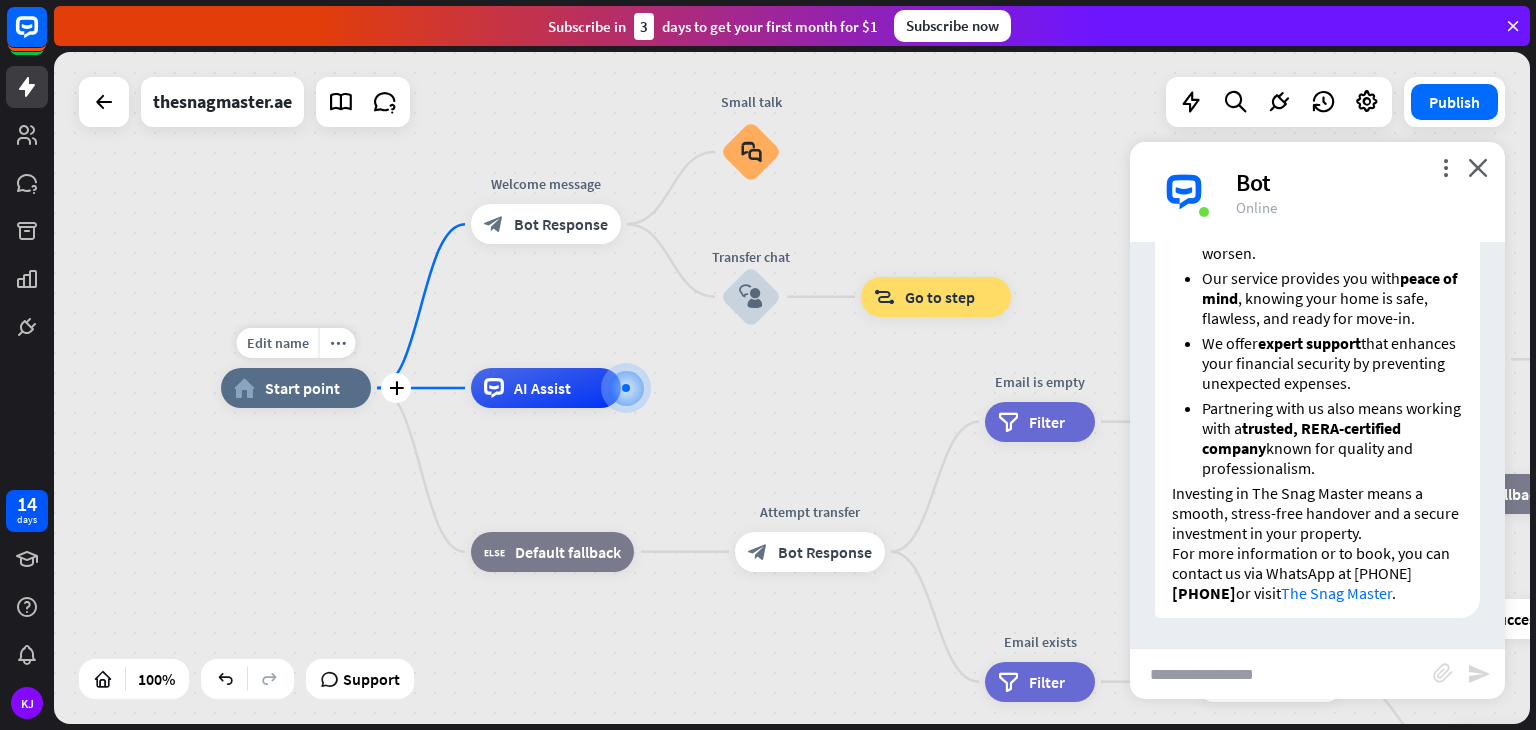click on "Start point" at bounding box center [302, 388] 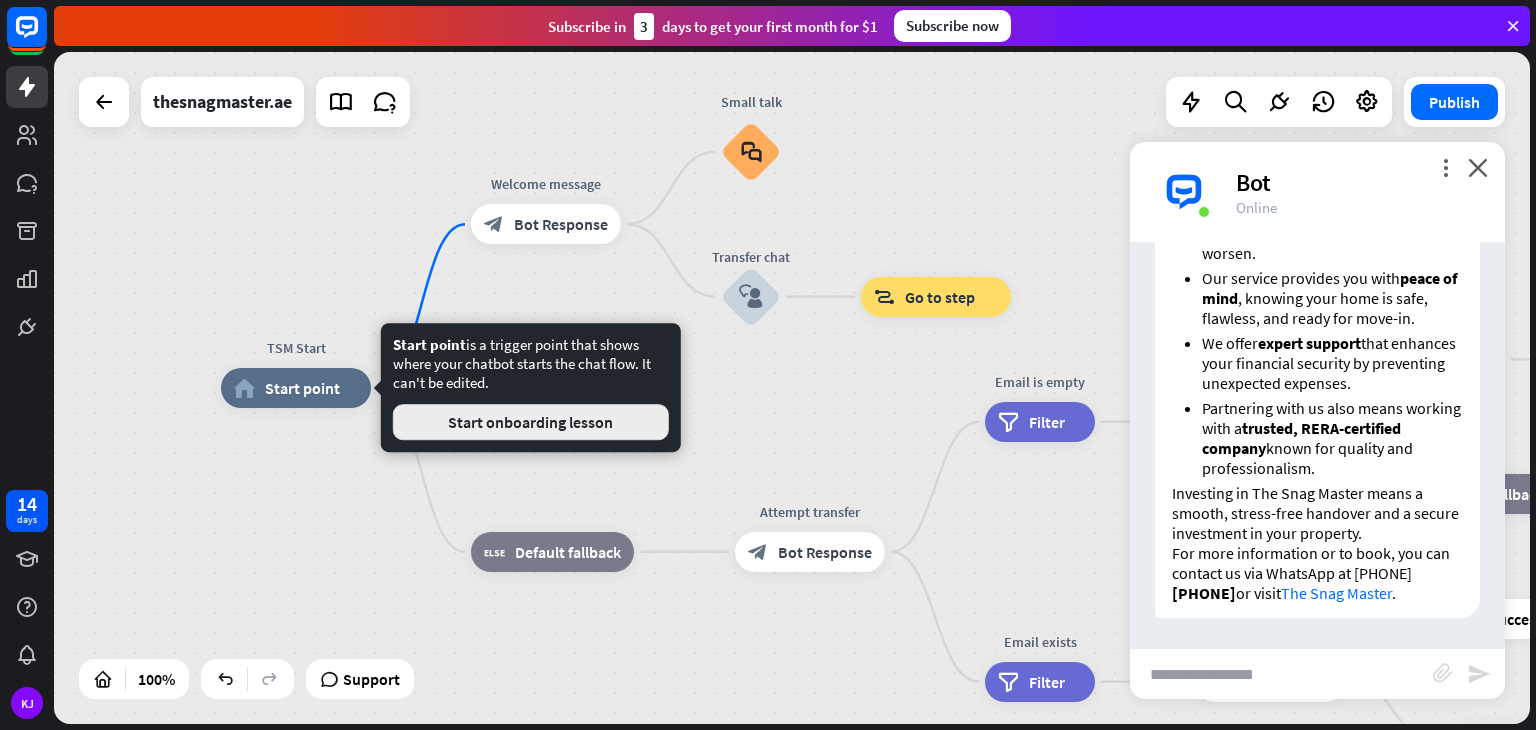click on "Start onboarding lesson" at bounding box center (531, 422) 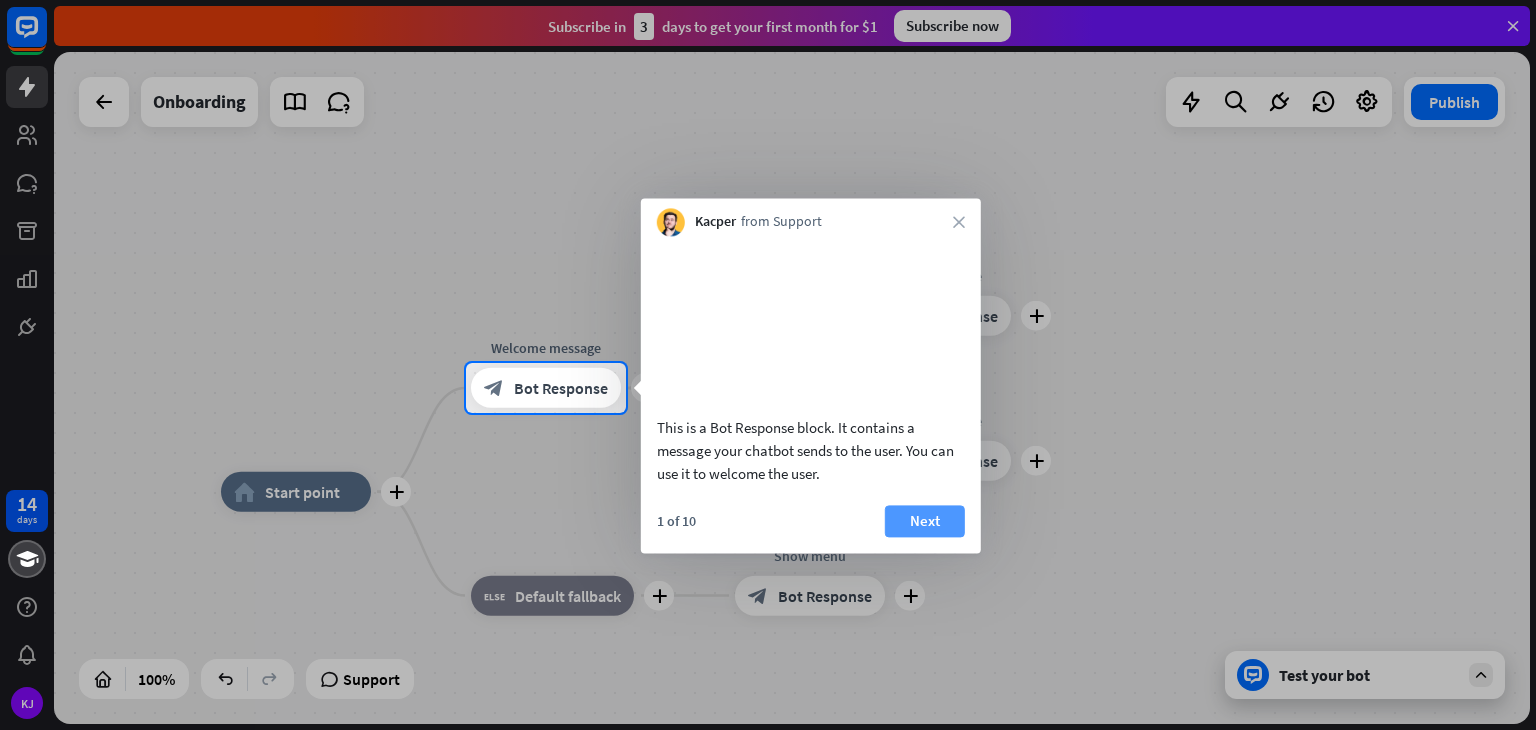 click on "Next" at bounding box center [925, 521] 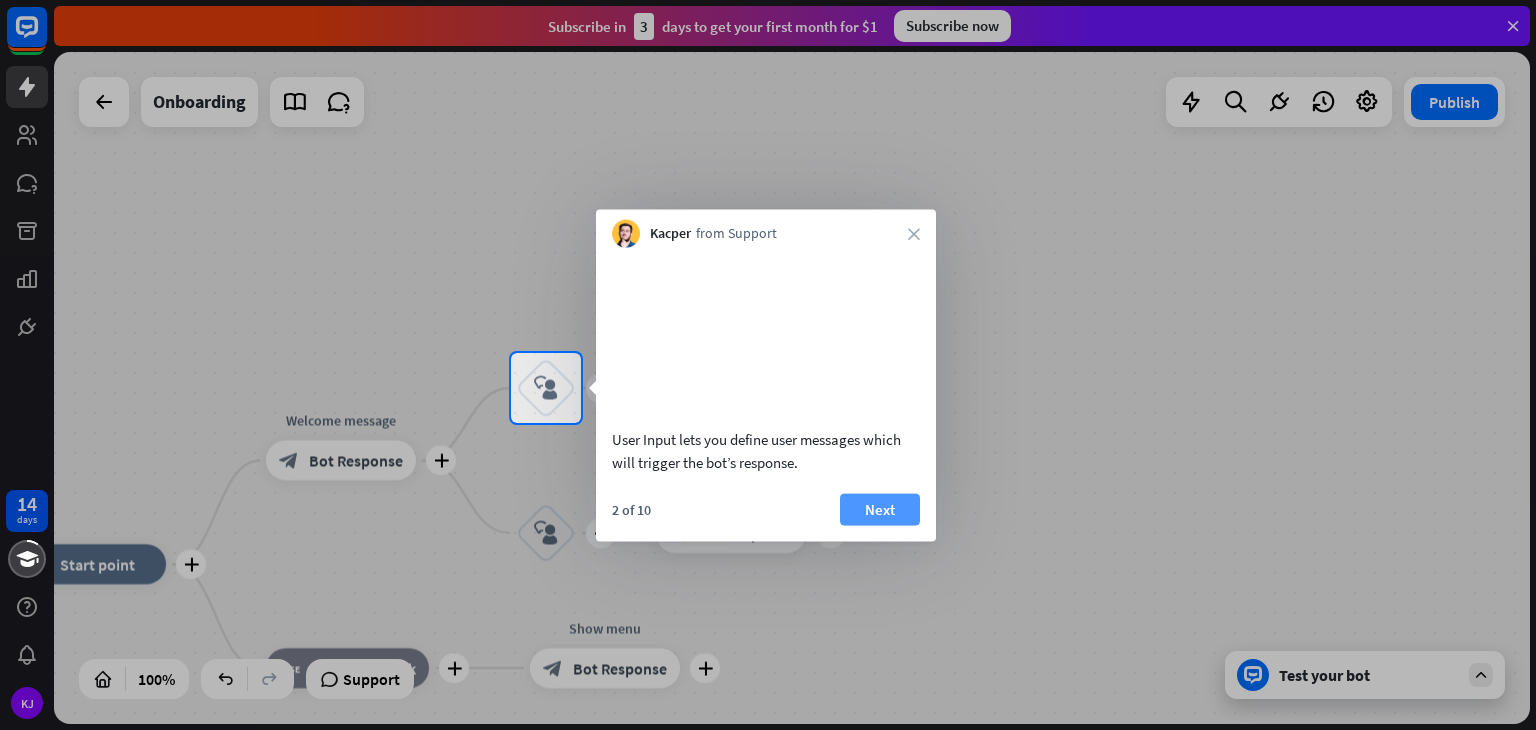 click on "Next" at bounding box center (880, 509) 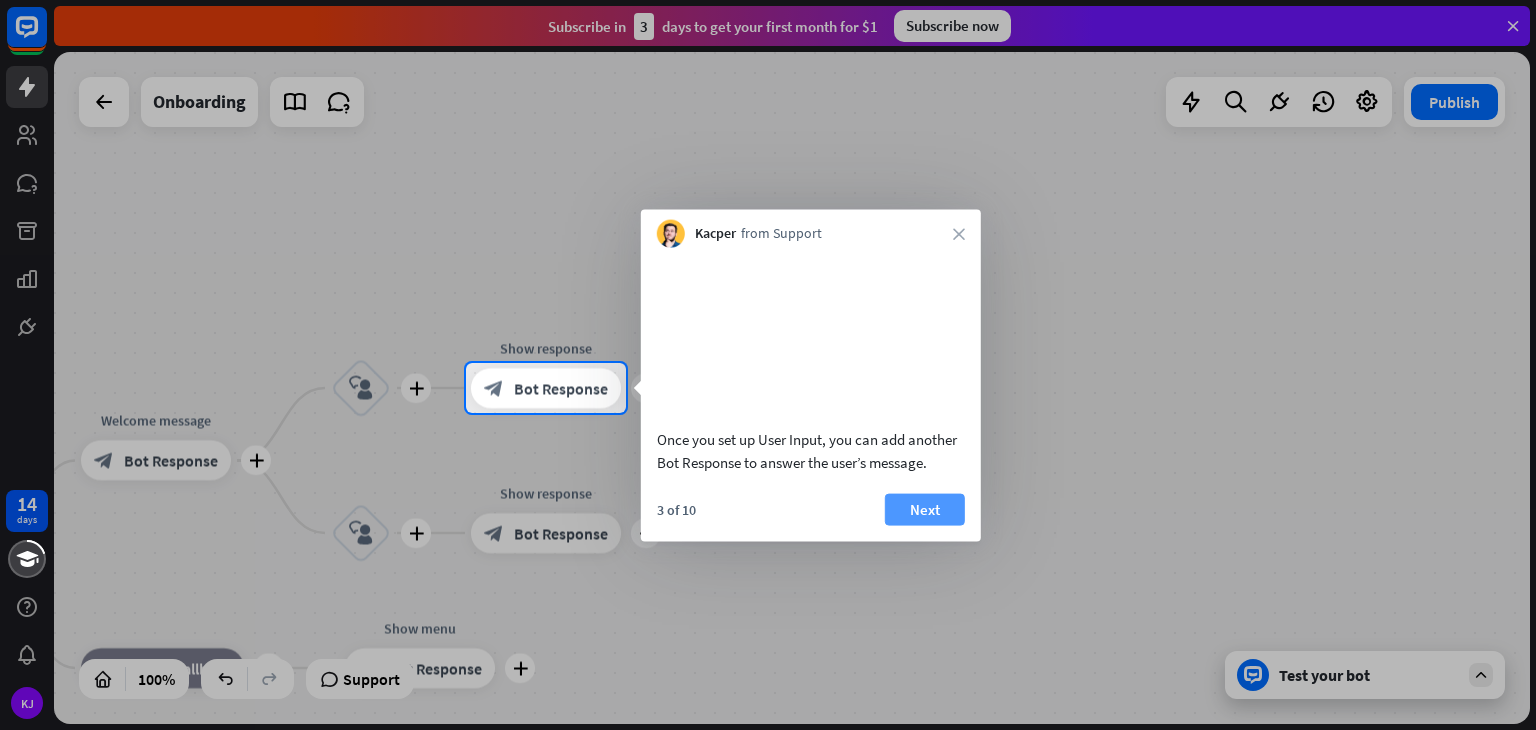click on "Next" at bounding box center [925, 509] 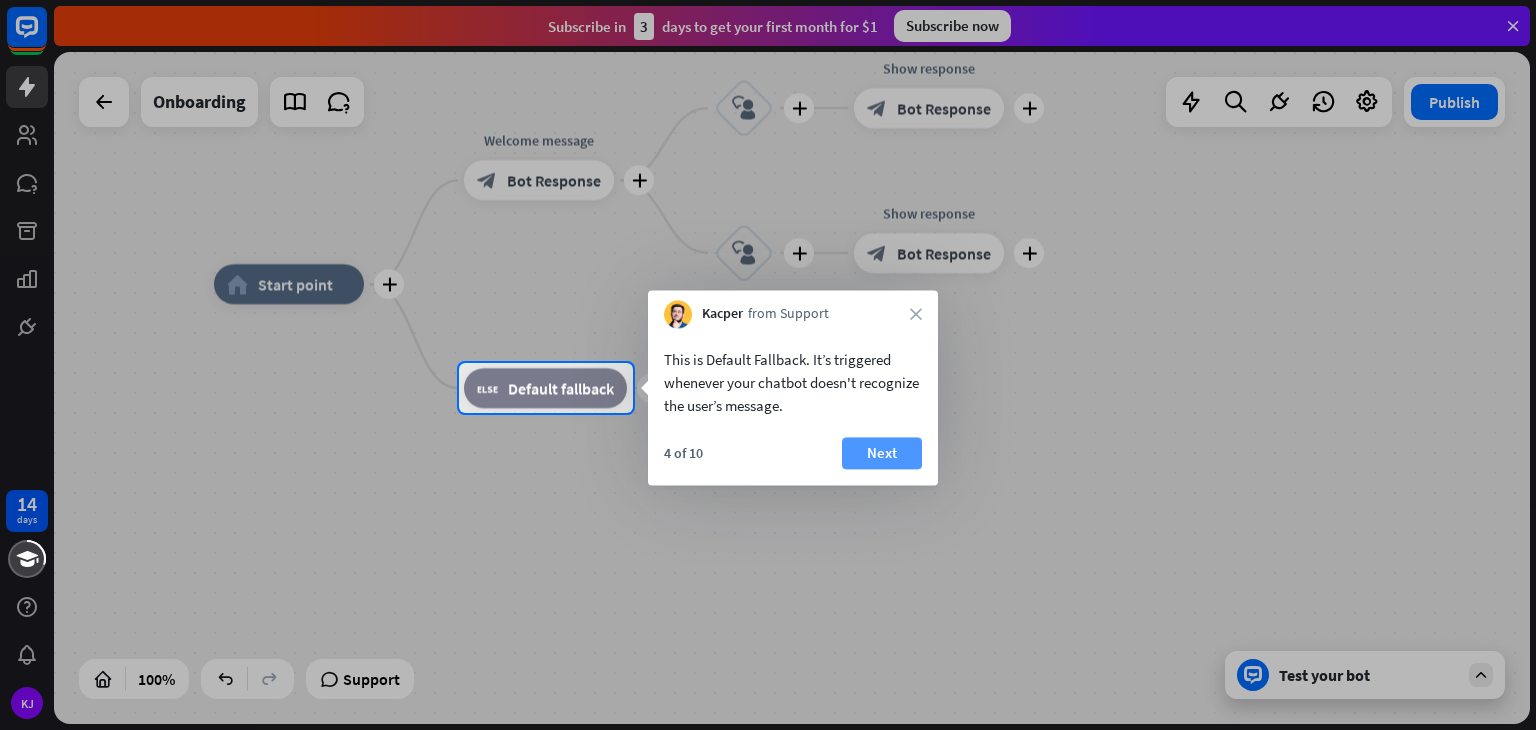 click on "Next" at bounding box center [882, 453] 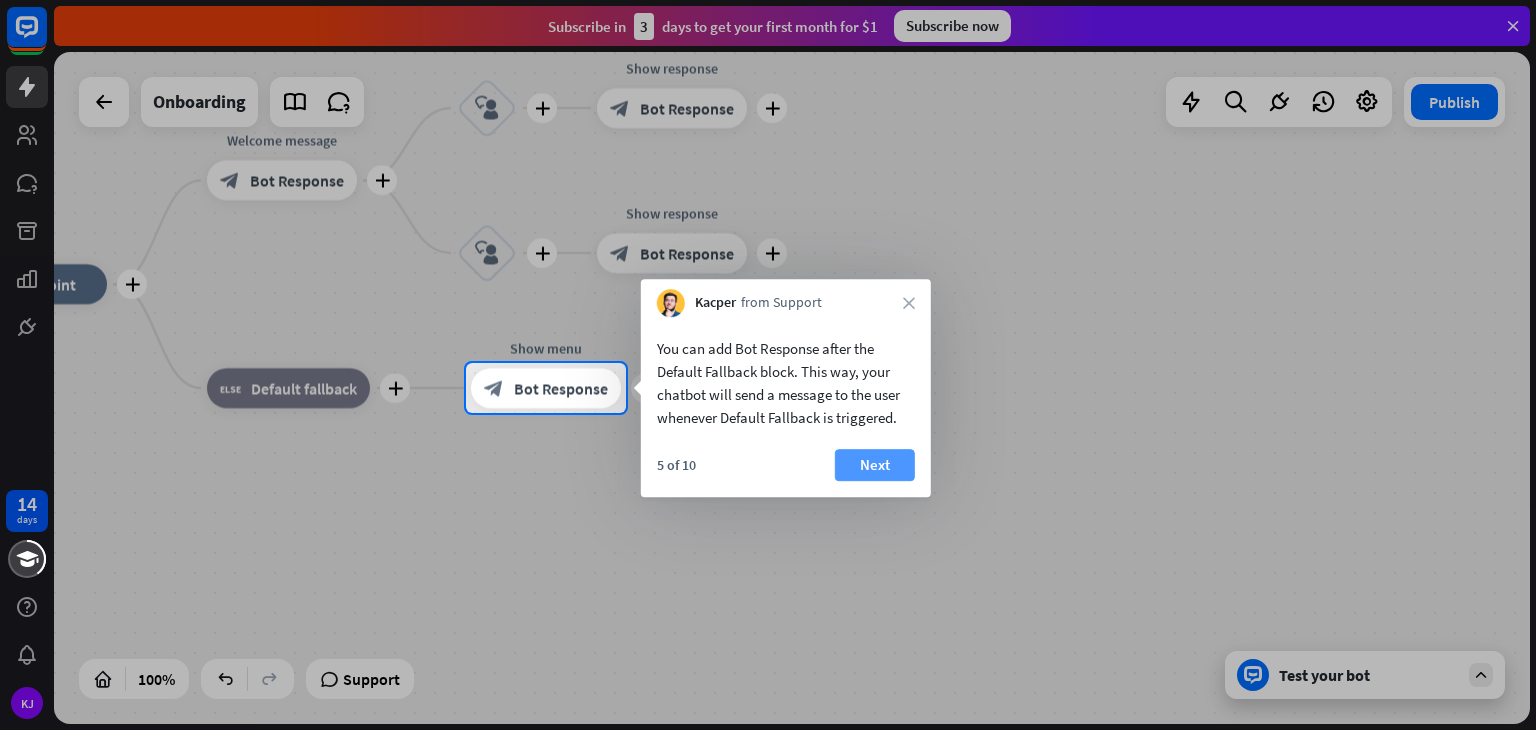 click on "Next" at bounding box center [875, 465] 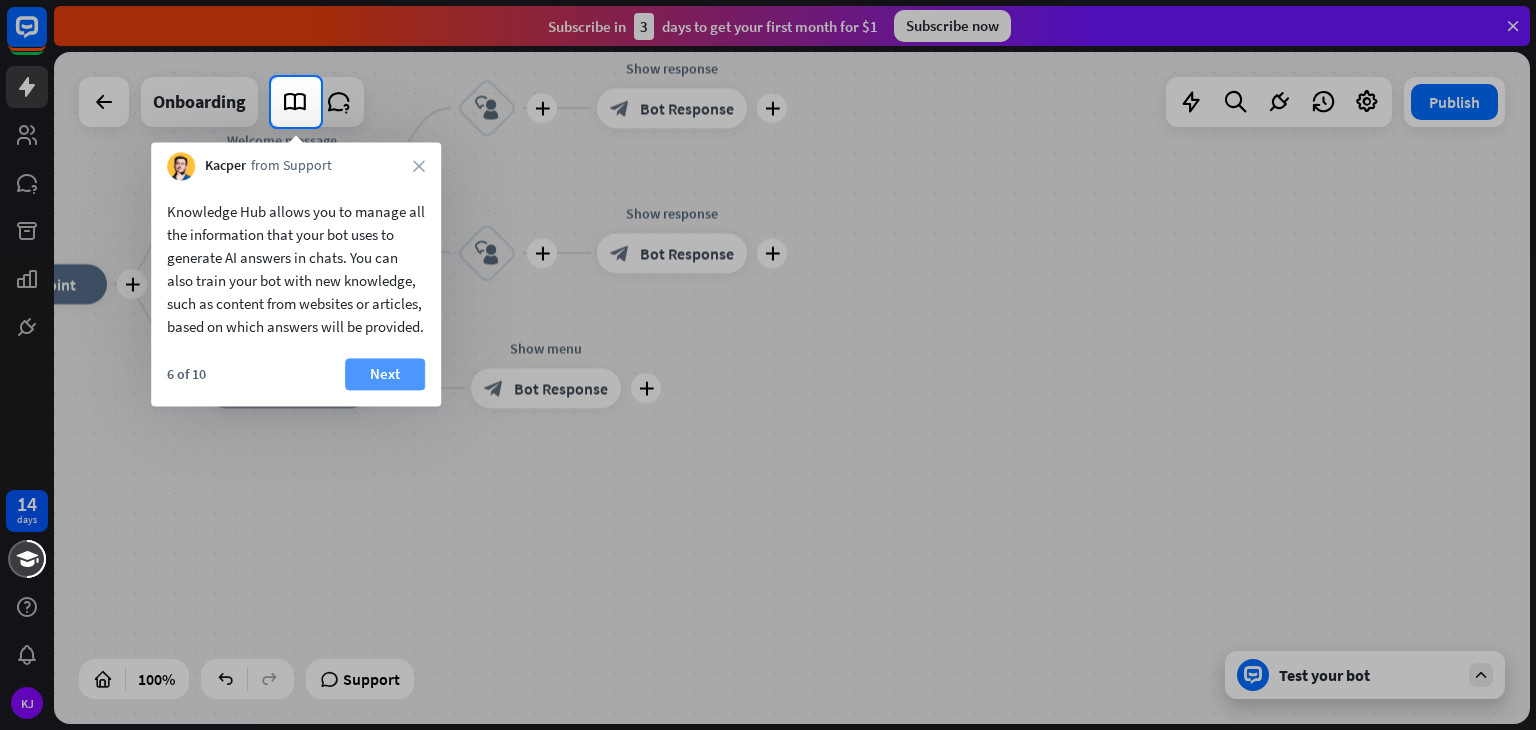 click on "Next" at bounding box center (385, 374) 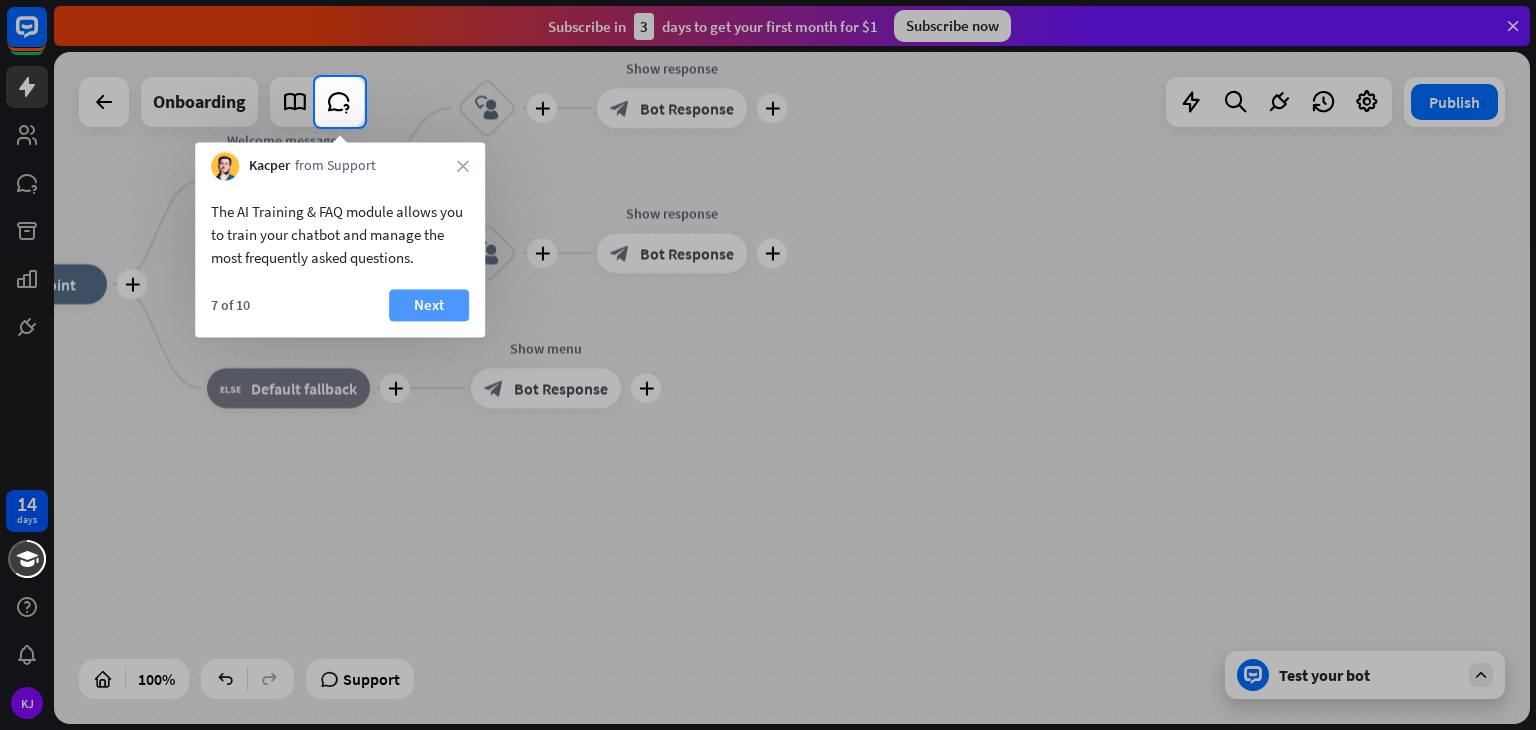 click on "Next" at bounding box center [429, 305] 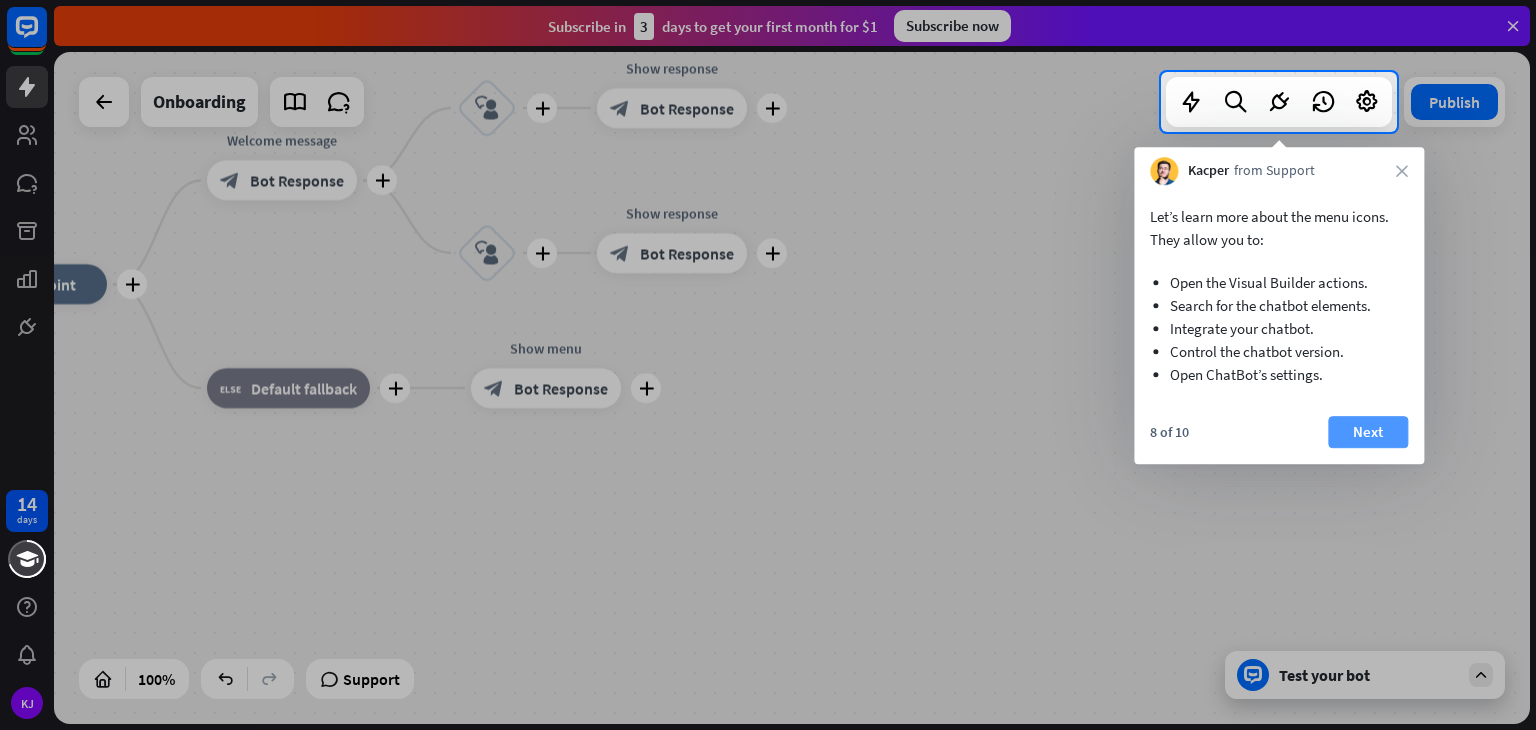 click on "Next" at bounding box center [1368, 432] 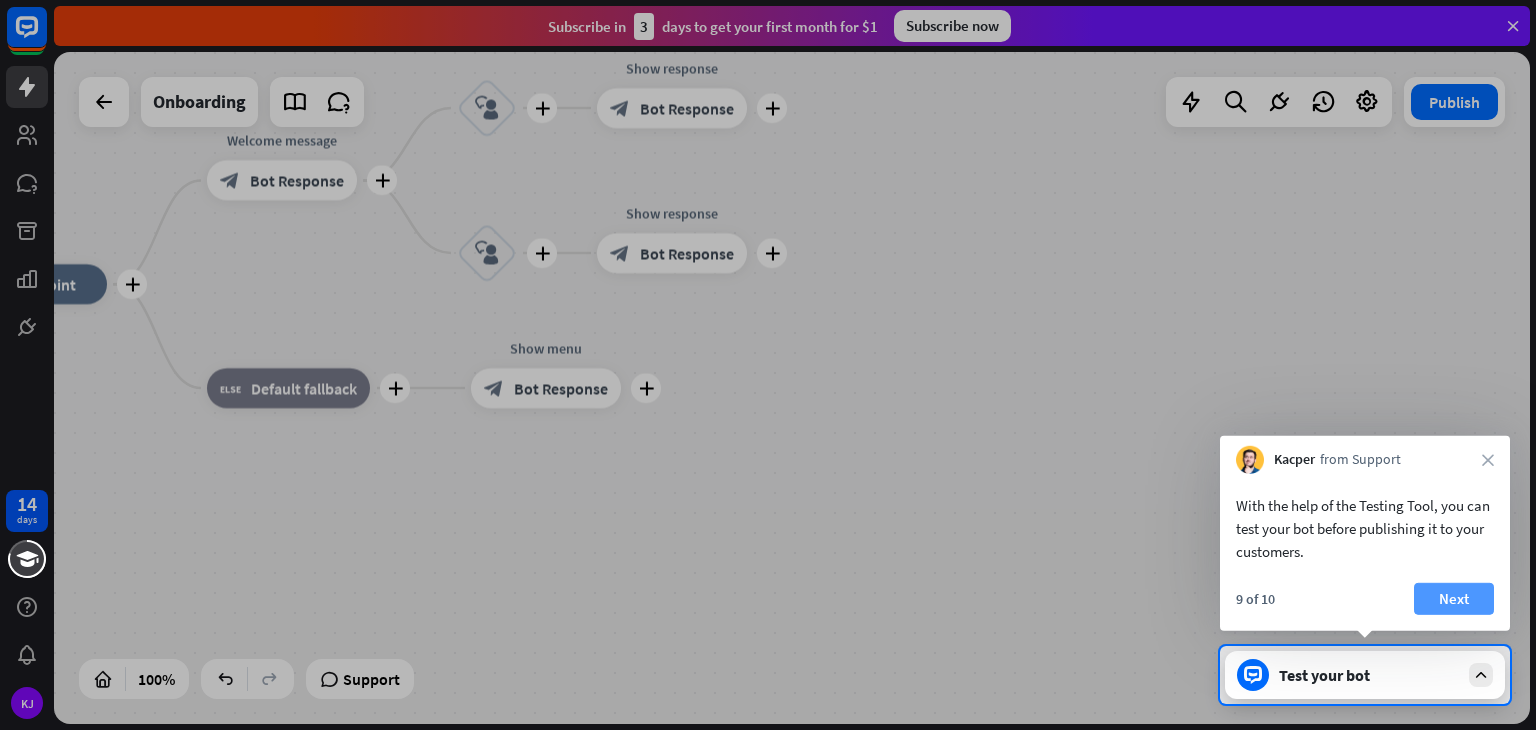 click on "Next" at bounding box center [1454, 599] 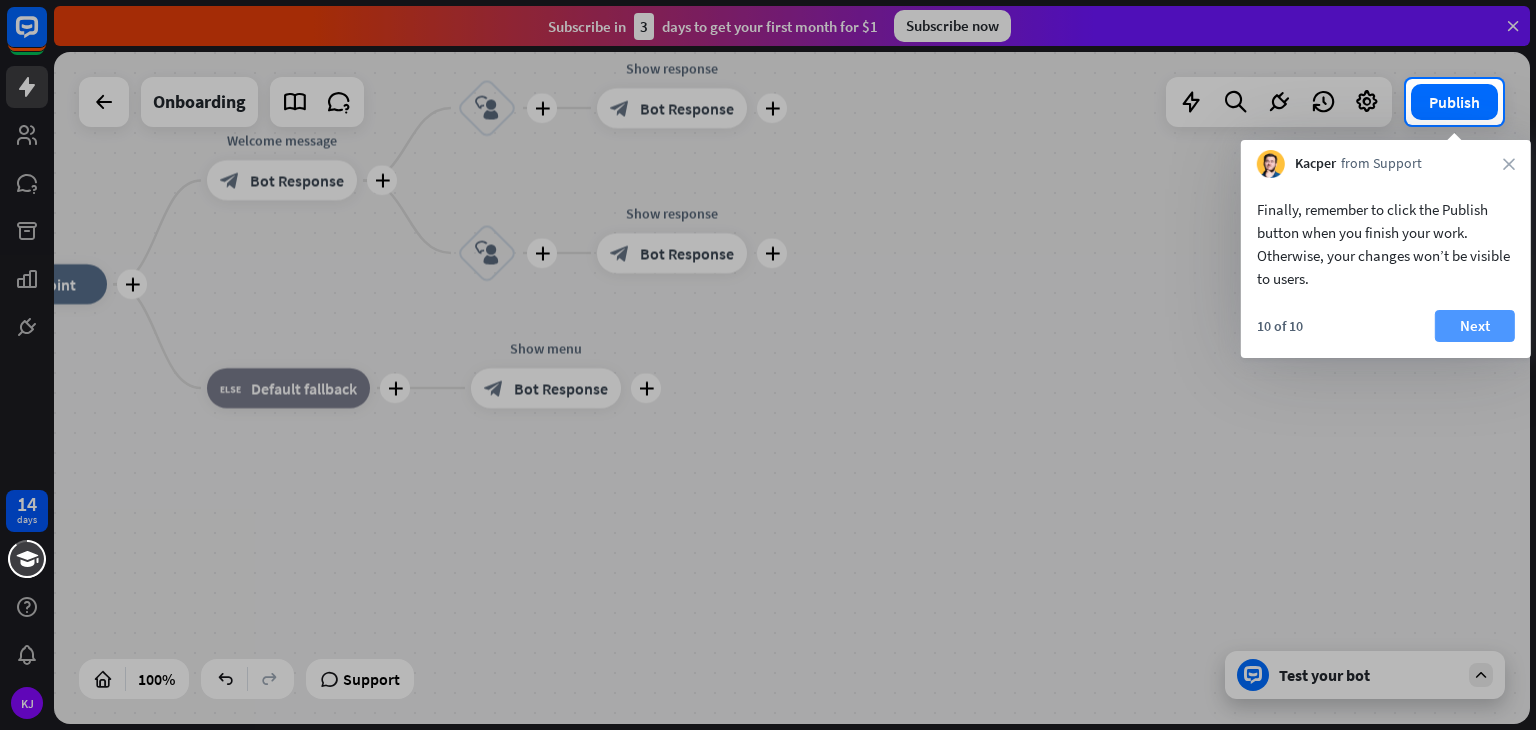 click on "Next" at bounding box center (1475, 326) 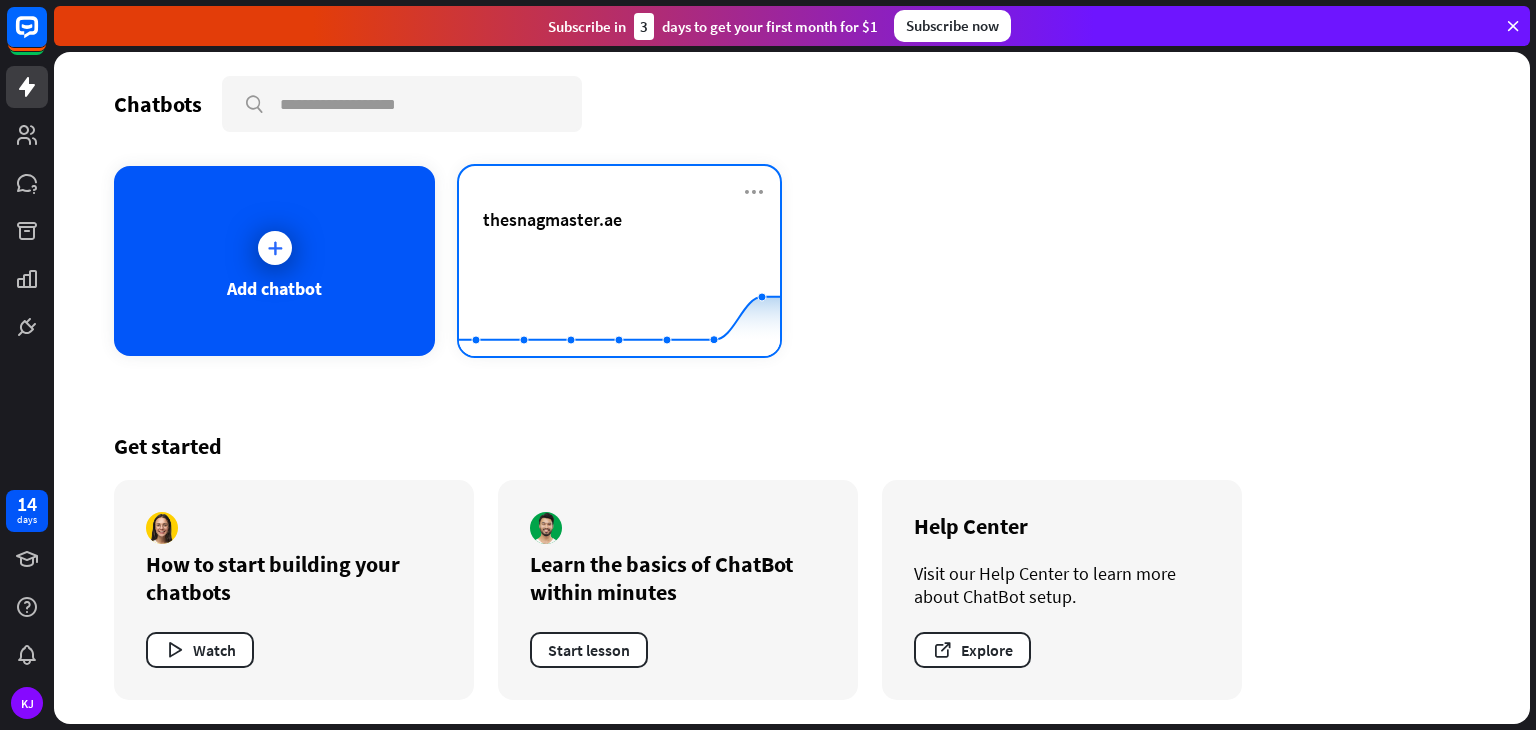 click 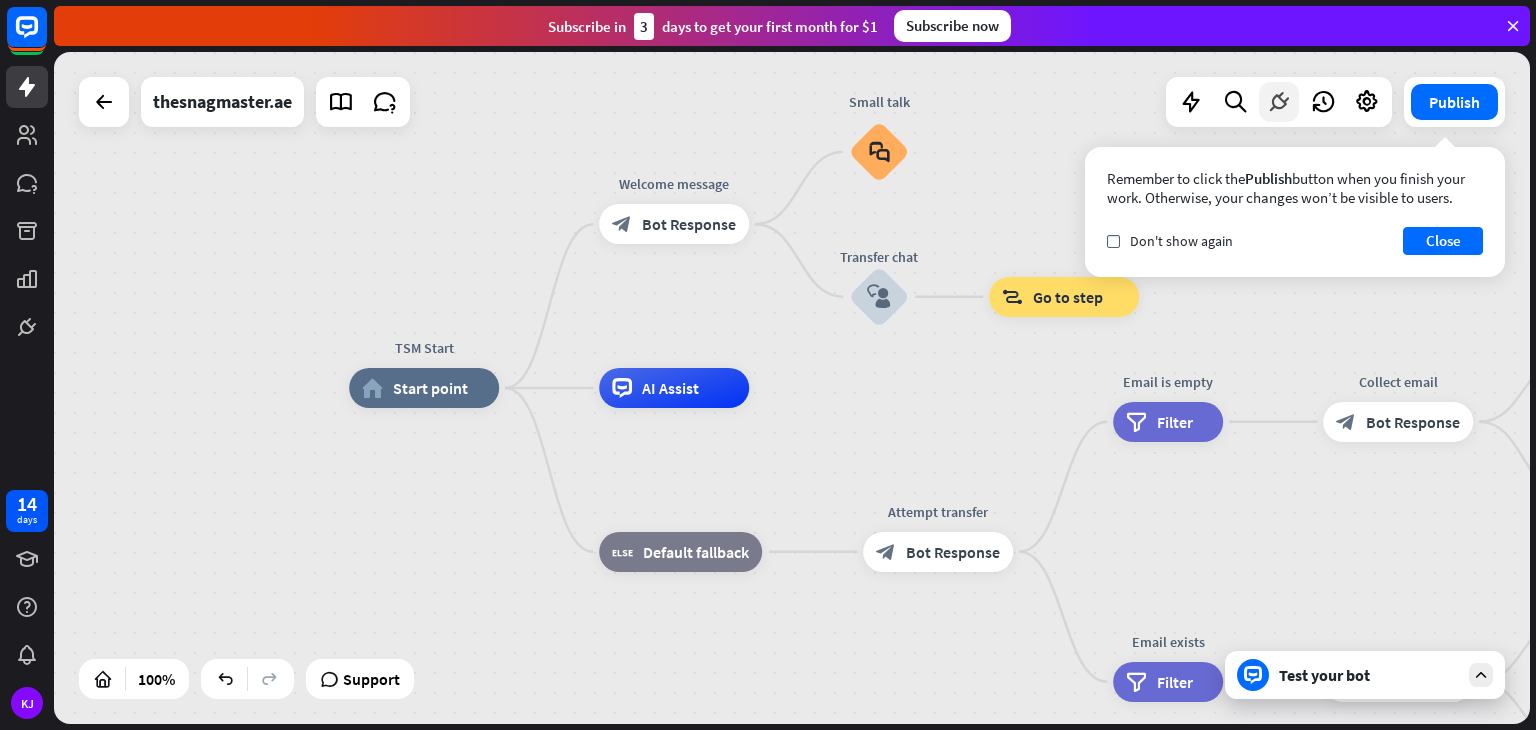 click at bounding box center [1279, 102] 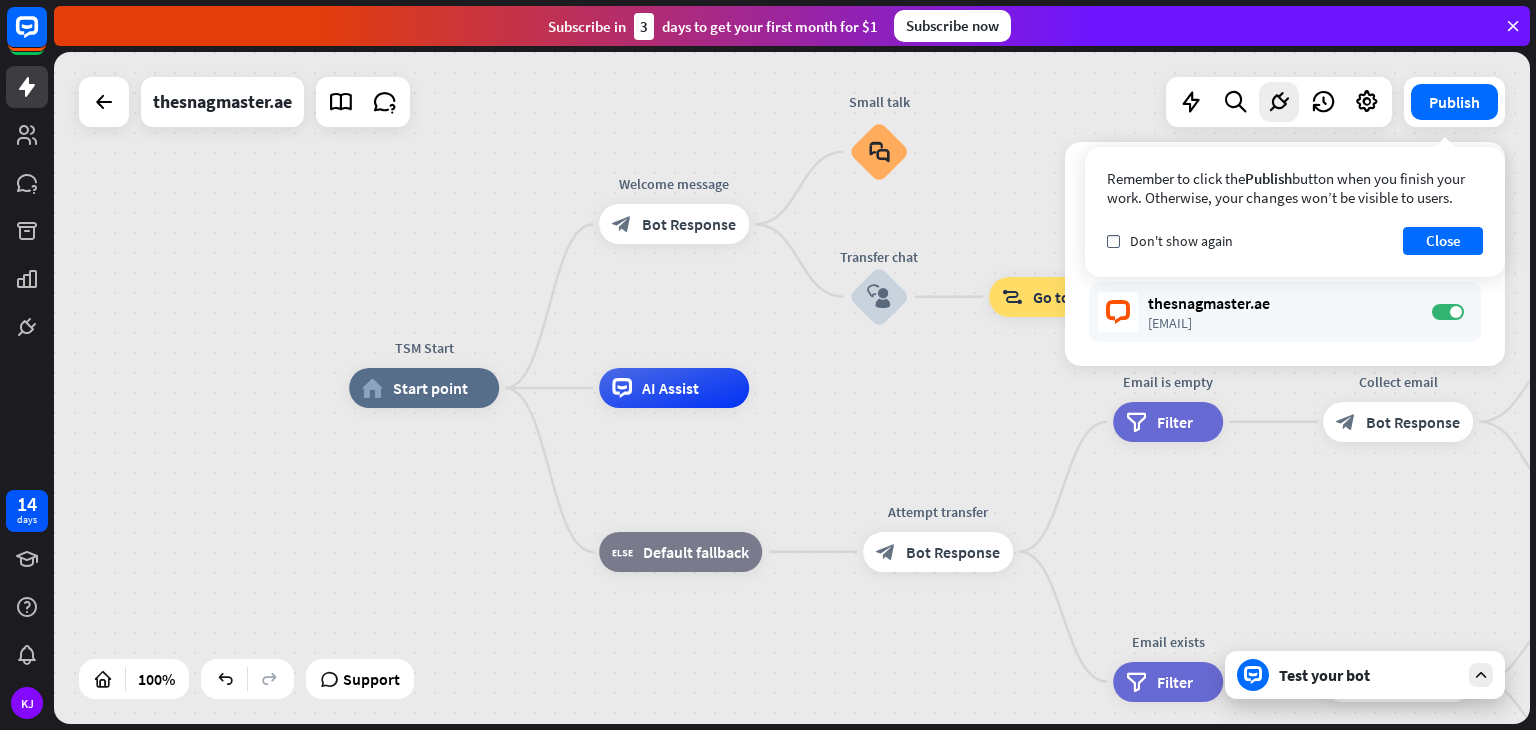 click on "TSM Start   home_2   Start point                 Welcome message   block_bot_response   Bot Response                 Small talk   block_faq                 Transfer chat   block_user_input                   block_goto   Go to step                     AI Assist                   block_fallback   Default fallback                 Attempt transfer   block_bot_response   Bot Response                 Email is empty   filter   Filter                 Collect email   block_bot_response   Bot Response                   block_user_input                 Thanks for email!   block_bot_response   Bot Response                 Go to "Transfer chat"   block_goto   Go to step                   block_fallback   Fallback                   block_goto   Go to step                 Email exists   filter   Filter                   block_livechat   Transfer chat                   block_success   Success                   block_failure   Failure                 No agents to chat.   block_bot_response   Bot Response" at bounding box center (1087, 724) 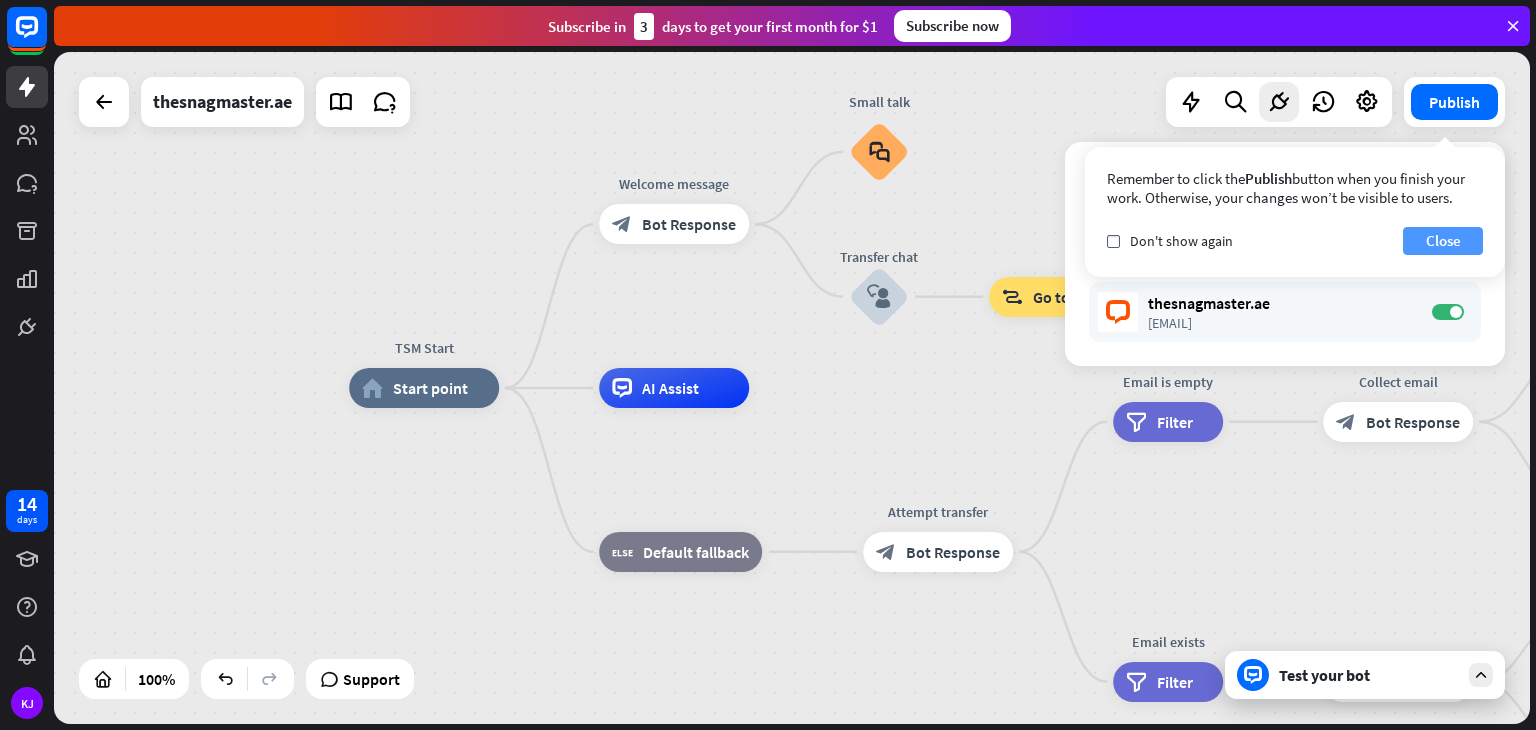 click on "Close" at bounding box center (1443, 241) 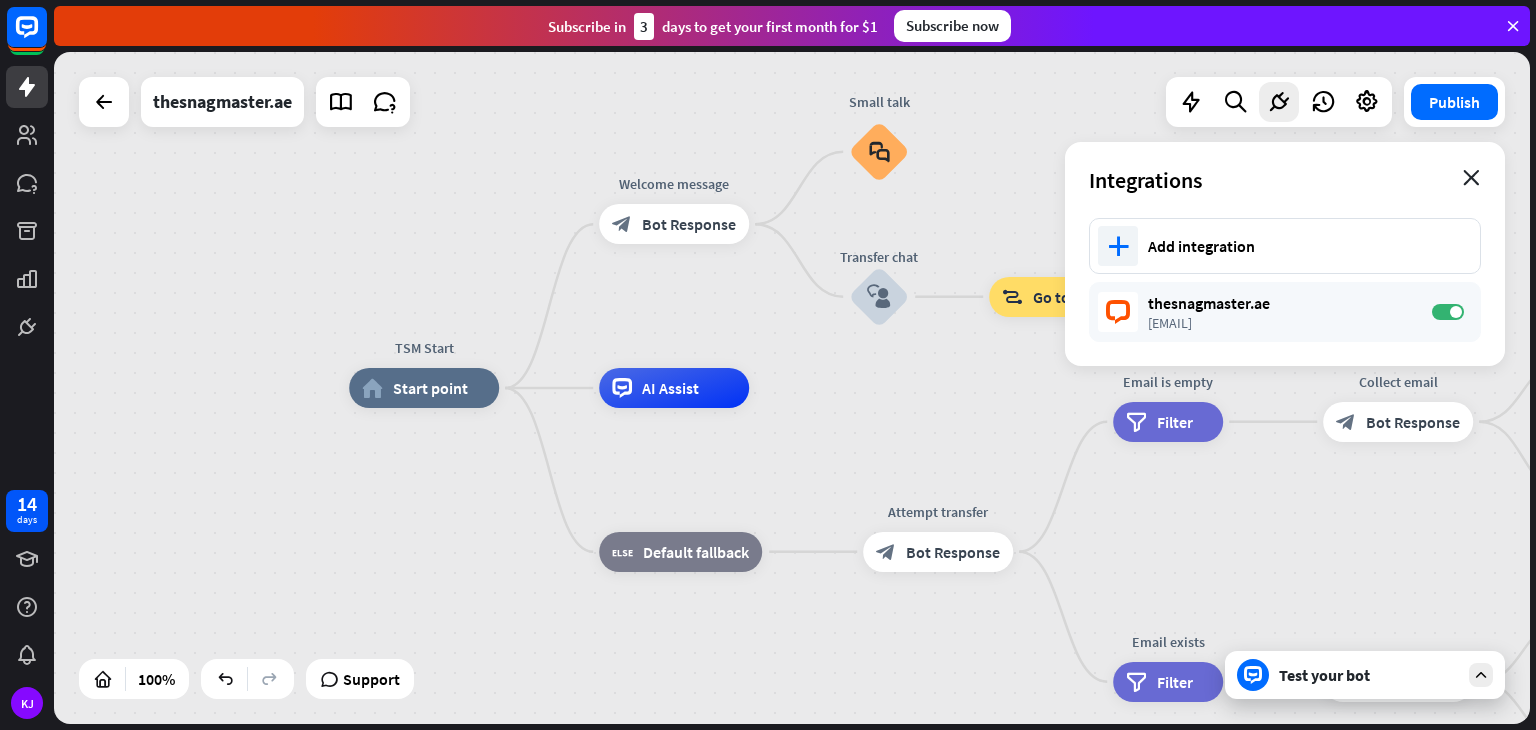 click on "close" at bounding box center (1471, 178) 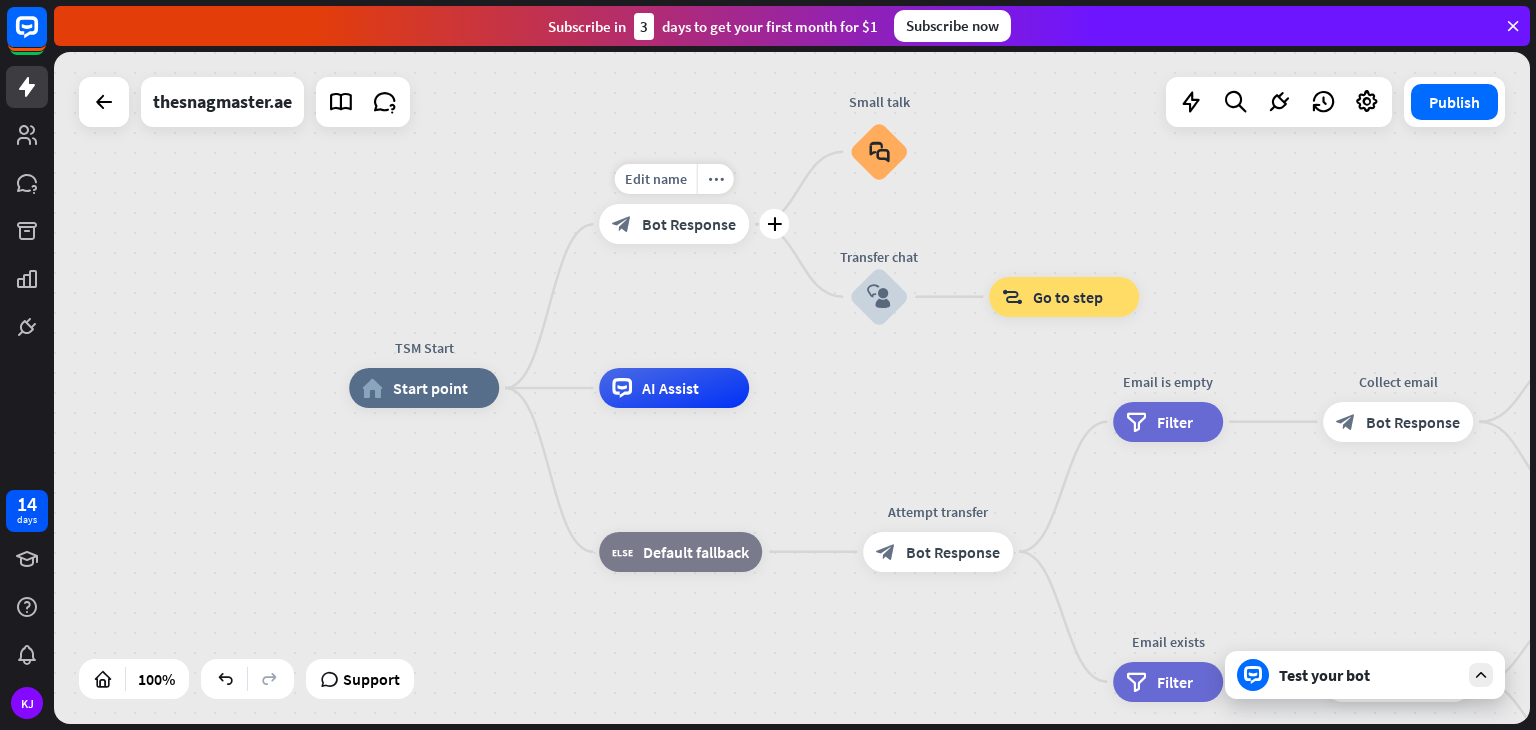 click on "Bot Response" at bounding box center [689, 224] 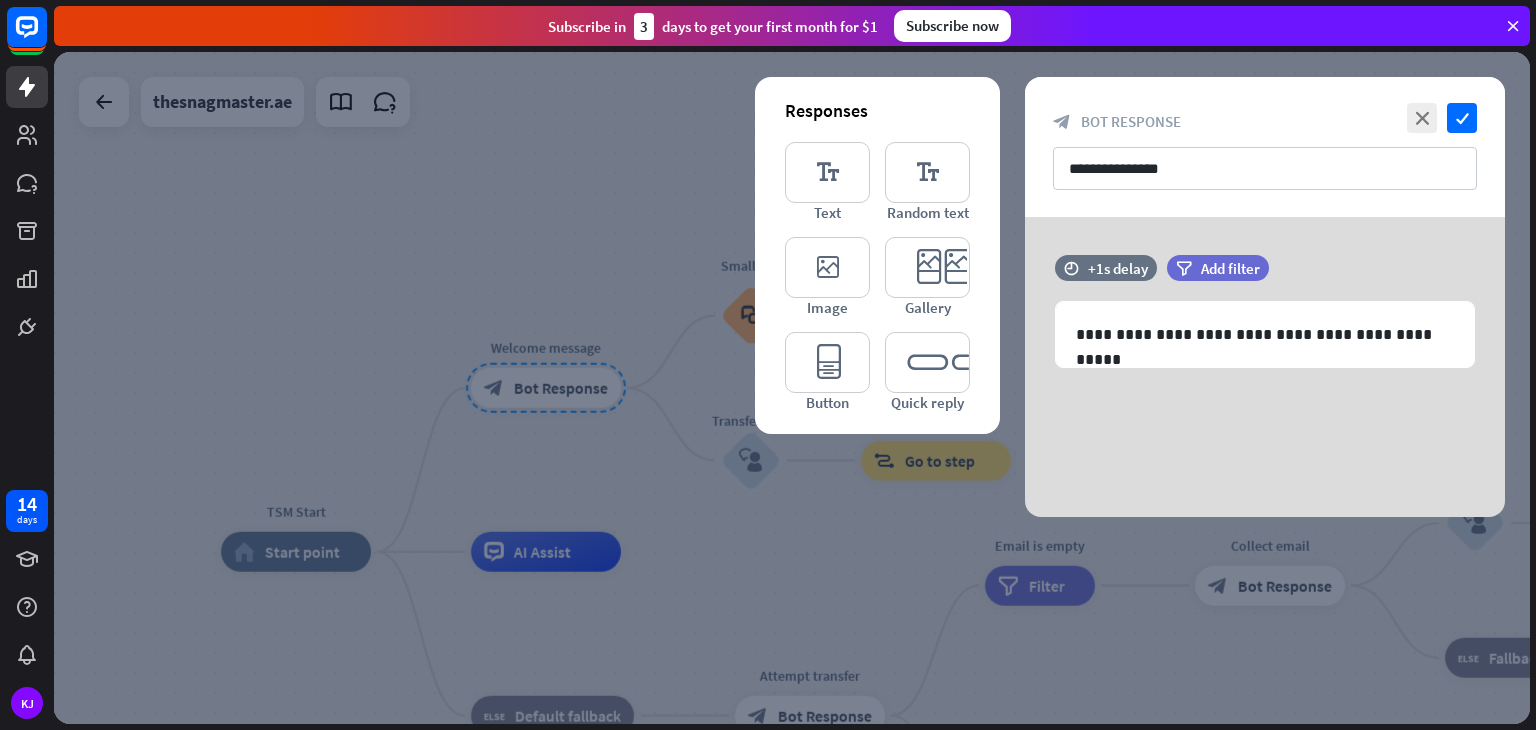 click at bounding box center [792, 388] 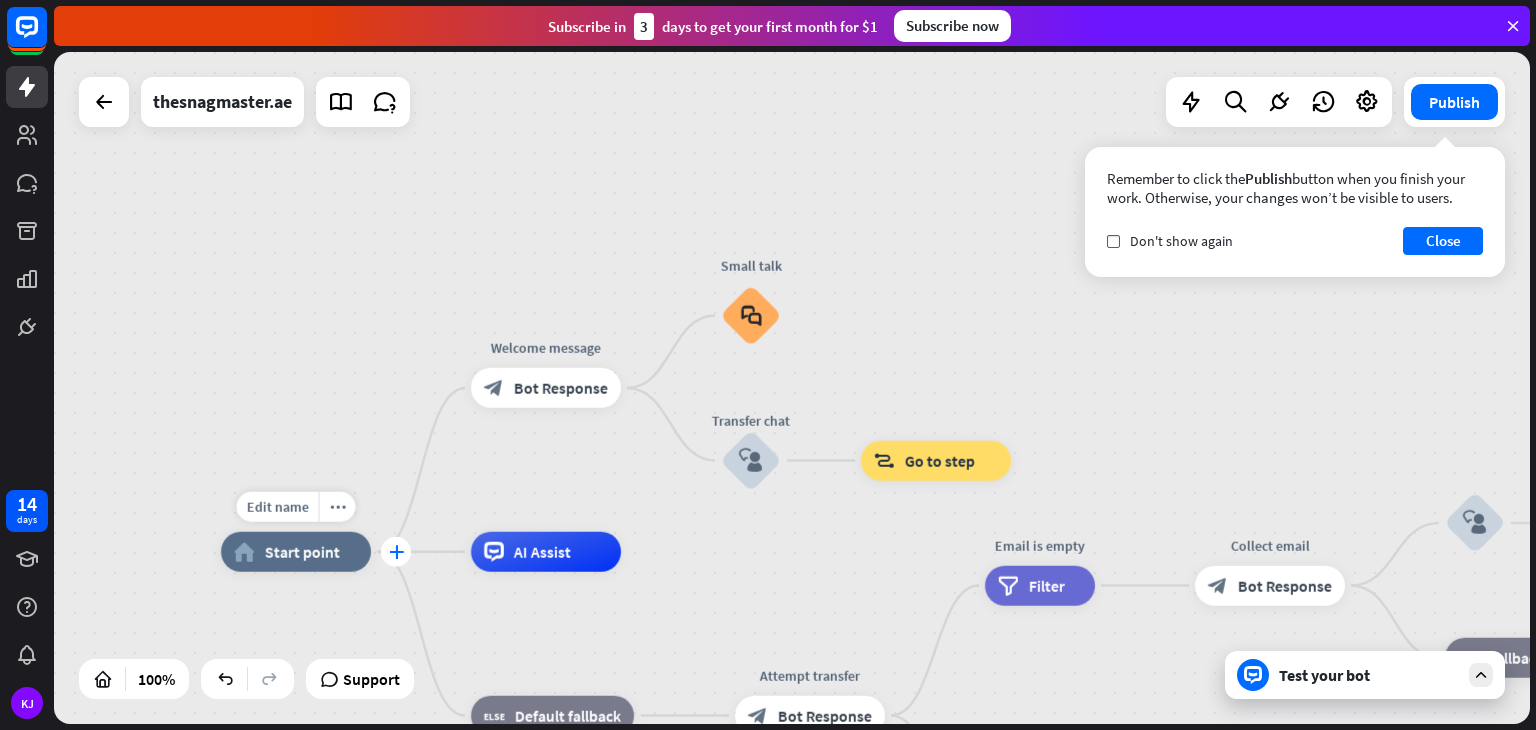 click on "plus" at bounding box center (396, 552) 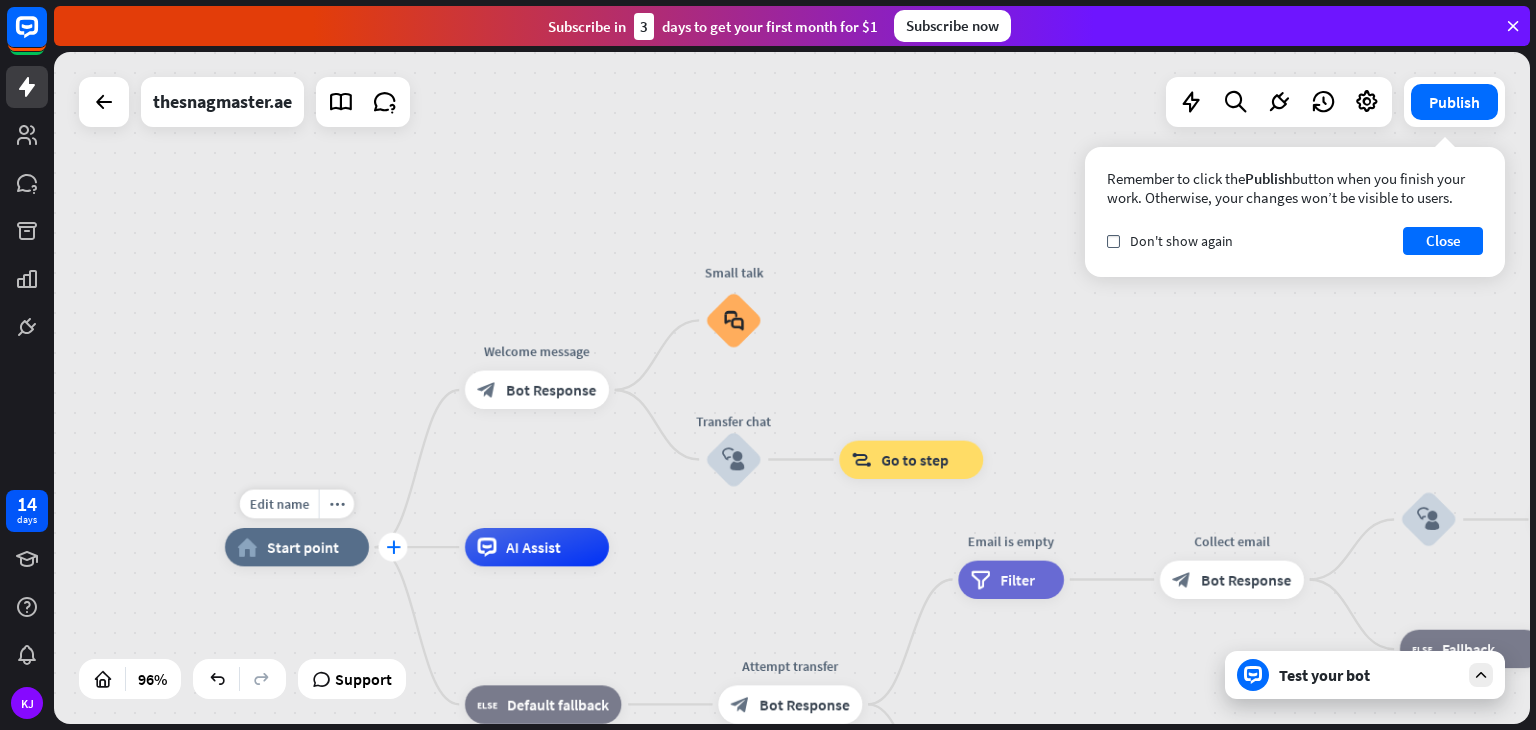 click on "plus" at bounding box center (393, 546) 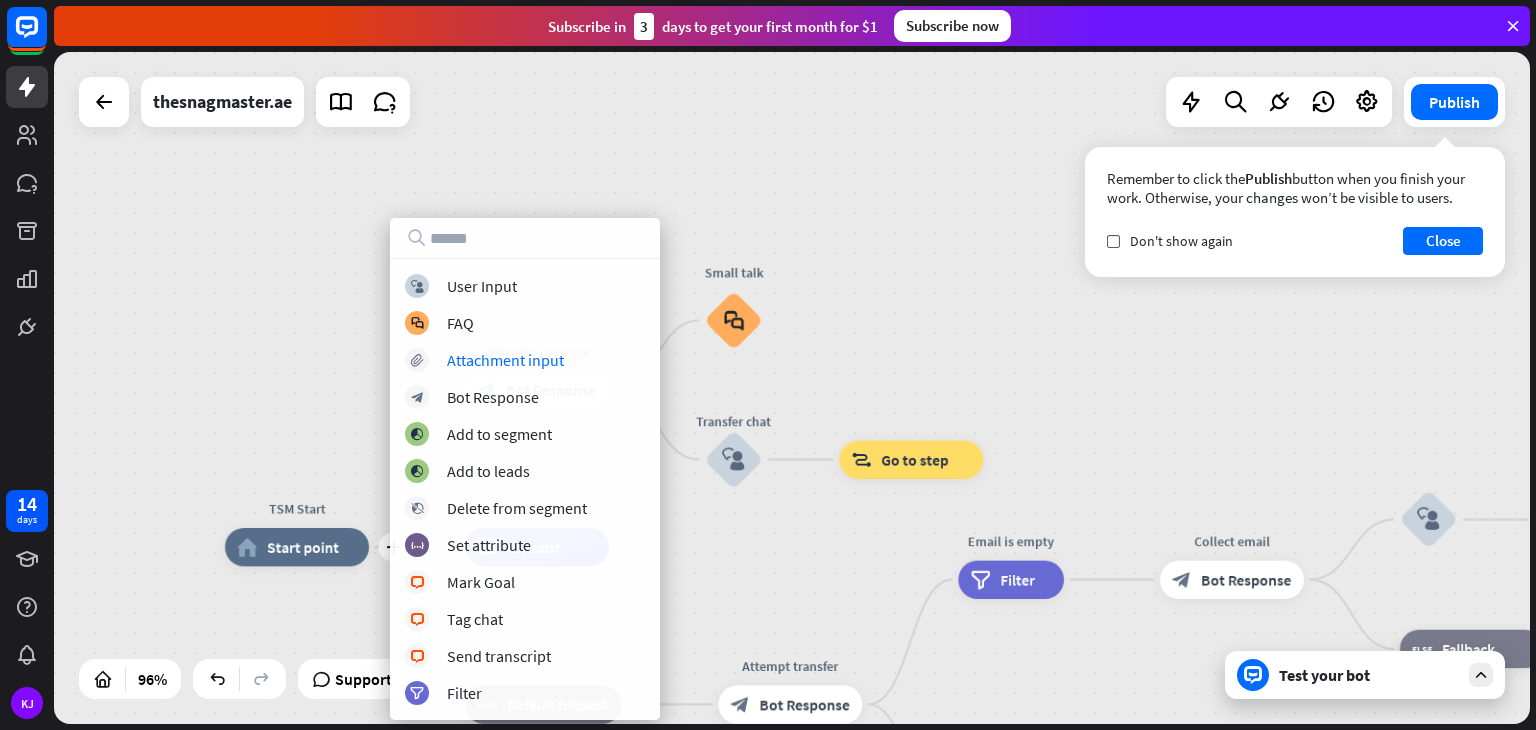 click on "plus   TSM Start   home_2   Start point                 Welcome message   block_bot_response   Bot Response                 Small talk   block_faq                 Transfer chat   block_user_input                   block_goto   Go to step                     AI Assist                   block_fallback   Default fallback                 Attempt transfer   block_bot_response   Bot Response                 Email is empty   filter   Filter                 Collect email   block_bot_response   Bot Response                   block_user_input                 Thanks for email!   block_bot_response   Bot Response                 Go to "Transfer chat"   block_goto   Go to step                   block_fallback   Fallback                   block_goto   Go to step                 Email exists   filter   Filter                   block_livechat   Transfer chat                   block_success   Success                   block_failure   Failure                 No agents to chat.   block_bot_response   Bot Response" at bounding box center (792, 388) 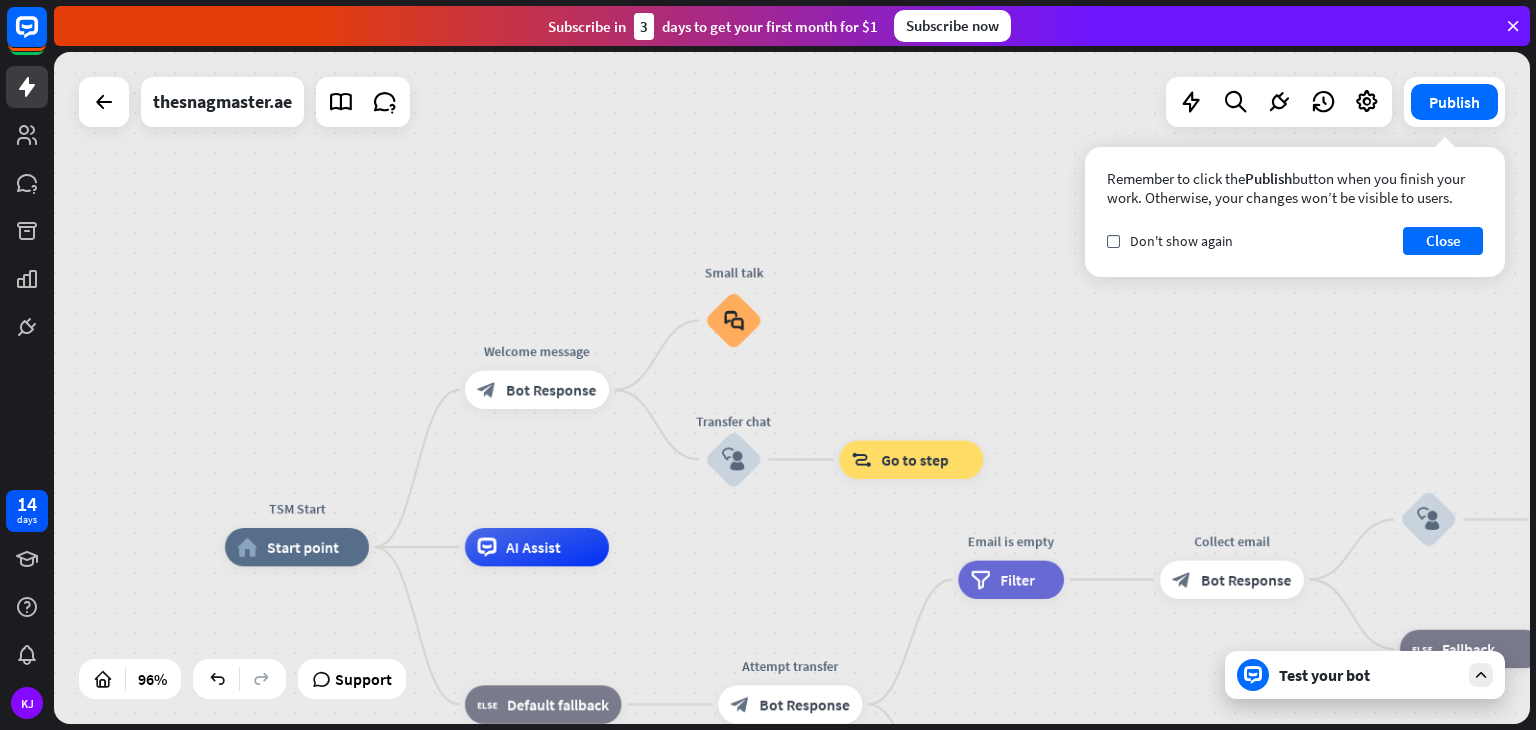 click on "Test your bot" at bounding box center [1369, 675] 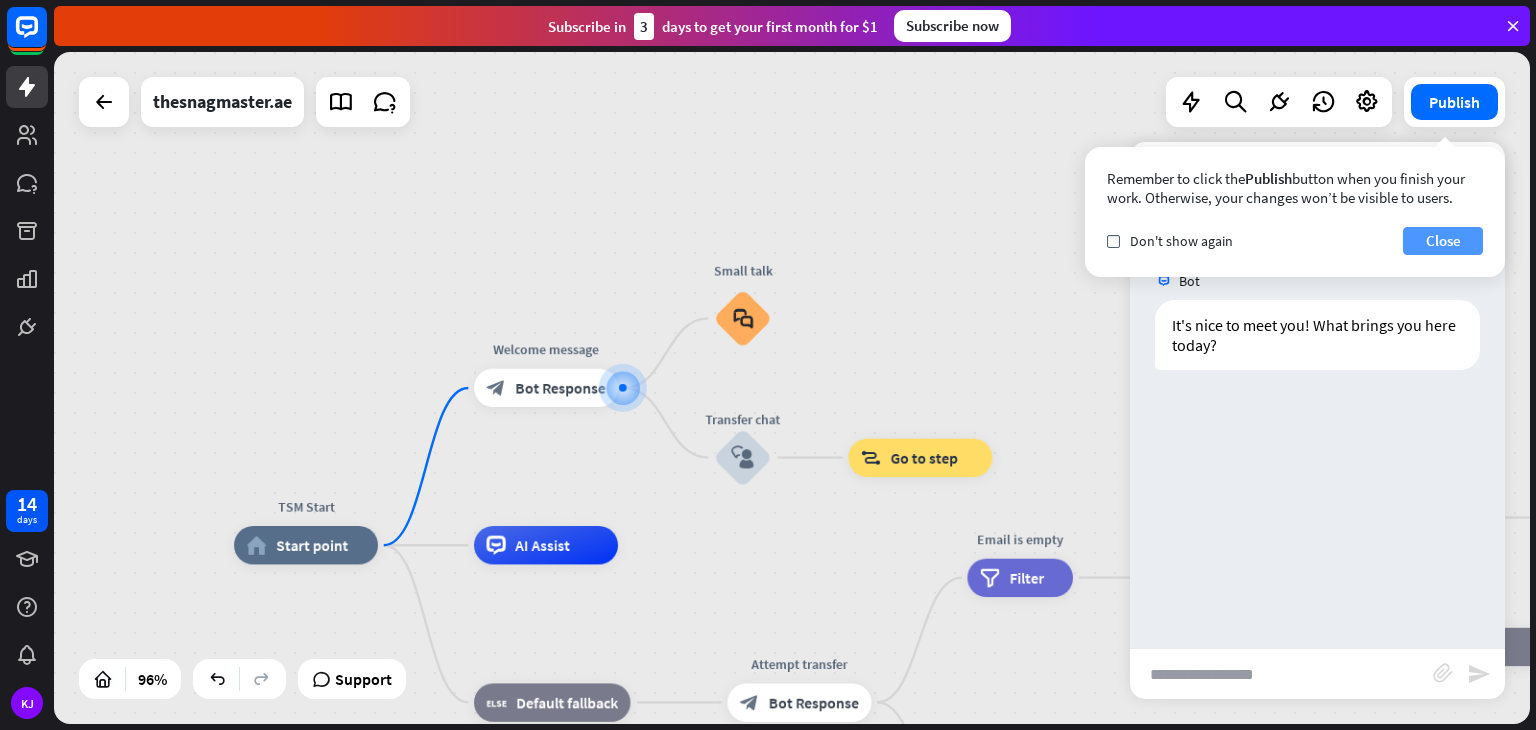 click on "Close" at bounding box center (1443, 241) 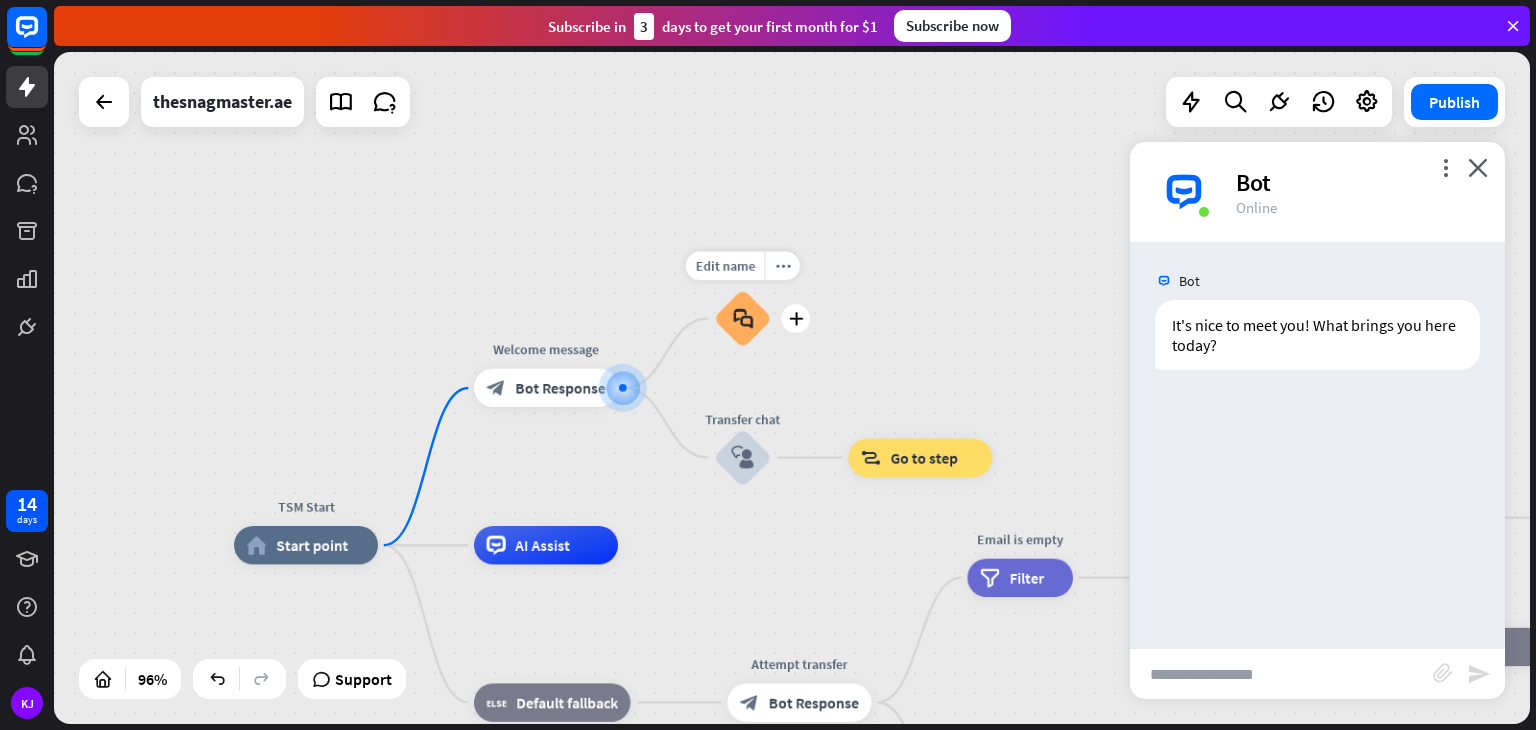 click on "block_faq" at bounding box center (743, 318) 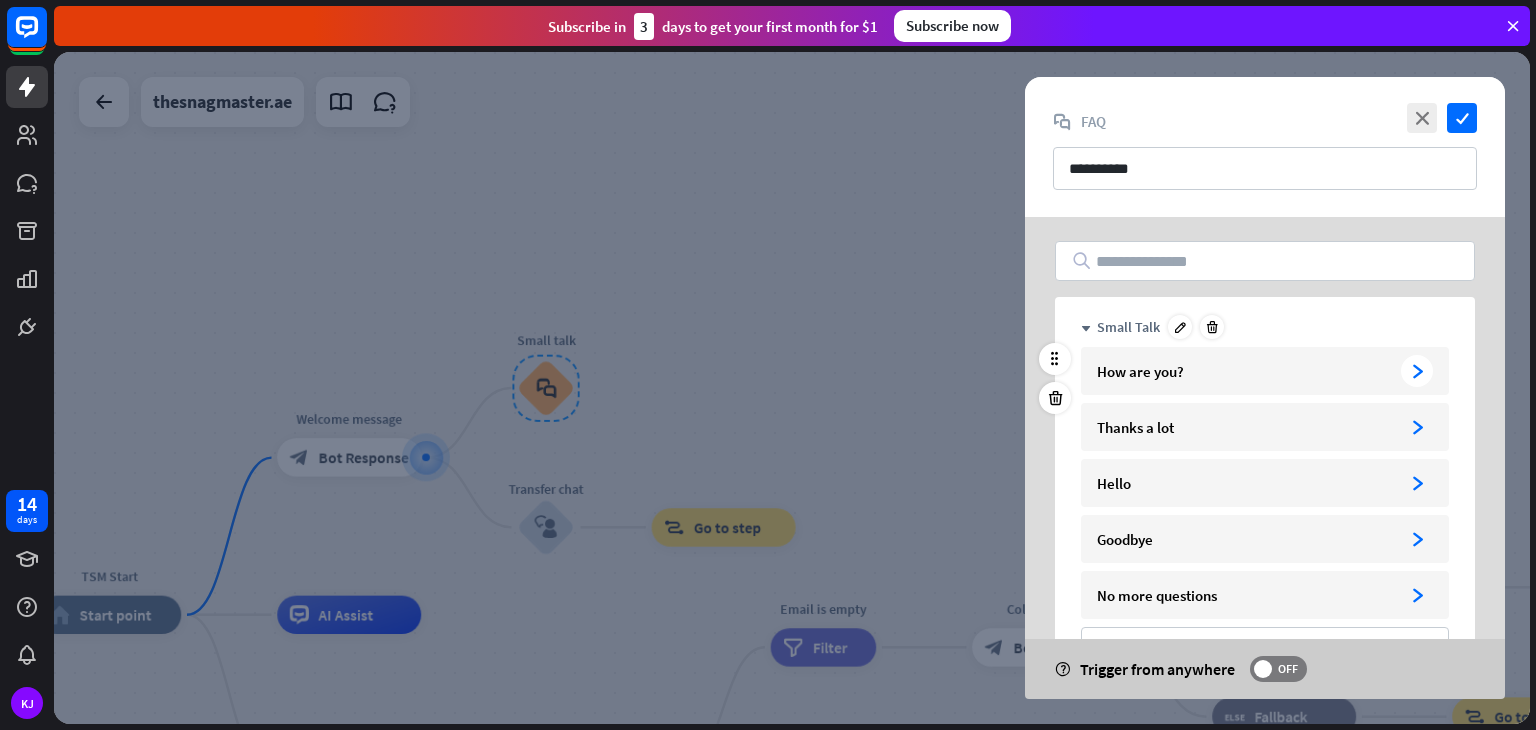 click on "How are you?
arrowhead_right" at bounding box center [1265, 371] 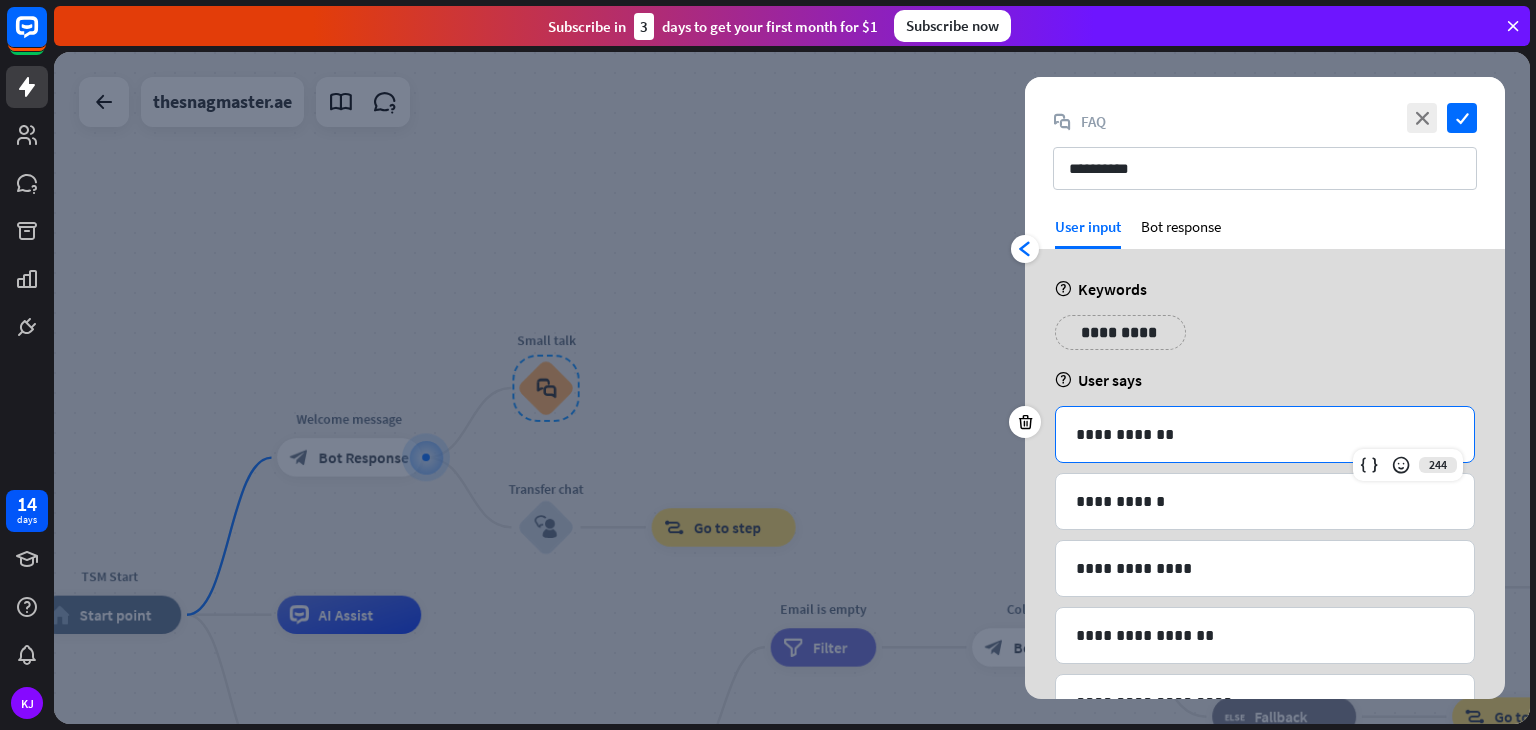 click on "**********" at bounding box center [1265, 434] 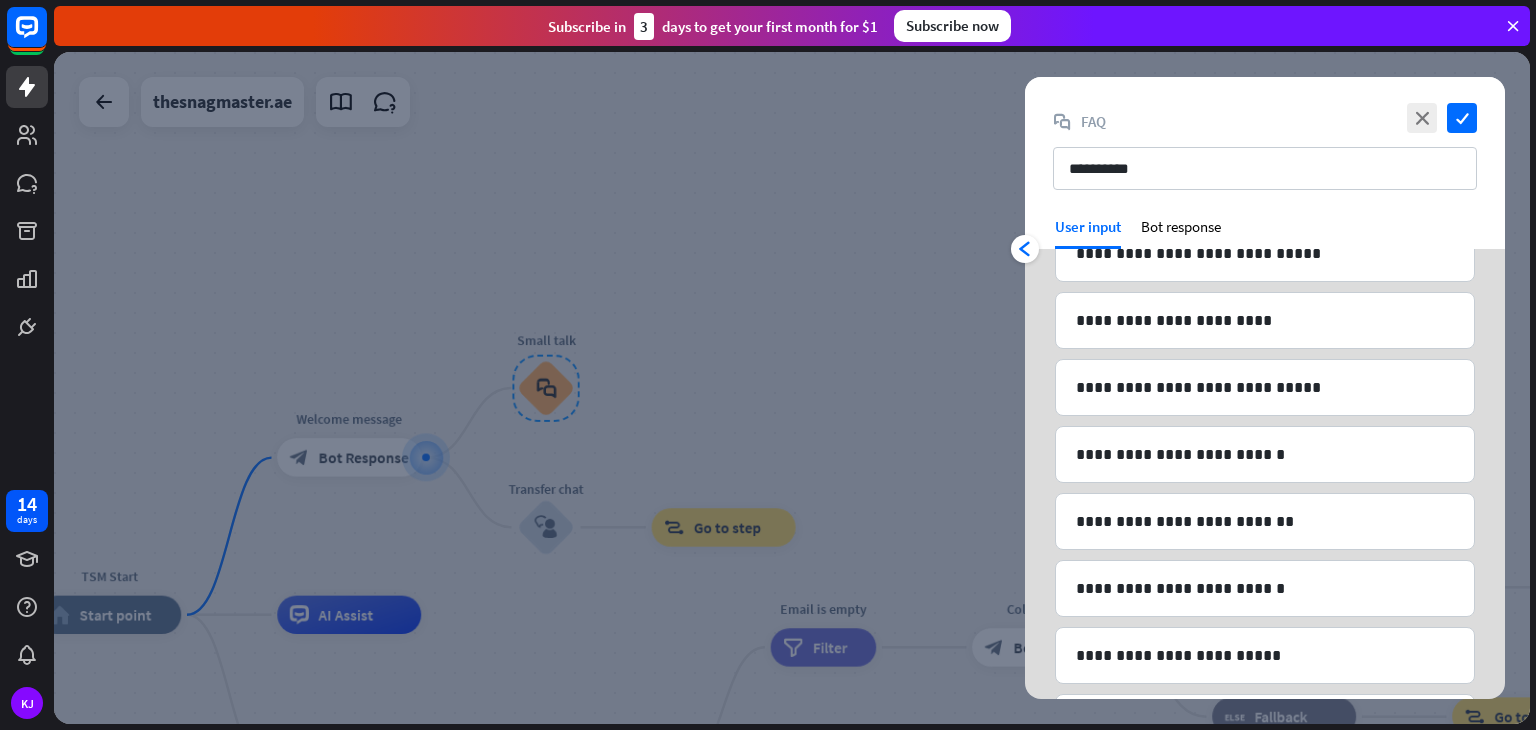 scroll, scrollTop: 2847, scrollLeft: 0, axis: vertical 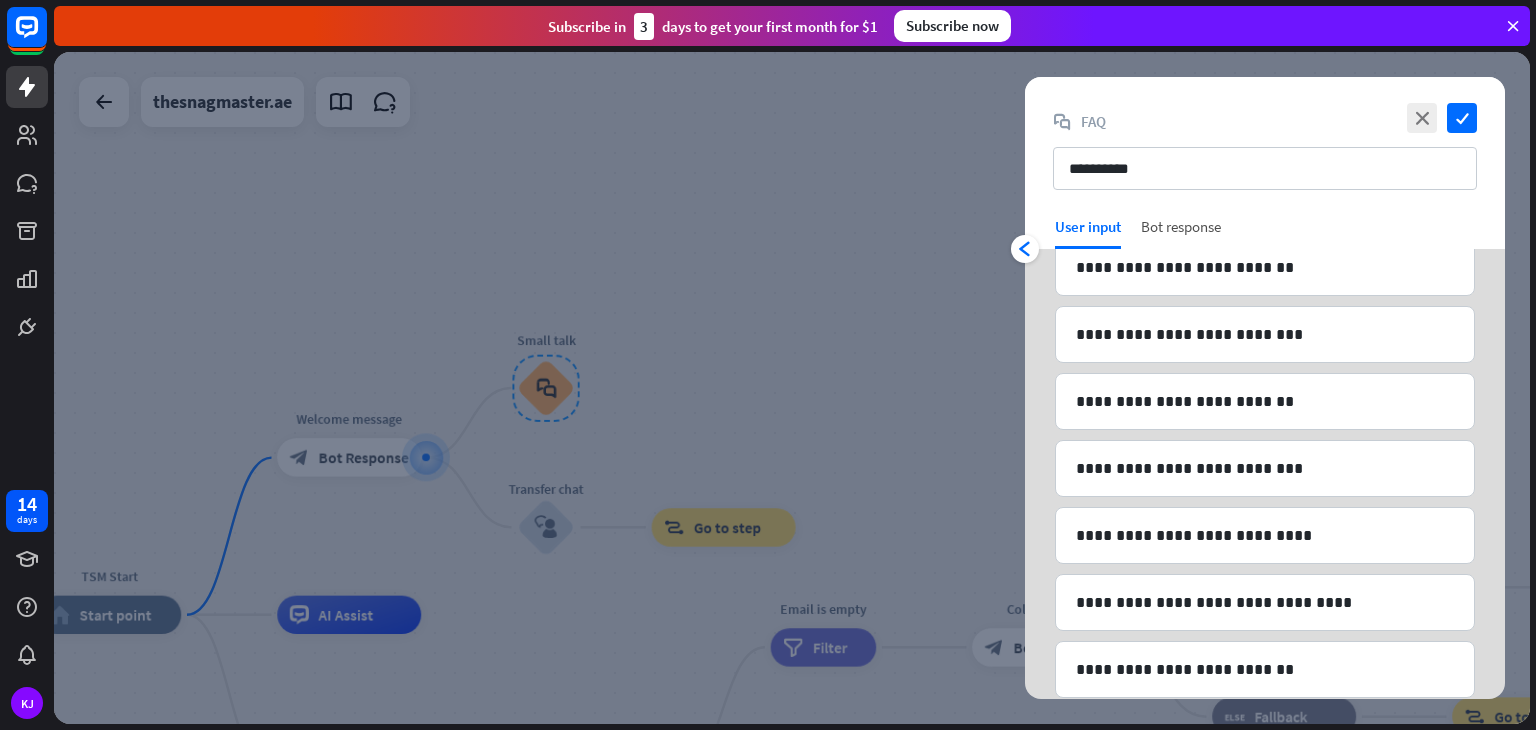 click on "Bot response" at bounding box center (1181, 233) 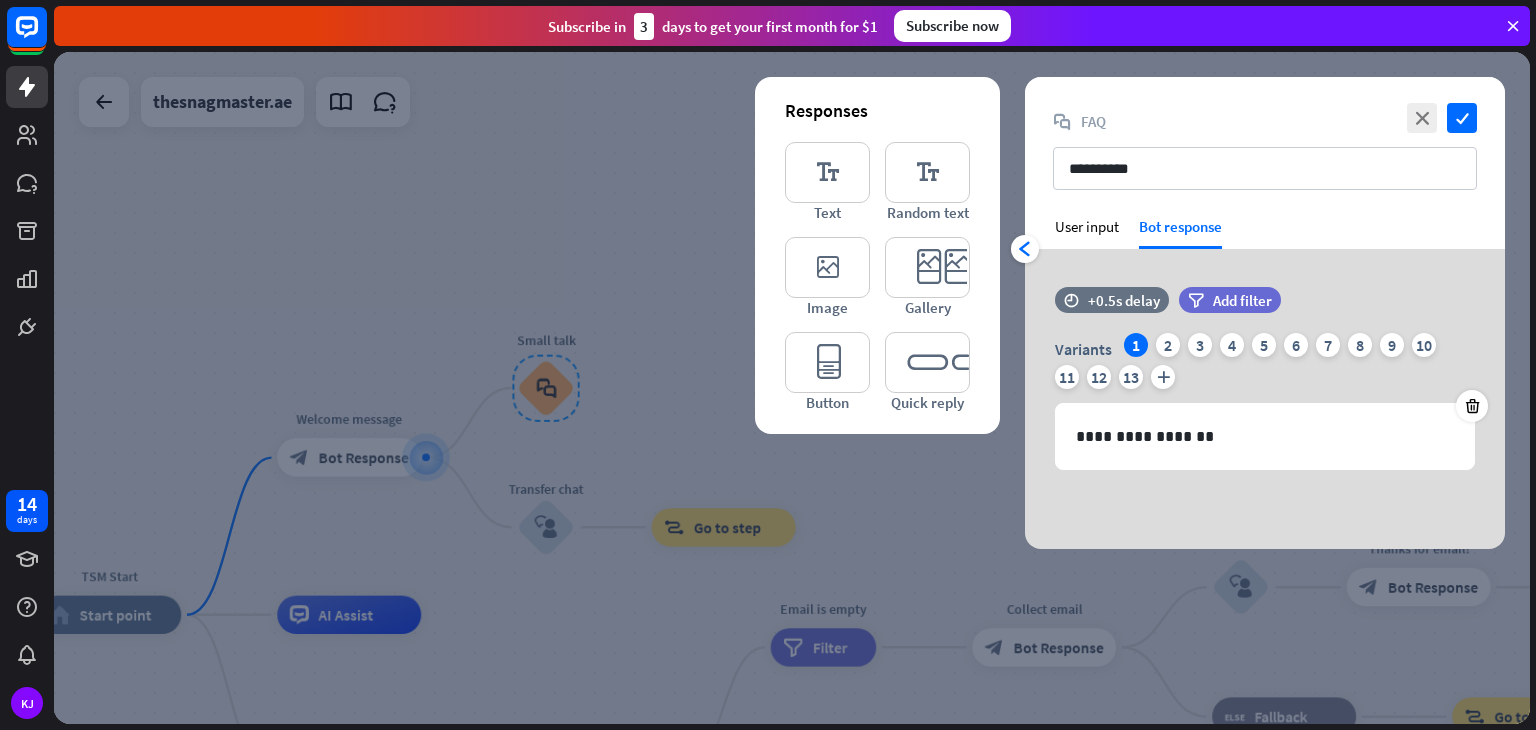 scroll, scrollTop: 0, scrollLeft: 0, axis: both 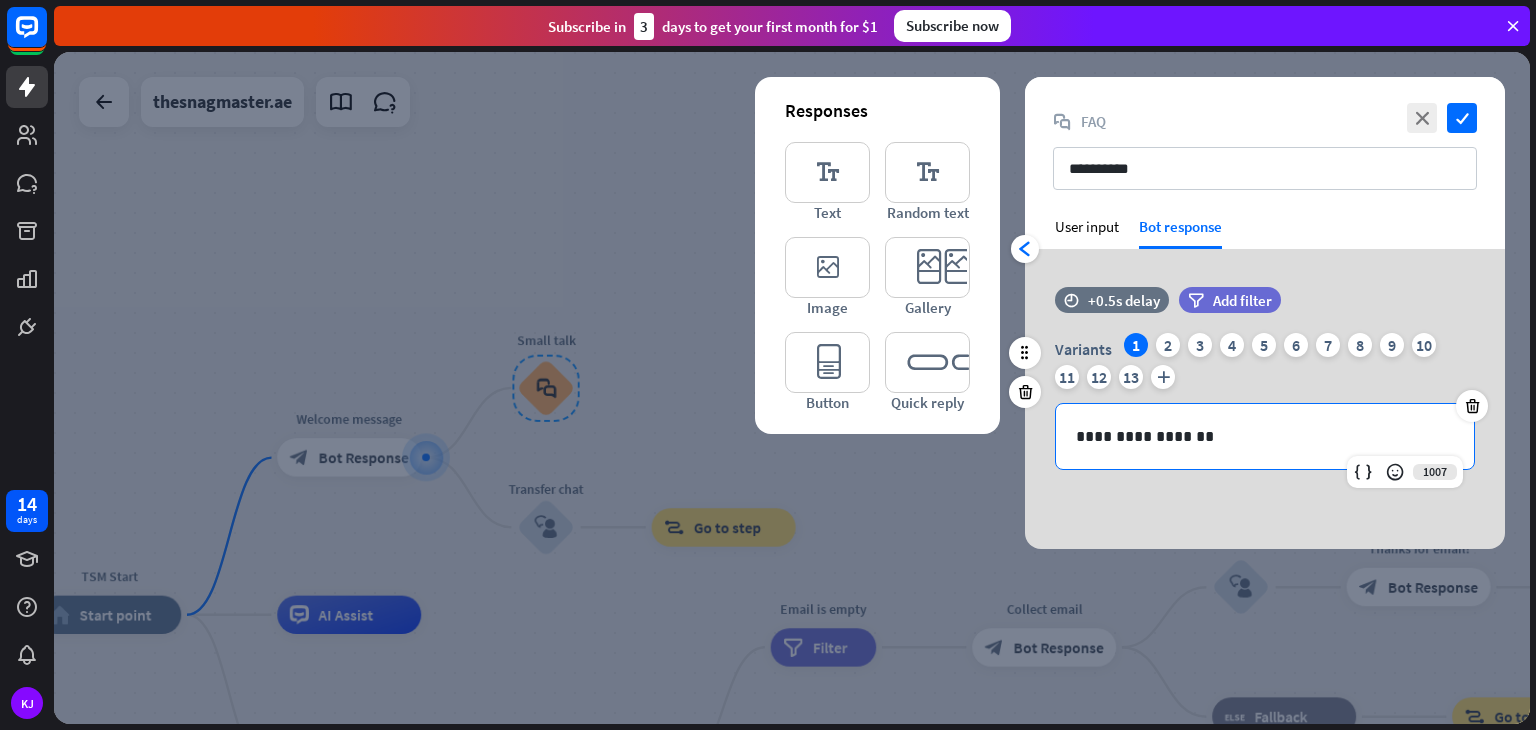 click on "**********" at bounding box center (1265, 436) 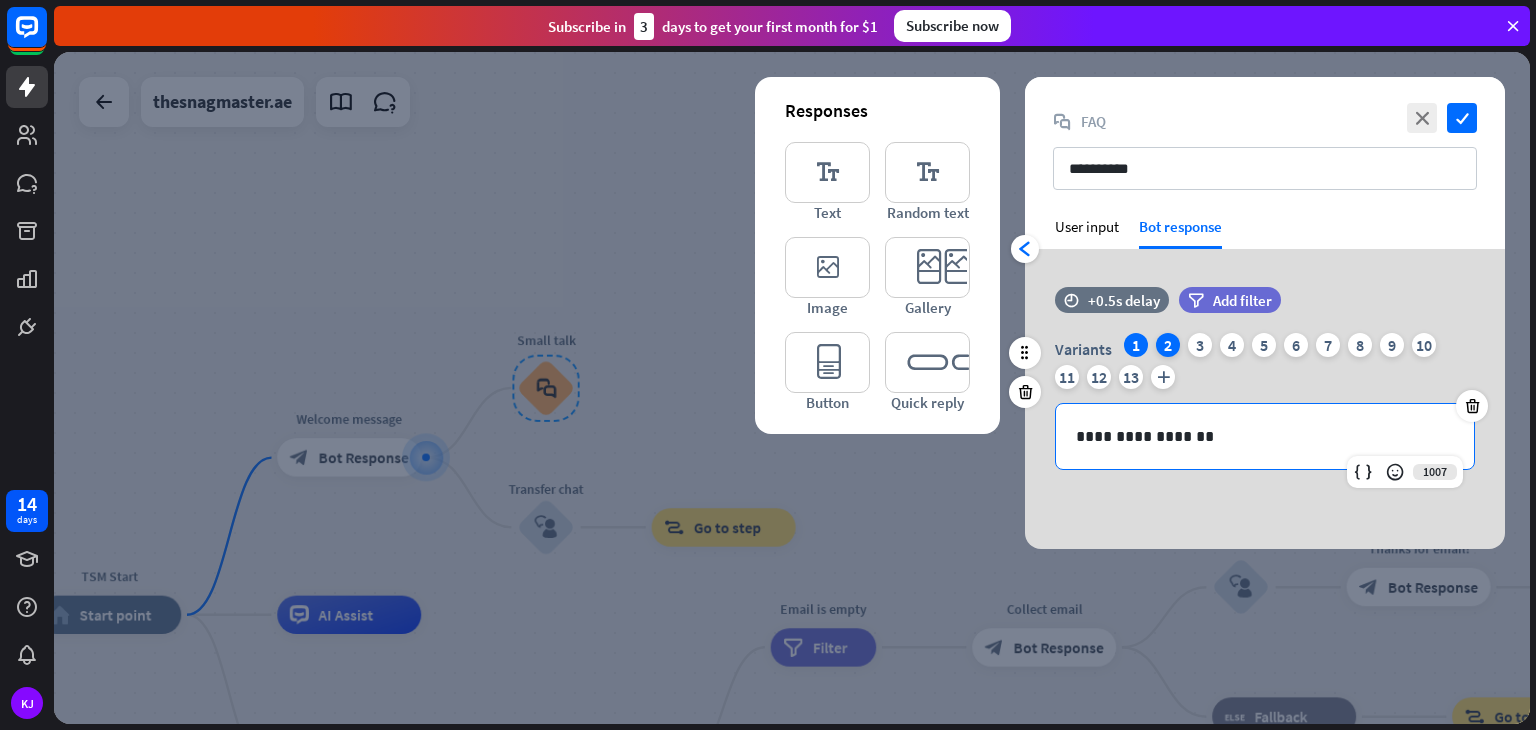 click on "2" at bounding box center [1168, 345] 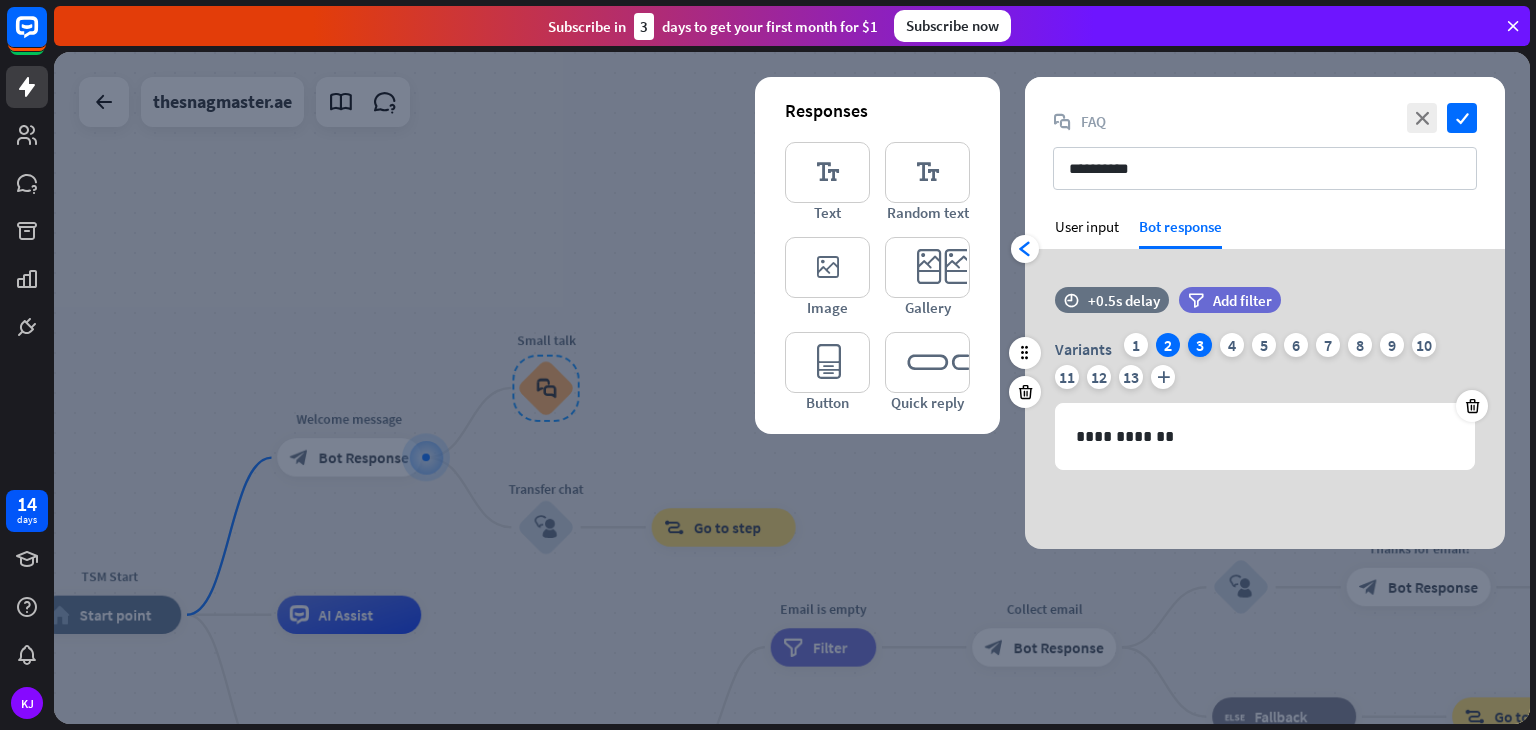 click on "3" at bounding box center (1200, 345) 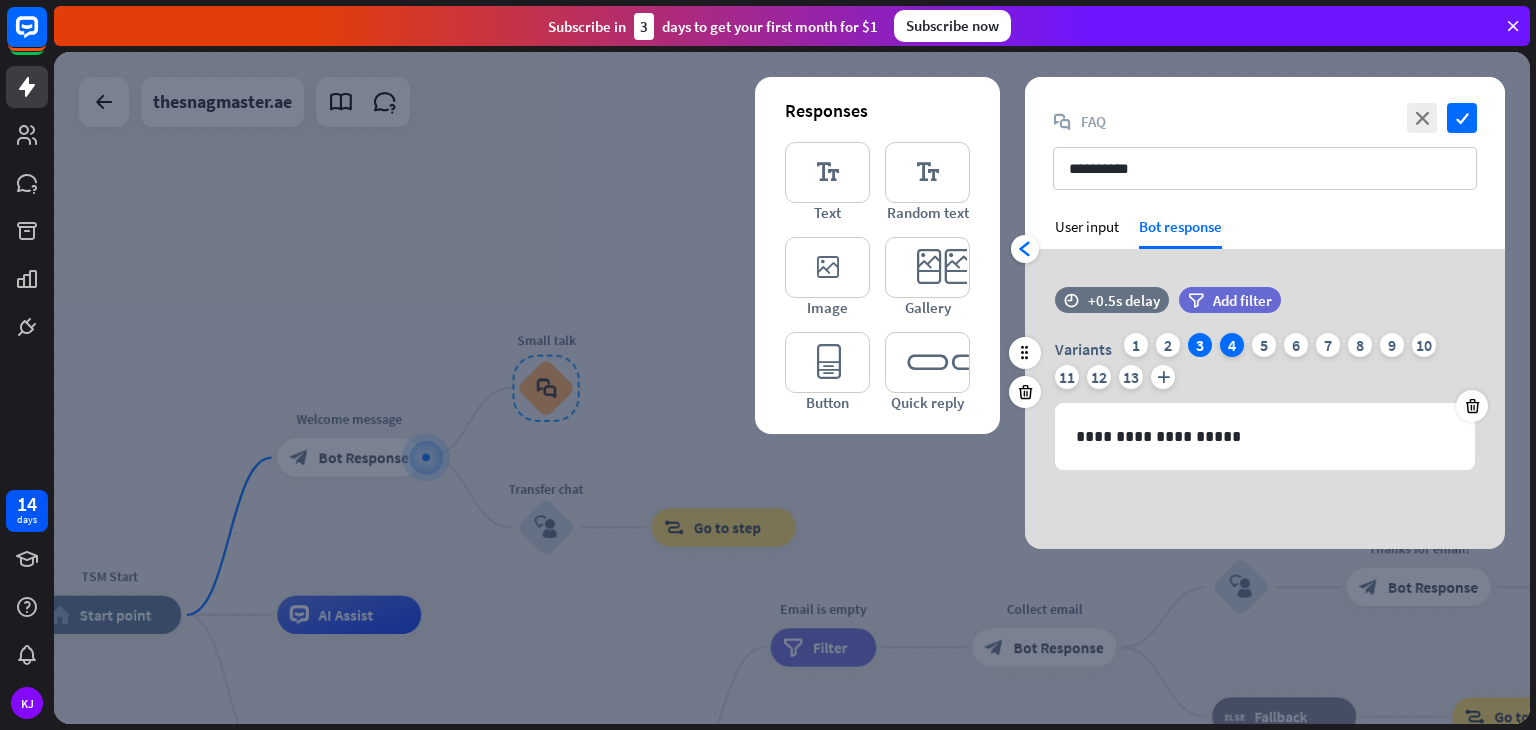 click on "4" at bounding box center (1232, 345) 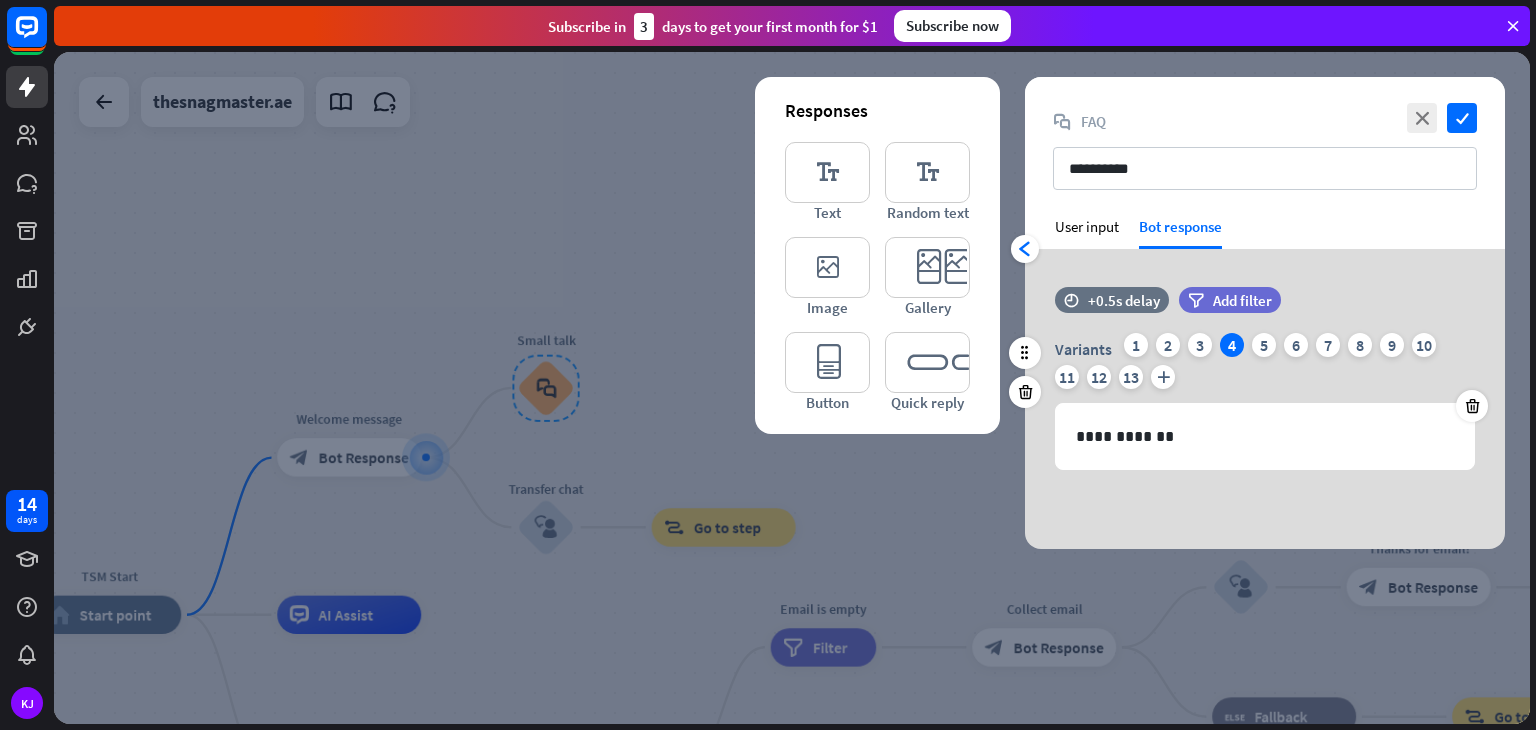click on "Variants
[NUMBER]
[NUMBER]
[NUMBER]
[NUMBER]
[NUMBER]
[NUMBER]
[NUMBER]
[NUMBER]
[NUMBER]
[NUMBER]
[NUMBER]
[NUMBER]
[NUMBER]
plus" at bounding box center [1265, 365] 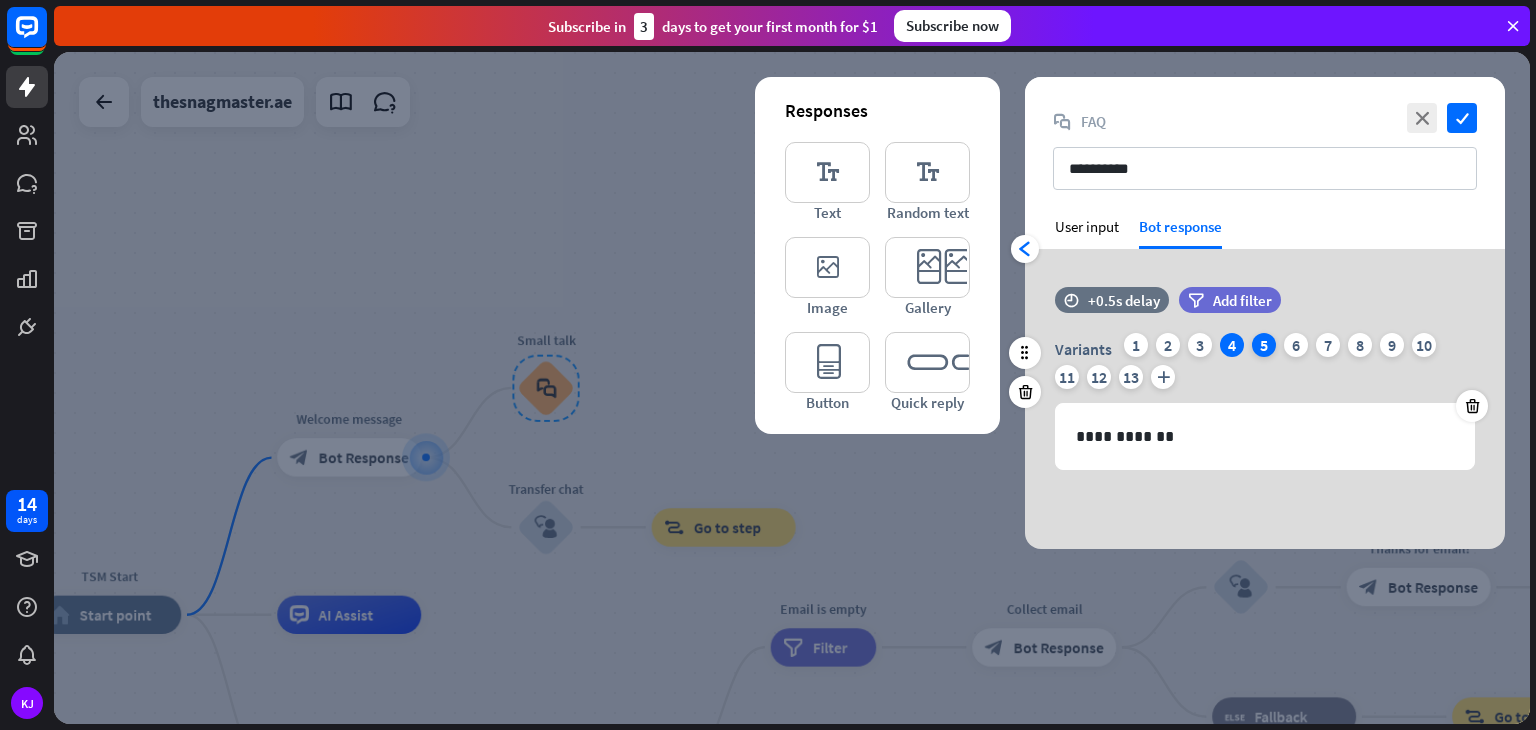 click on "5" at bounding box center [1264, 345] 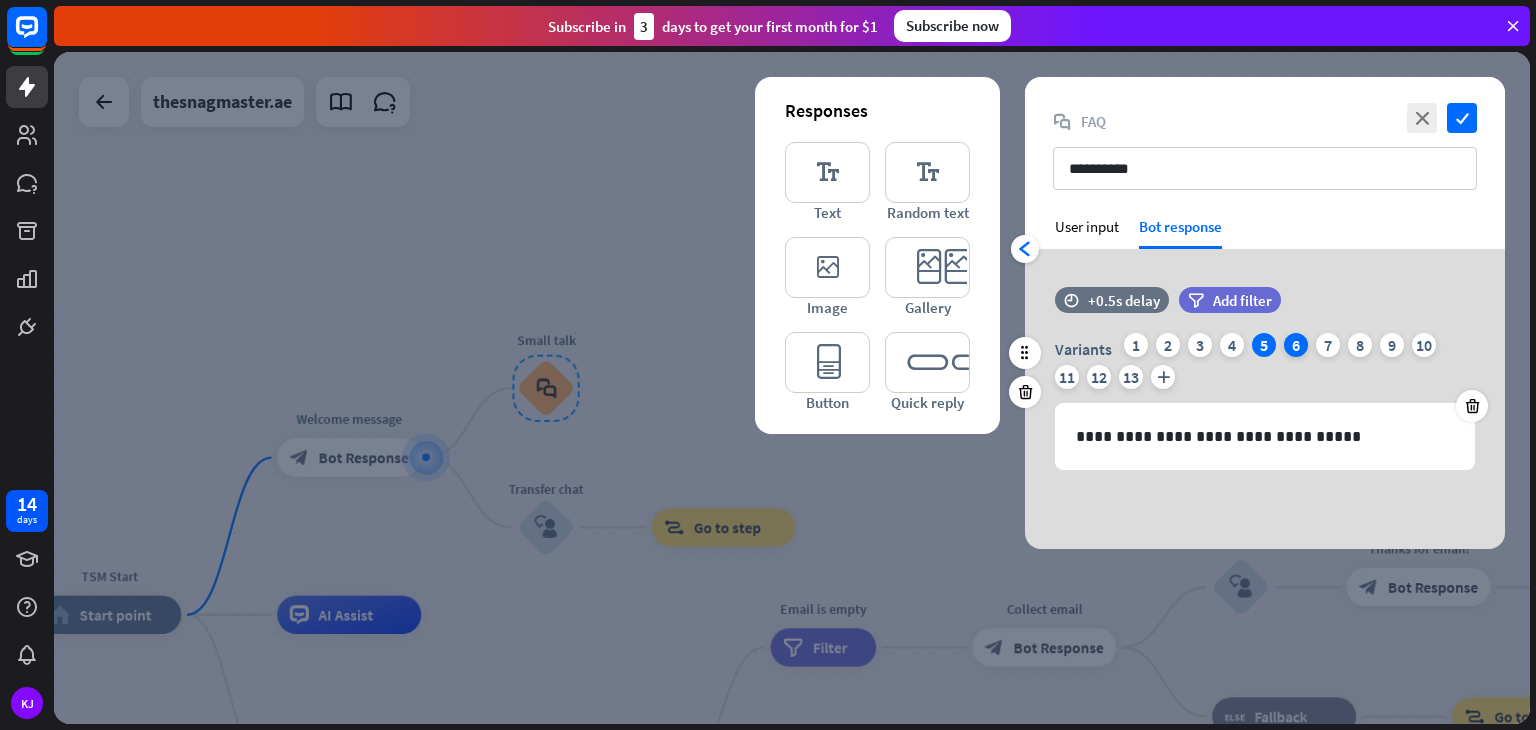 click on "6" at bounding box center [1296, 345] 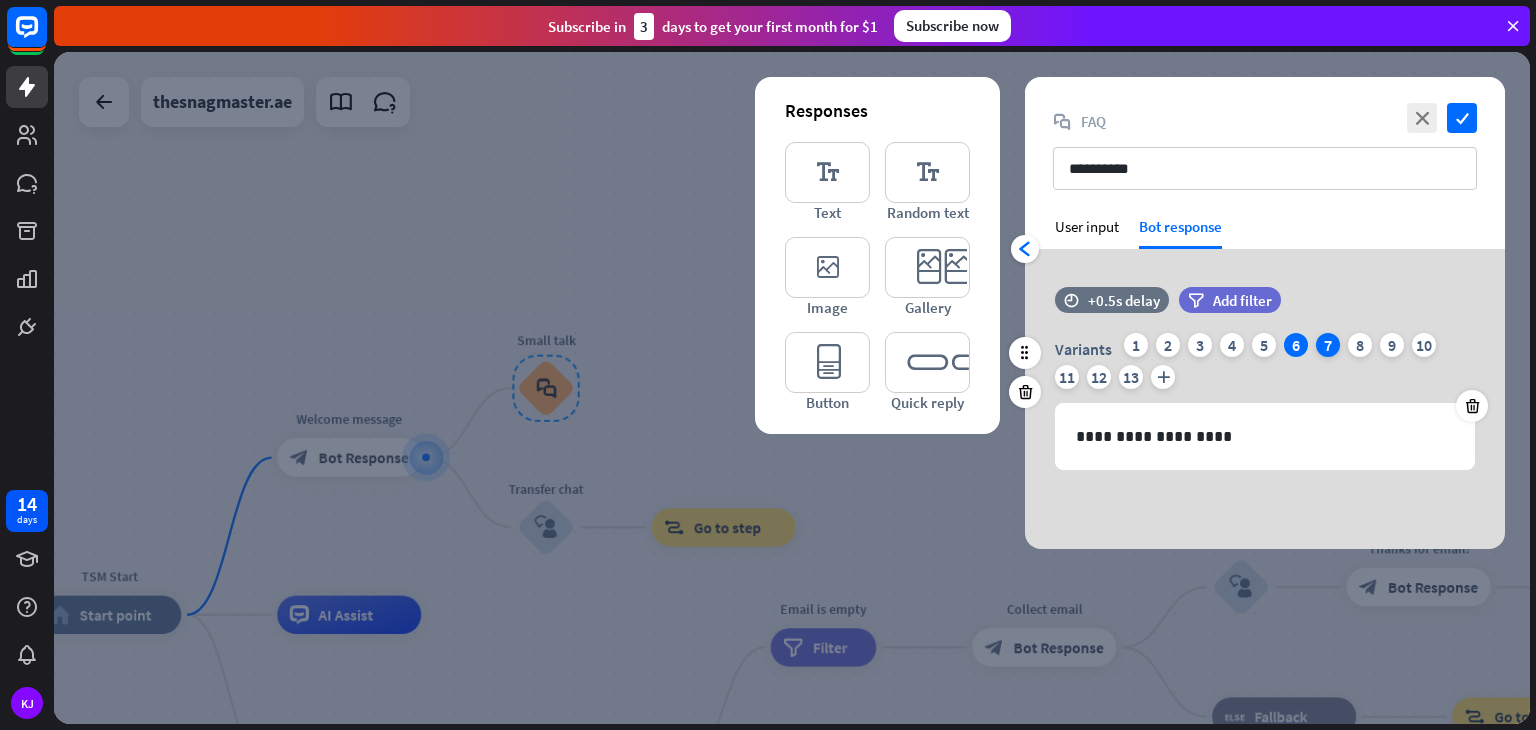 click on "7" at bounding box center (1328, 345) 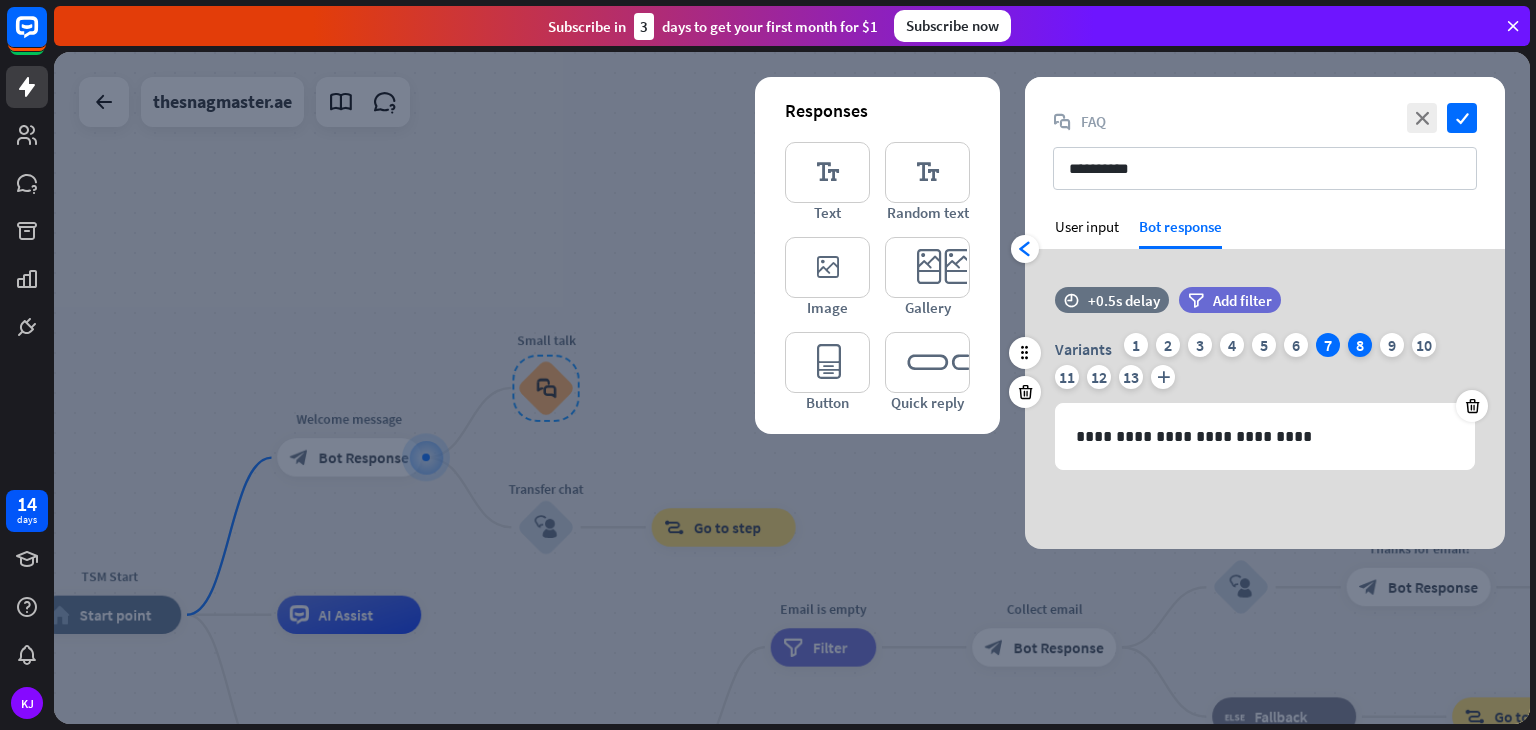 click on "8" at bounding box center (1360, 345) 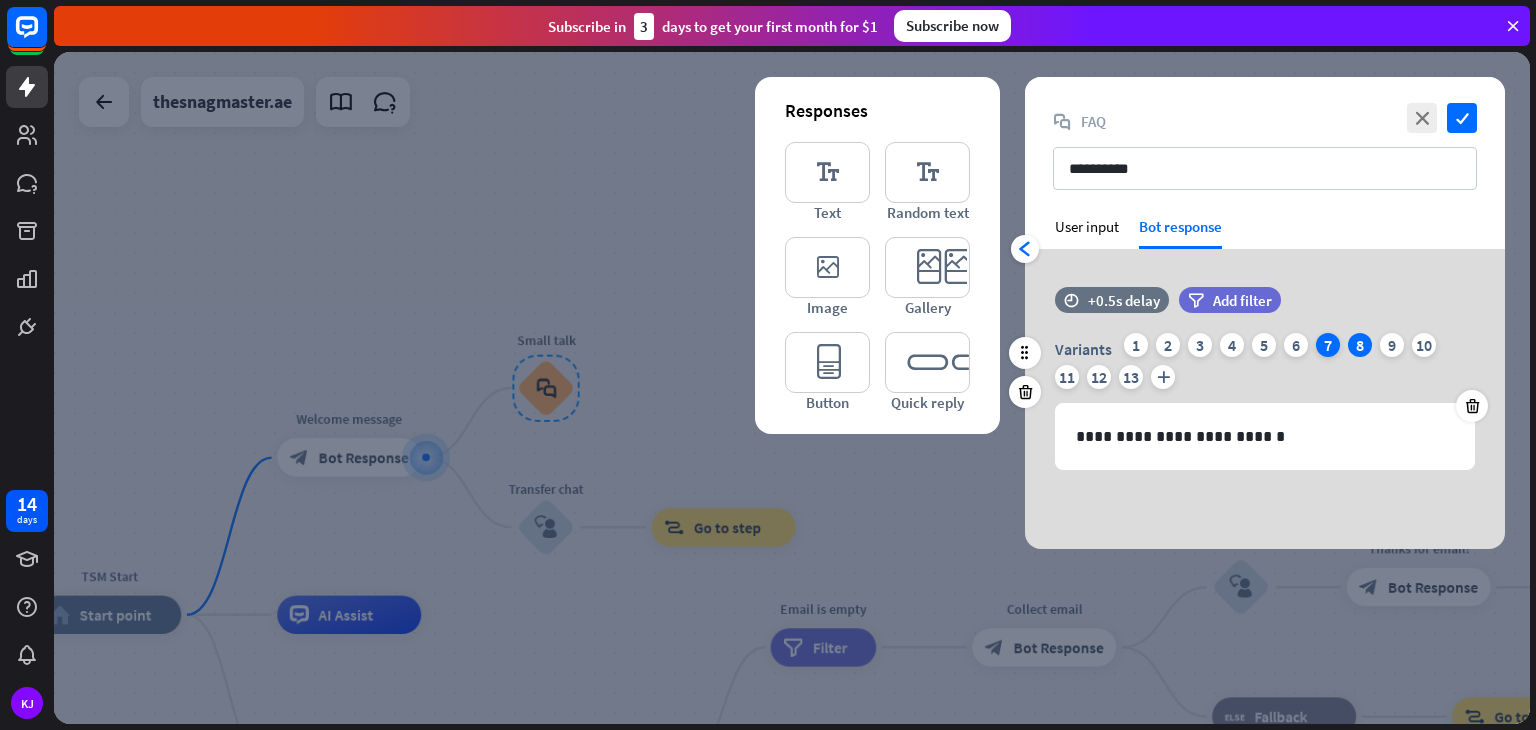 click on "7" at bounding box center (1328, 345) 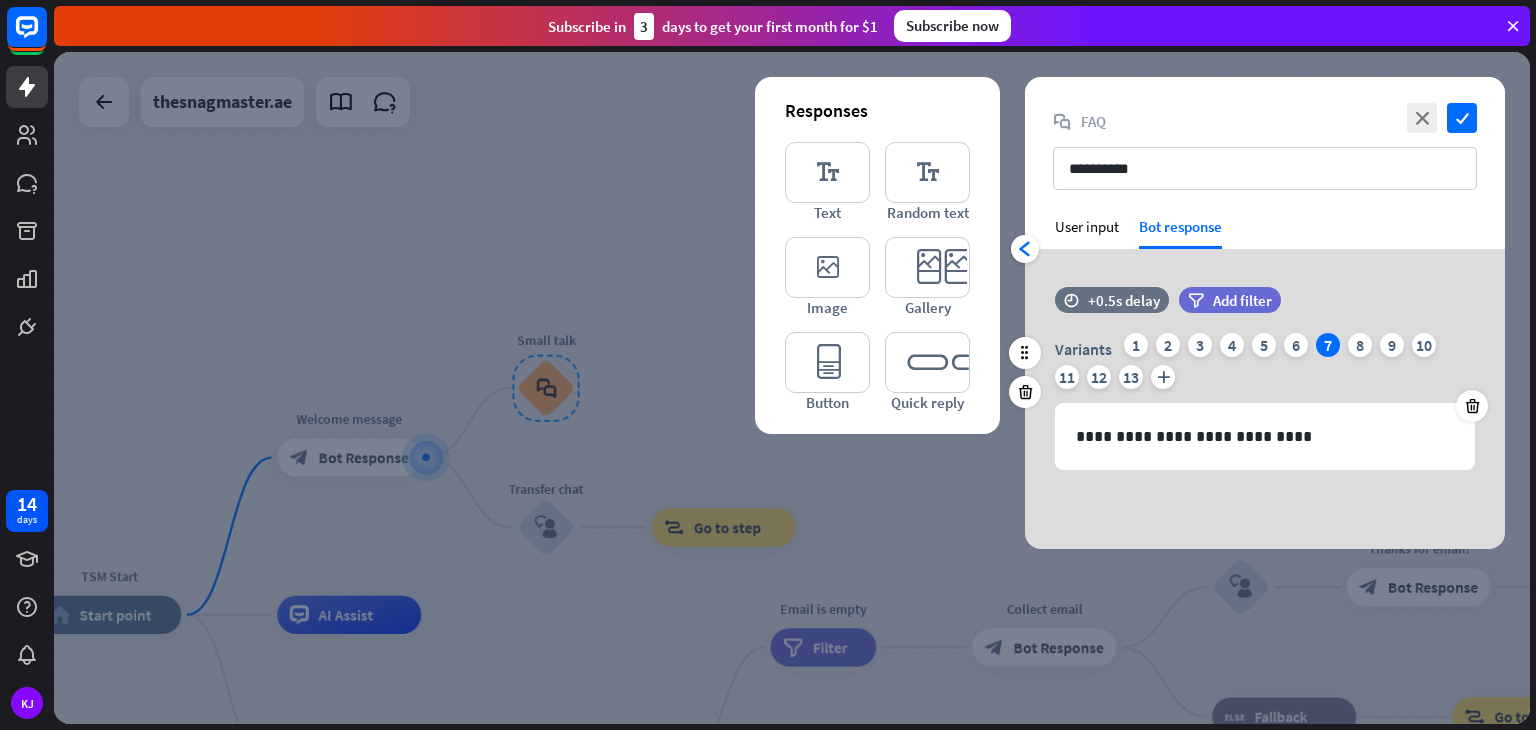 click on "Variants
[NUMBER]
[NUMBER]
[NUMBER]
[NUMBER]
[NUMBER]
[NUMBER]
[NUMBER]
[NUMBER]
[NUMBER]
[NUMBER]
[NUMBER]
[NUMBER]
[NUMBER]
plus" at bounding box center [1265, 365] 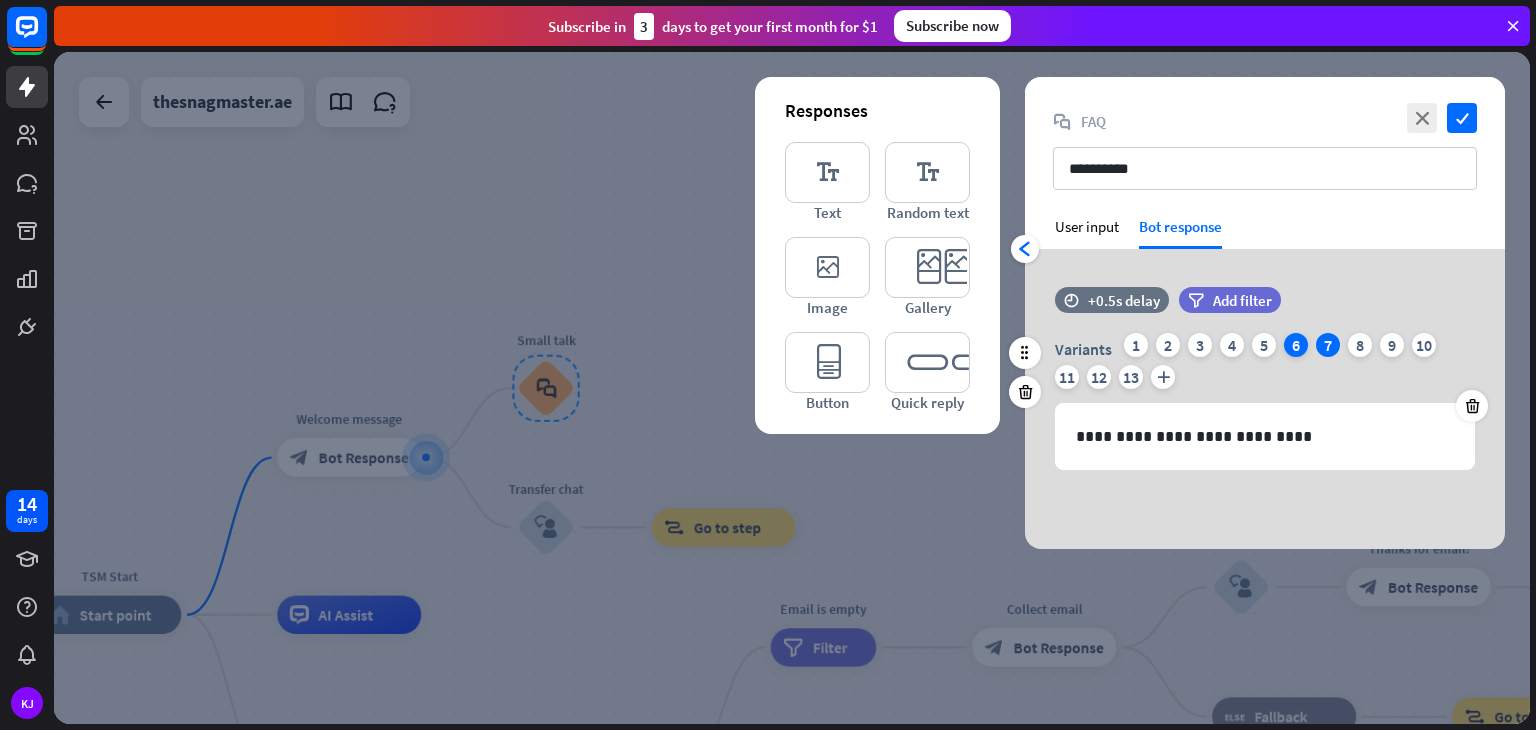 click on "6" at bounding box center [1296, 345] 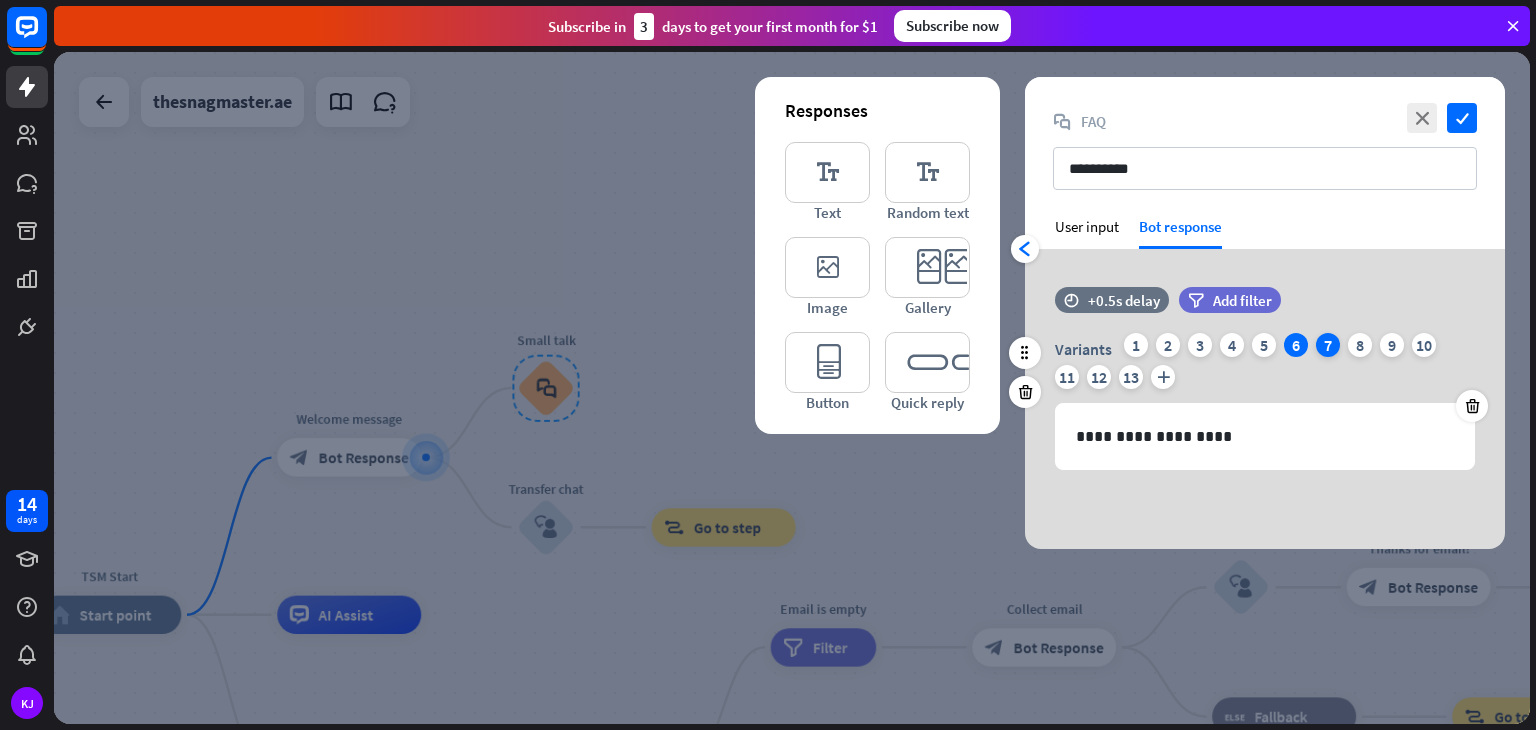 click on "7" at bounding box center [1328, 345] 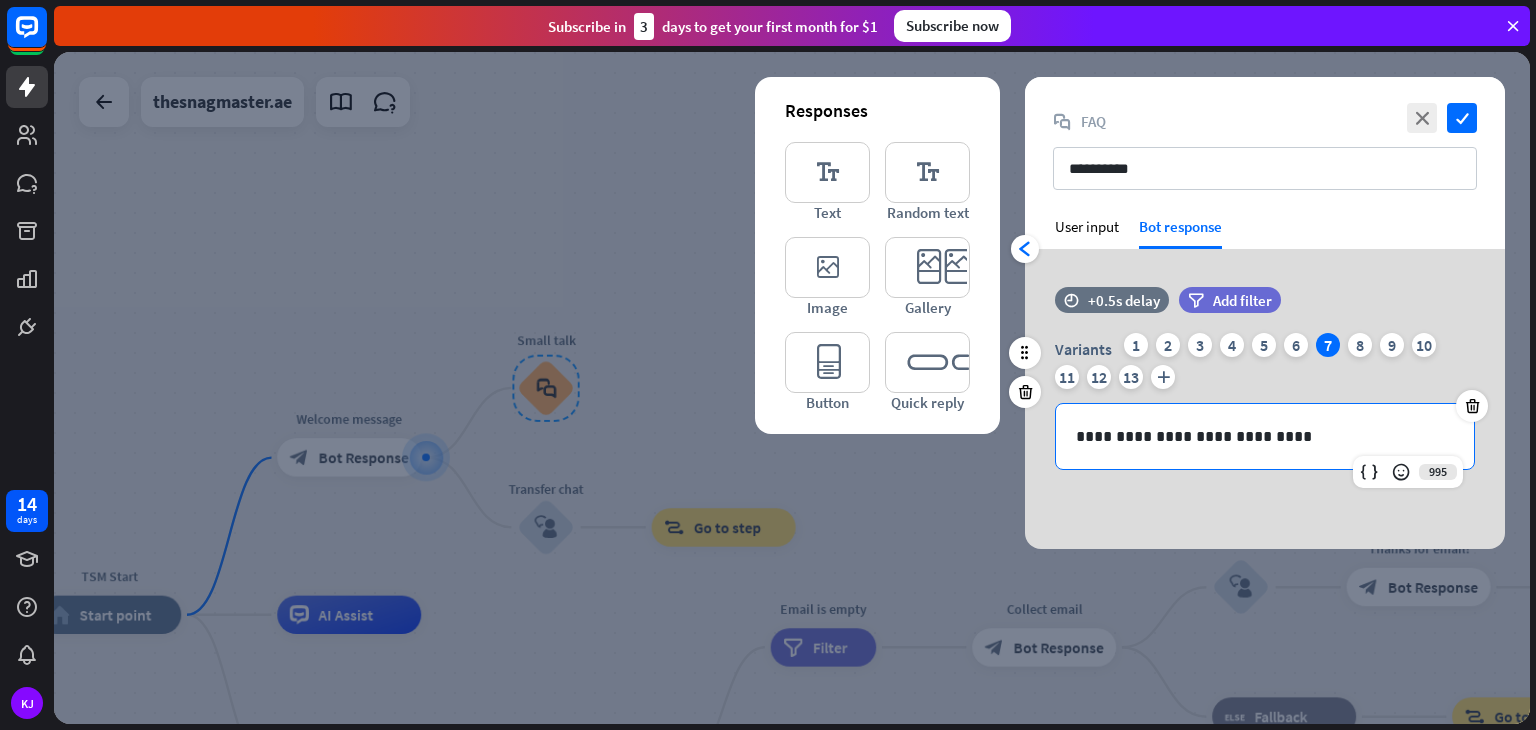 click on "**********" at bounding box center (1265, 436) 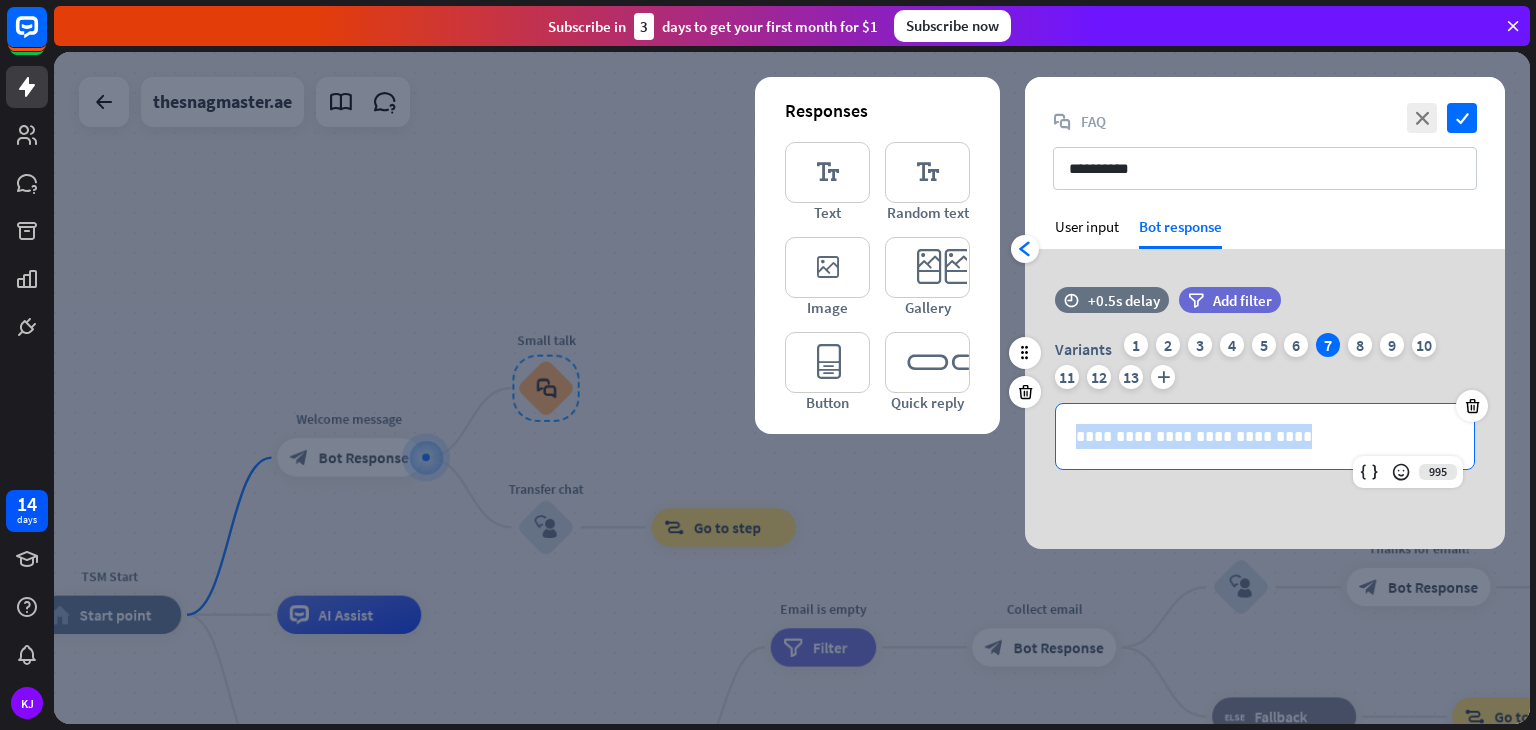 click on "**********" at bounding box center [1265, 436] 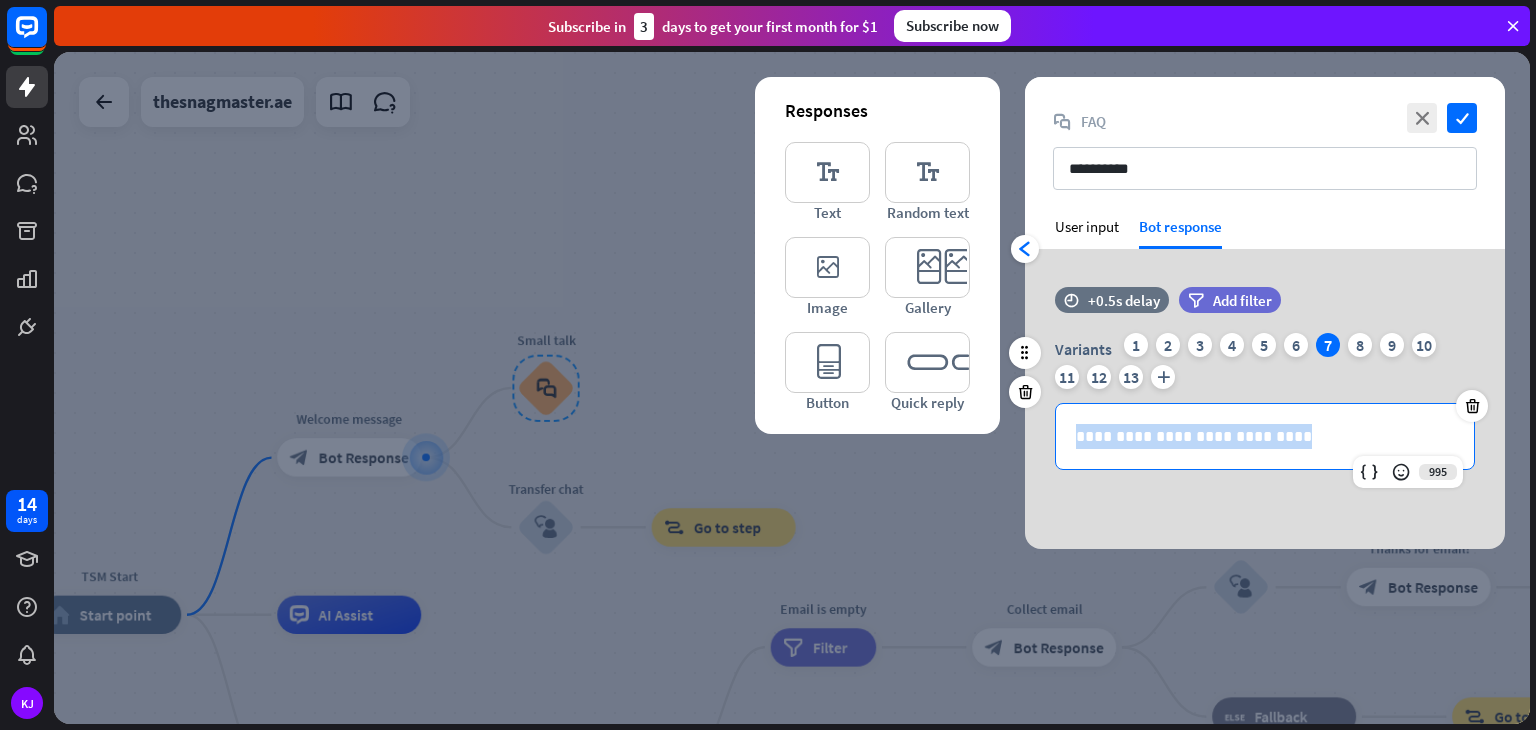 type 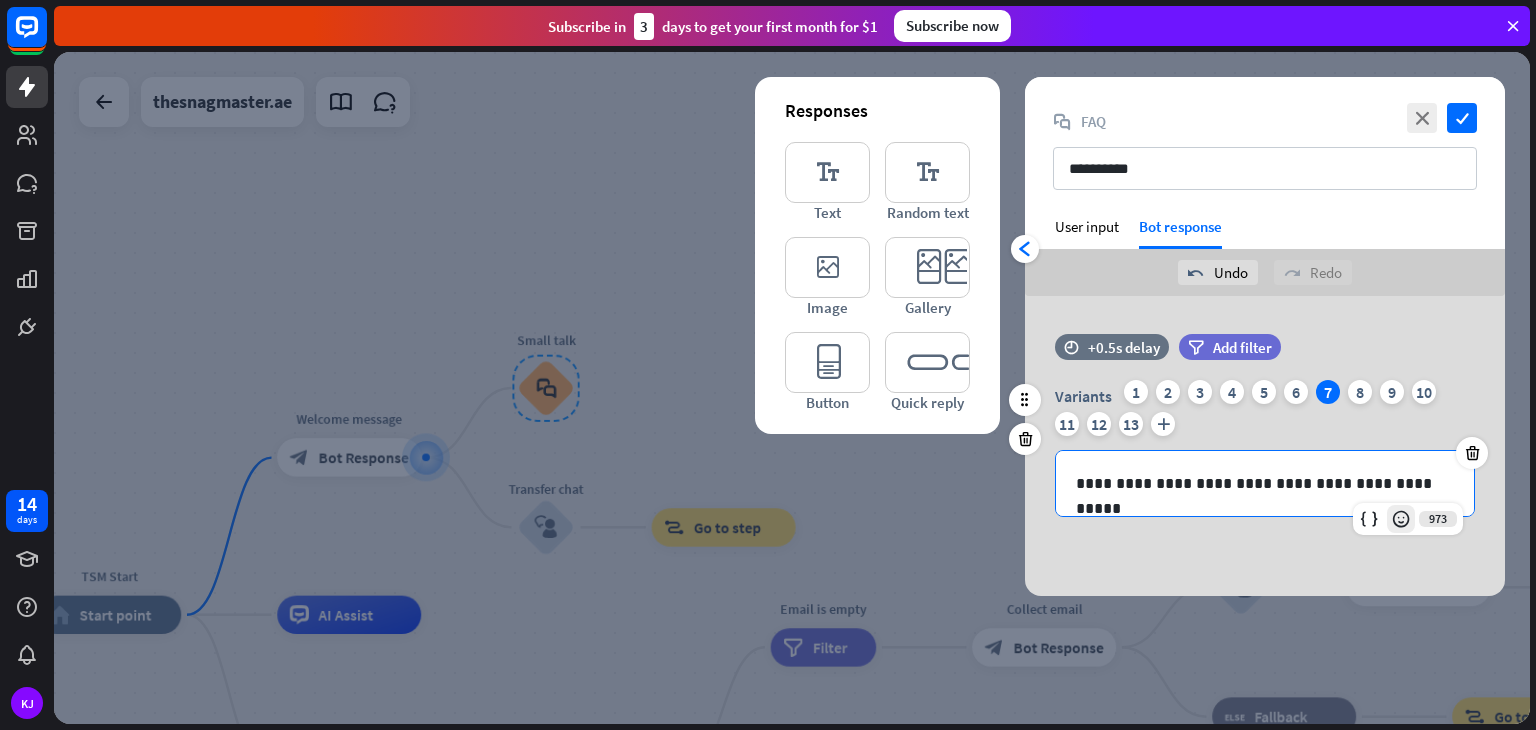 click at bounding box center [1401, 519] 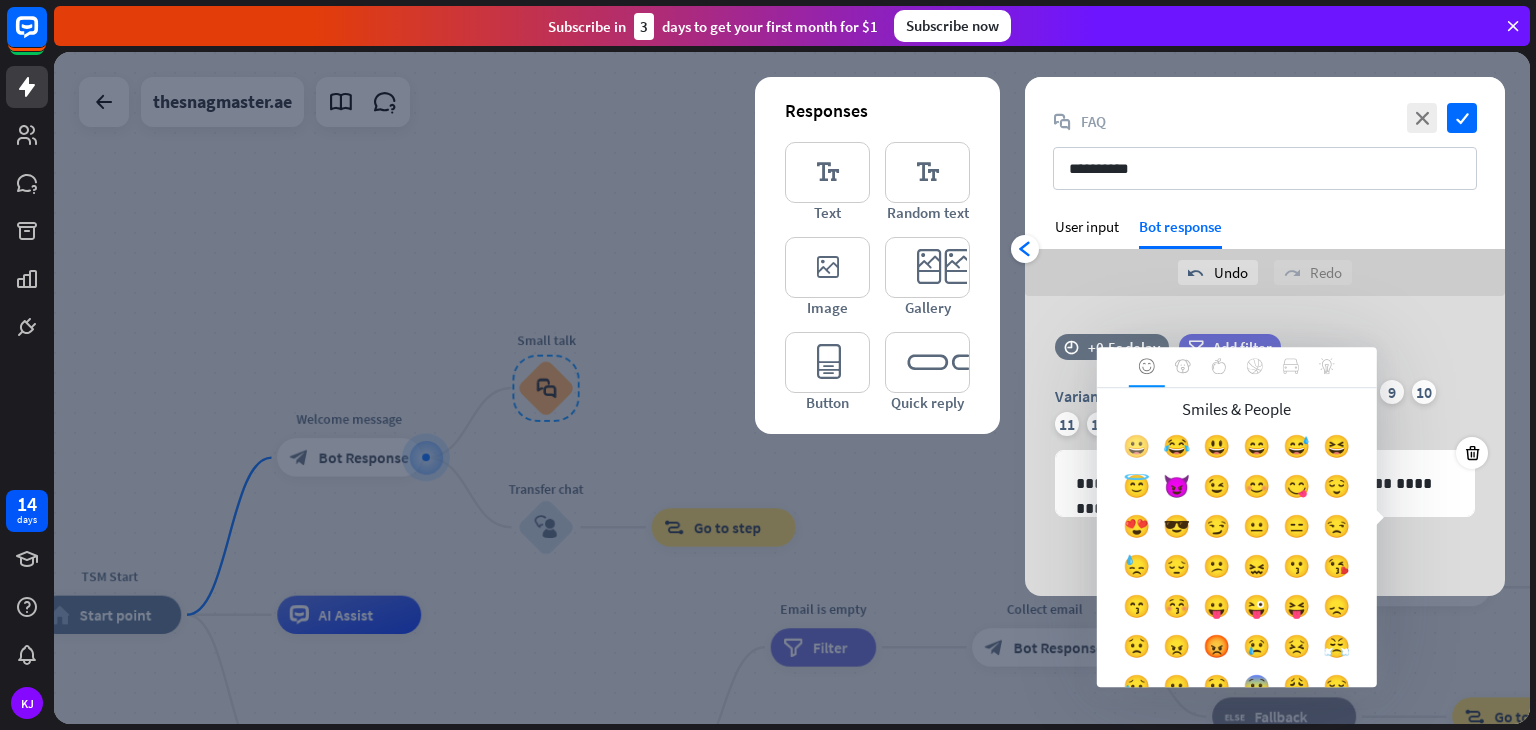 click on "😀" at bounding box center (1137, 451) 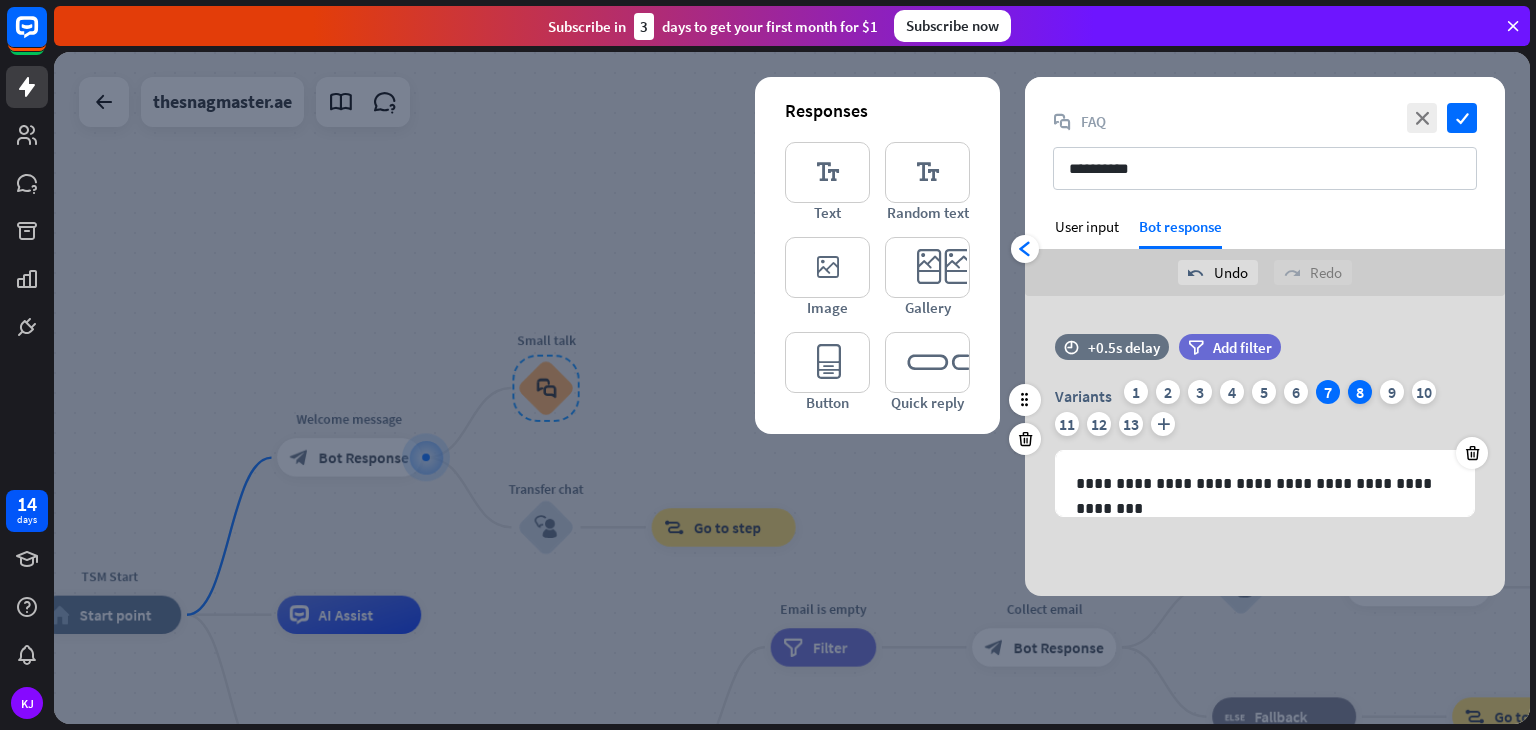 click on "8" at bounding box center [1360, 392] 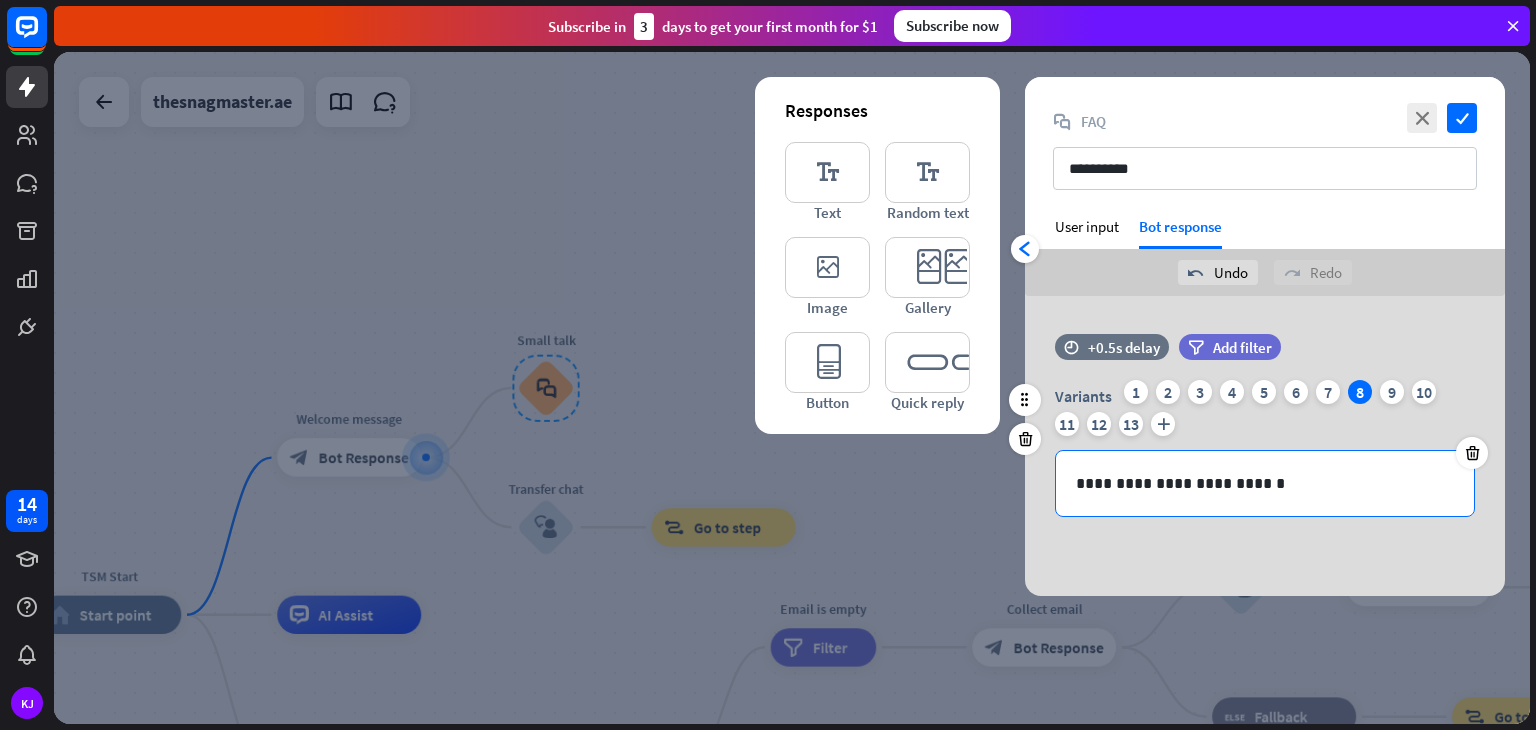 click on "**********" at bounding box center [1265, 483] 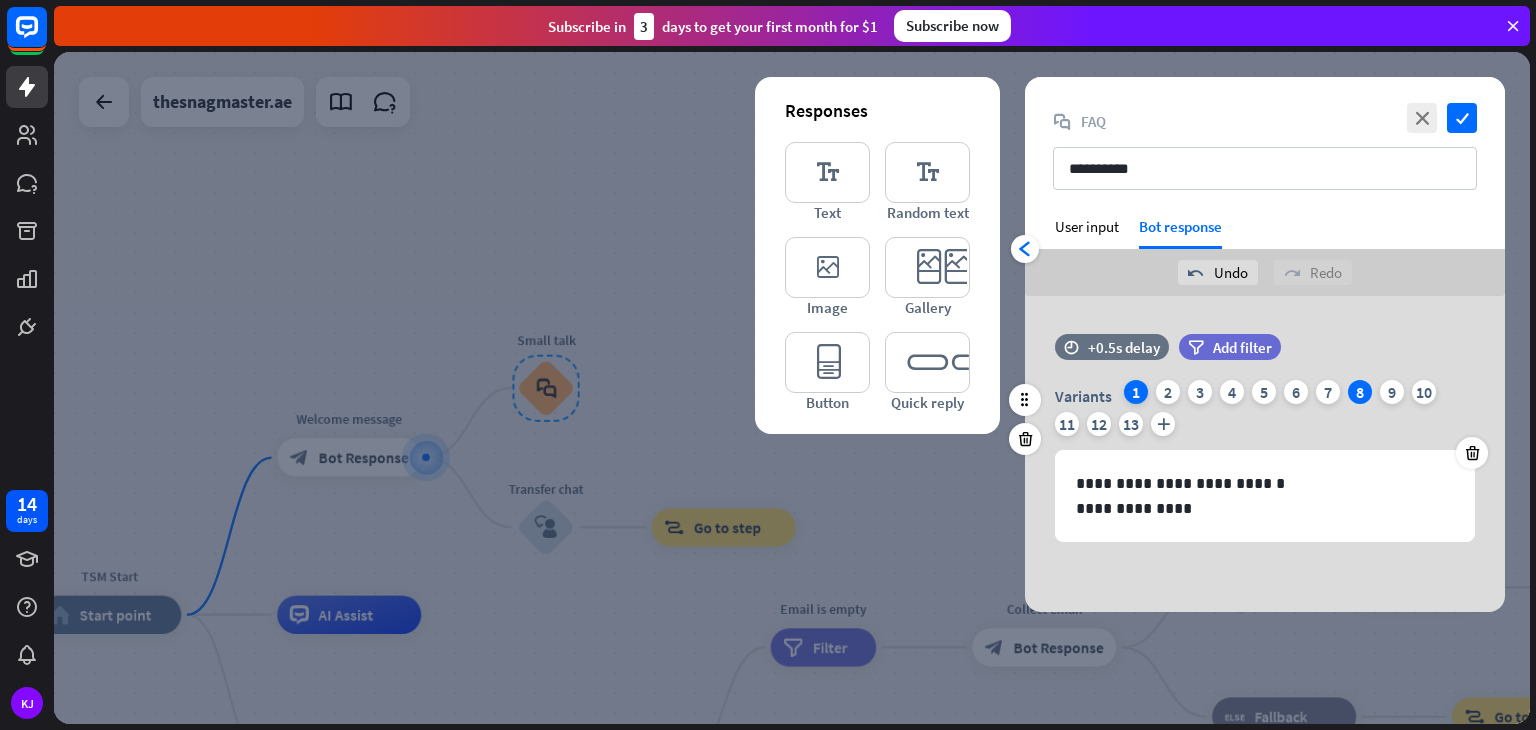 click on "1" at bounding box center [1136, 392] 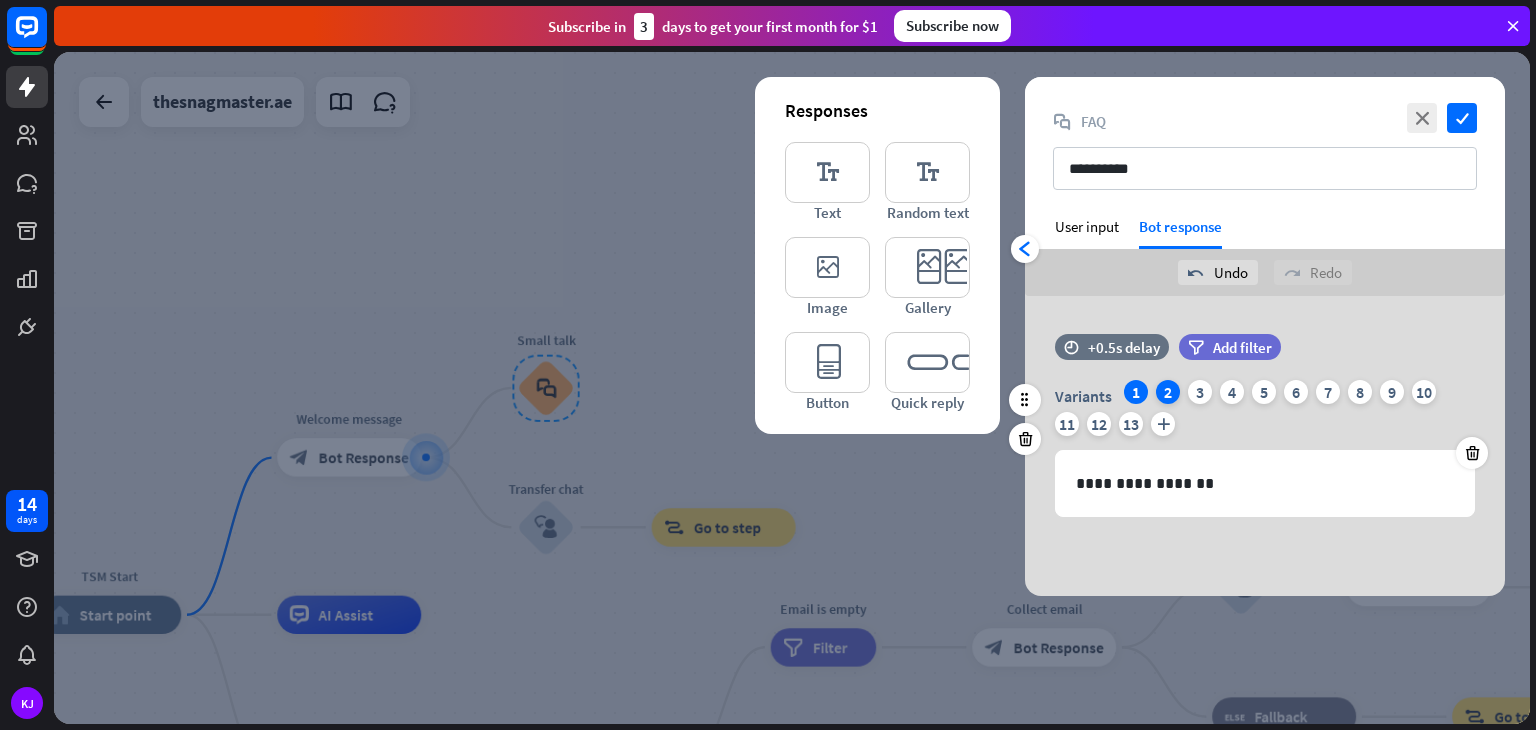 click on "2" at bounding box center [1168, 392] 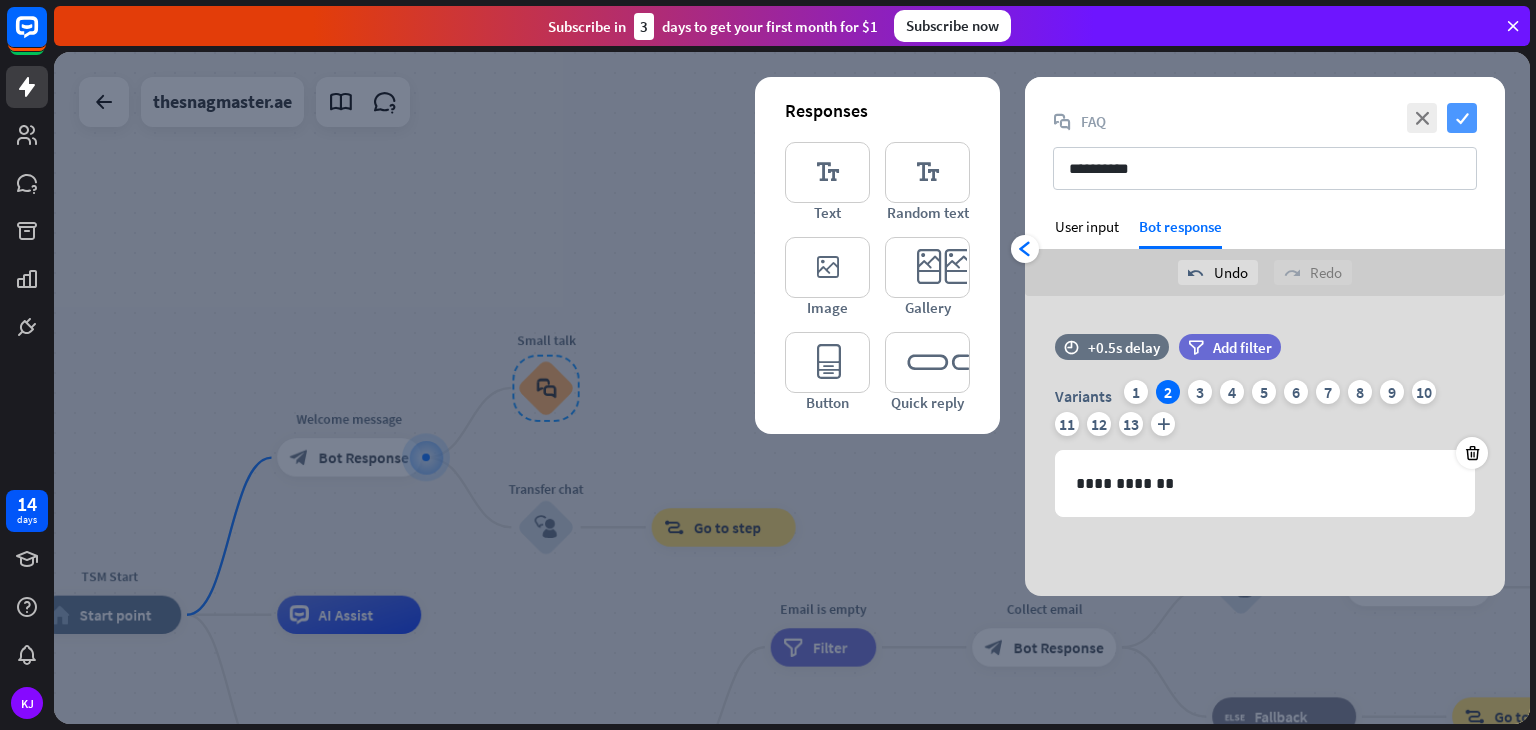 click on "check" at bounding box center [1462, 118] 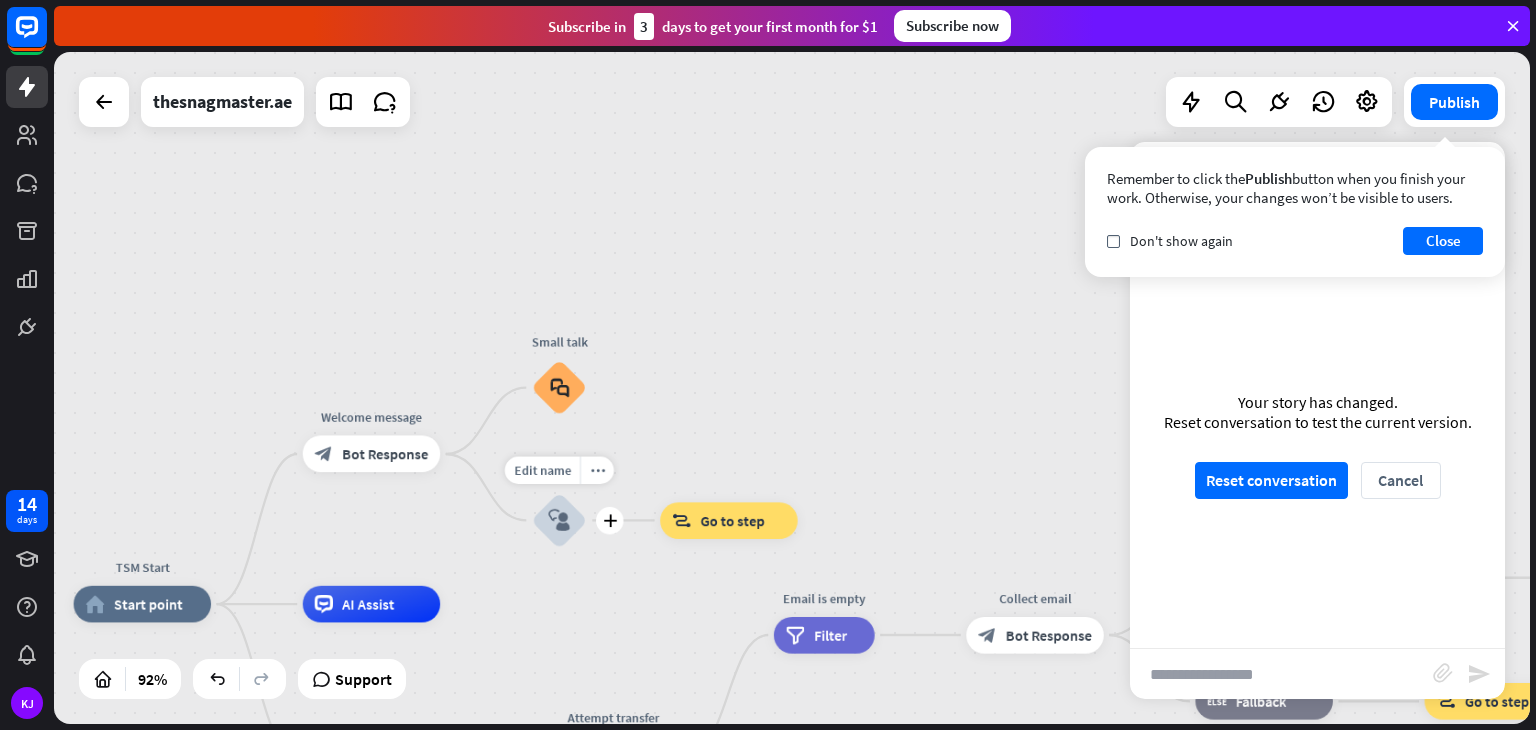 click on "block_user_input" at bounding box center (559, 520) 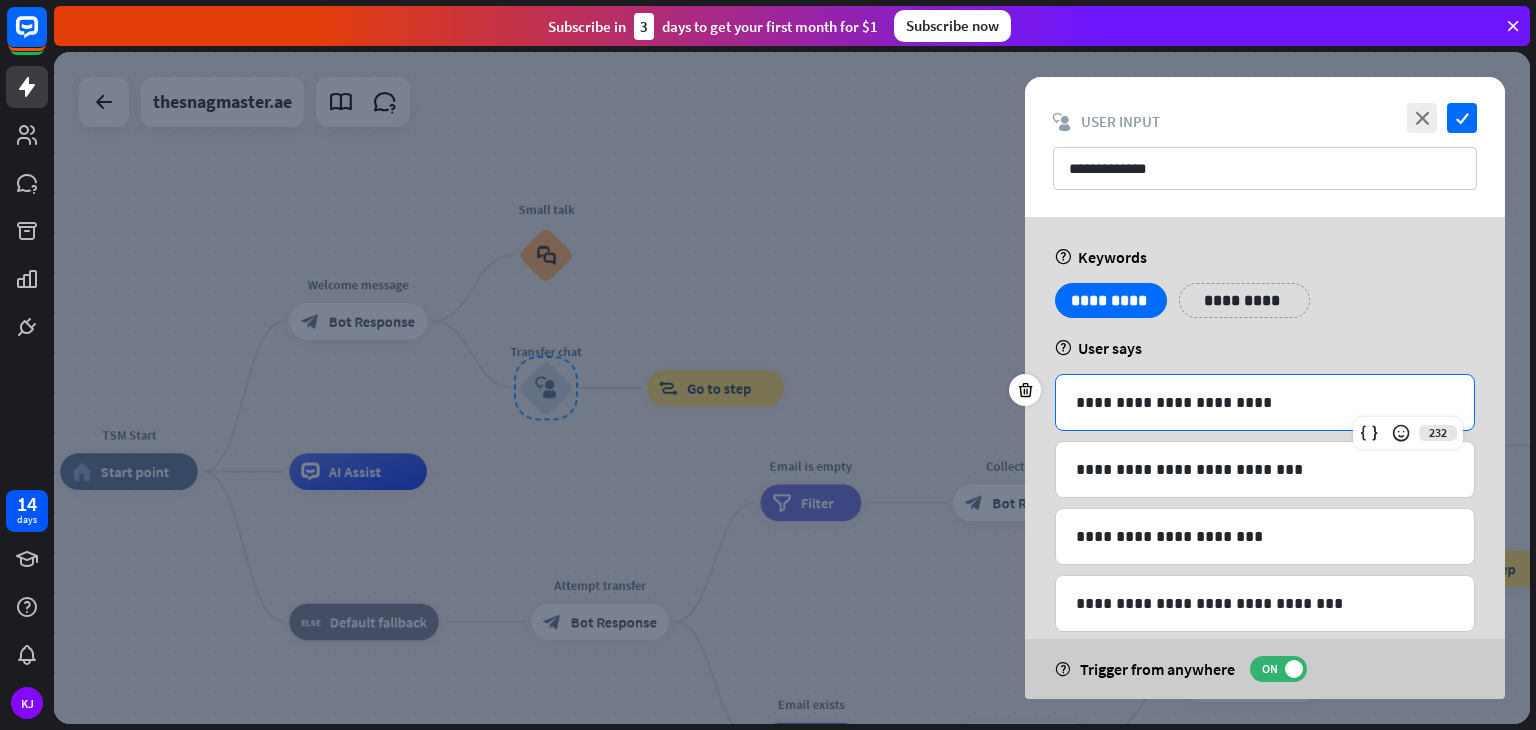 click on "**********" at bounding box center [1265, 402] 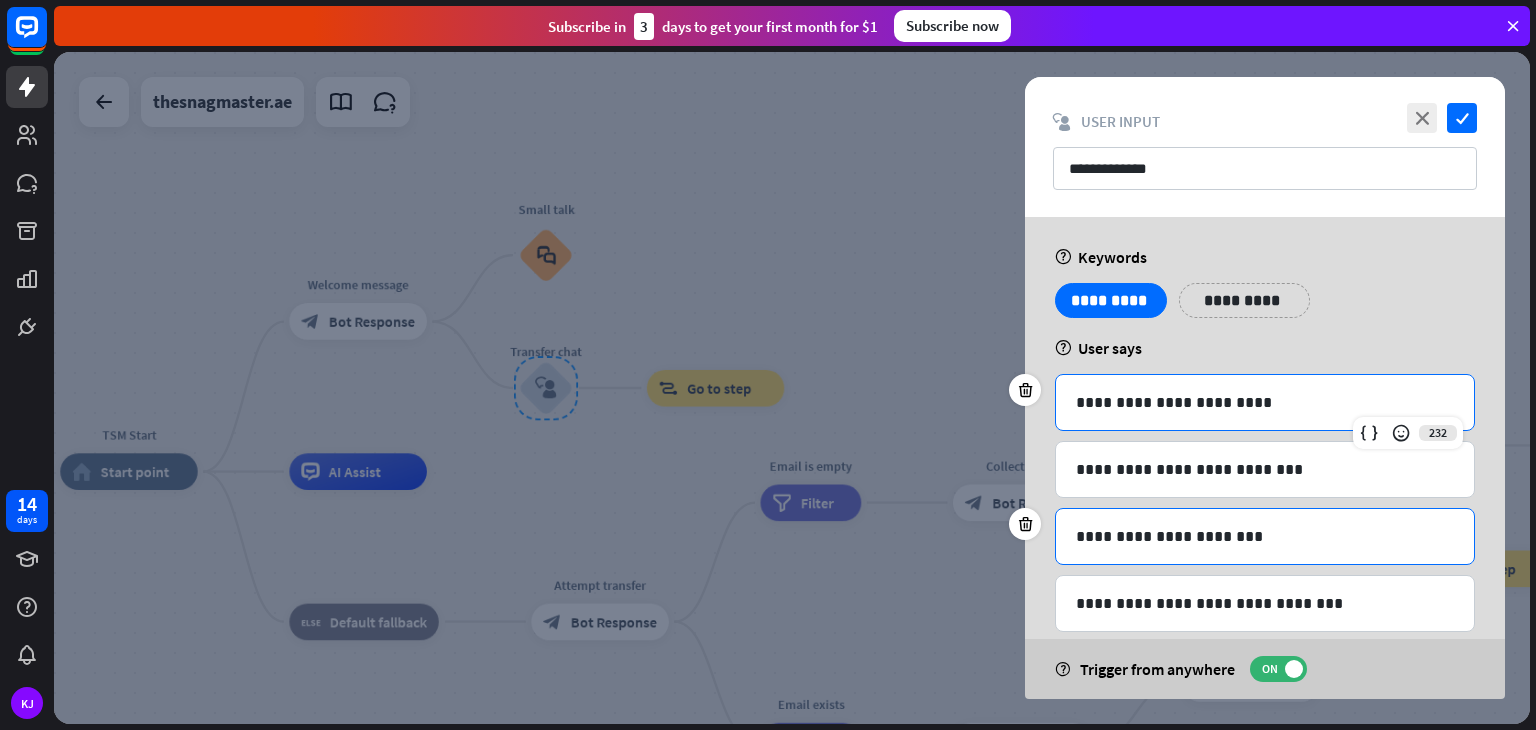 click on "**********" at bounding box center [1265, 536] 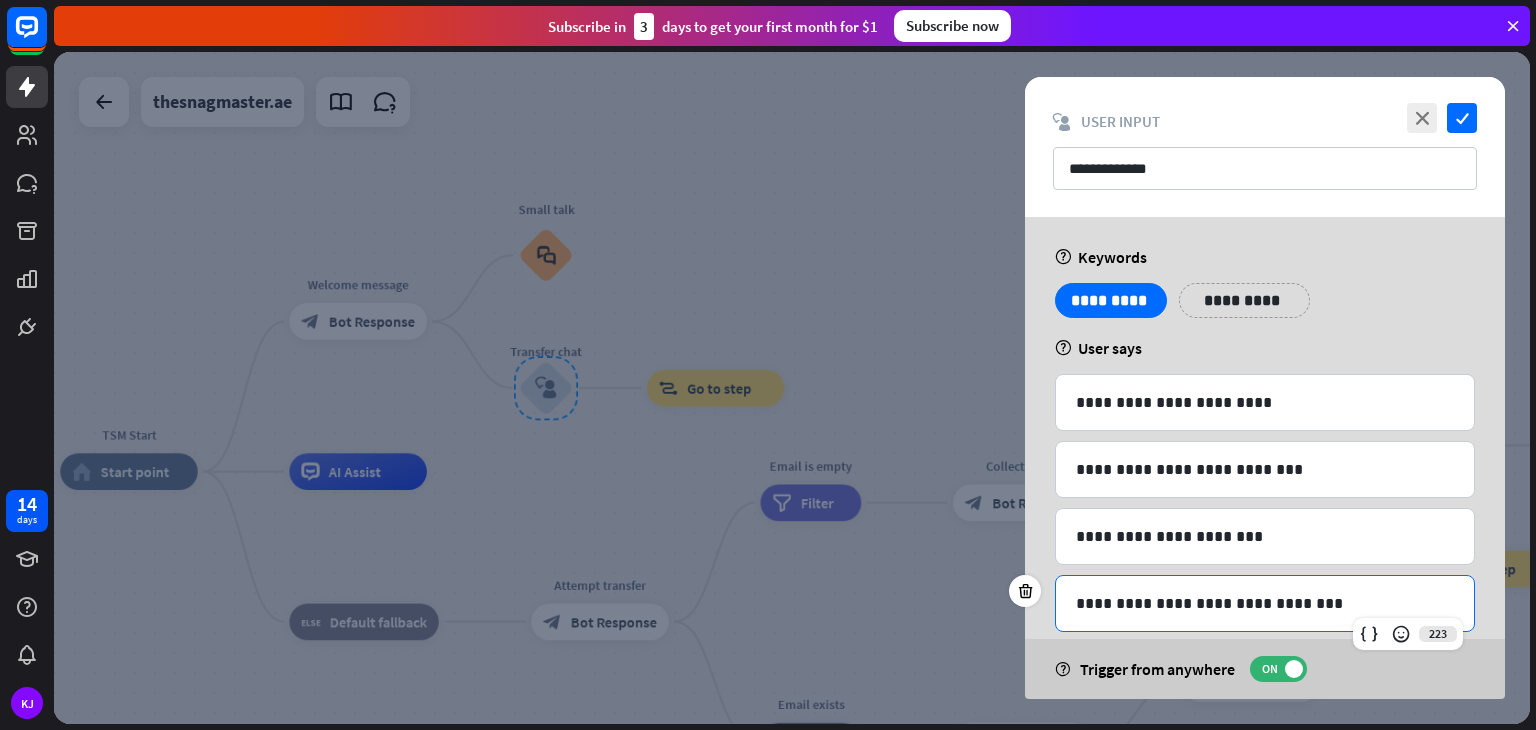 click on "**********" at bounding box center [1265, 603] 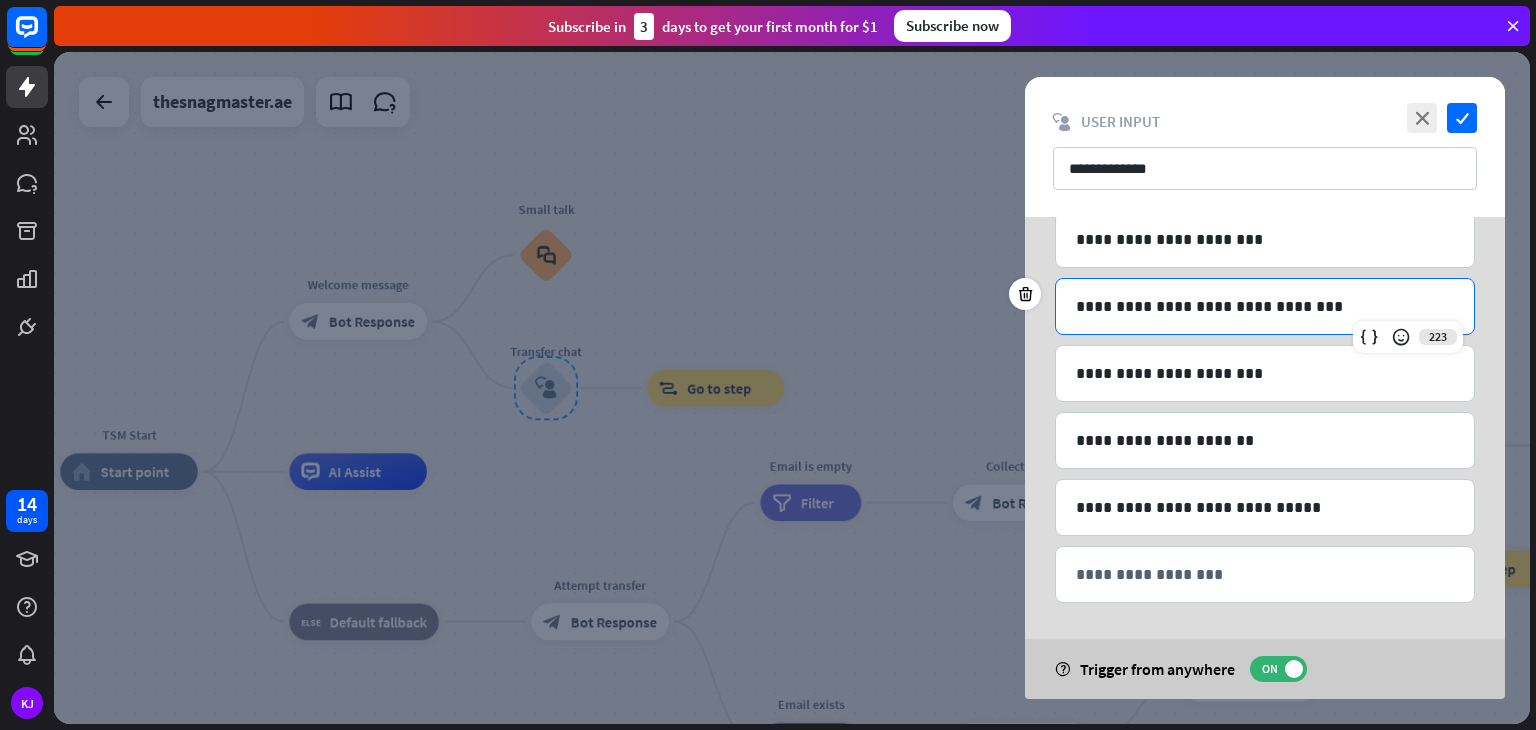 scroll, scrollTop: 0, scrollLeft: 0, axis: both 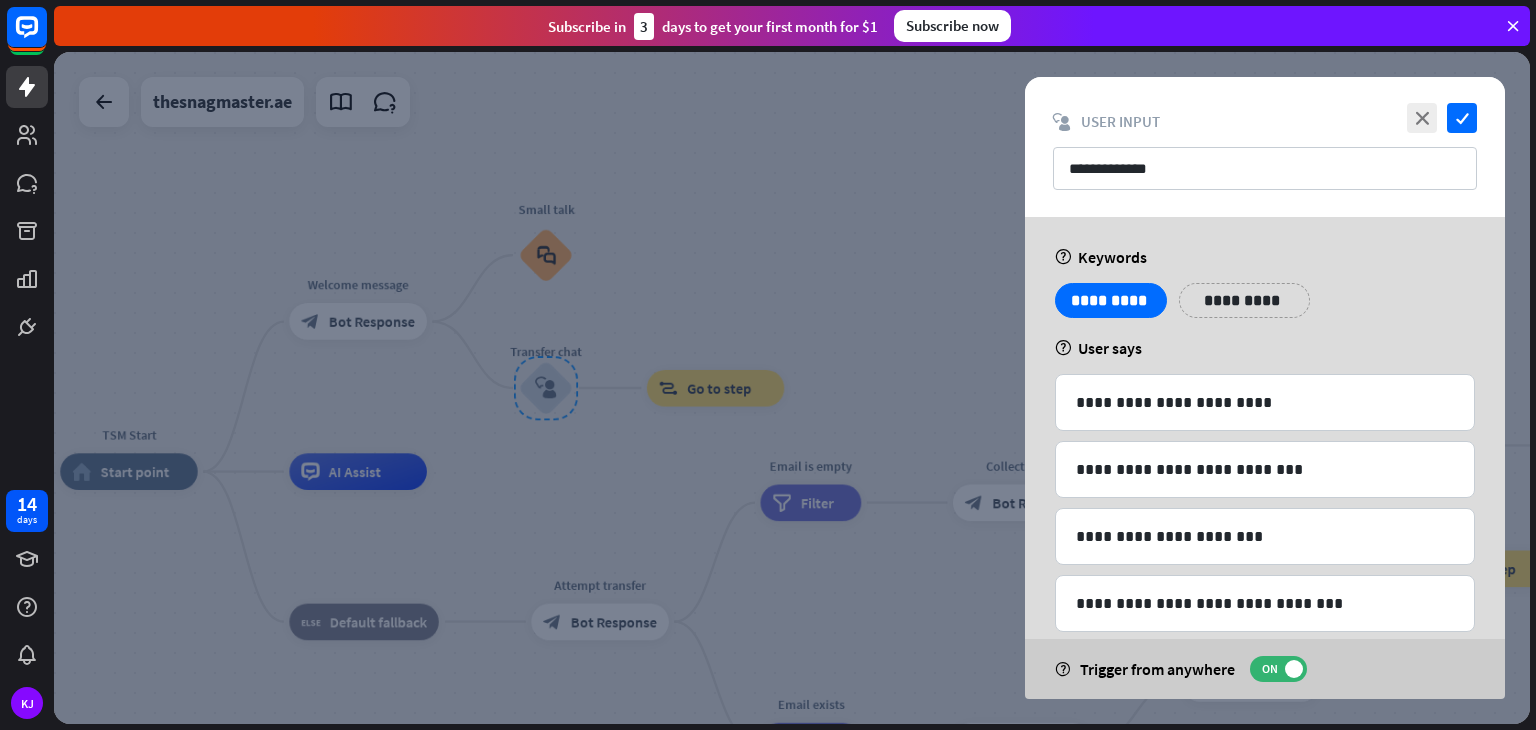 click at bounding box center (792, 388) 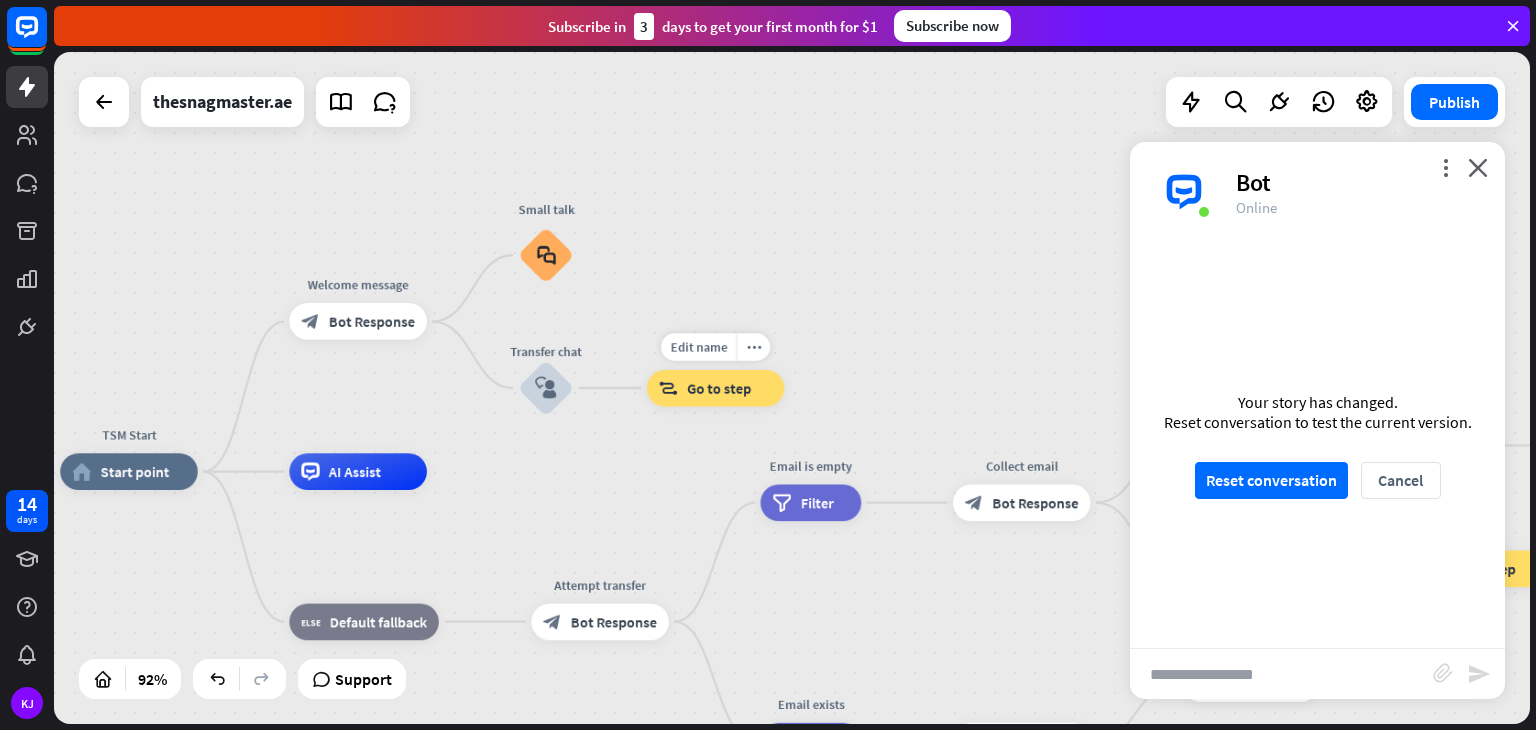 click on "Go to step" at bounding box center (719, 388) 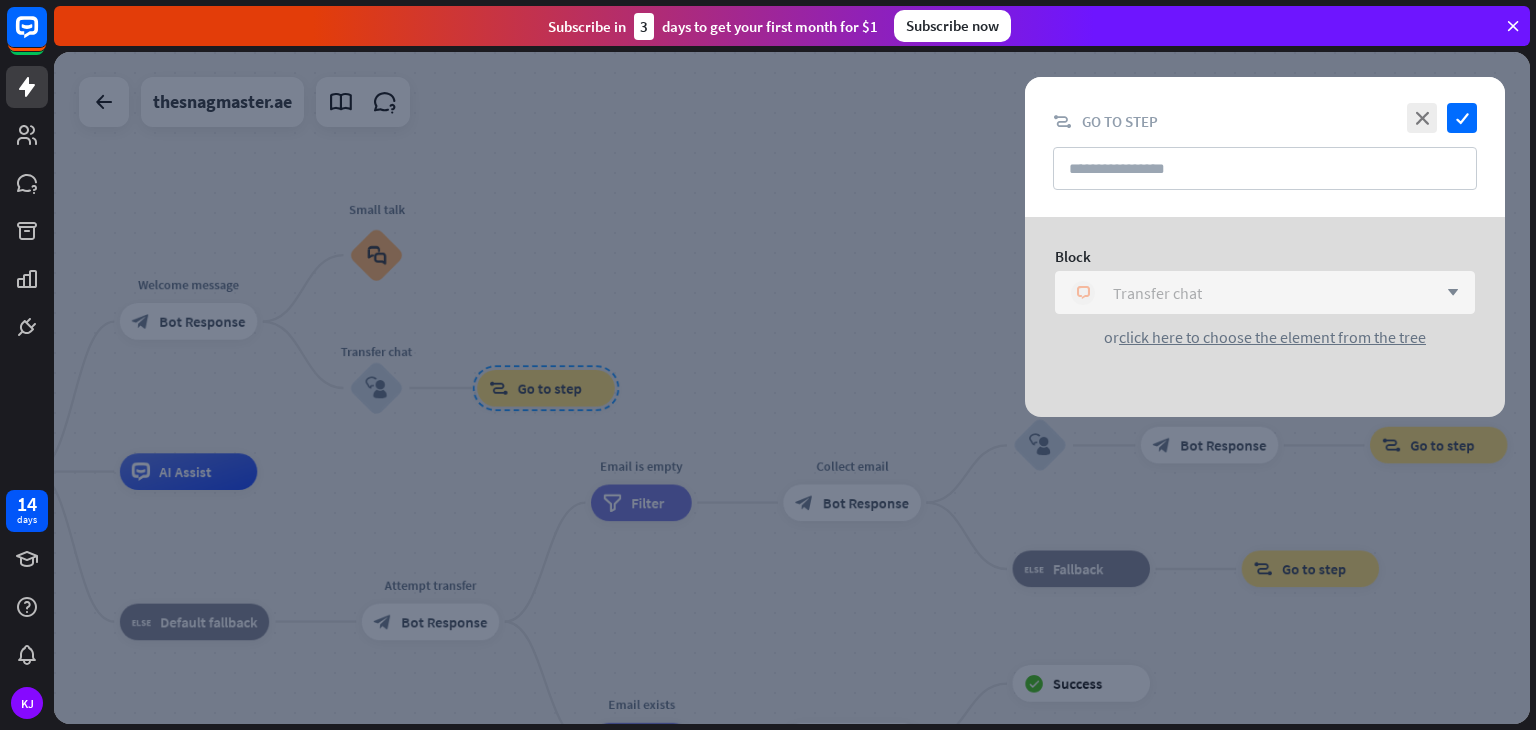 click on "block_livechat
Transfer chat" at bounding box center [1254, 293] 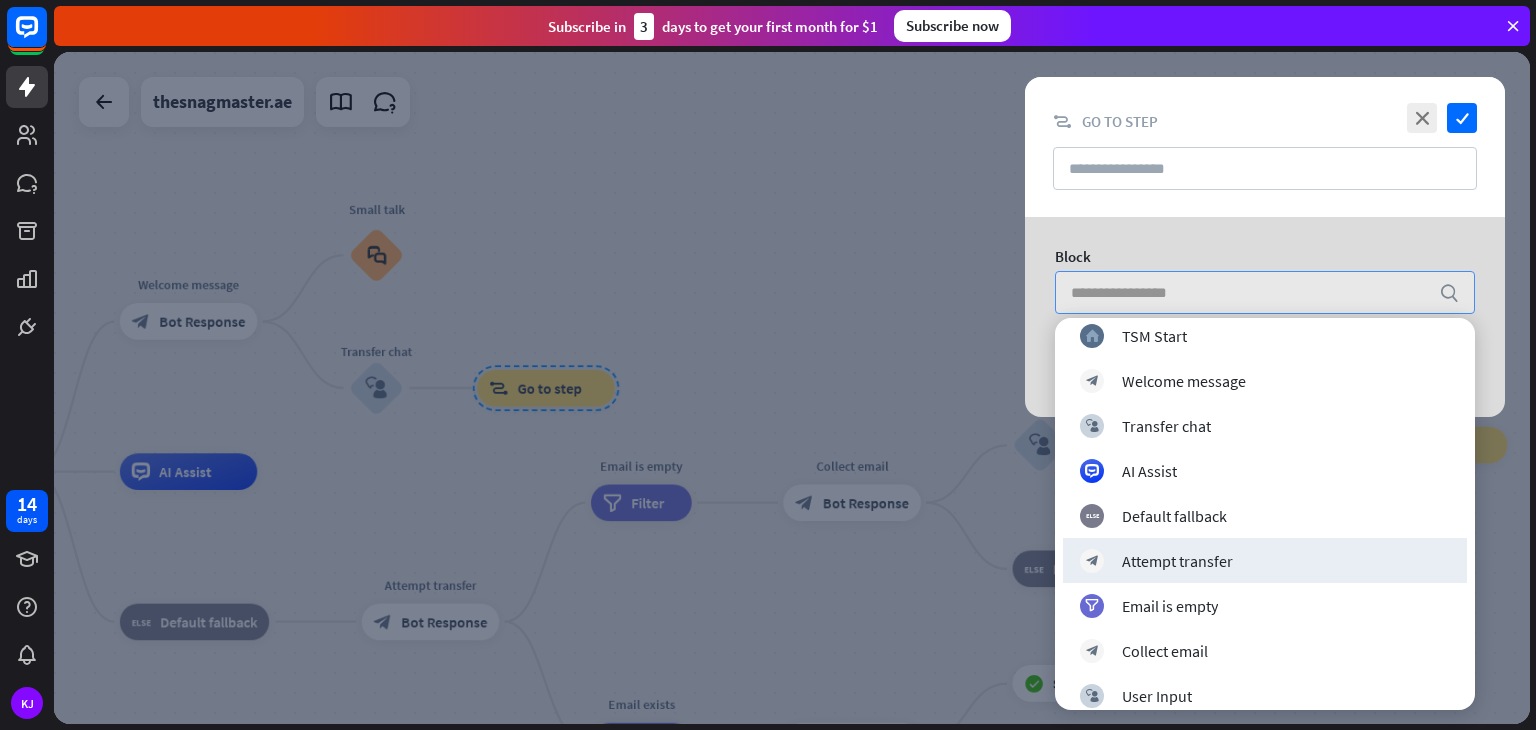 scroll, scrollTop: 0, scrollLeft: 0, axis: both 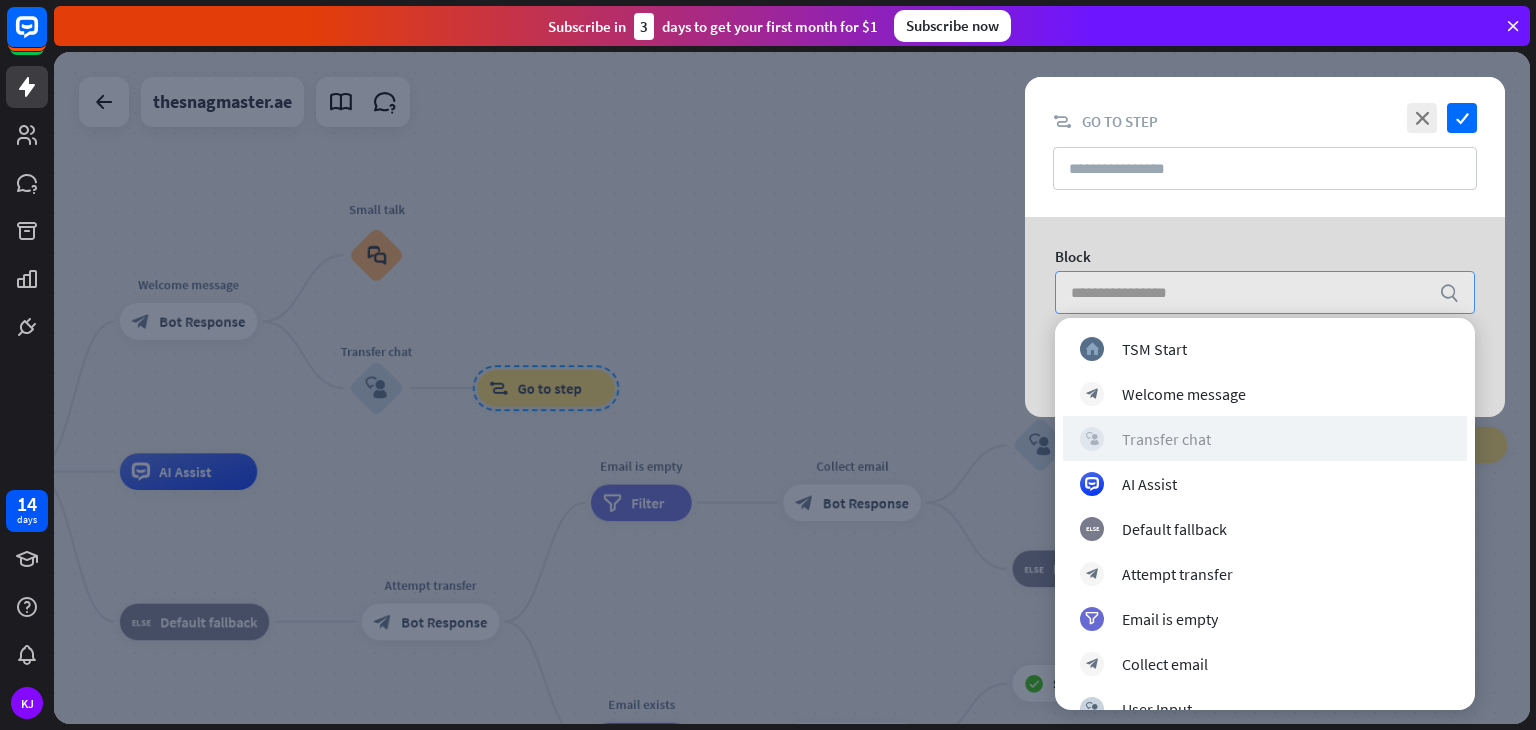 click on "block_user_input
Transfer chat" at bounding box center (1265, 439) 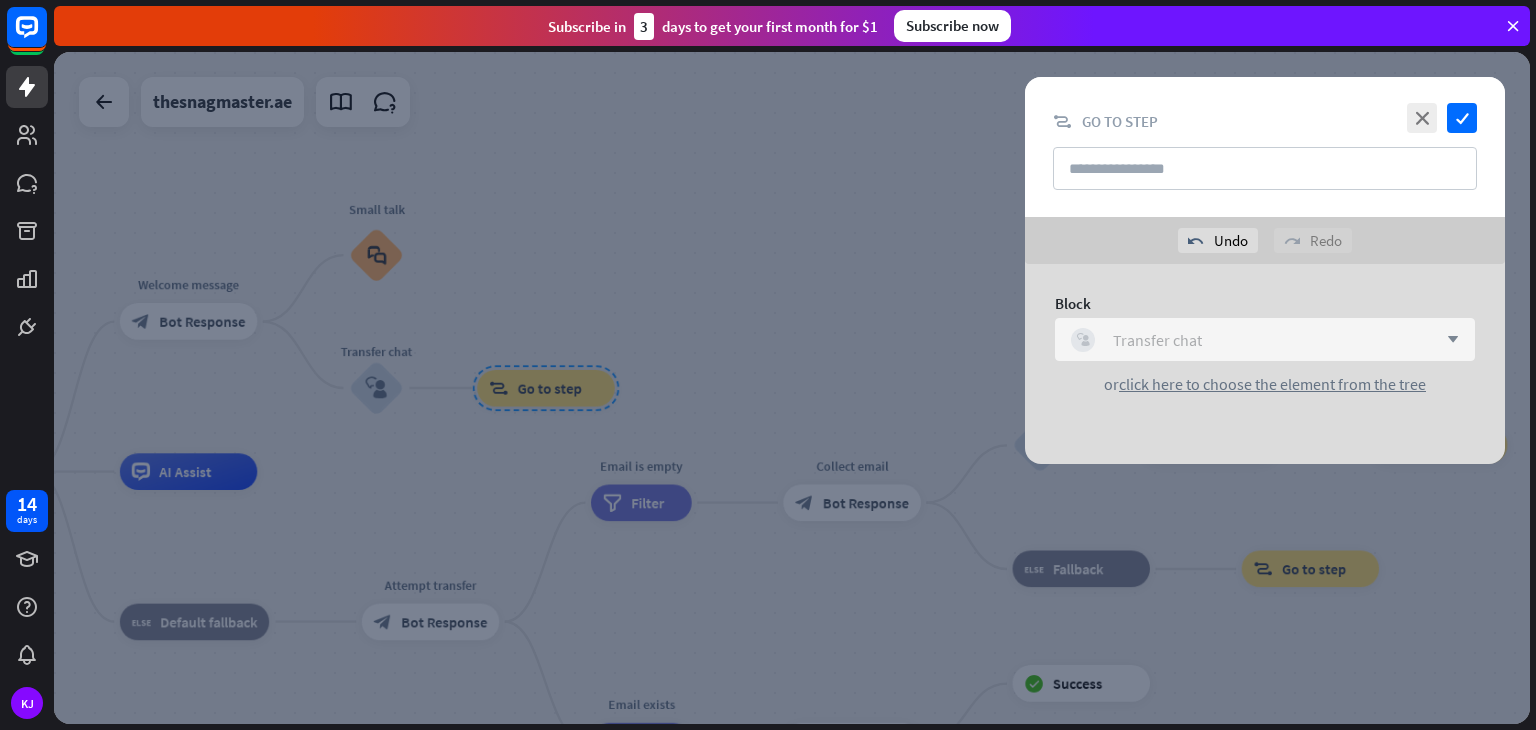 click on "block_user_input
Transfer chat" at bounding box center (1254, 340) 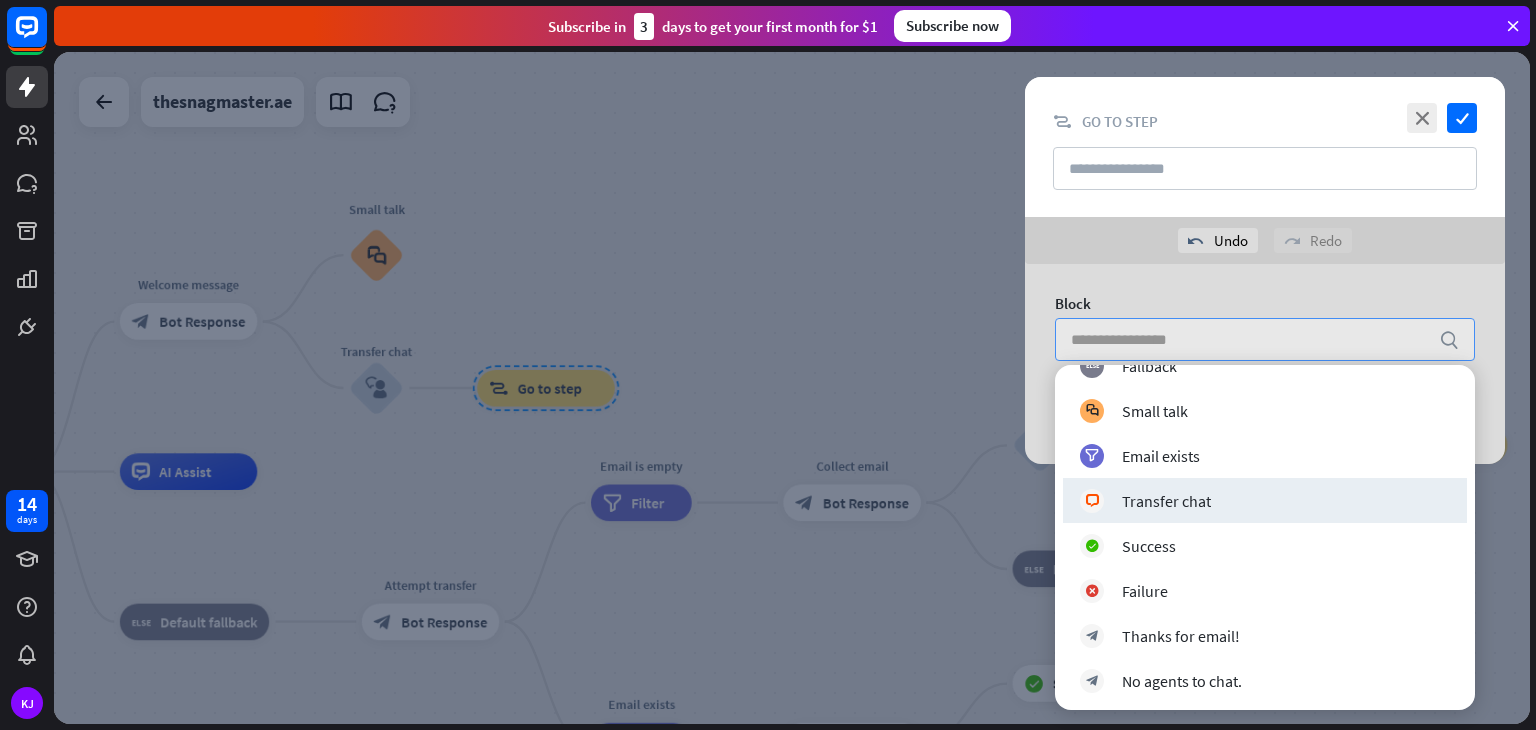 scroll, scrollTop: 436, scrollLeft: 0, axis: vertical 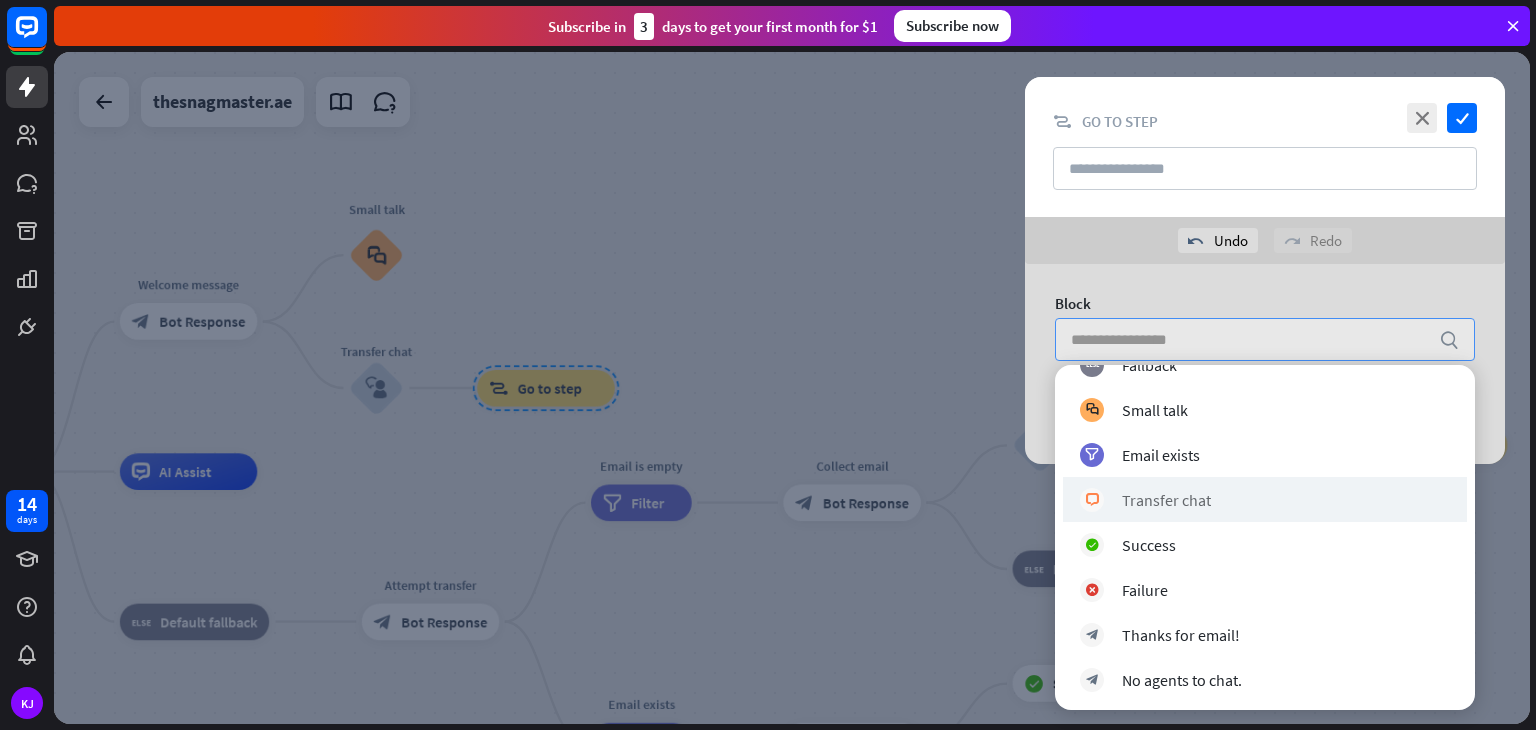 click on "block_livechat
Transfer chat" at bounding box center (1265, 499) 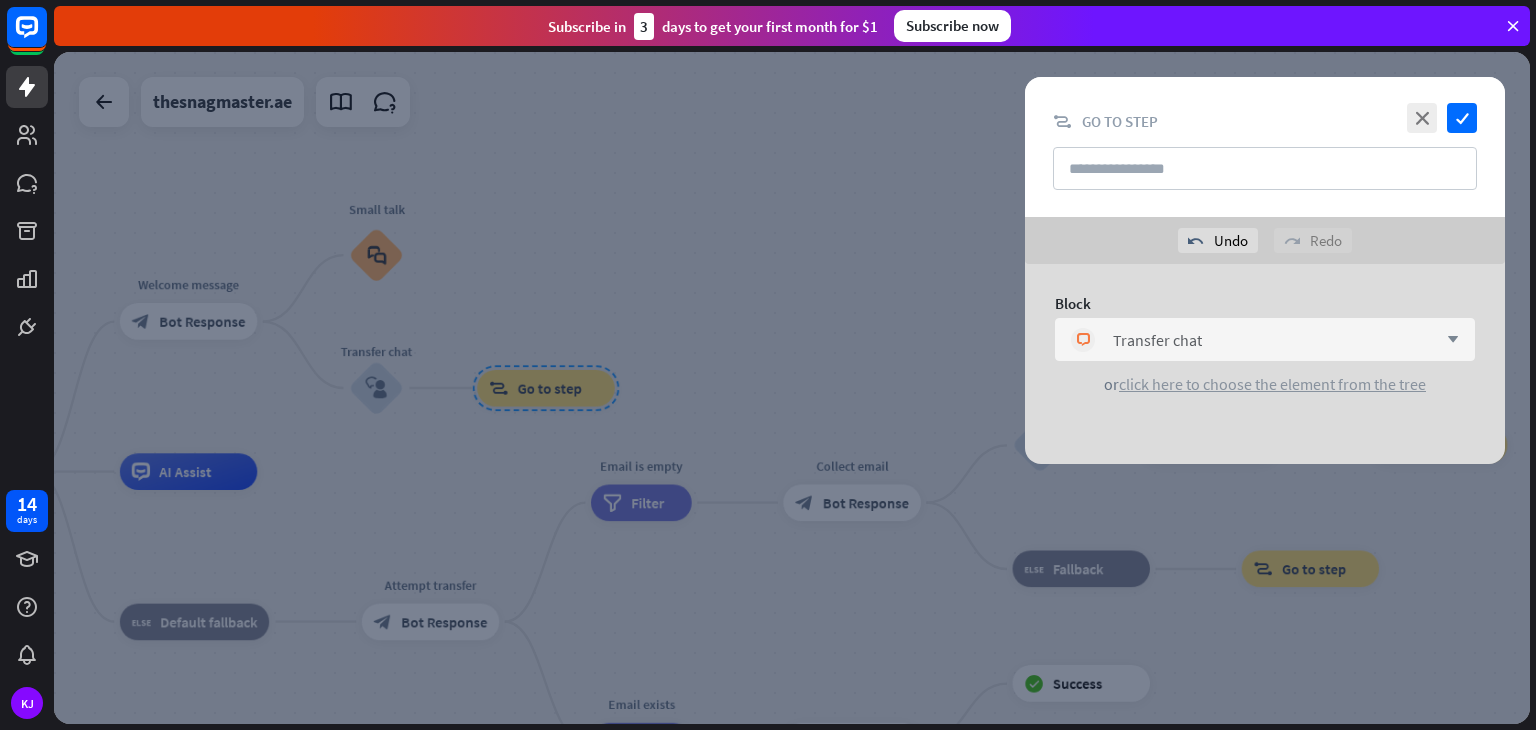 click on "click here to choose the element from the tree" at bounding box center [1272, 384] 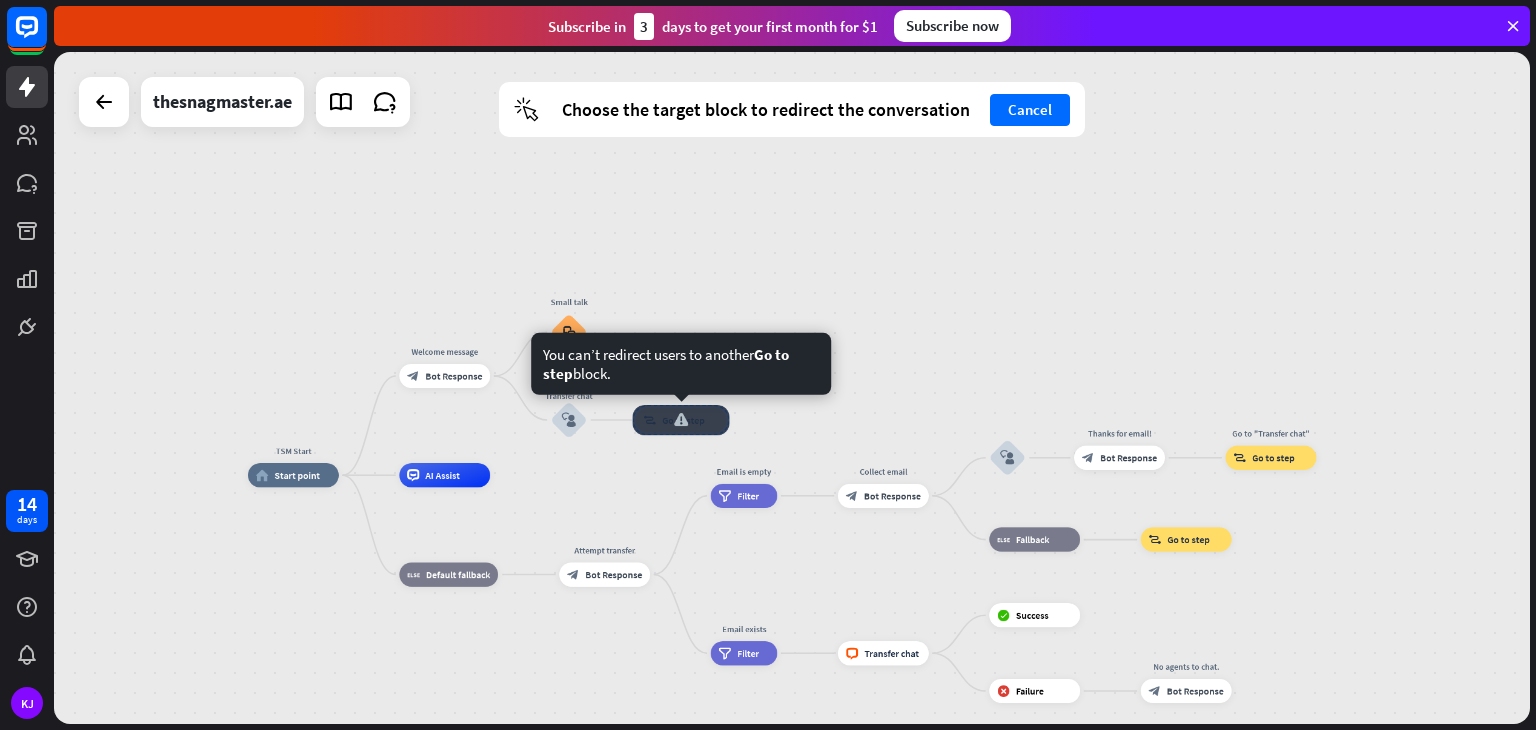 click at bounding box center (681, 420) 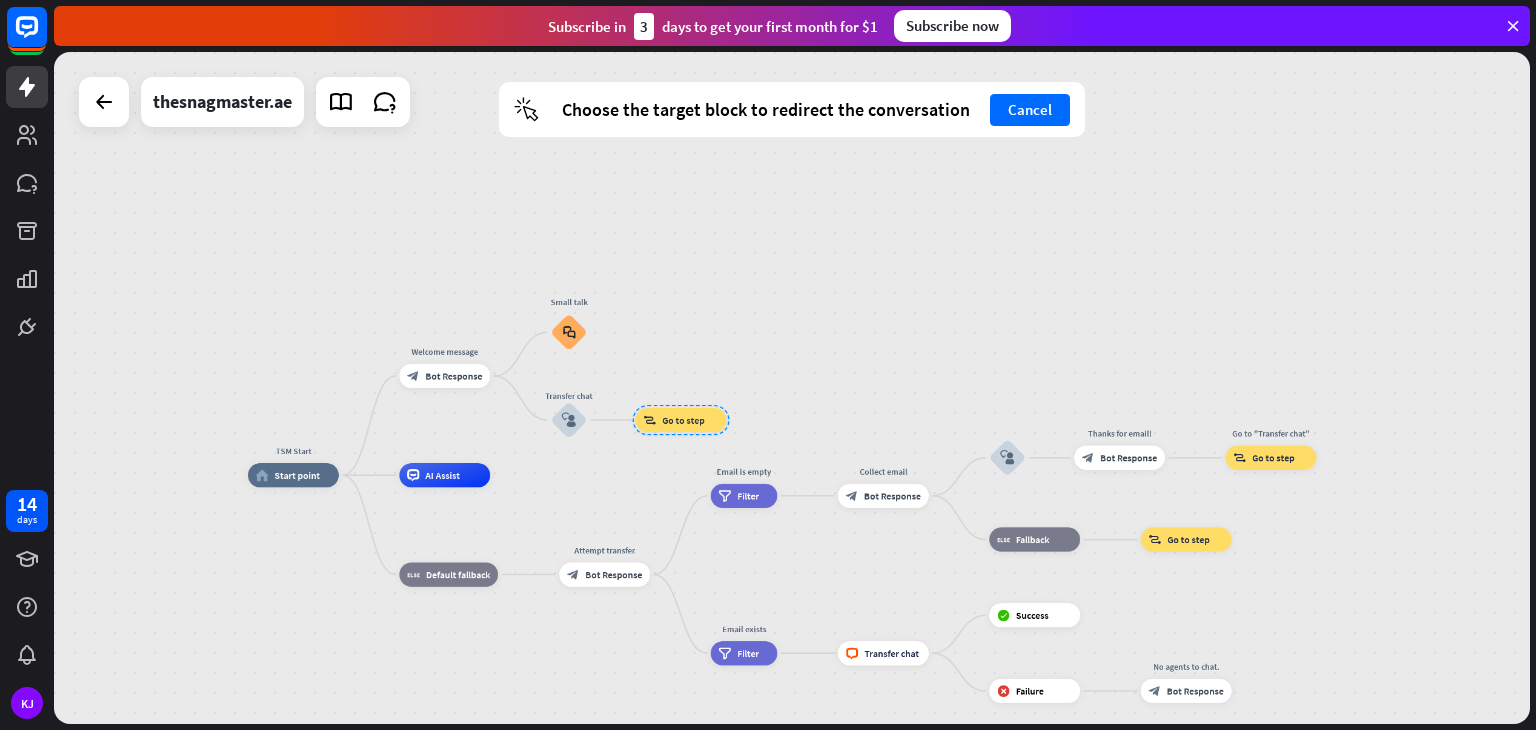 click on "TSM Start   home_2   Start point                 Welcome message   block_bot_response   Bot Response                 Small talk   block_faq                 Transfer chat   block_user_input                   block_goto   Go to step                     AI Assist                   block_fallback   Default fallback                 Attempt transfer   block_bot_response   Bot Response                 Email is empty   filter   Filter                 Collect email   block_bot_response   Bot Response                   block_user_input                 Thanks for email!   block_bot_response   Bot Response                 Go to "Transfer chat"   block_goto   Go to step                   block_fallback   Fallback                   block_goto   Go to step                 Email exists   filter   Filter                   block_livechat   Transfer chat                   block_success   Success                   block_failure   Failure                 No agents to chat.   block_bot_response   Bot Response" at bounding box center (695, 678) 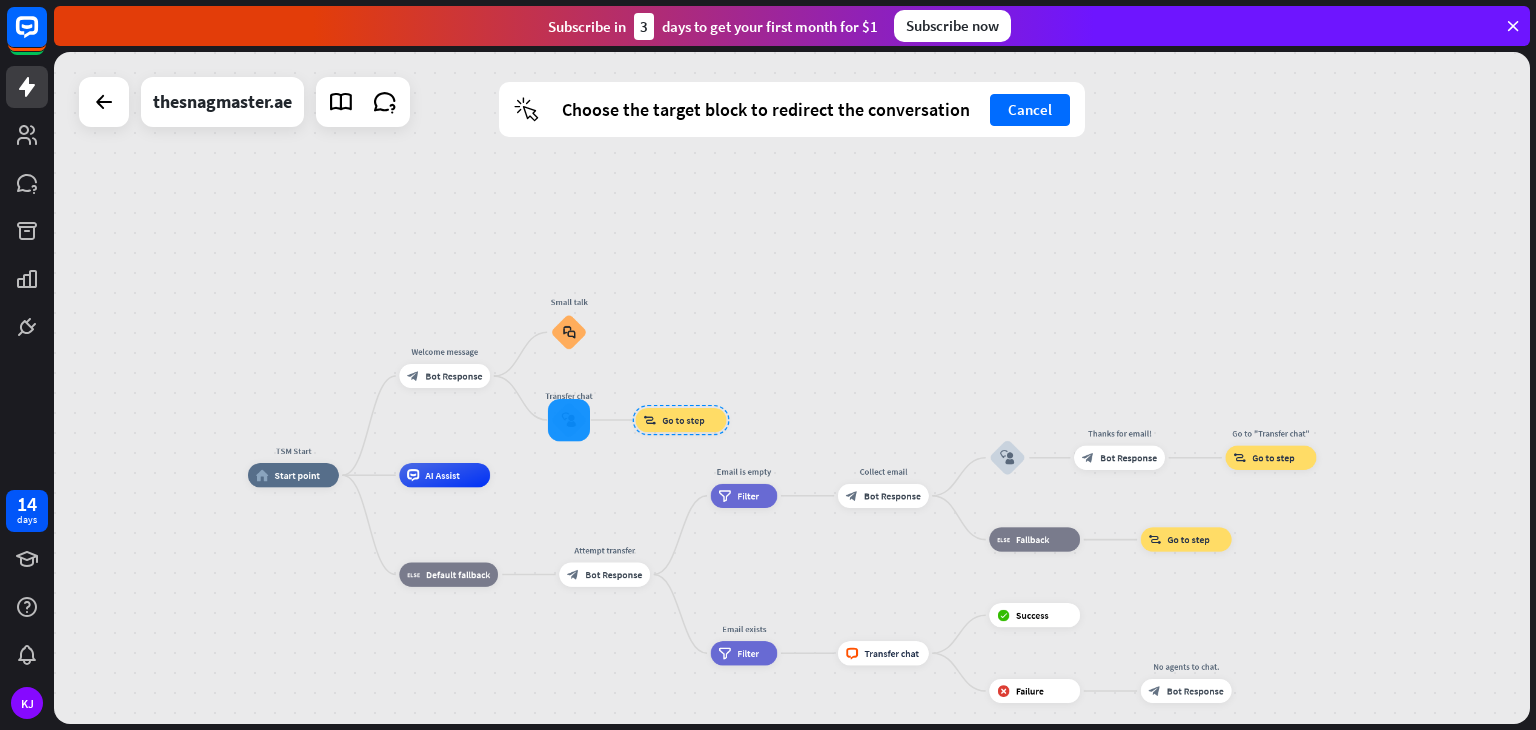 click at bounding box center (569, 420) 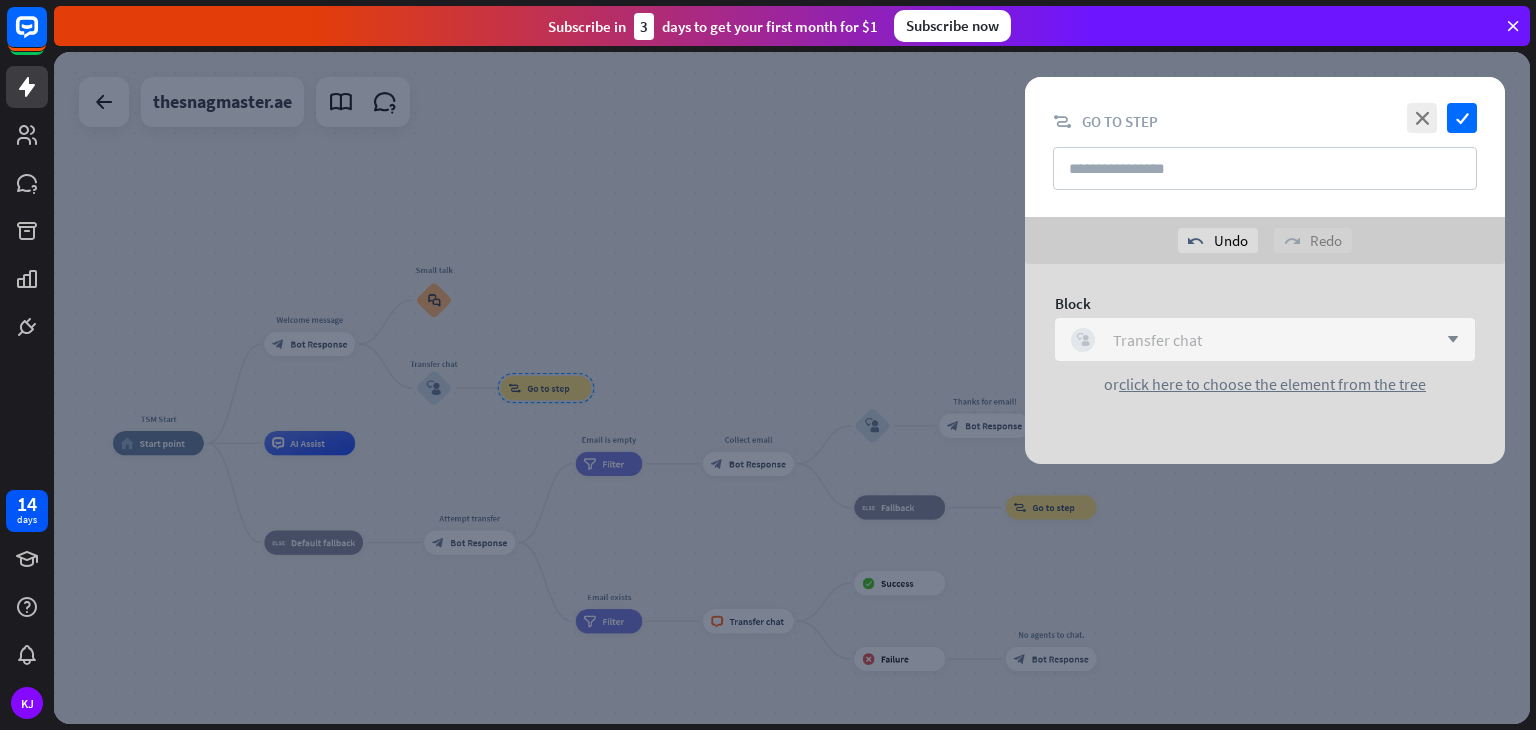 click on "Transfer chat" at bounding box center (1157, 340) 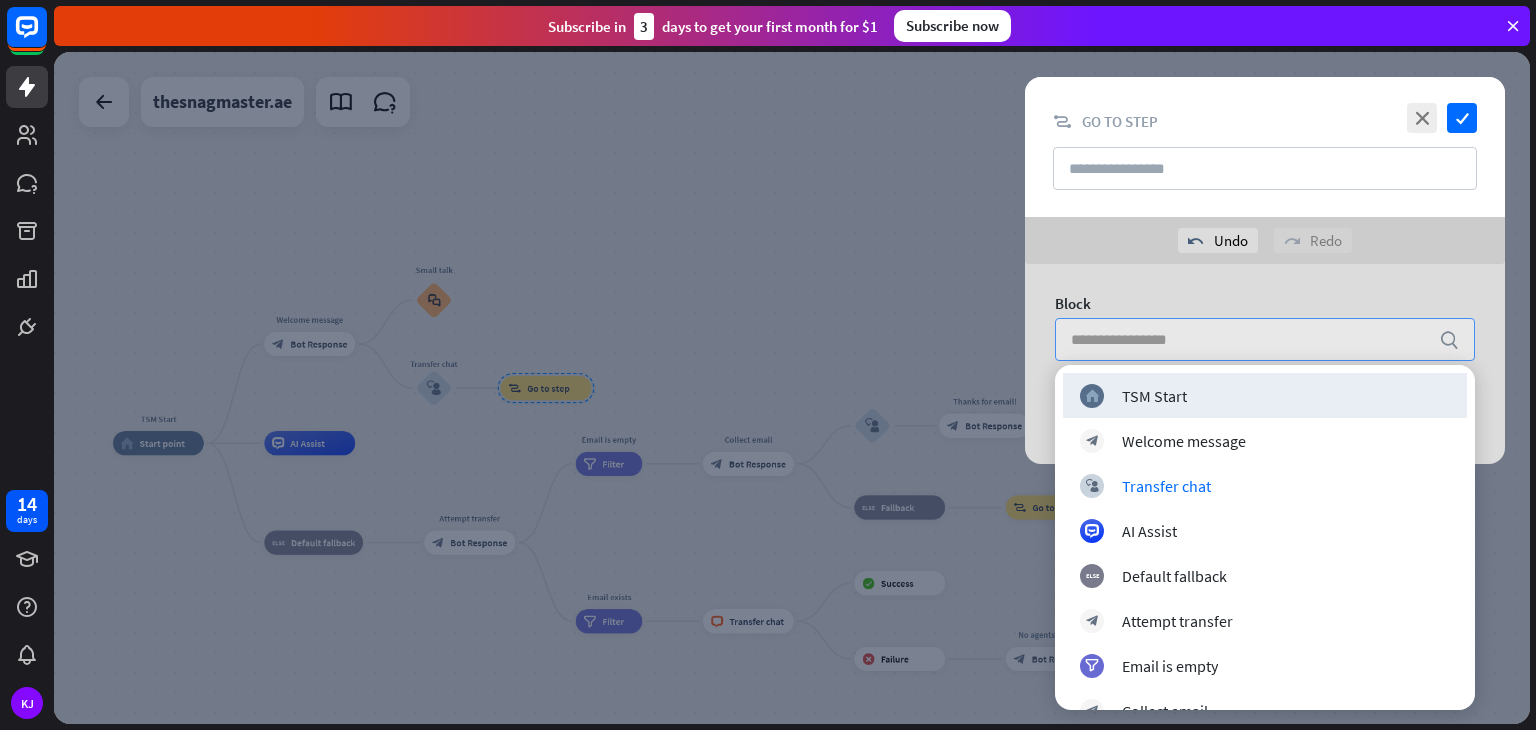 click at bounding box center (792, 388) 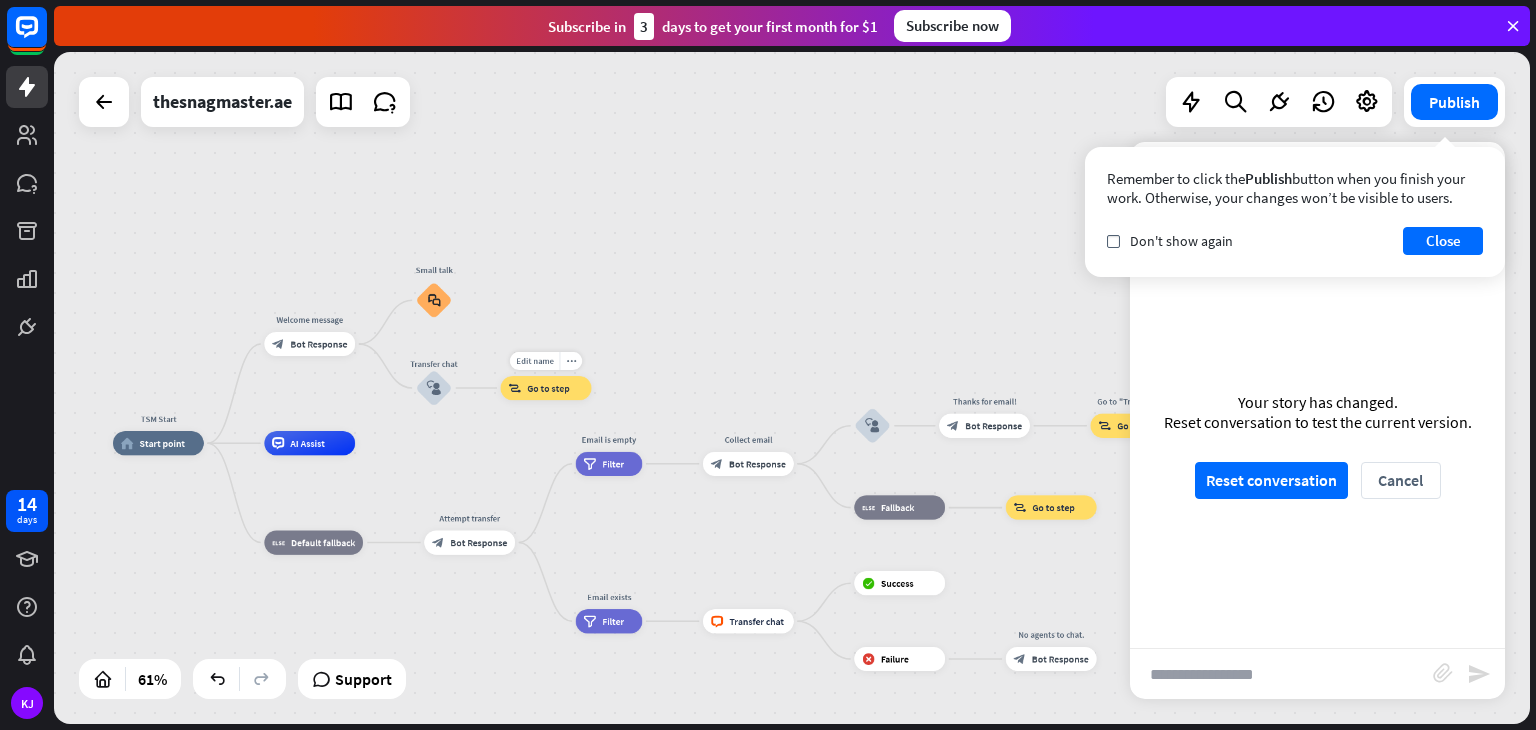 click on "Go to step" at bounding box center (548, 388) 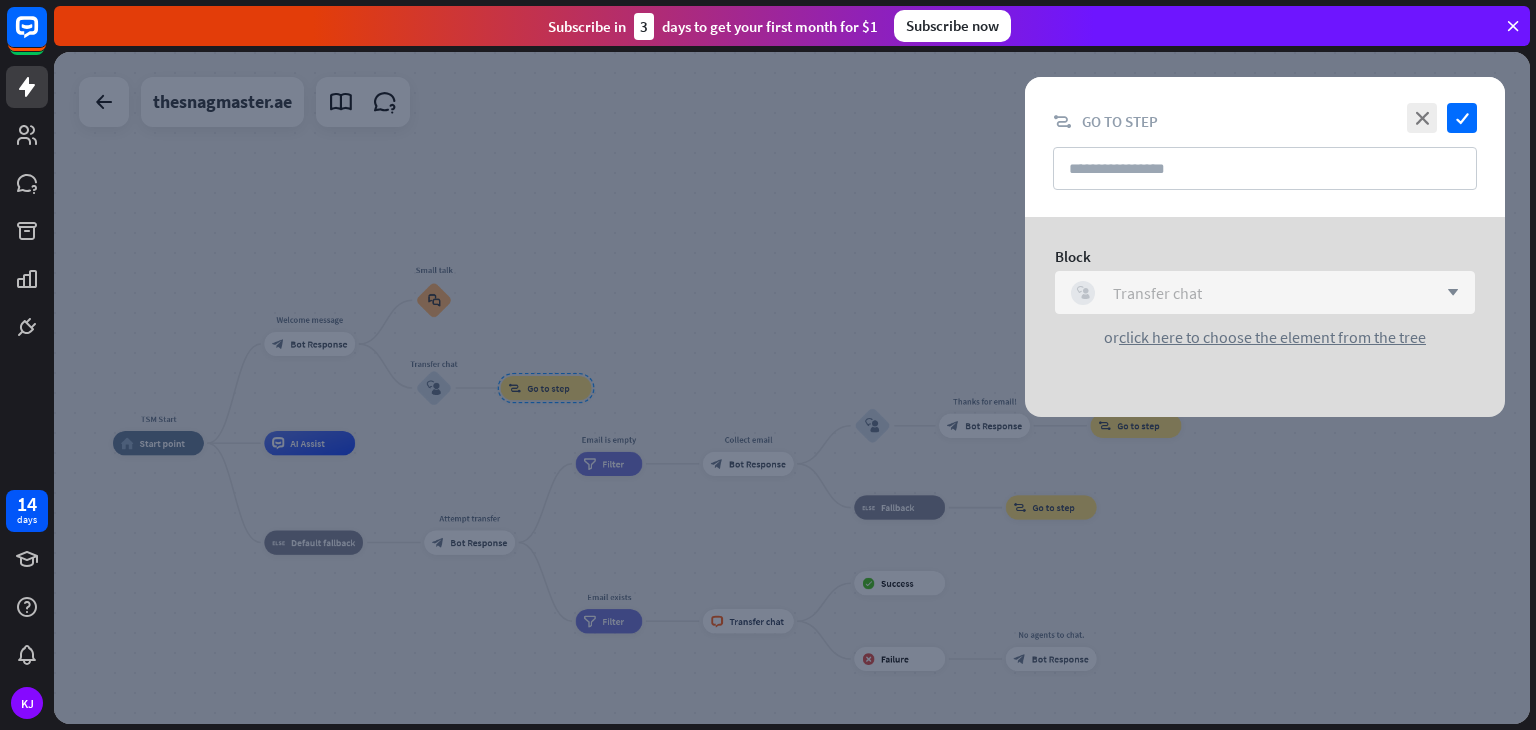 click on "Transfer chat" at bounding box center (1157, 293) 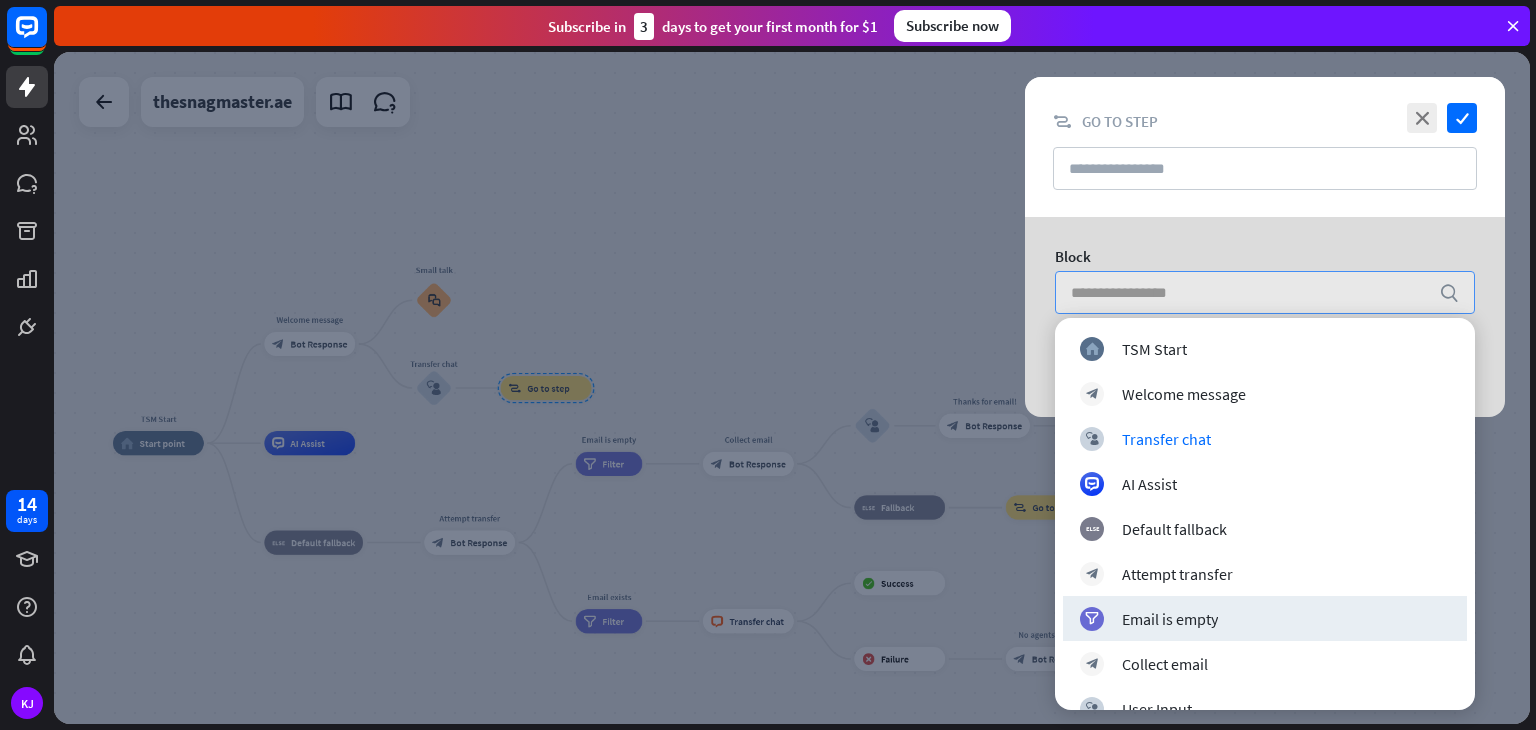 scroll, scrollTop: 0, scrollLeft: 0, axis: both 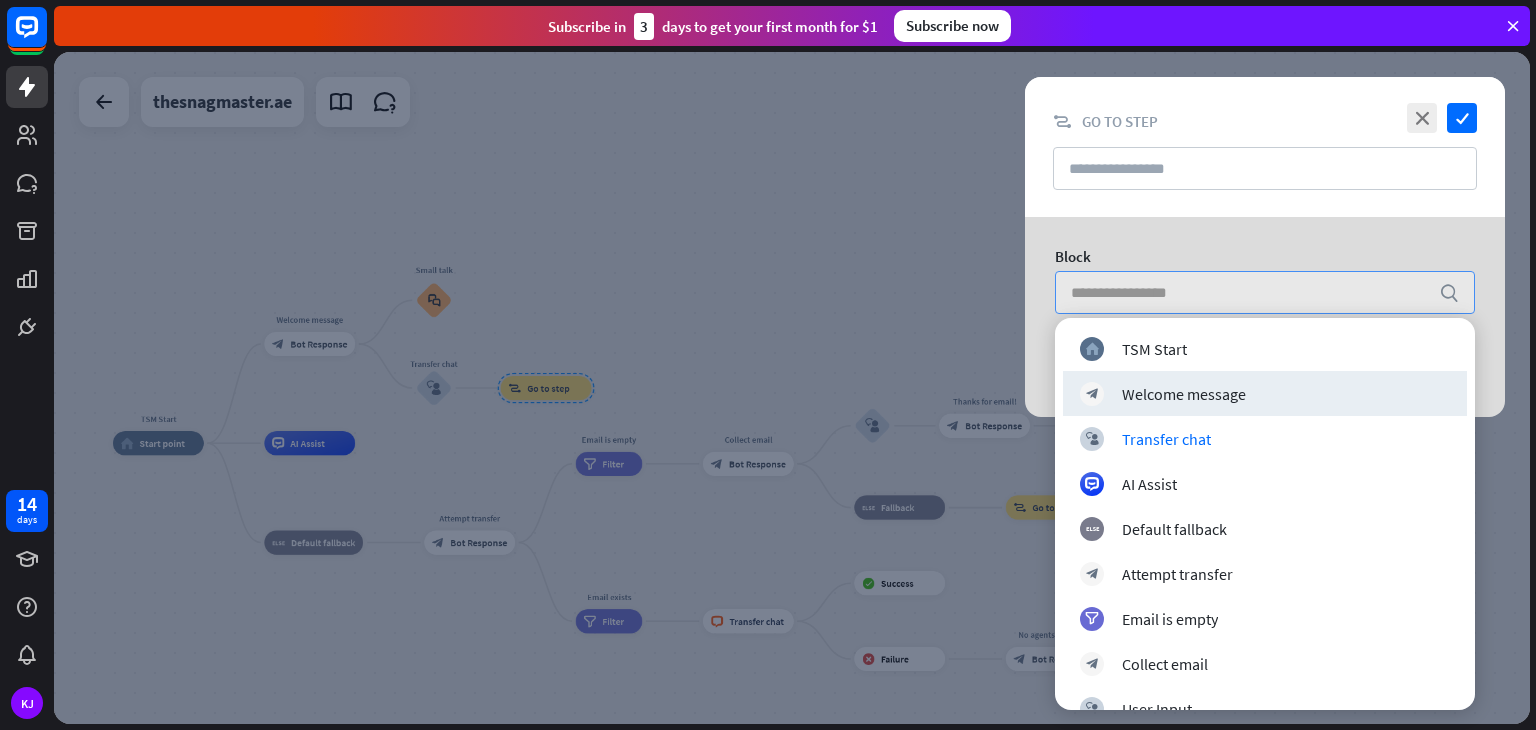 click at bounding box center (792, 388) 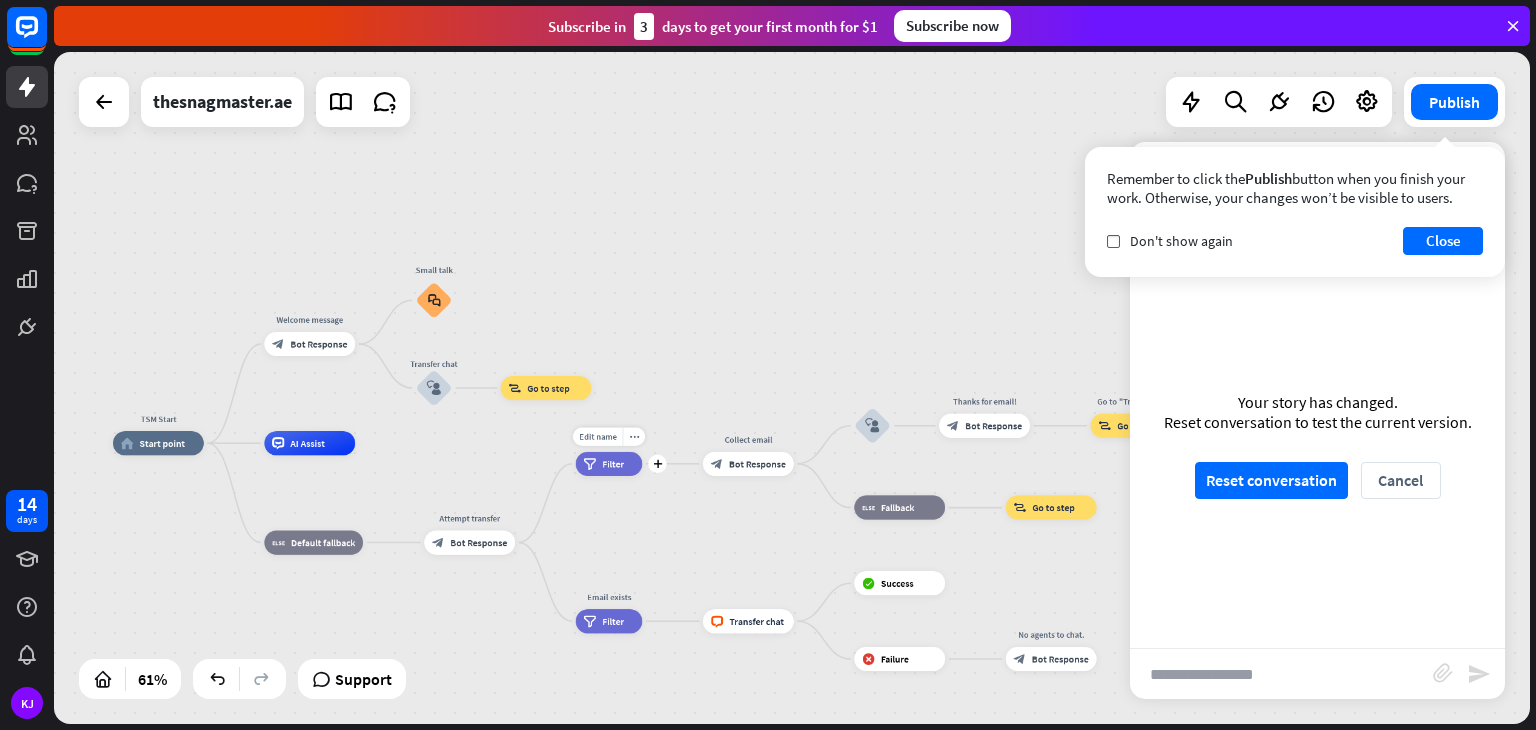 click on "Edit name   more_horiz         plus     filter   Filter" at bounding box center (609, 464) 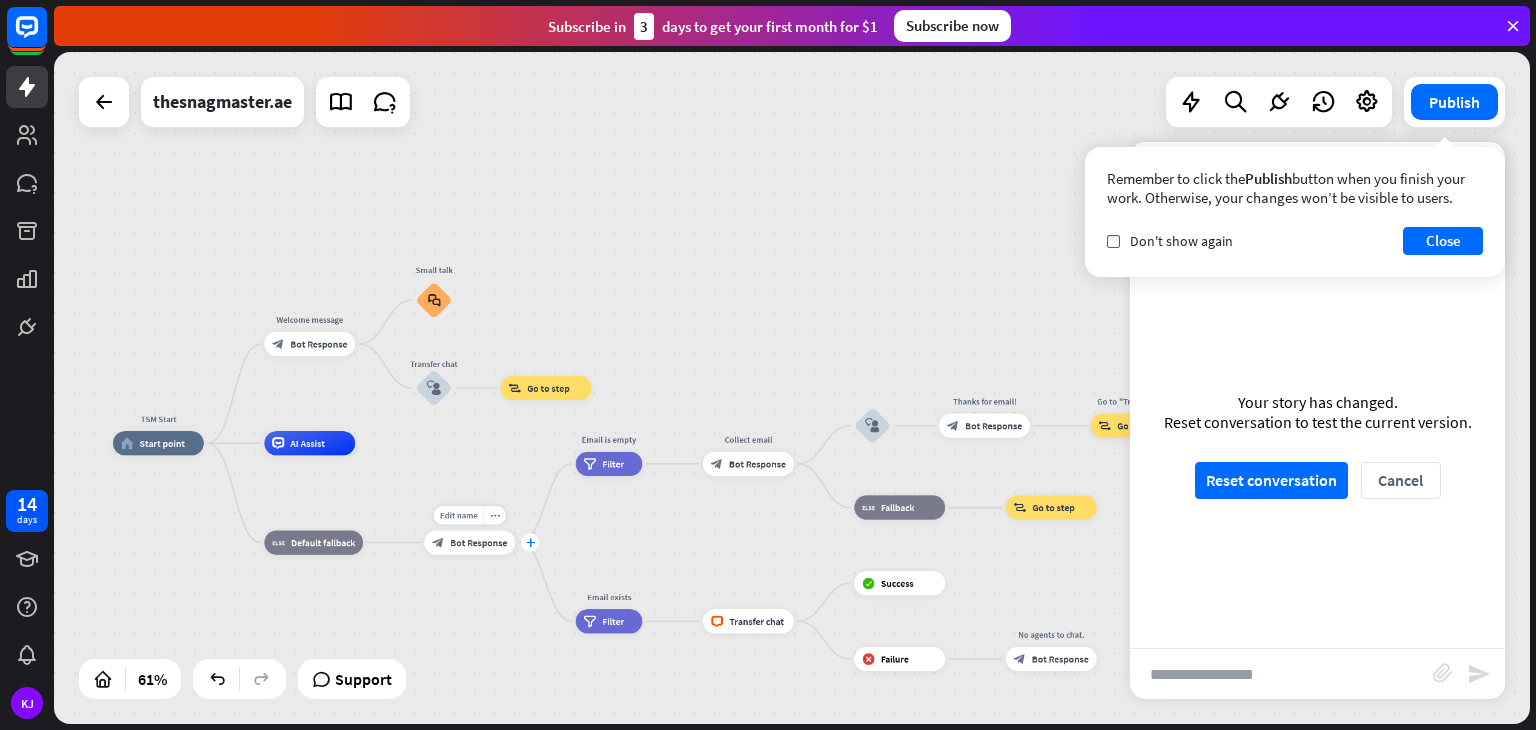 click on "plus" at bounding box center (530, 542) 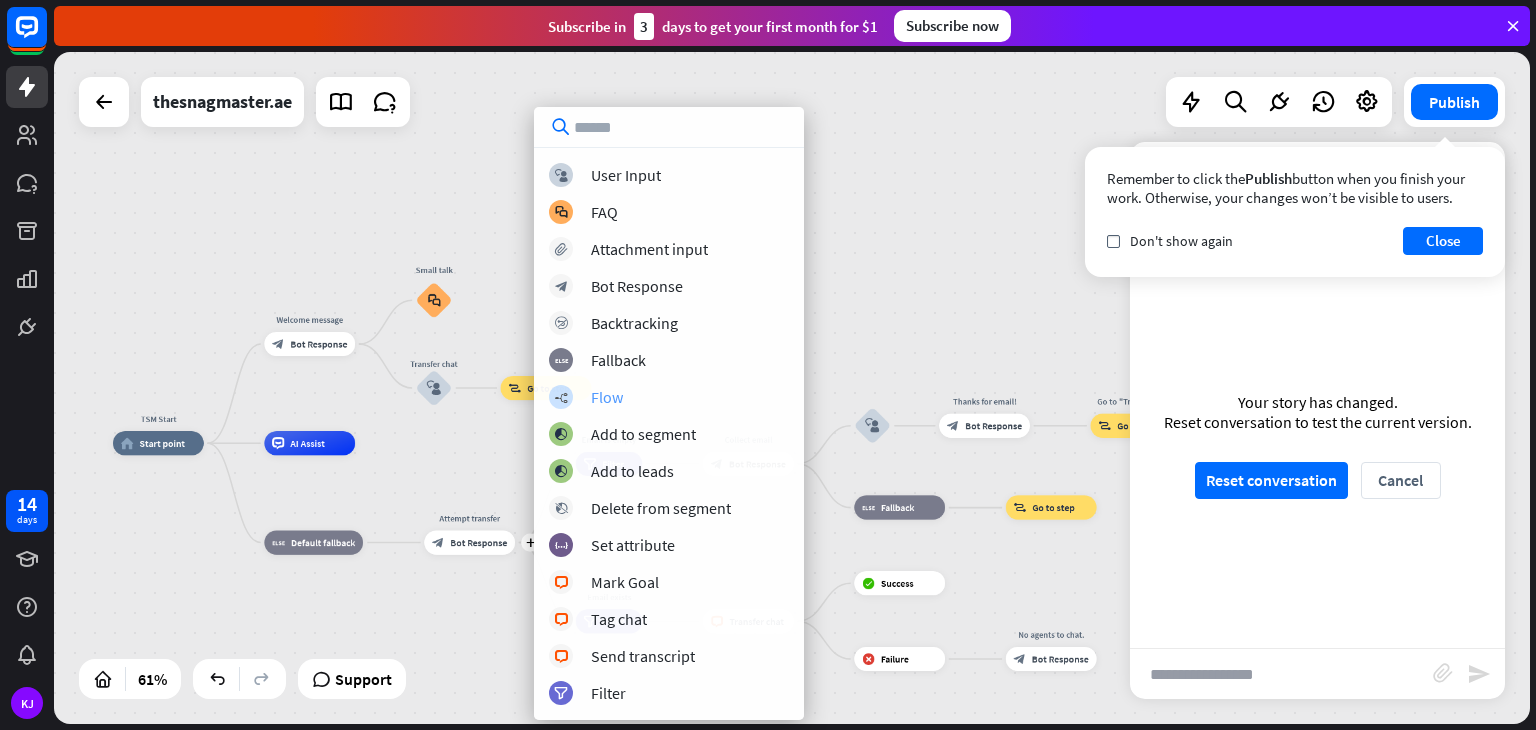 click on "Flow" at bounding box center [607, 397] 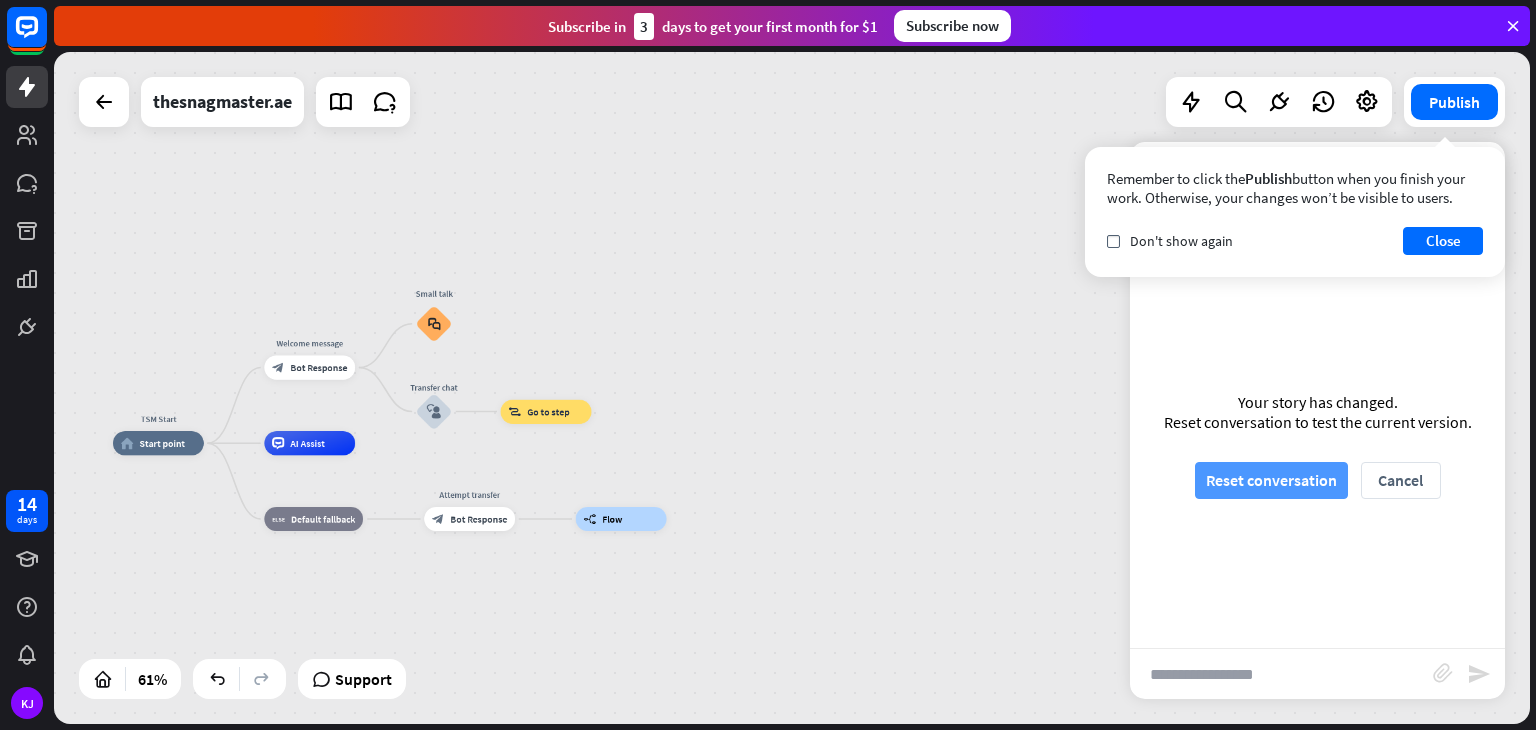 click on "Reset conversation" at bounding box center (1271, 480) 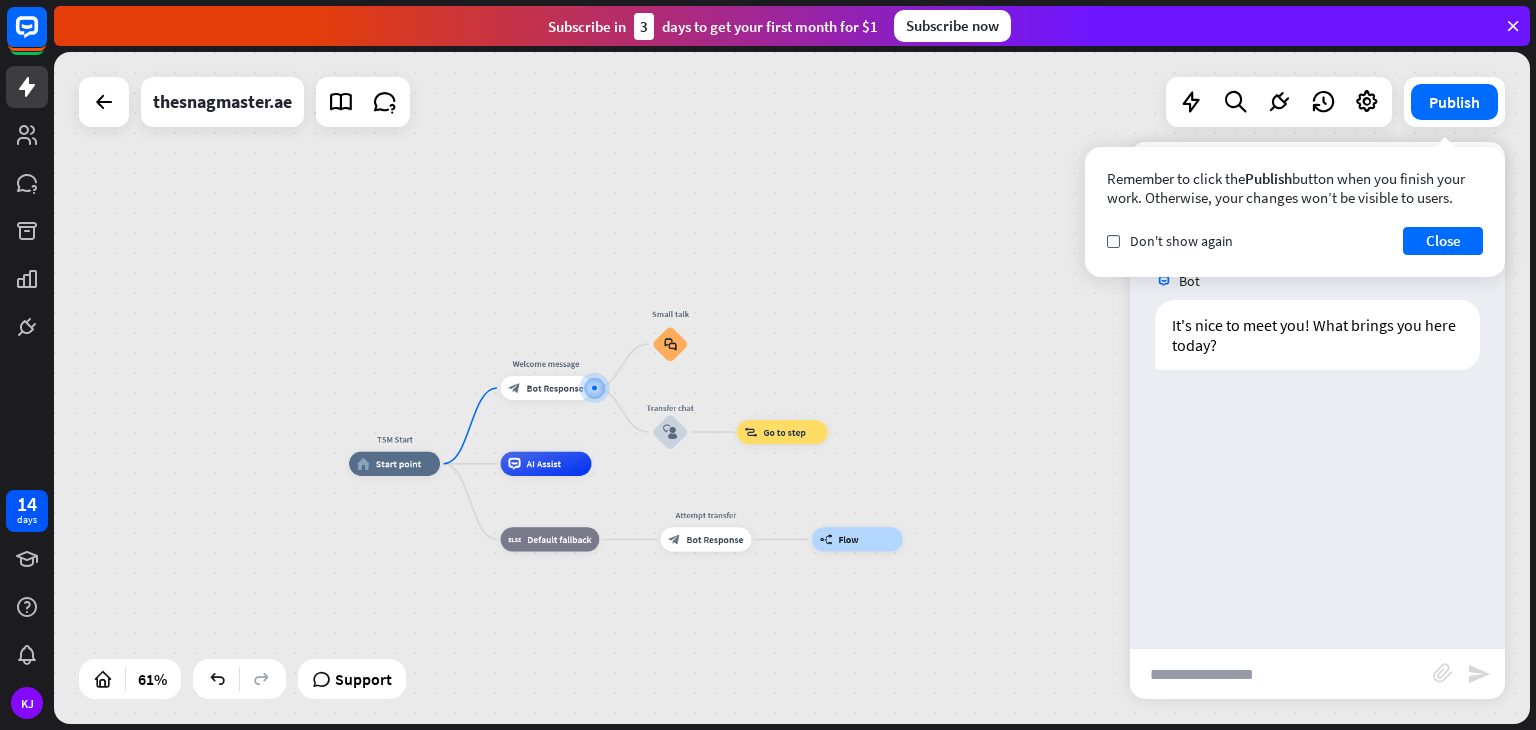 click on "TSM Start   home_2   Start point                 Welcome message   block_bot_response   Bot Response                     Small talk   block_faq                 Transfer chat   block_user_input                   block_goto   Go to step                     AI Assist                   block_fallback   Default fallback                 Attempt transfer   block_bot_response   Bot Response                   builder_tree   Flow" at bounding box center (792, 388) 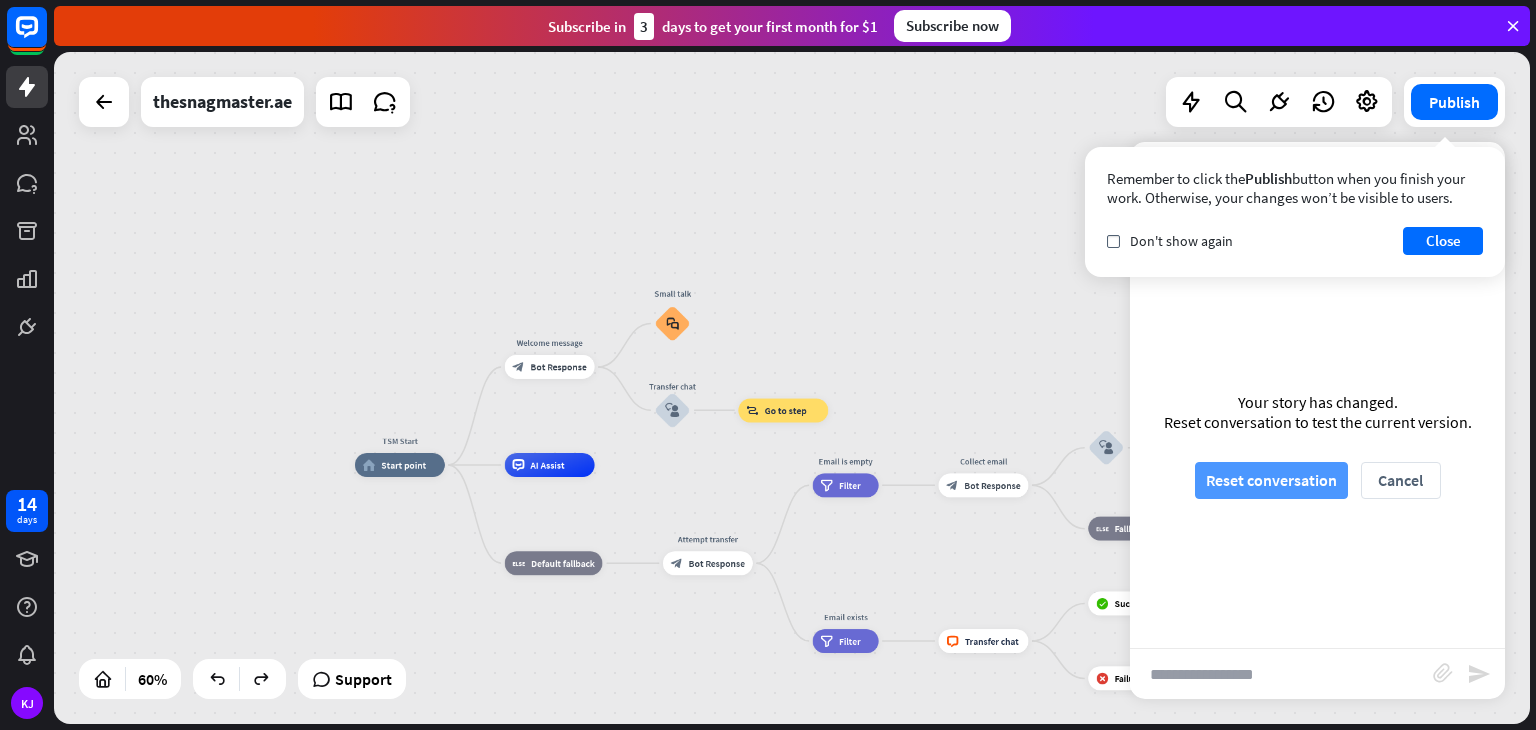 click on "Reset conversation" at bounding box center [1271, 480] 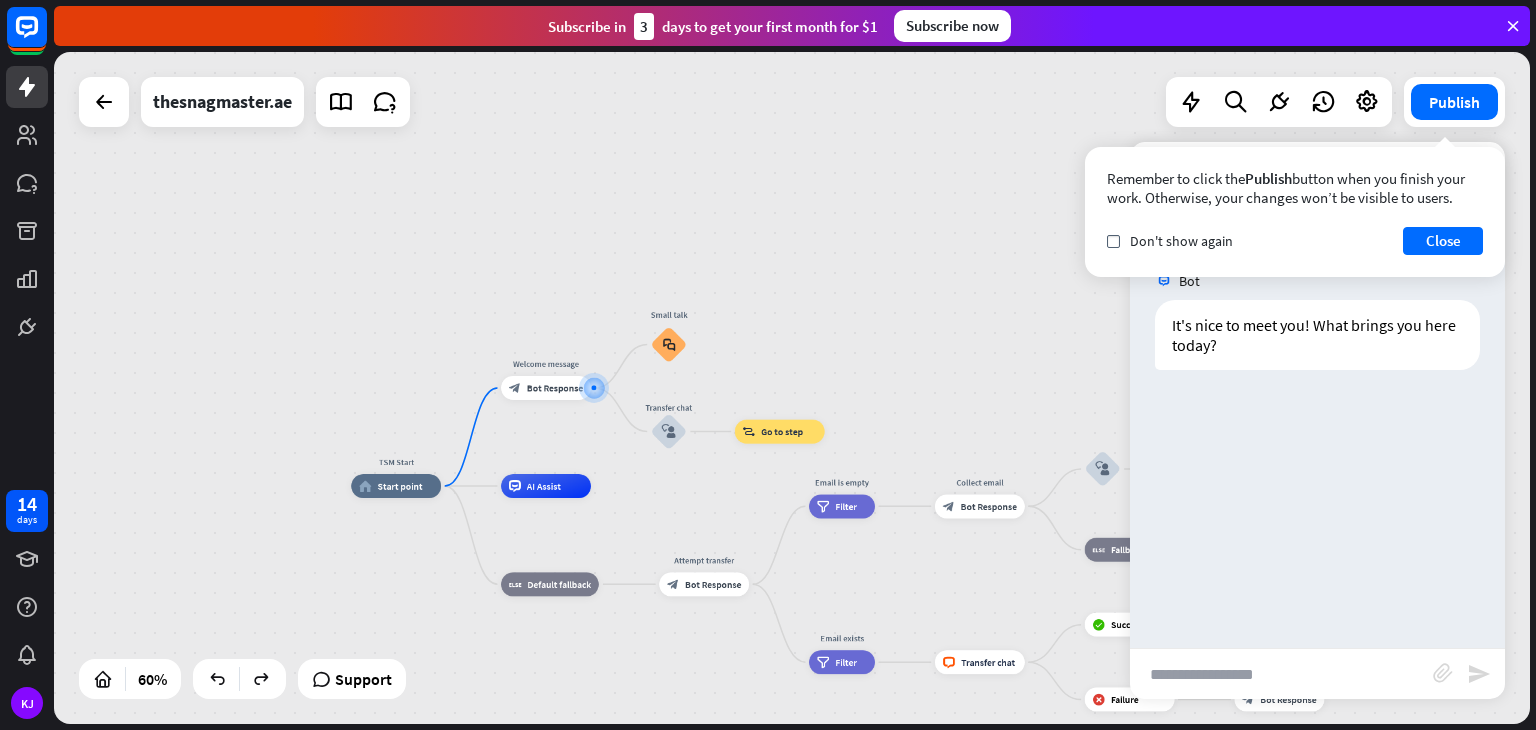 click at bounding box center (1281, 674) 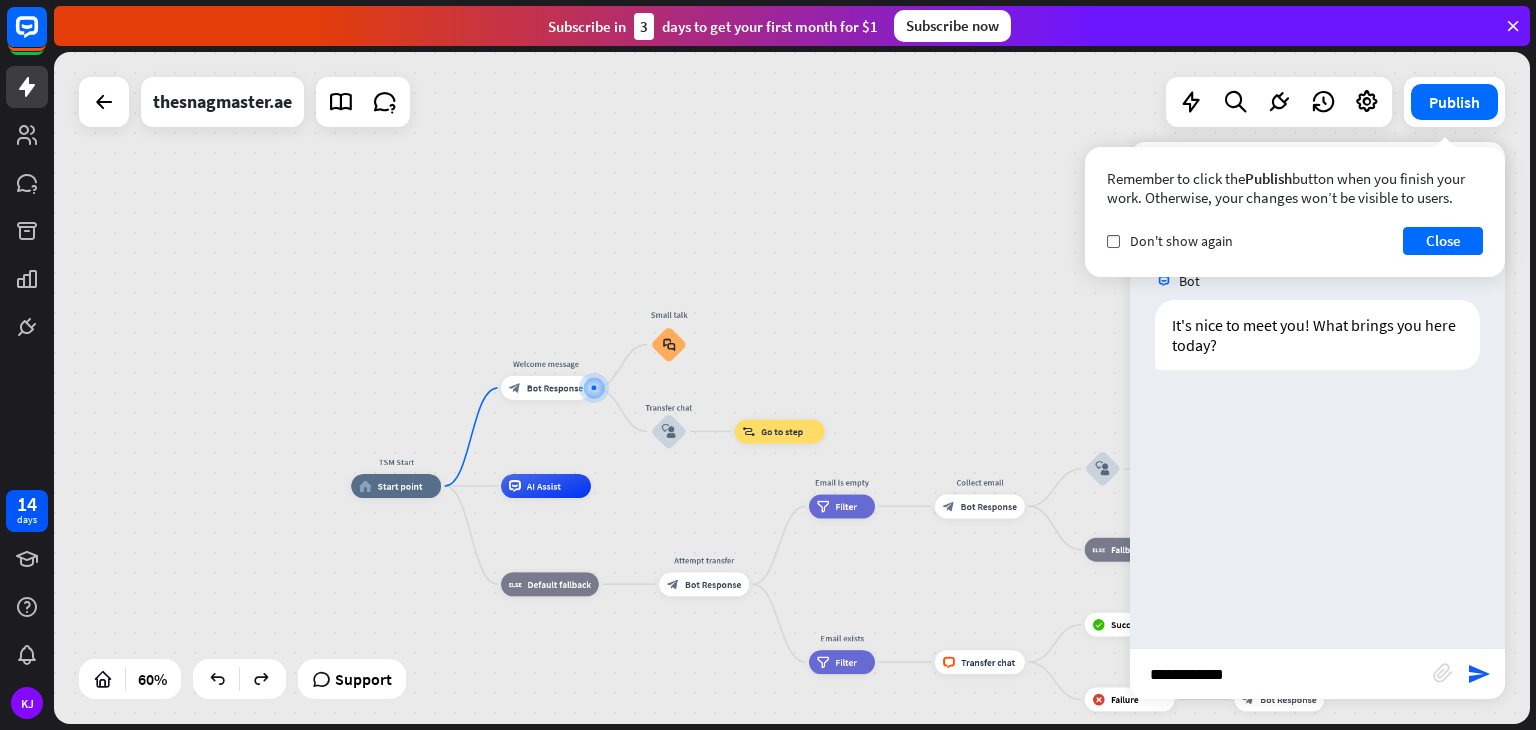 type on "**********" 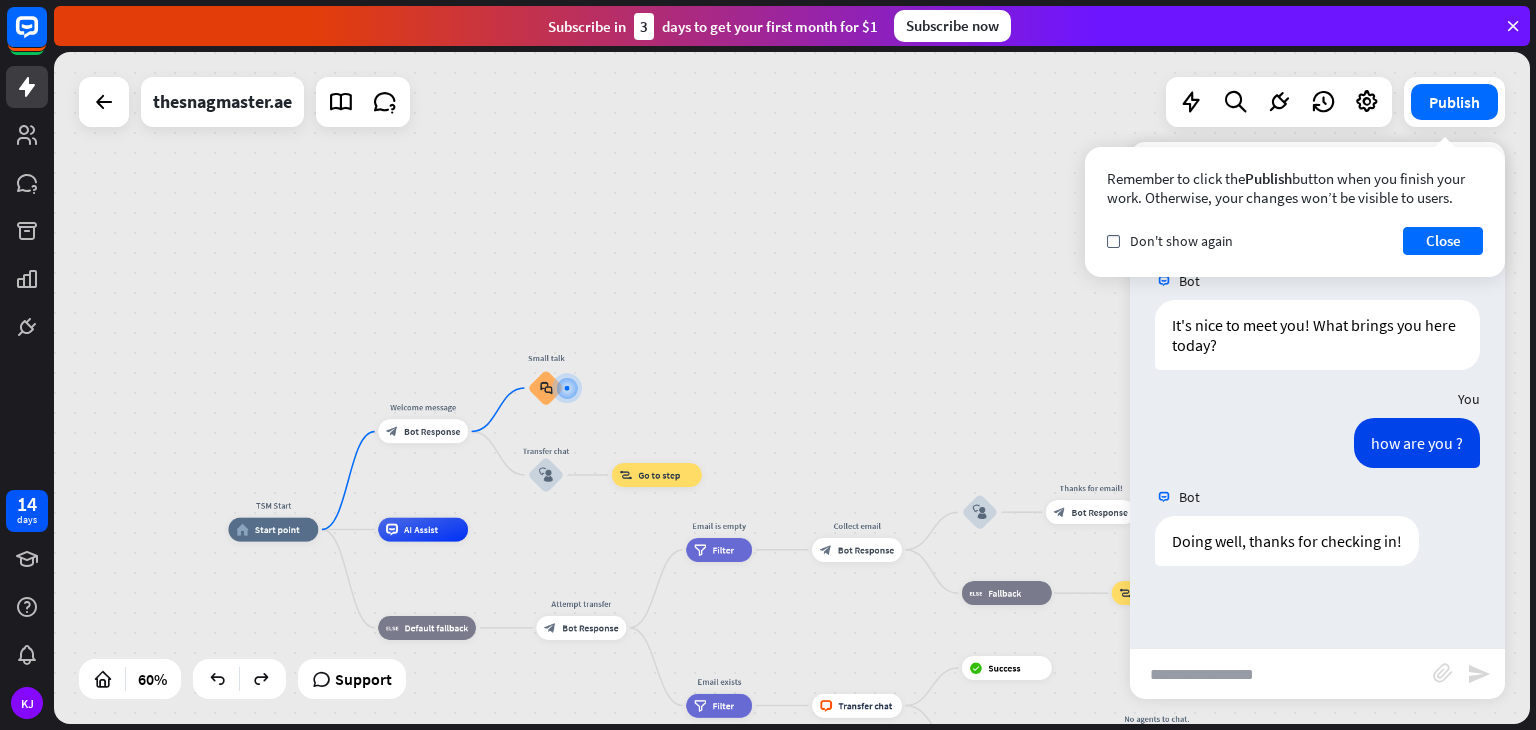 click at bounding box center (1281, 674) 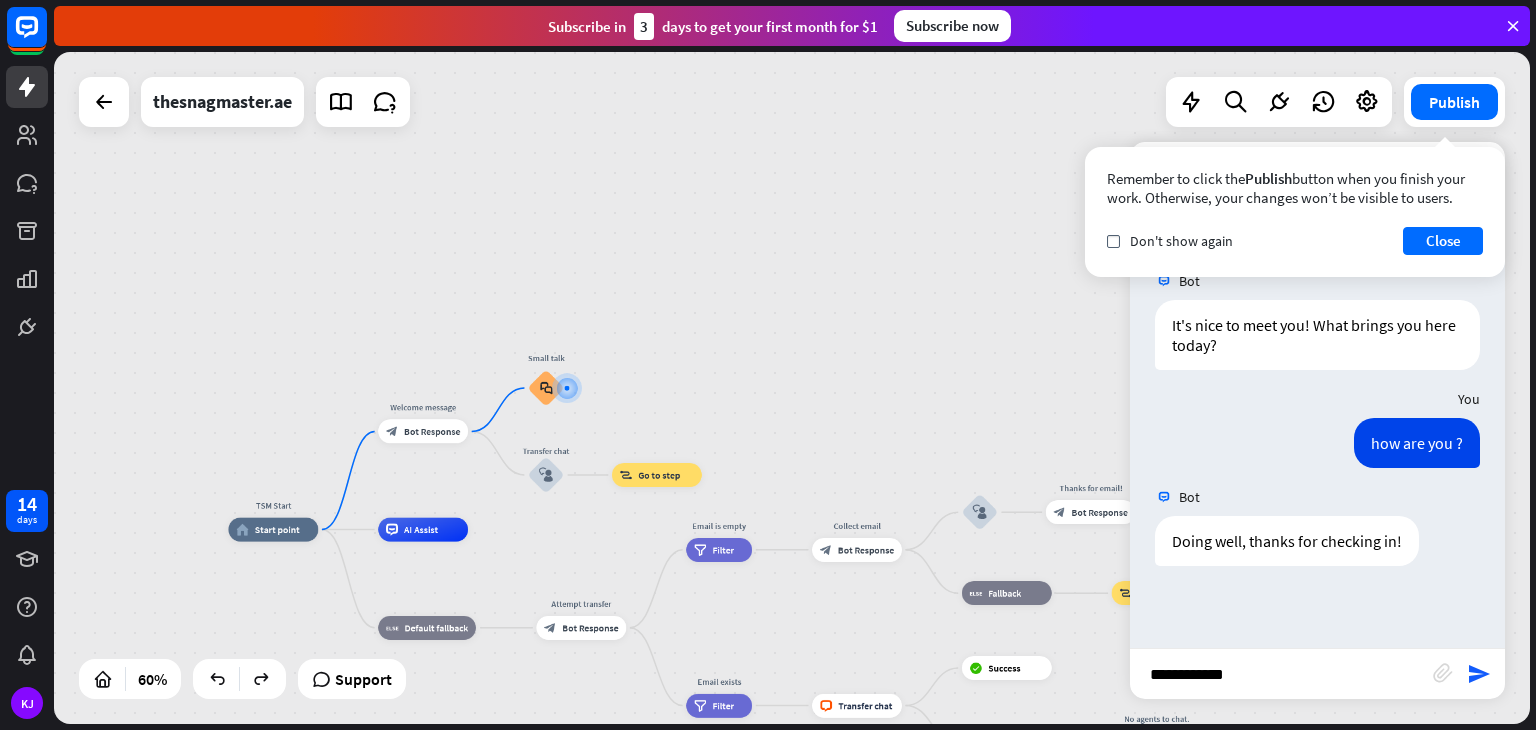 type on "**********" 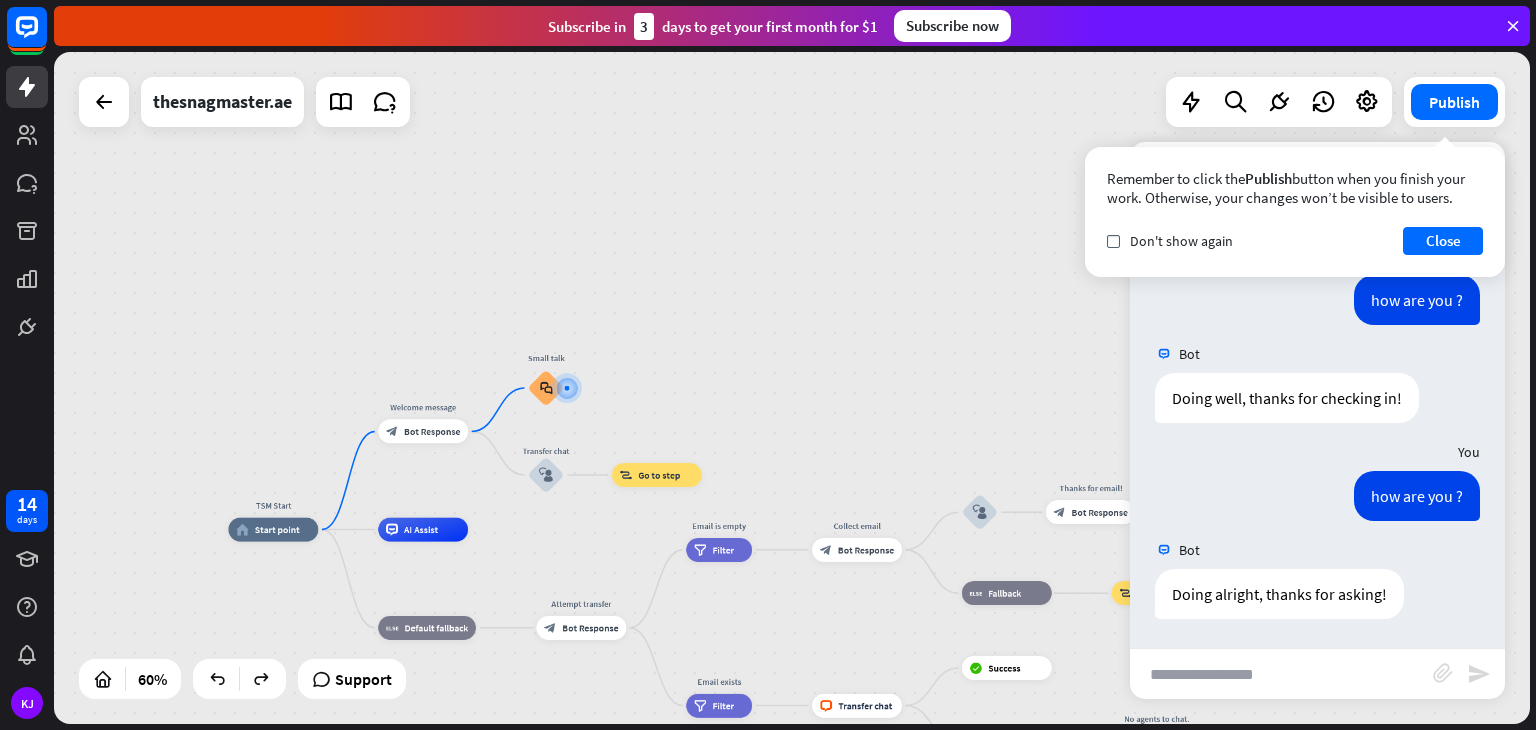 scroll, scrollTop: 144, scrollLeft: 0, axis: vertical 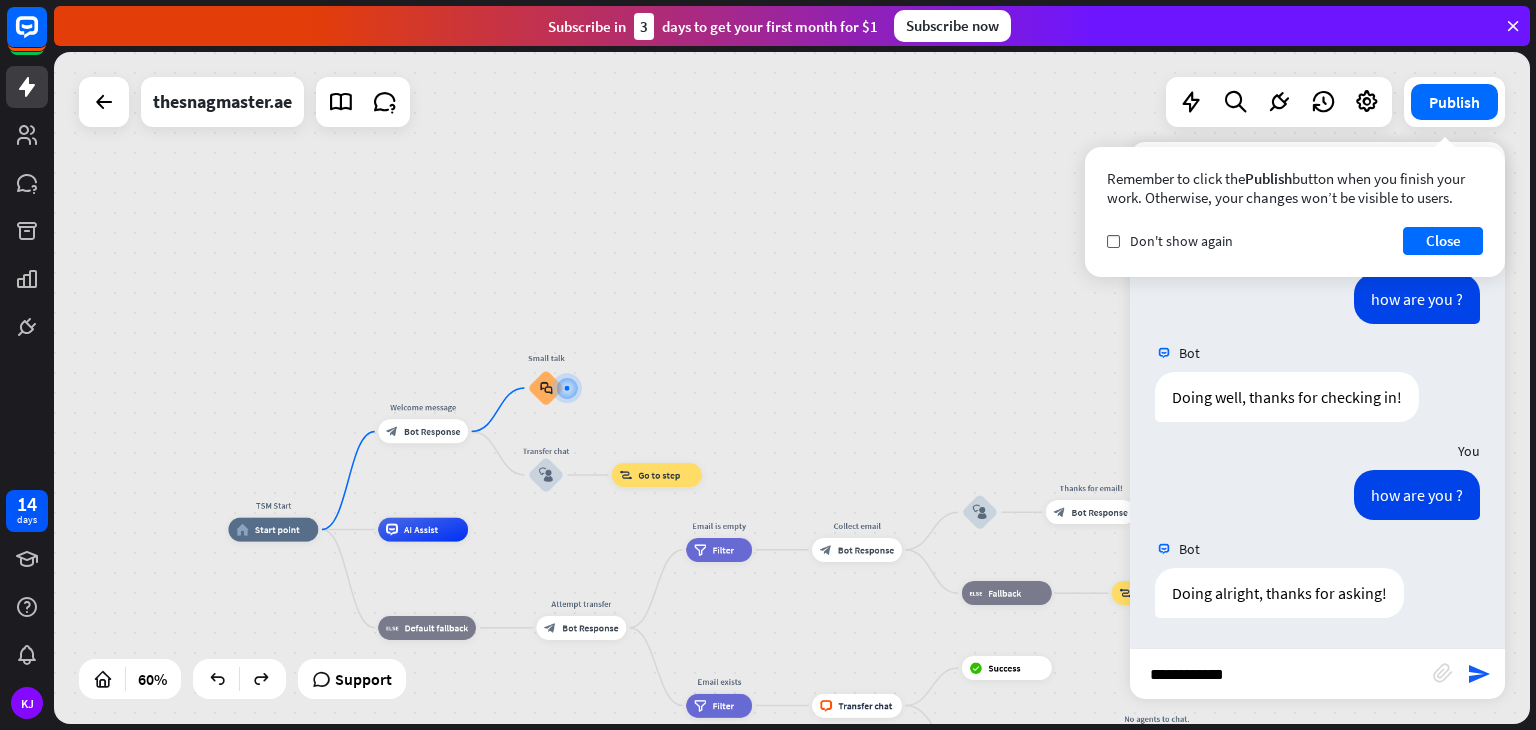 type on "**********" 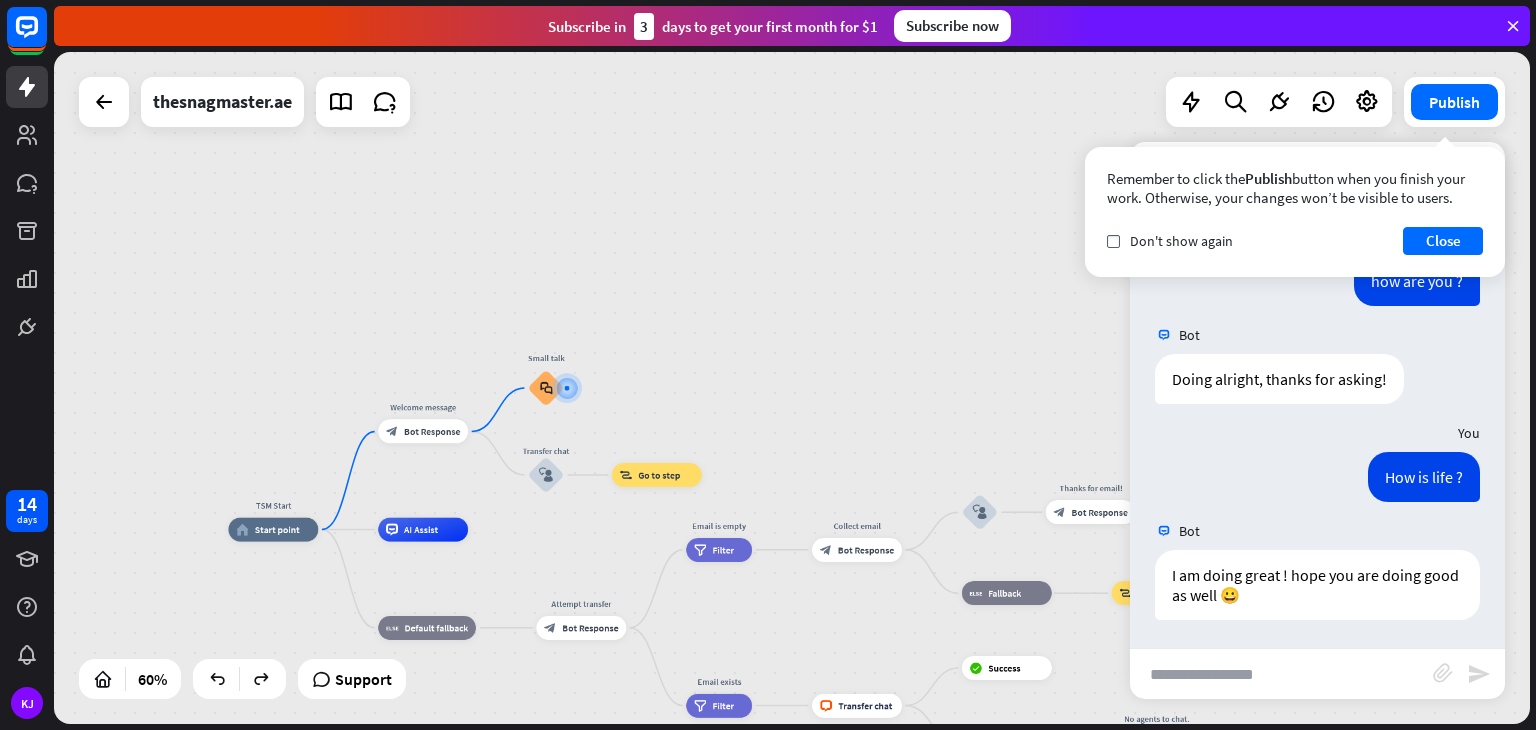 scroll, scrollTop: 360, scrollLeft: 0, axis: vertical 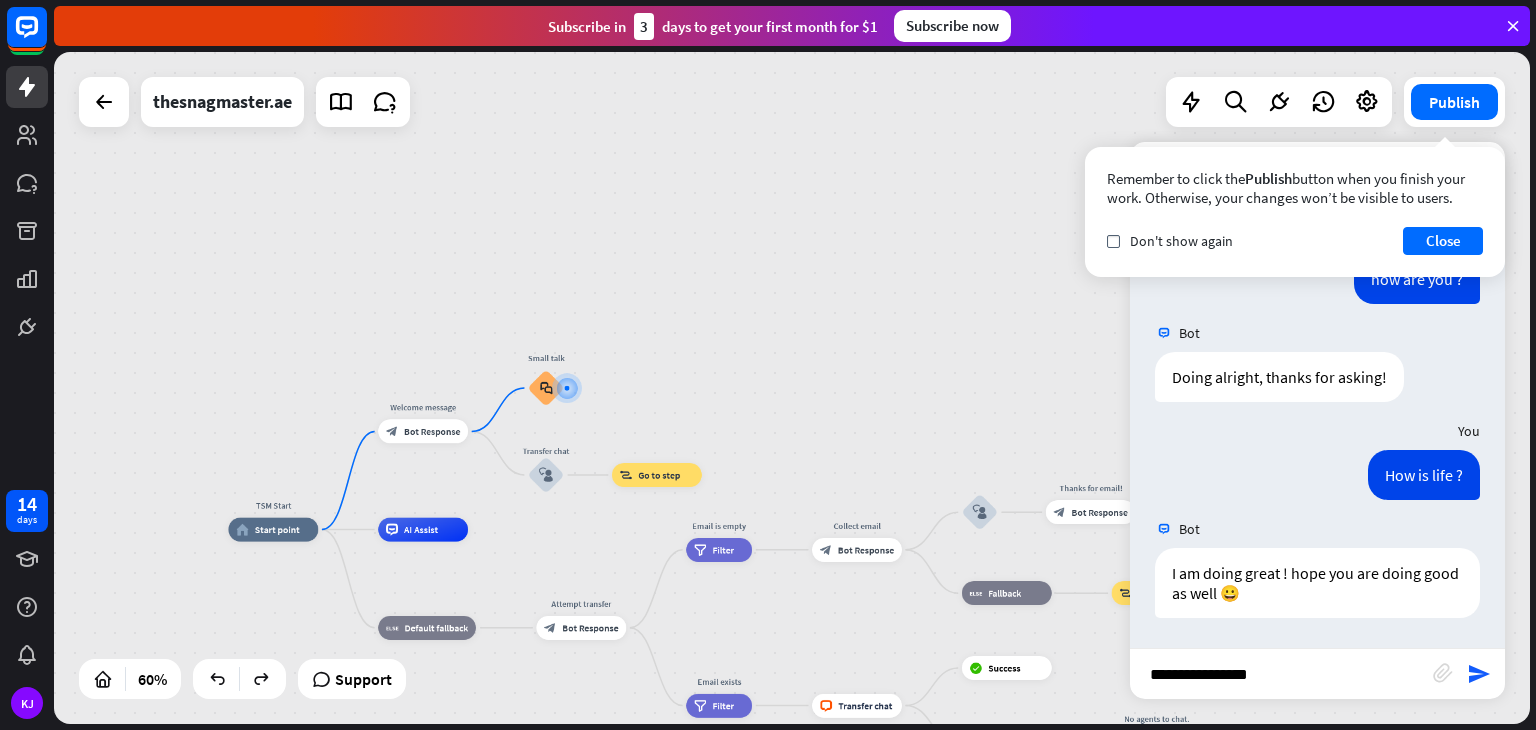 type on "**********" 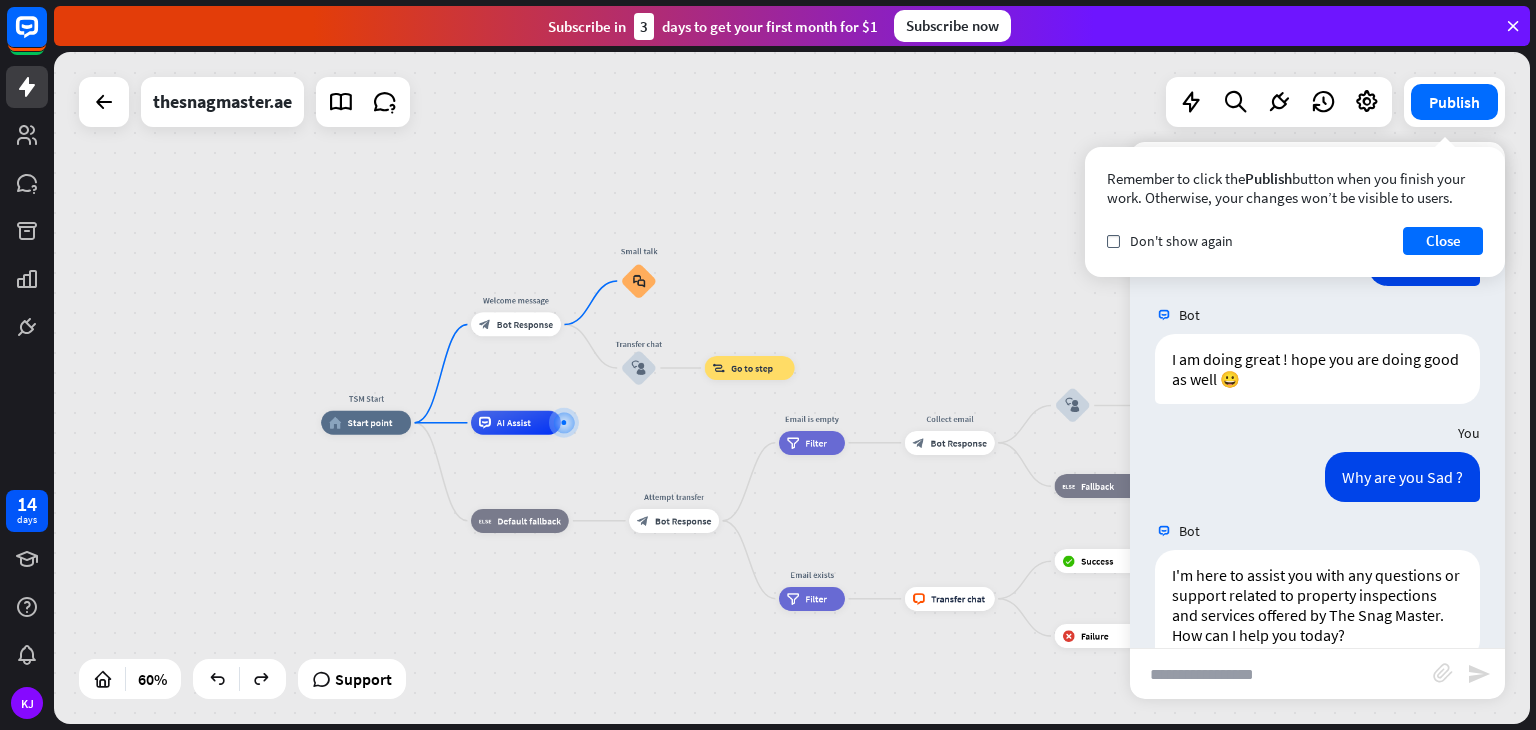 scroll, scrollTop: 616, scrollLeft: 0, axis: vertical 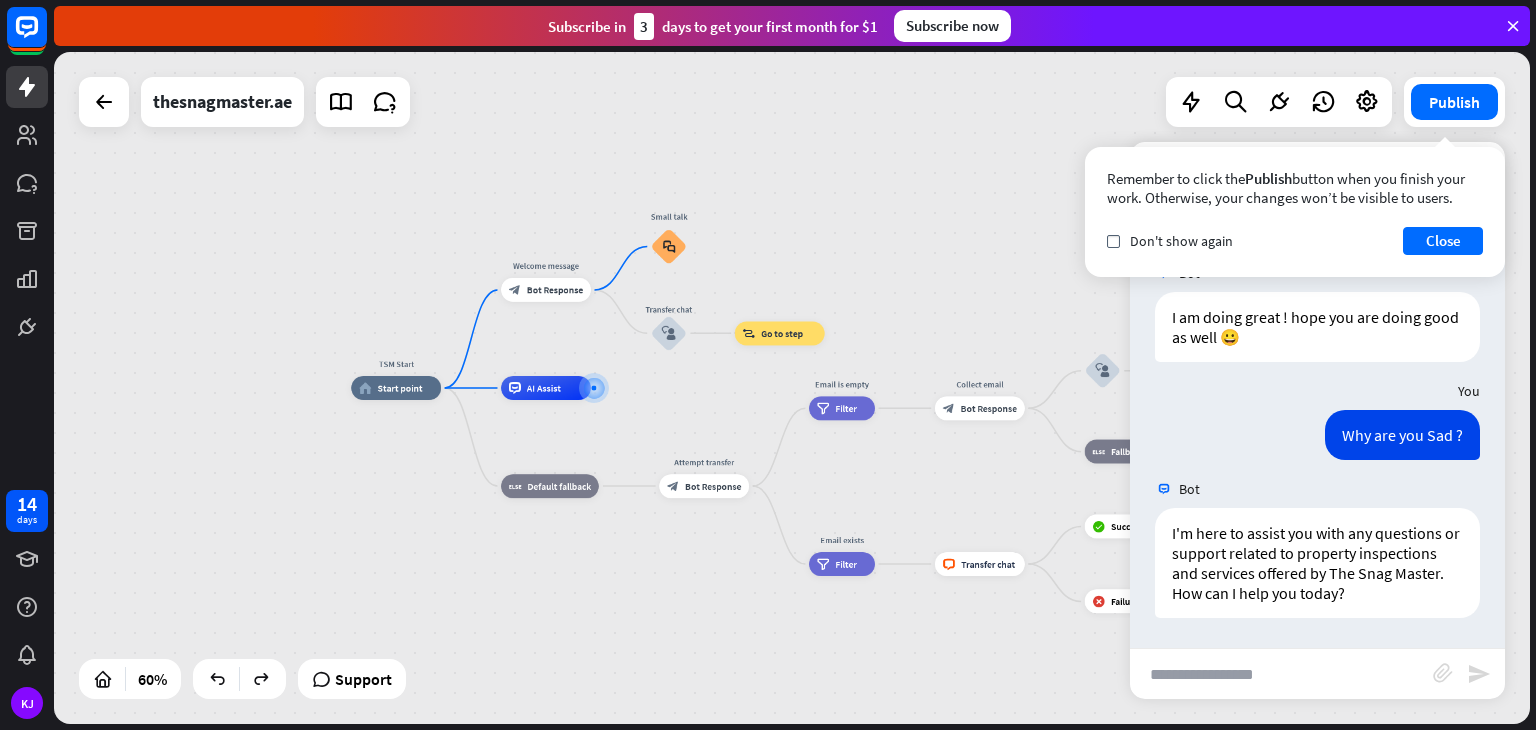 click at bounding box center [1281, 674] 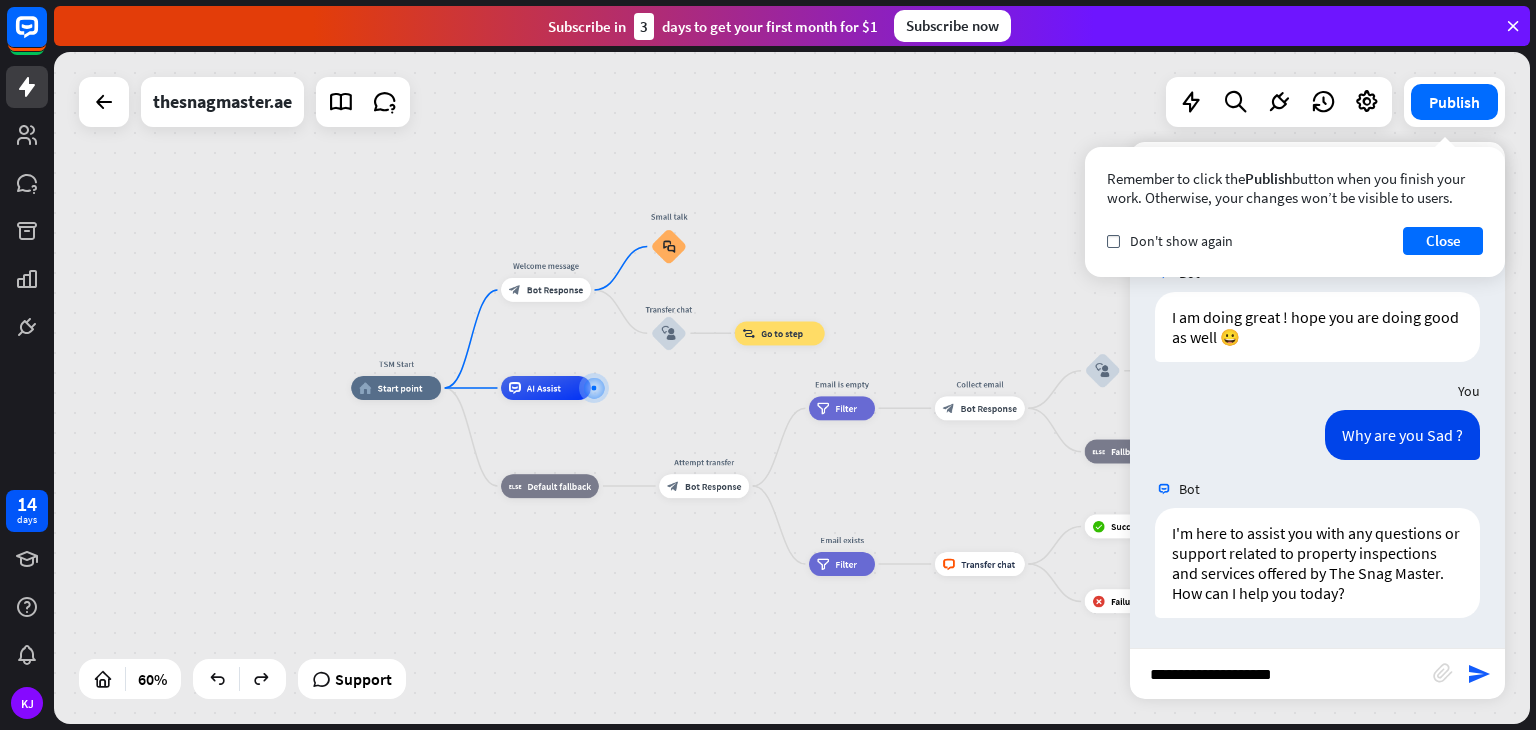 type on "**********" 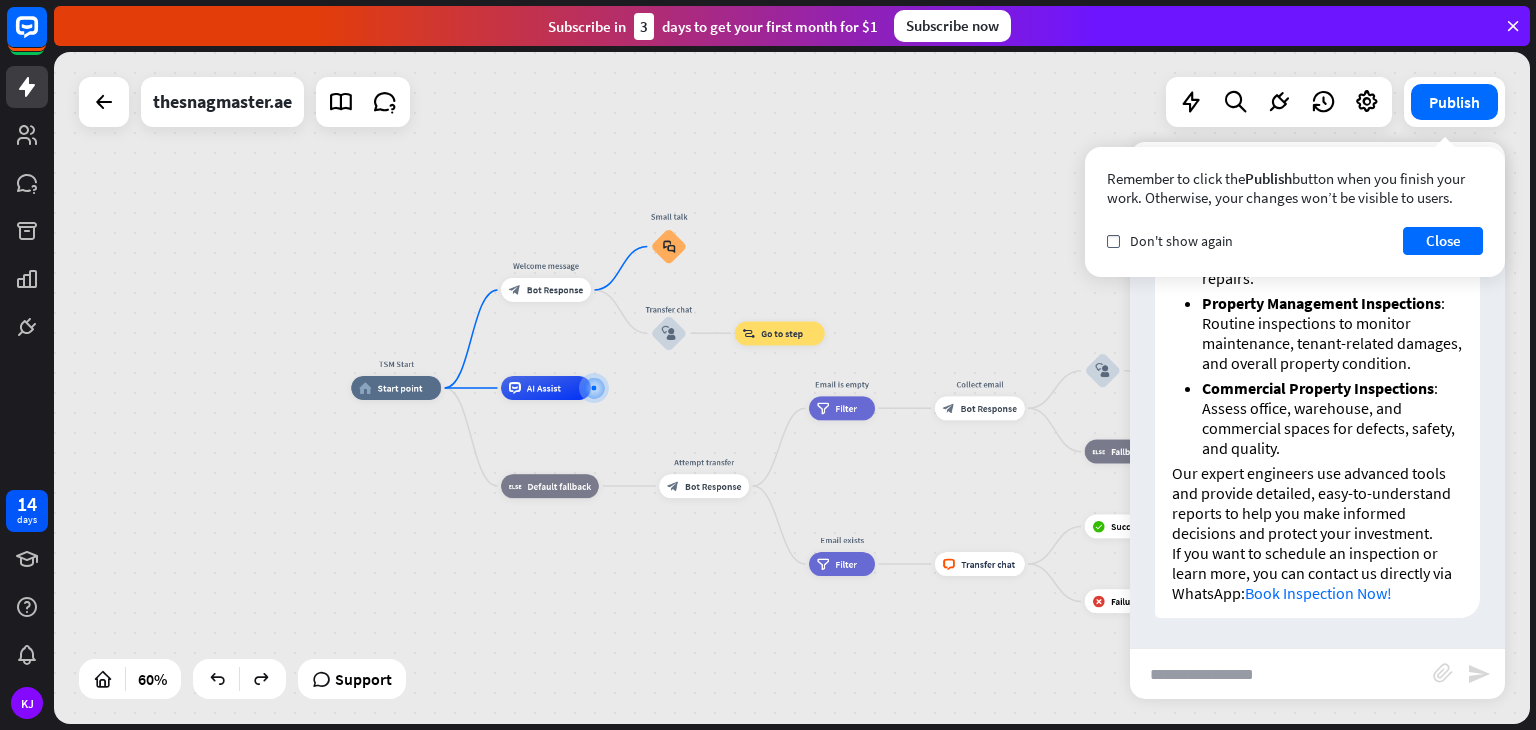 scroll, scrollTop: 1861, scrollLeft: 0, axis: vertical 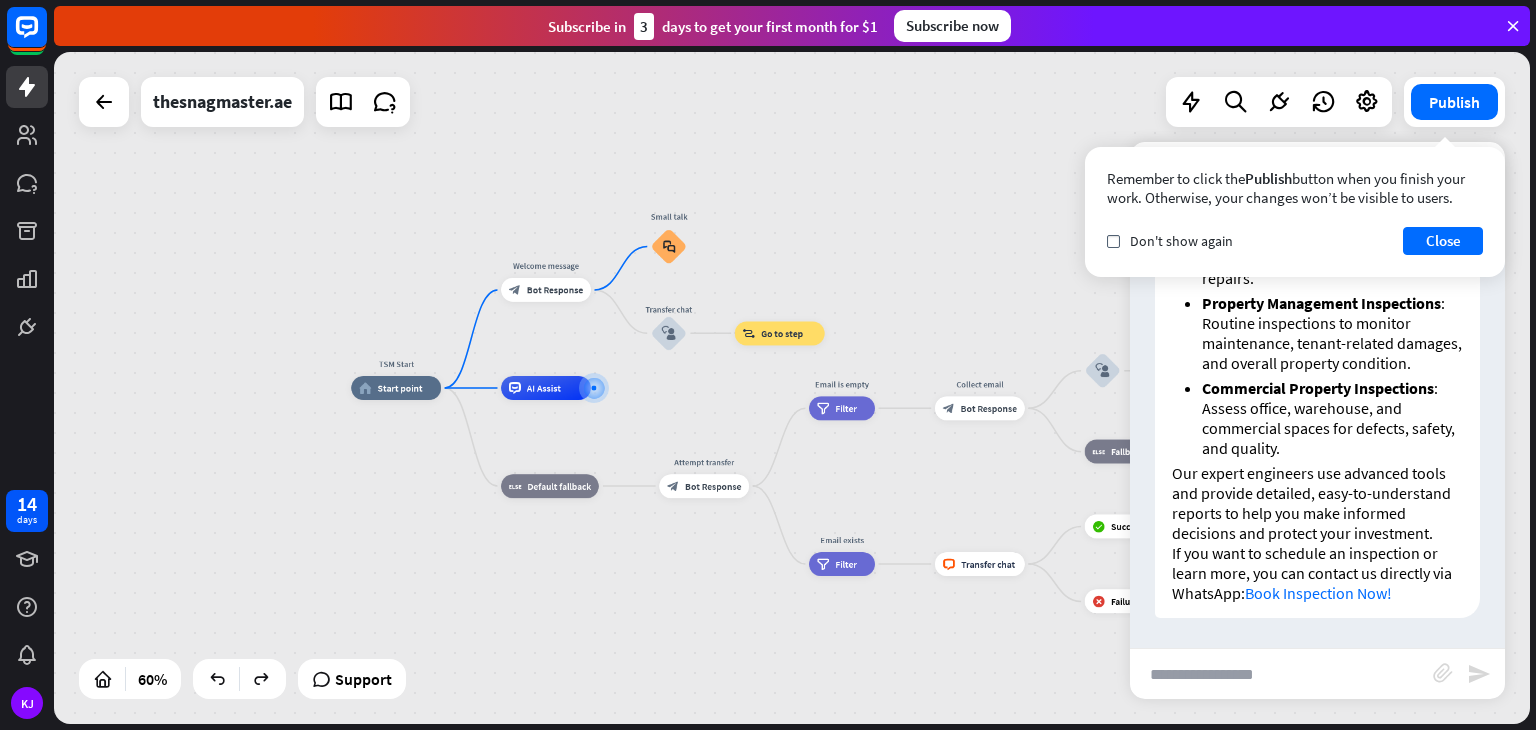 click on "Book Inspection Now!" at bounding box center [1318, 593] 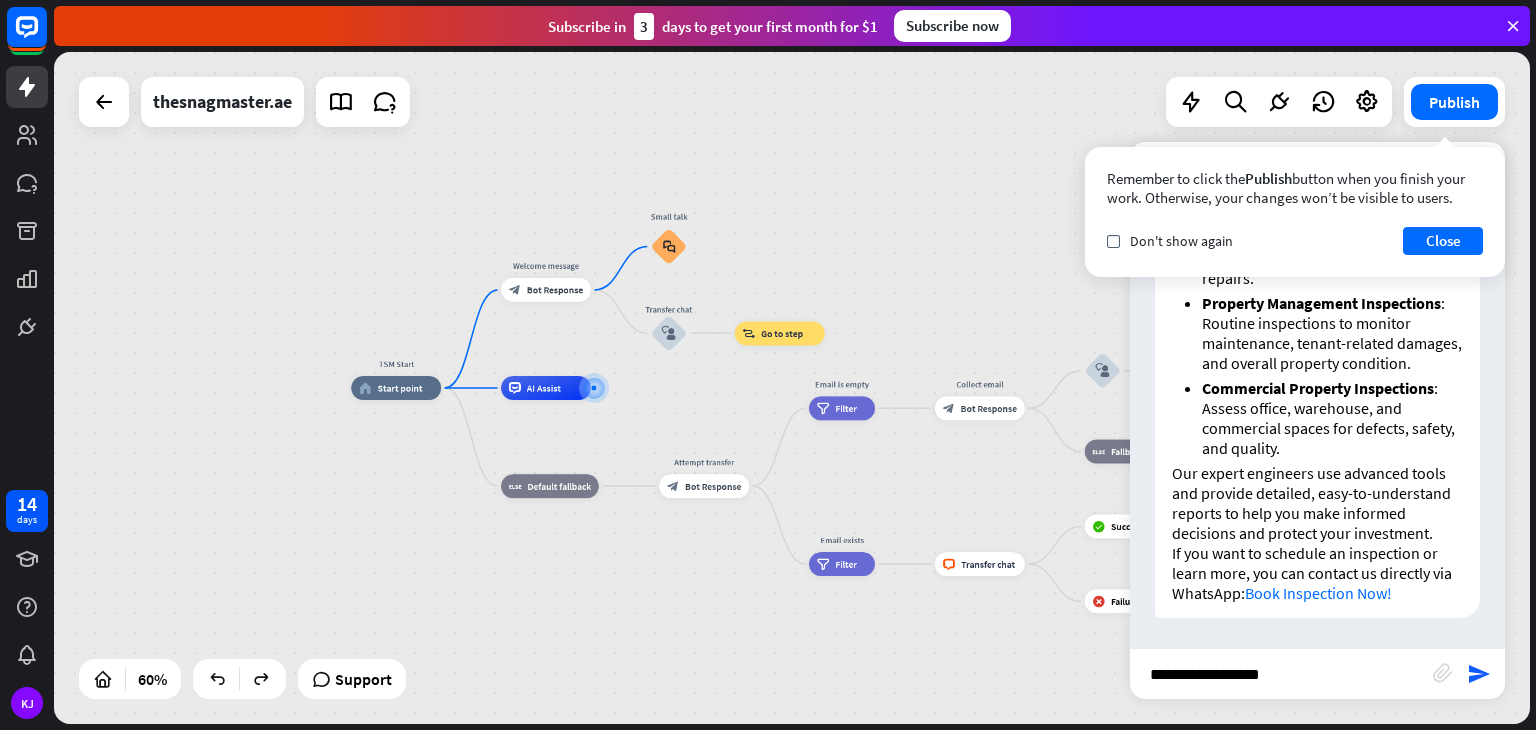 type on "**********" 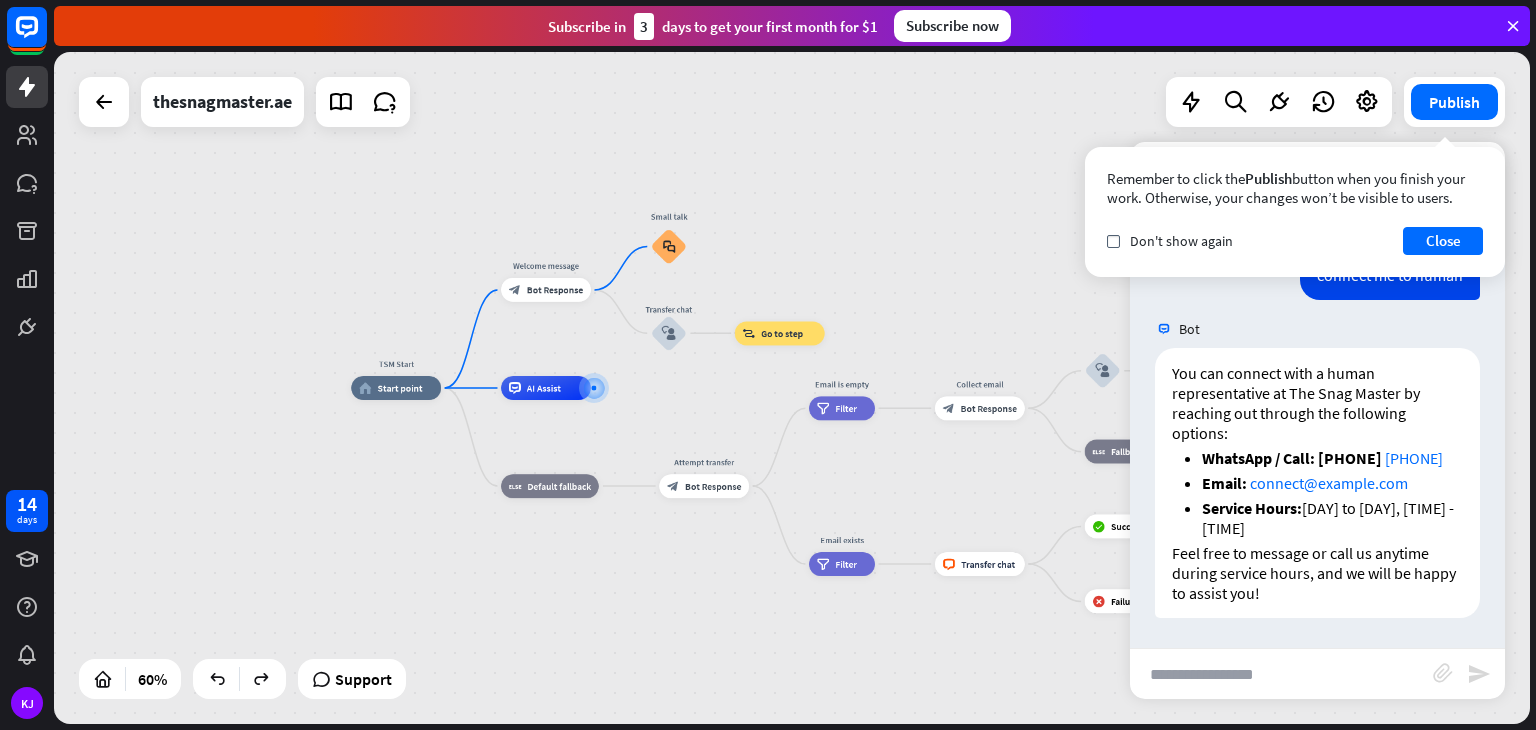 scroll, scrollTop: 2298, scrollLeft: 0, axis: vertical 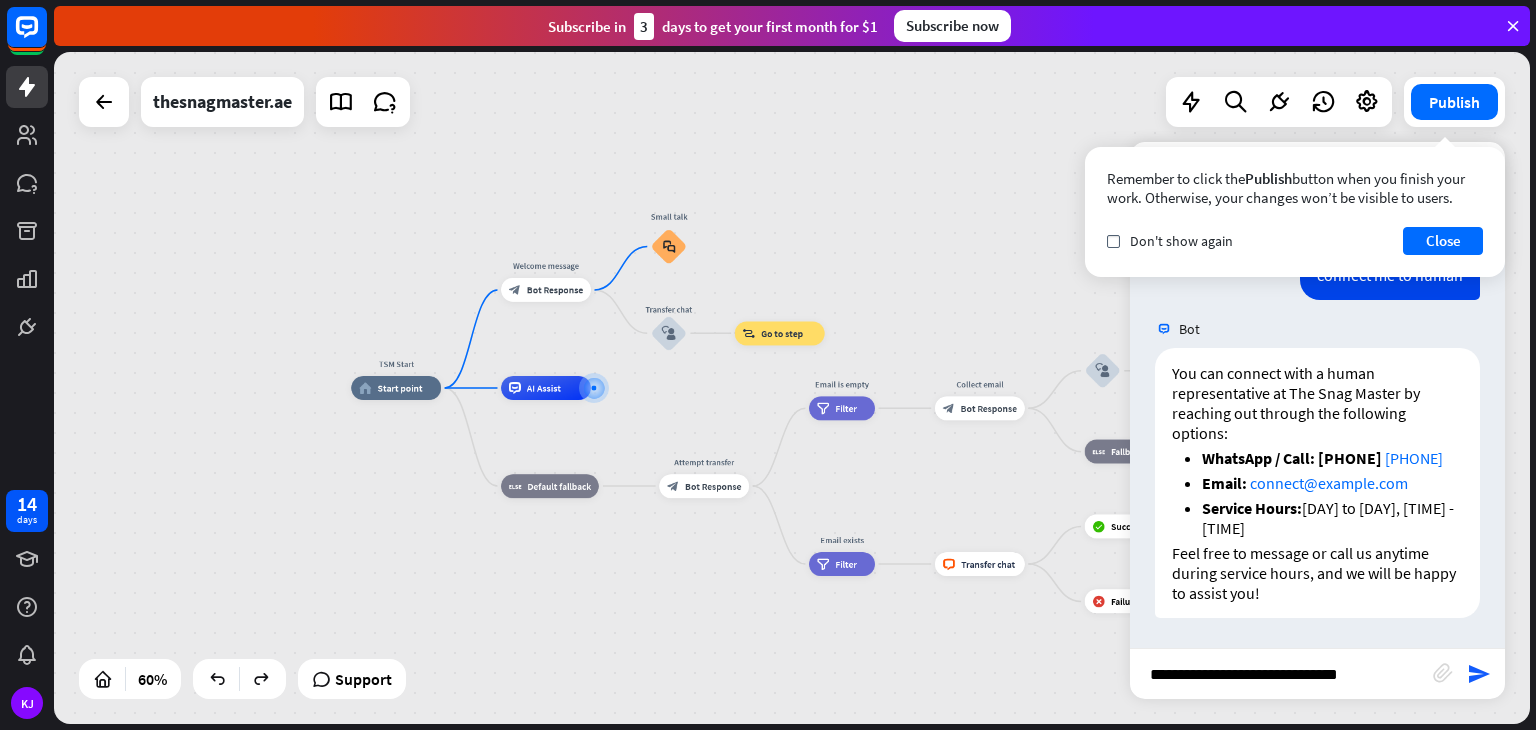 type on "**********" 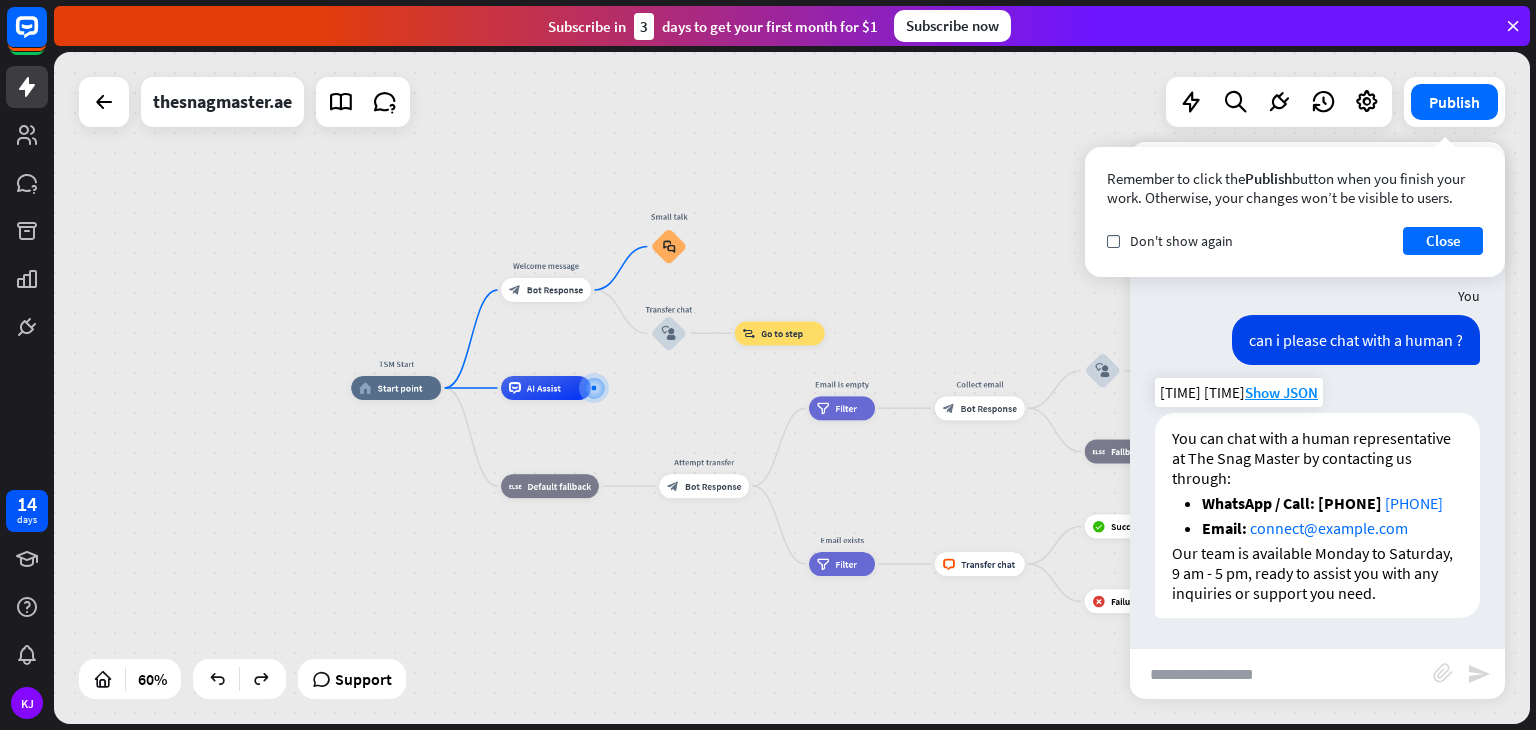 scroll, scrollTop: 2668, scrollLeft: 0, axis: vertical 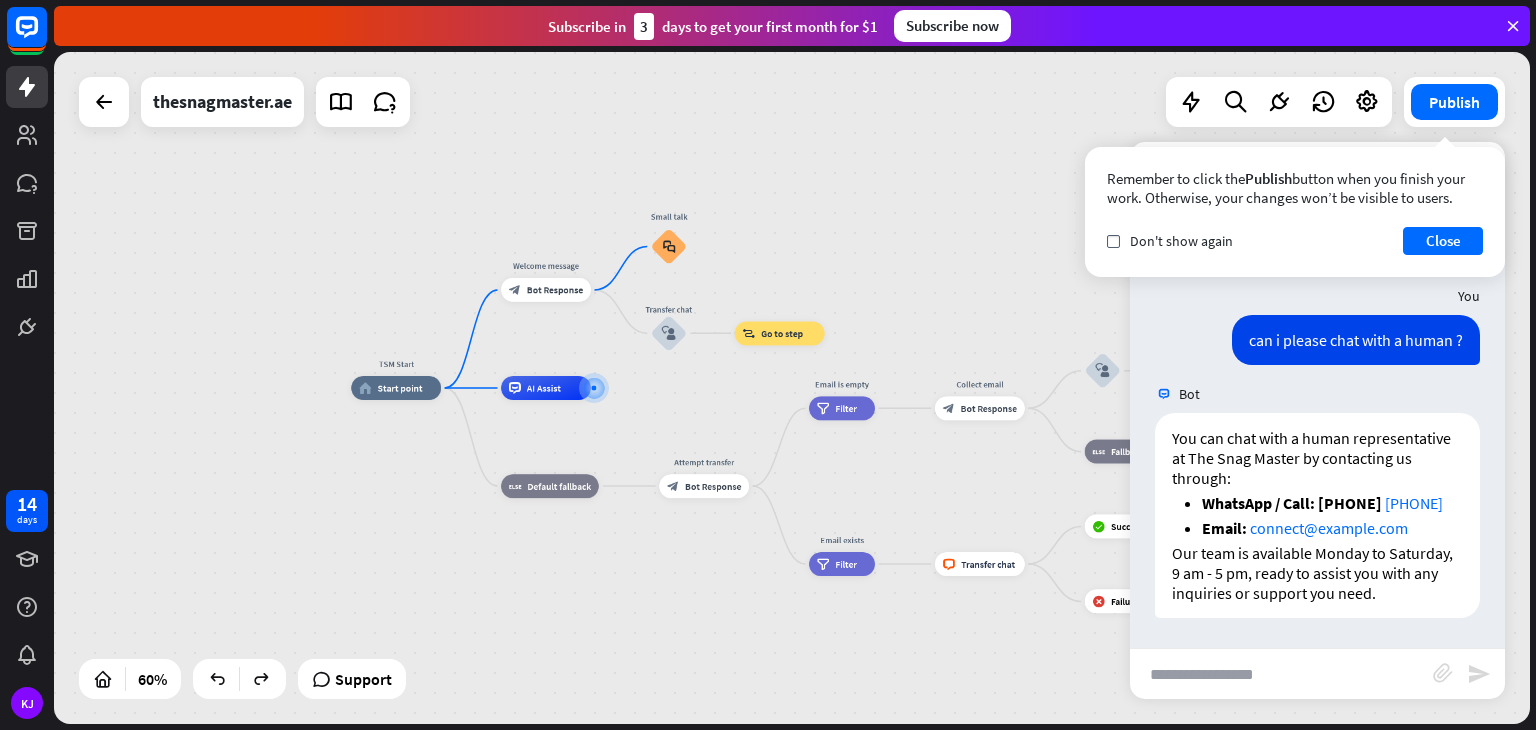 click at bounding box center (1281, 674) 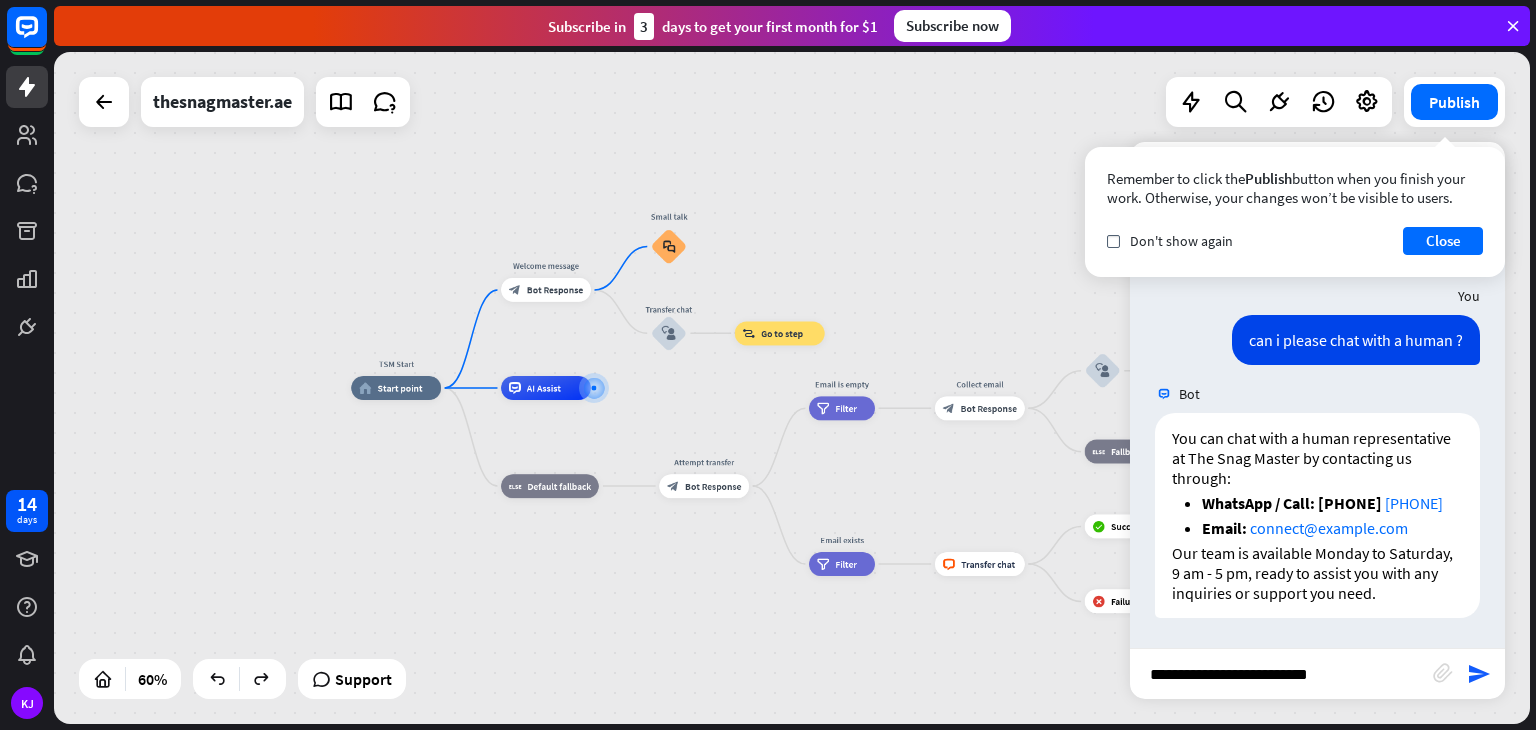 type on "**********" 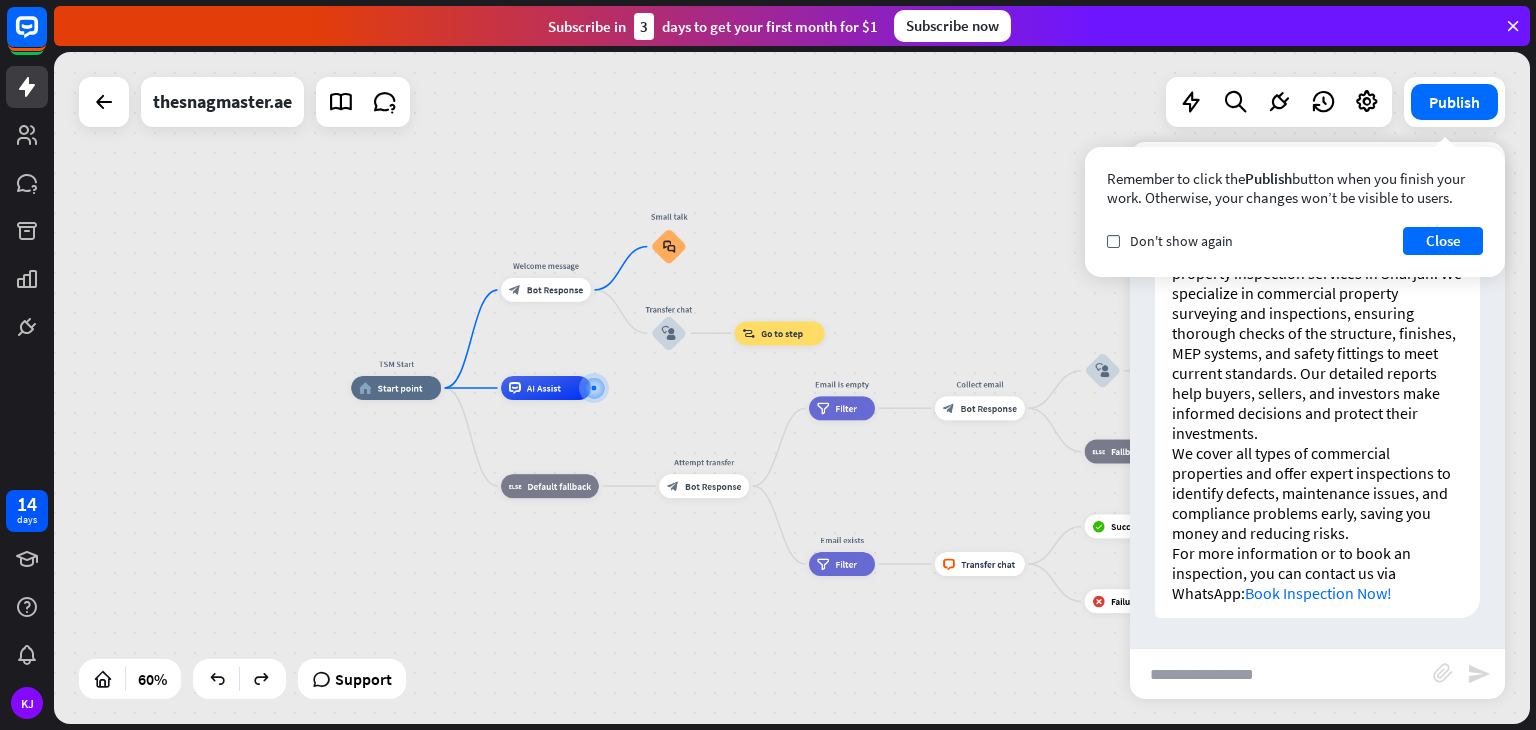 scroll, scrollTop: 3122, scrollLeft: 0, axis: vertical 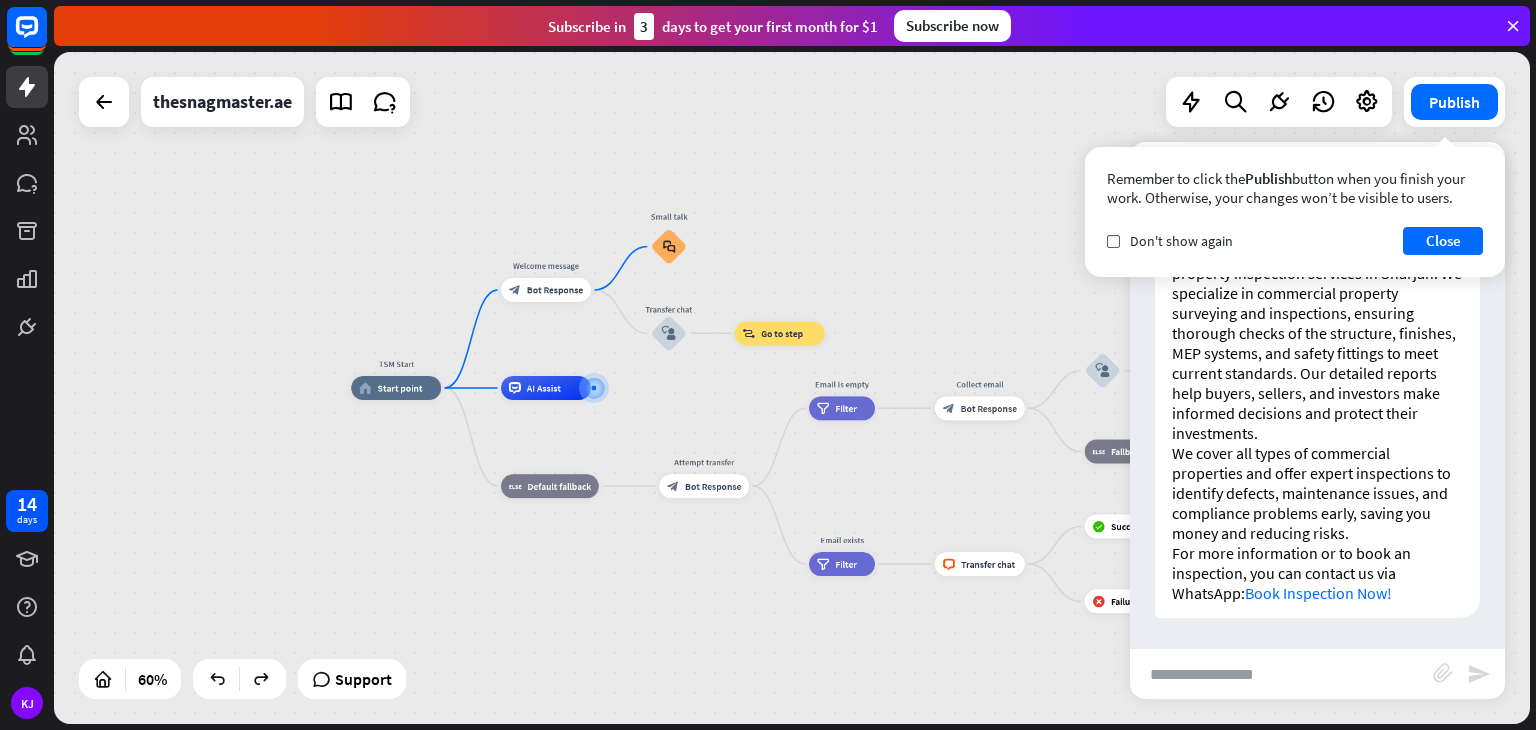 click at bounding box center [1281, 674] 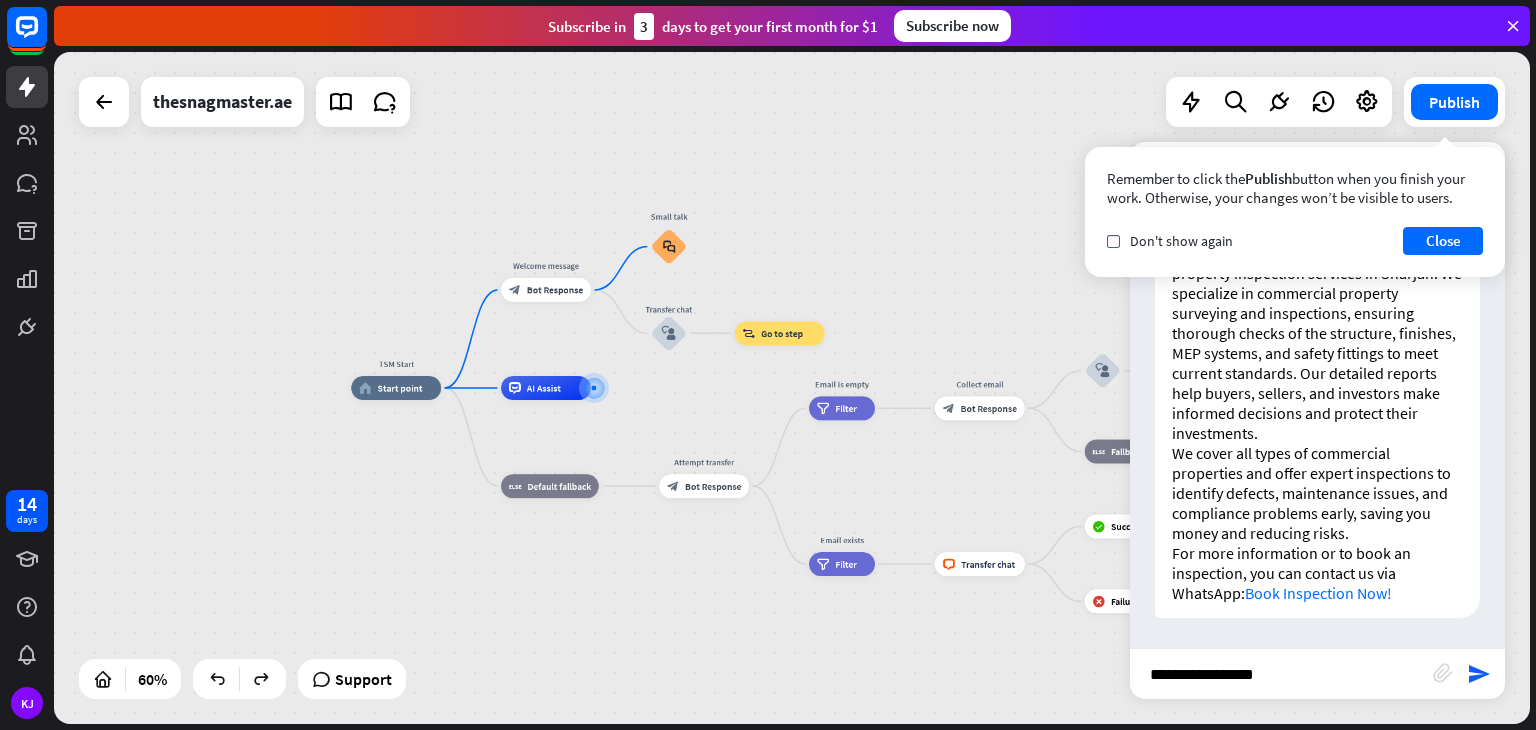 type on "**********" 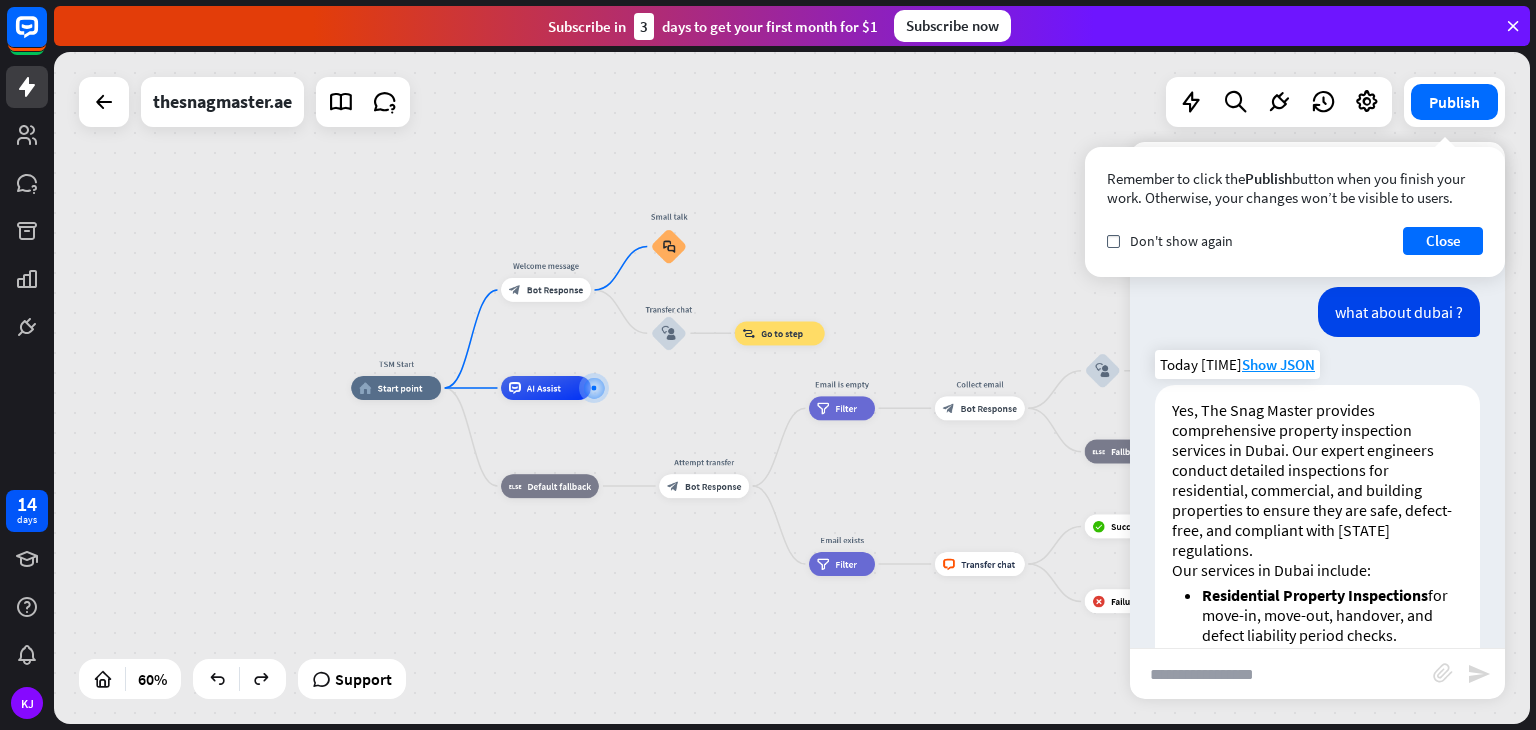 scroll, scrollTop: 3539, scrollLeft: 0, axis: vertical 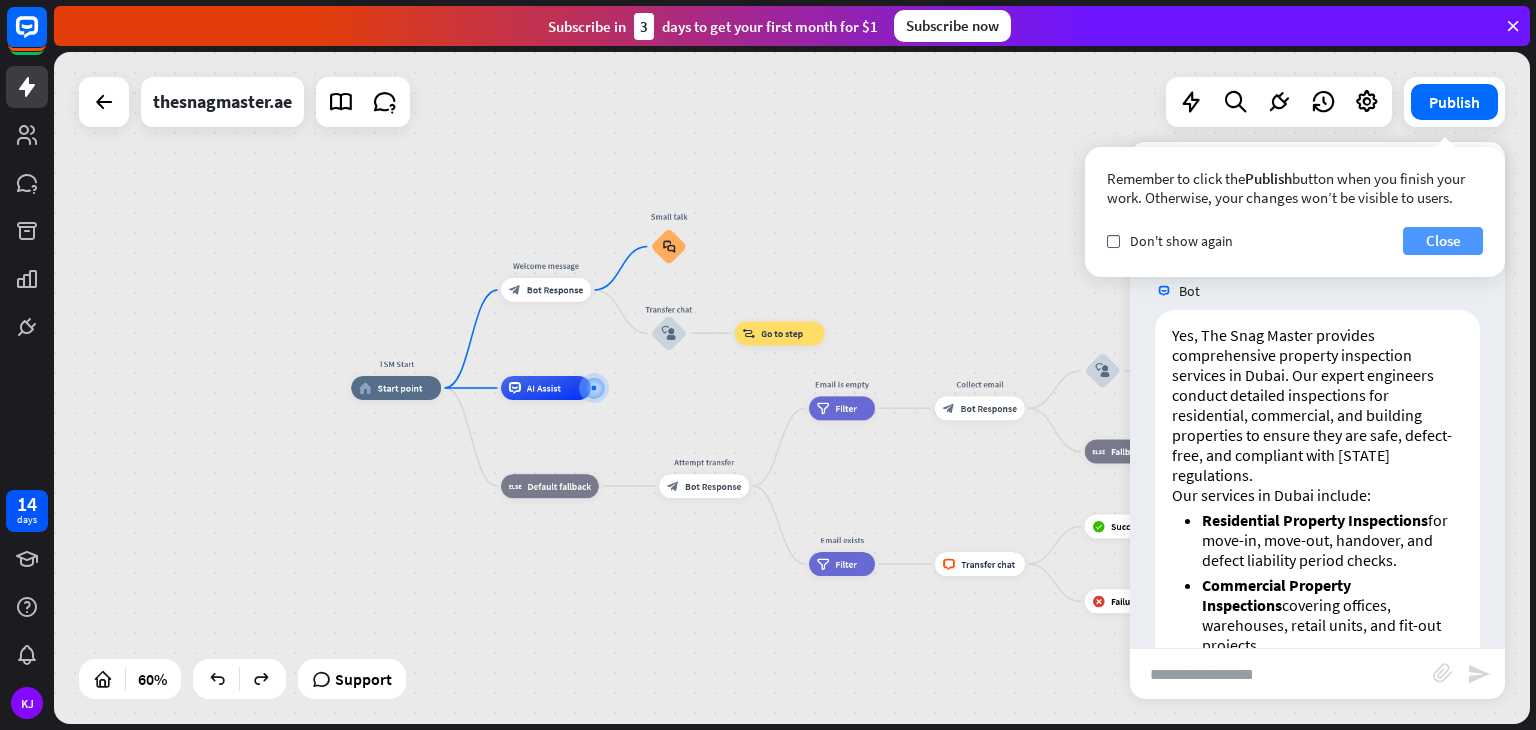 click on "Close" at bounding box center [1443, 241] 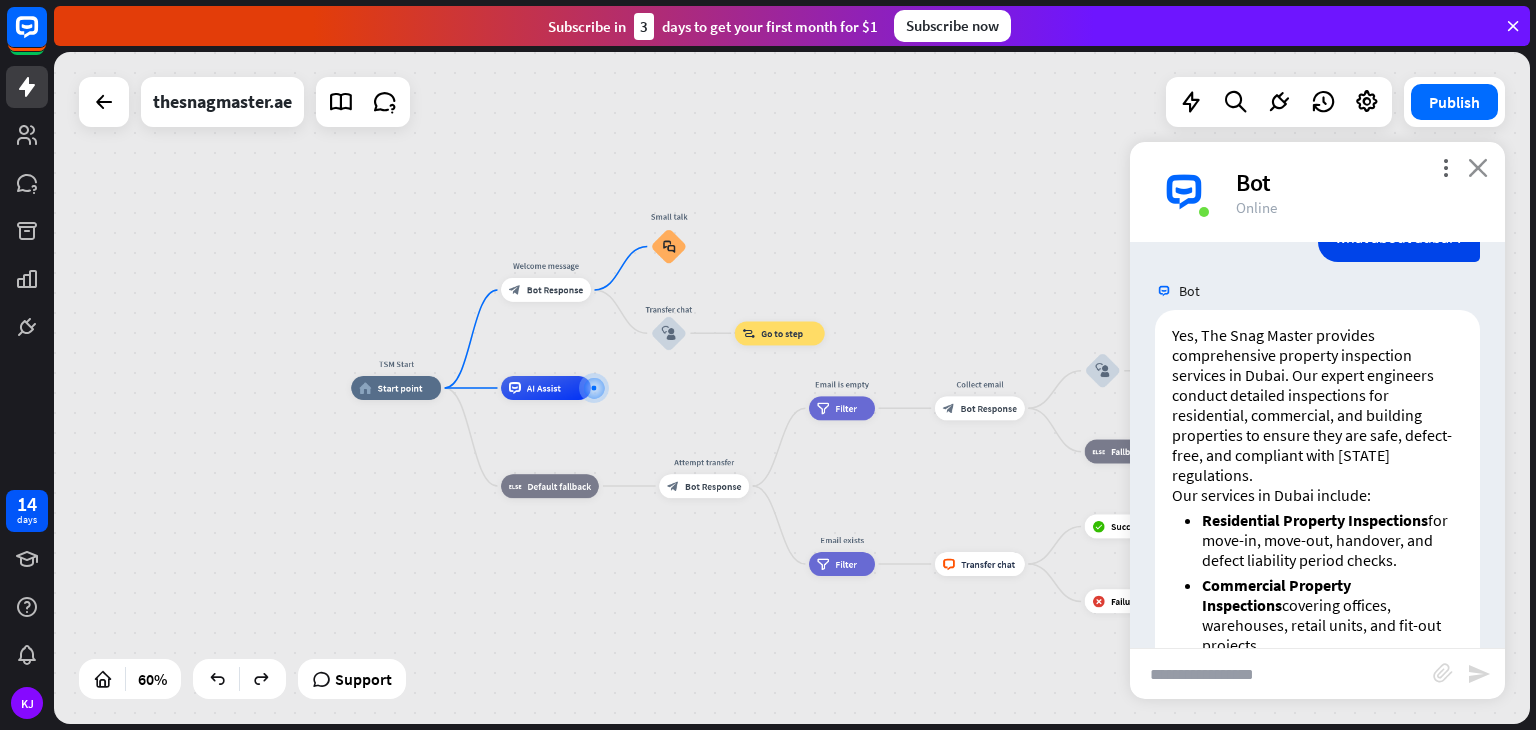 click on "close" at bounding box center (1478, 167) 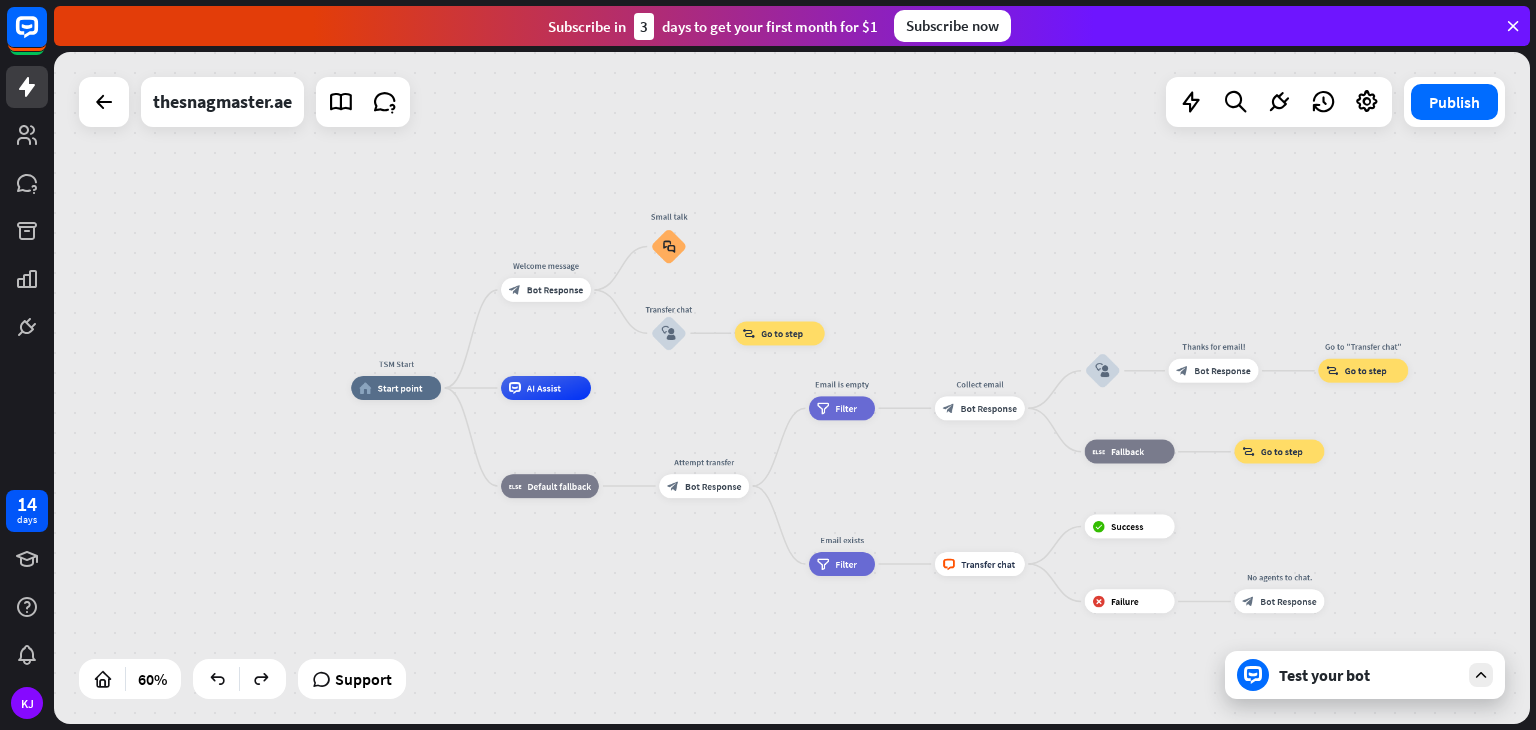 click on "Test your bot" at bounding box center [1365, 675] 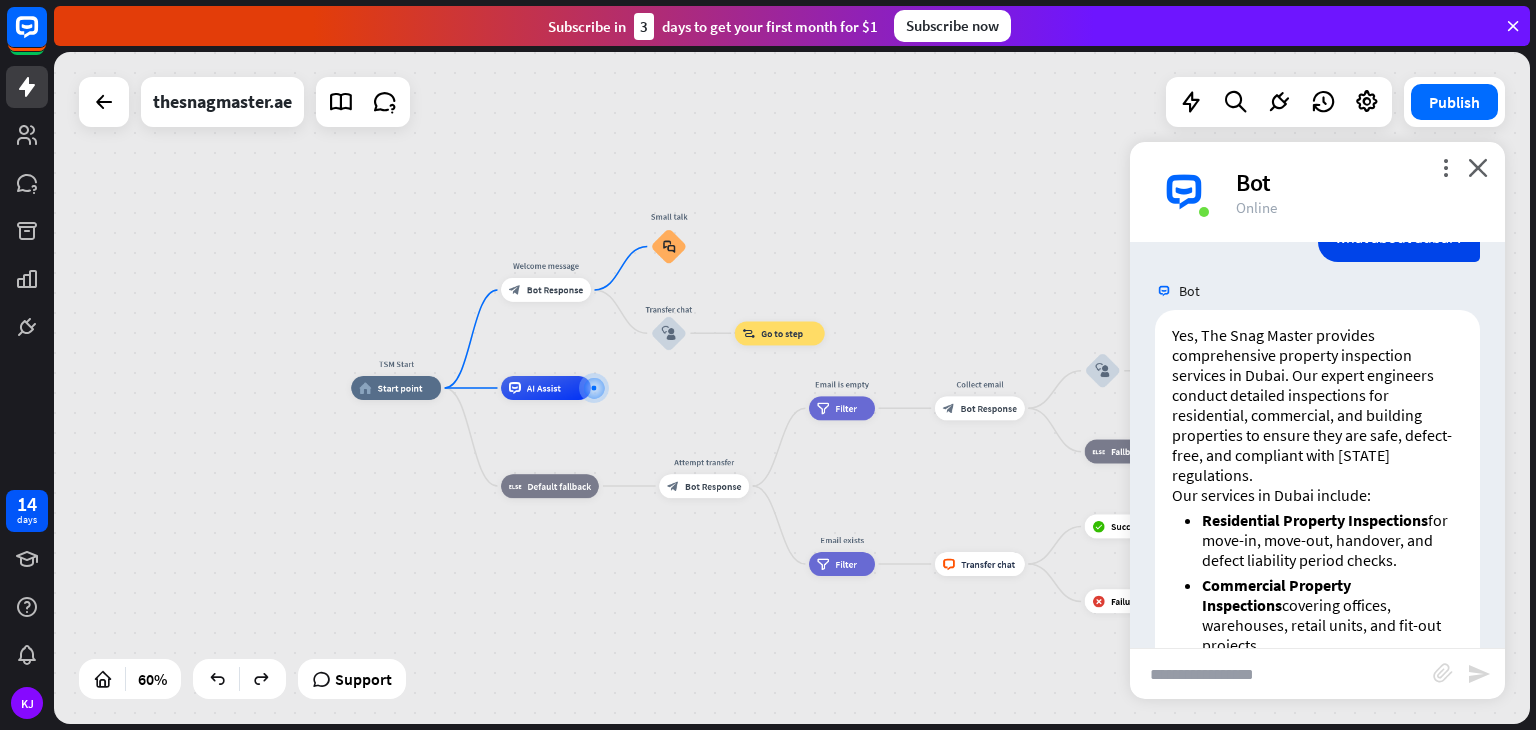 scroll, scrollTop: 3679, scrollLeft: 0, axis: vertical 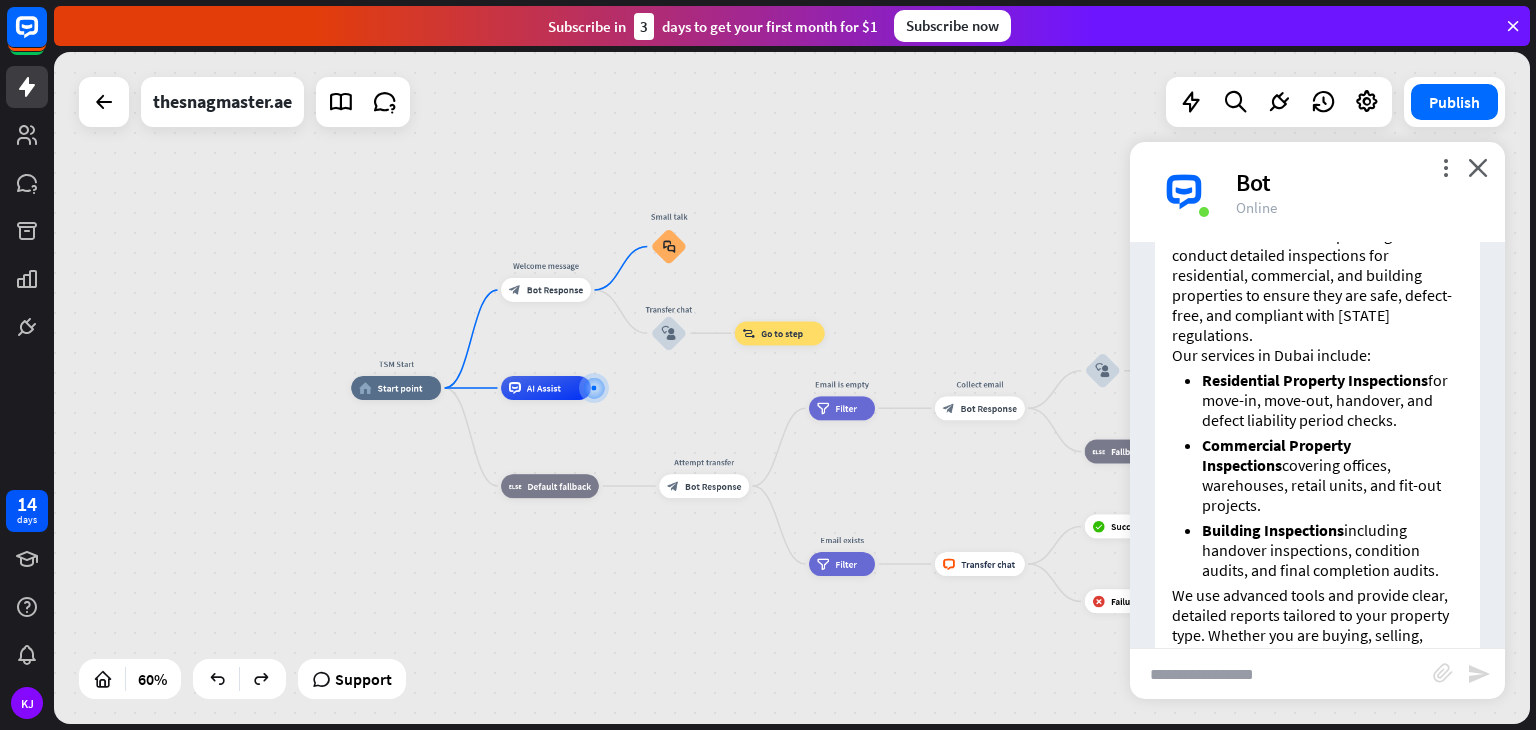 click at bounding box center [1281, 674] 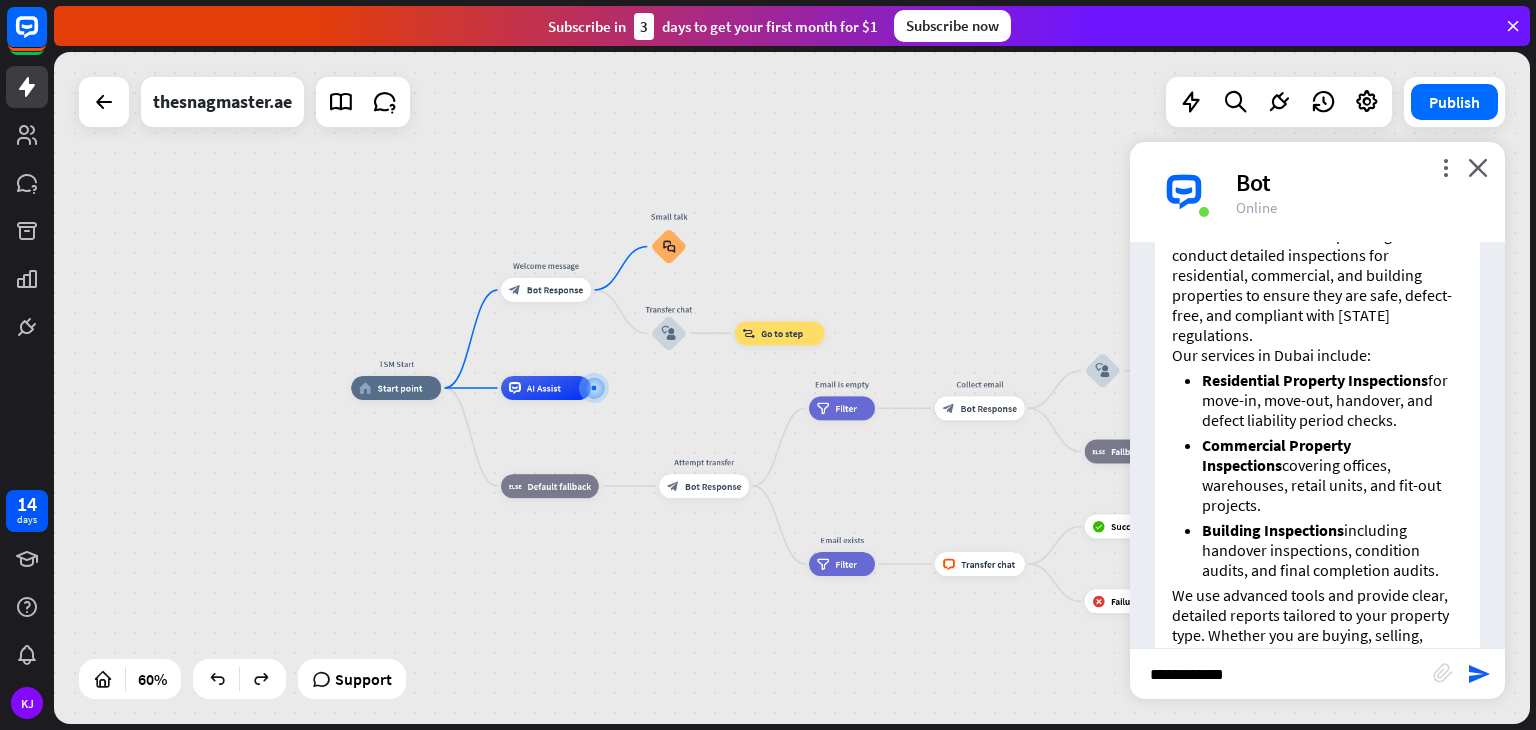 type on "**********" 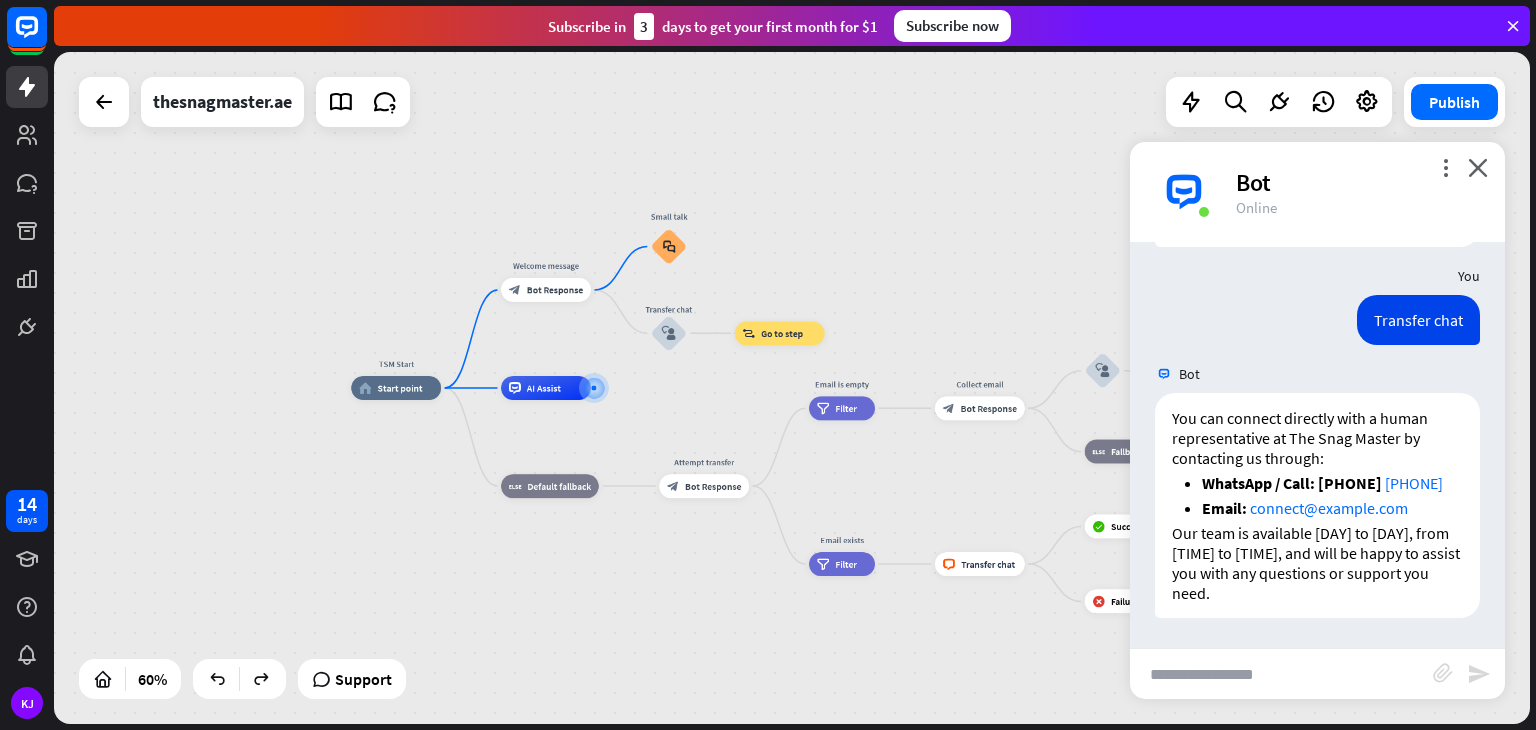 scroll, scrollTop: 4332, scrollLeft: 0, axis: vertical 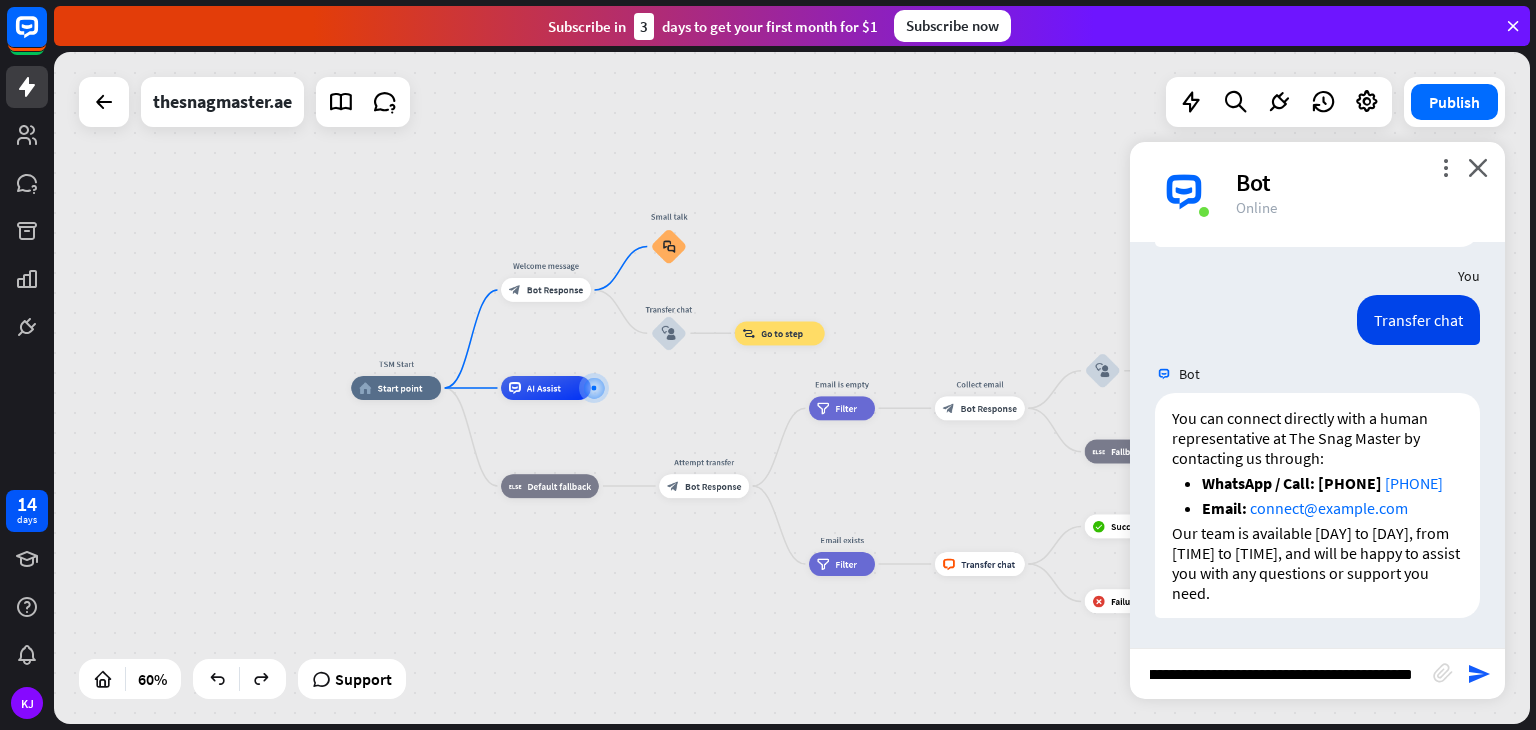 type on "**********" 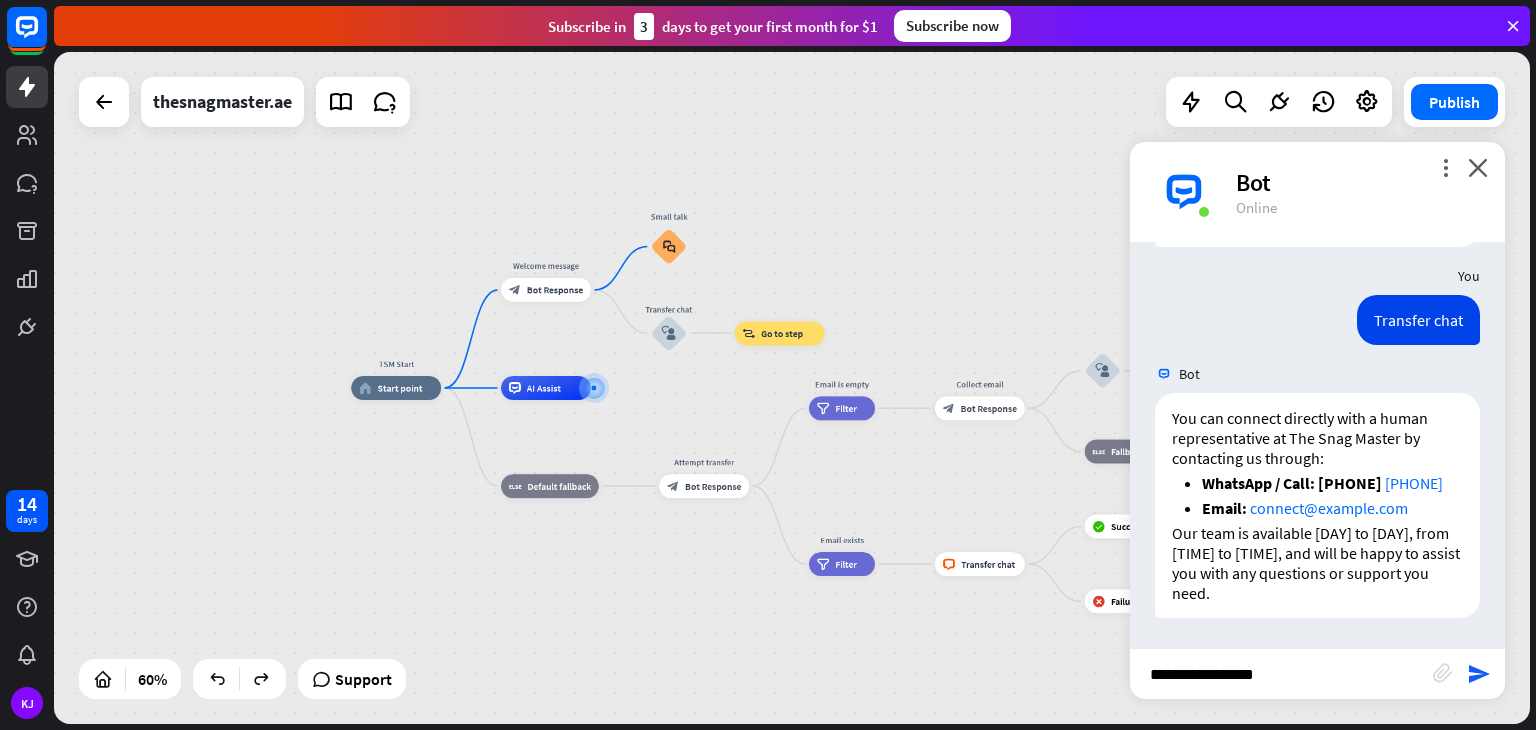 scroll, scrollTop: 0, scrollLeft: 0, axis: both 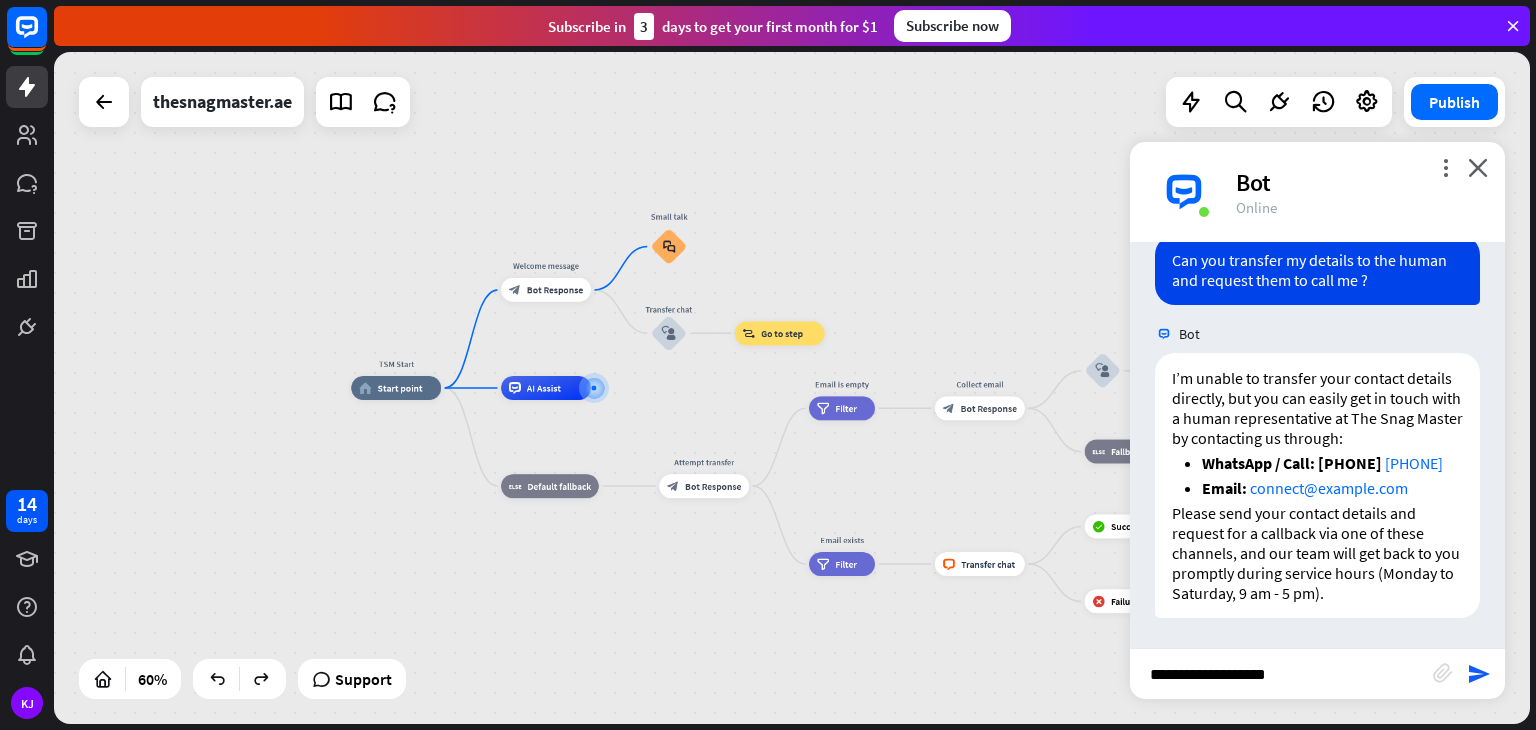 type on "**********" 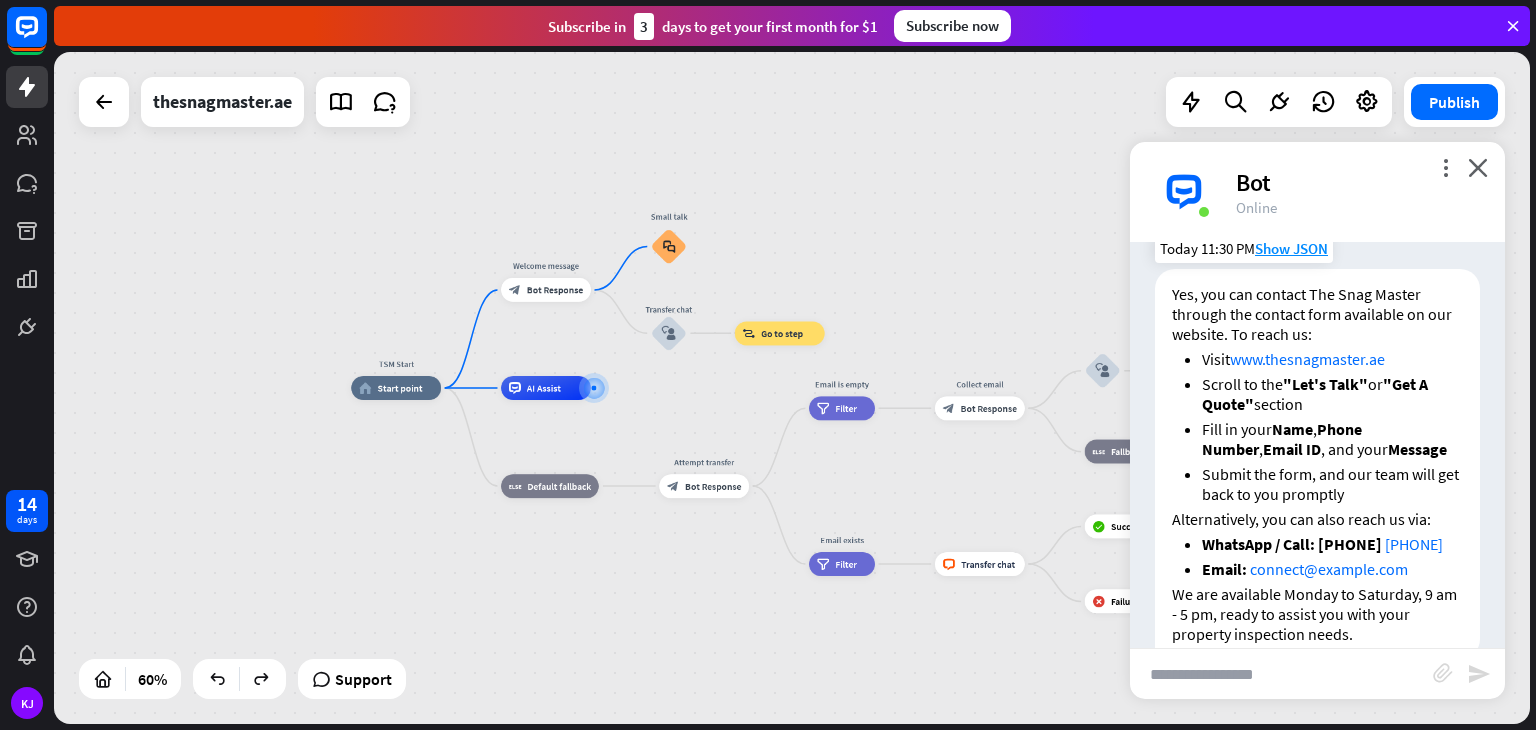 scroll, scrollTop: 5119, scrollLeft: 0, axis: vertical 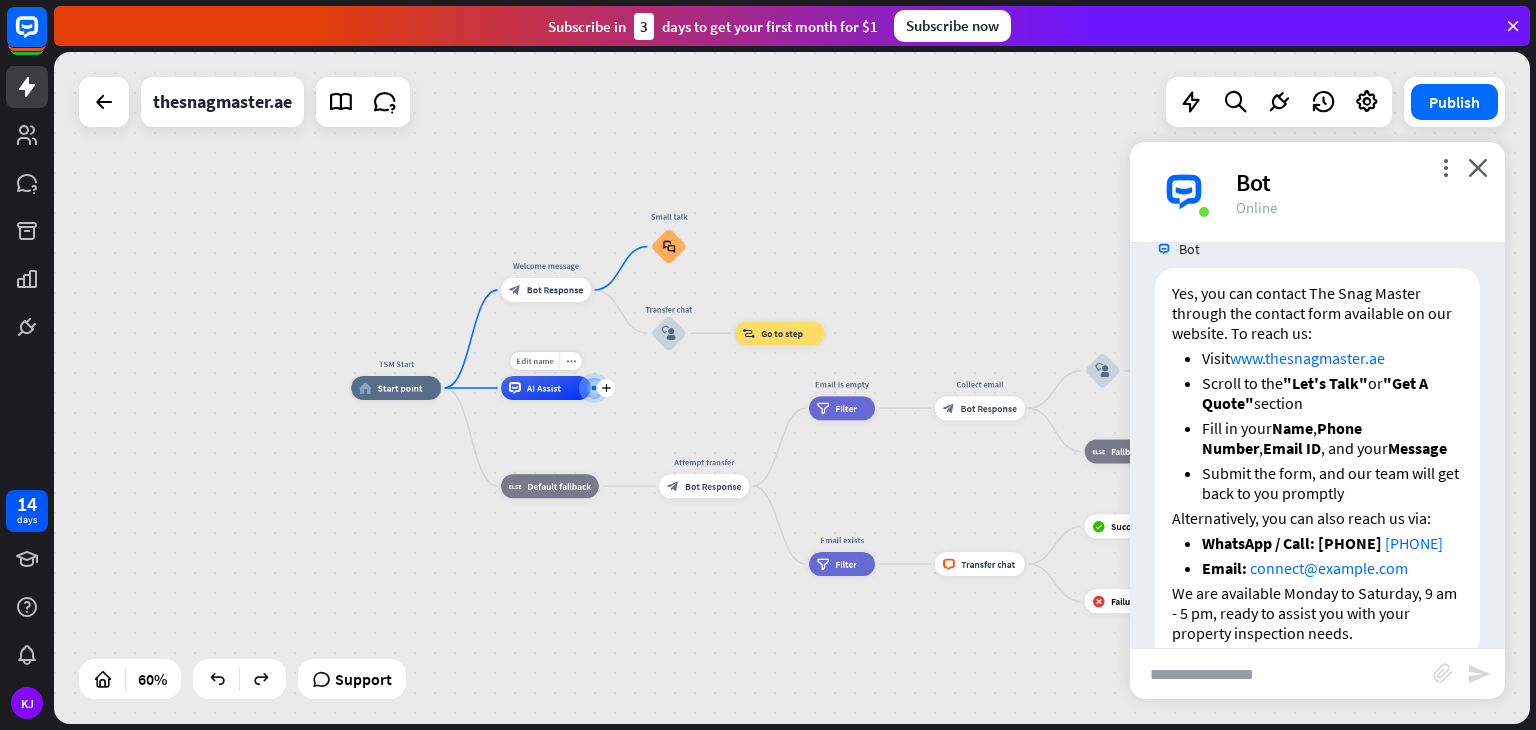 click on "AI Assist" at bounding box center [544, 388] 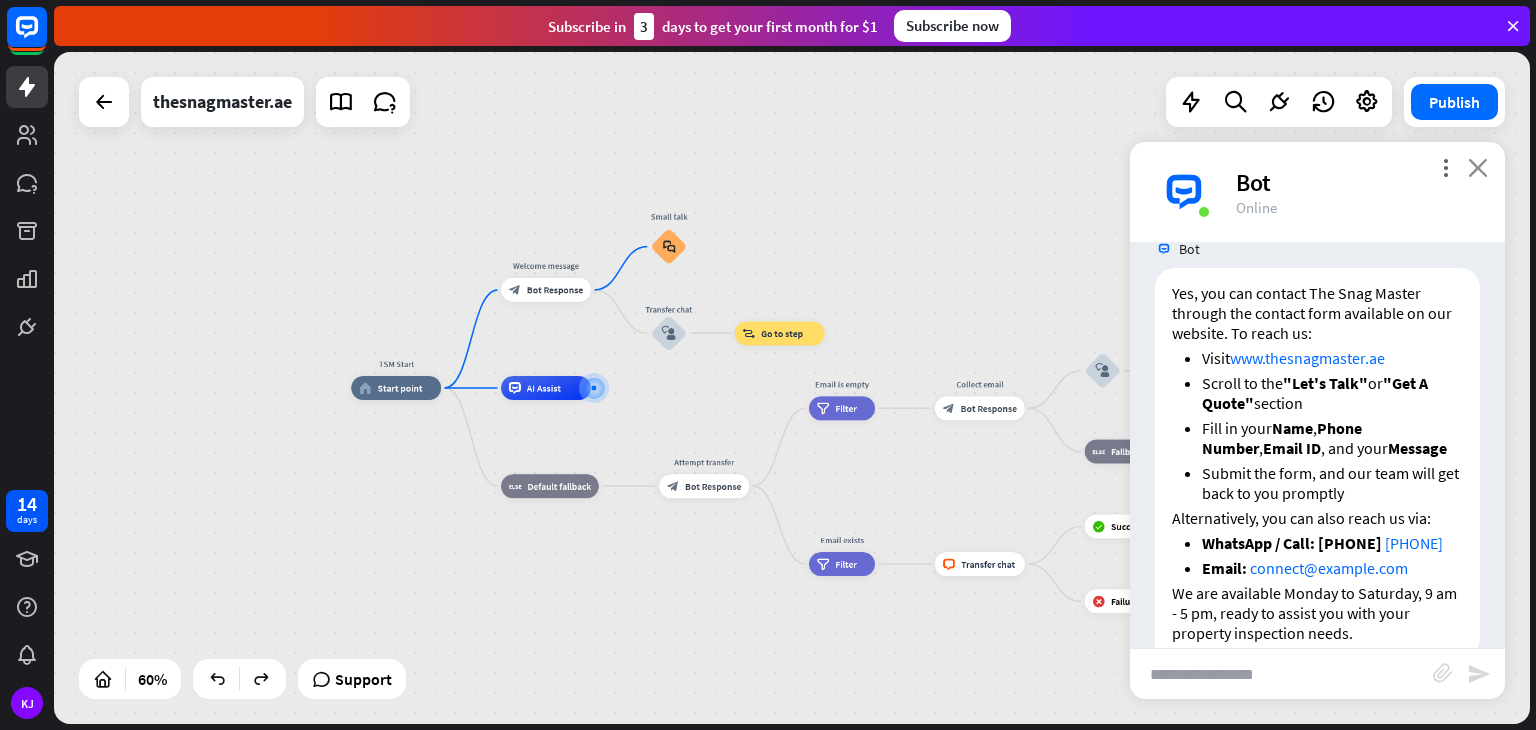 click on "close" at bounding box center (1478, 167) 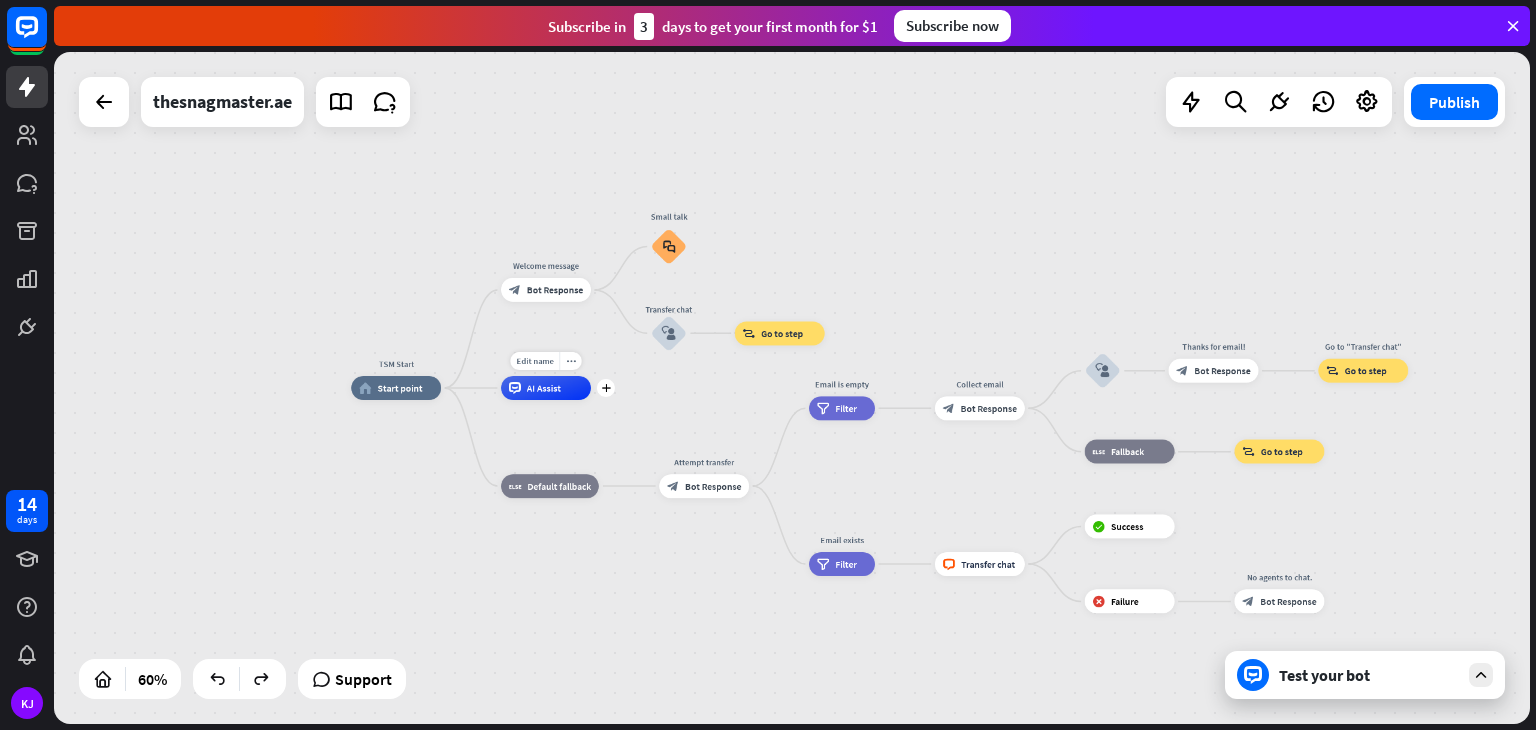 click on "AI Assist" at bounding box center (546, 388) 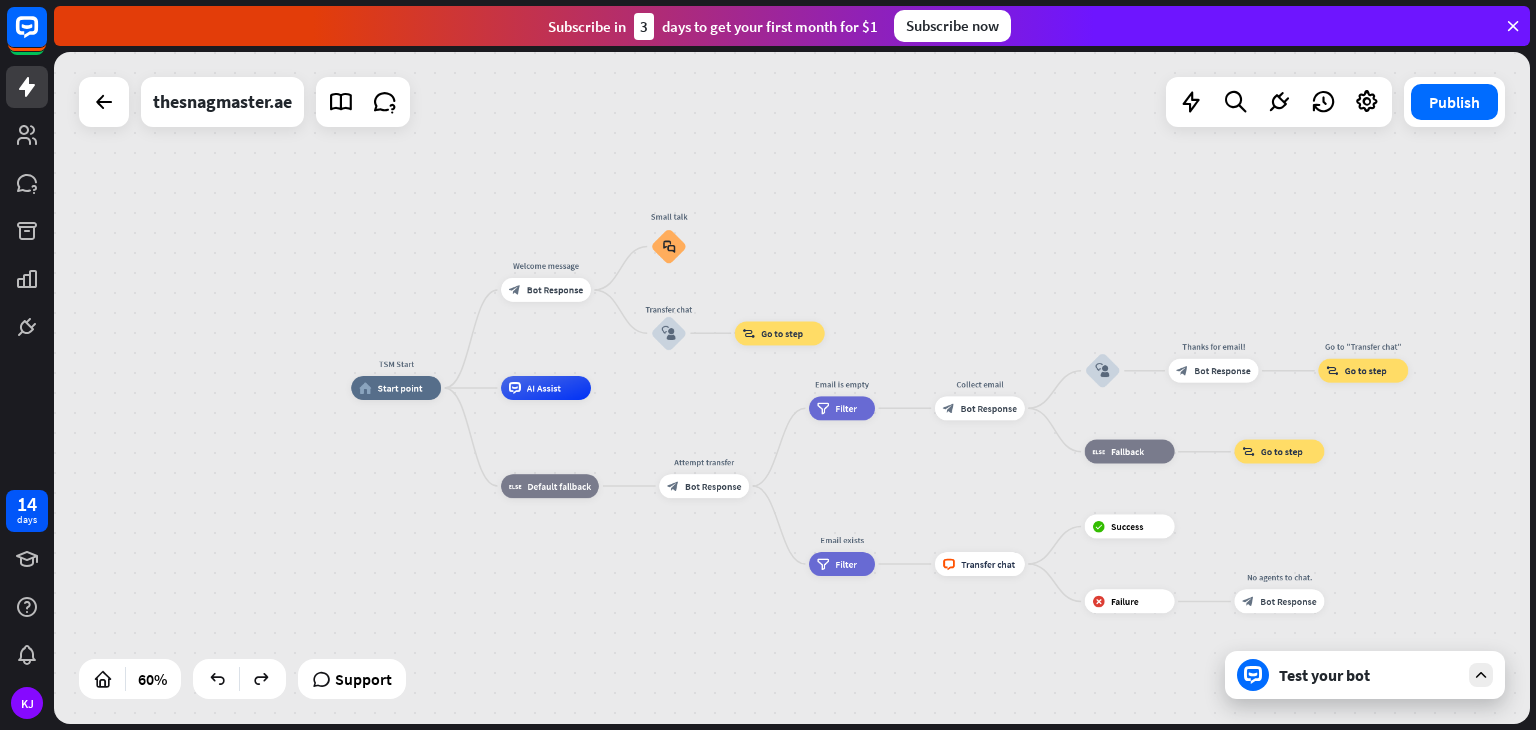 click on "Test your bot" at bounding box center [1369, 675] 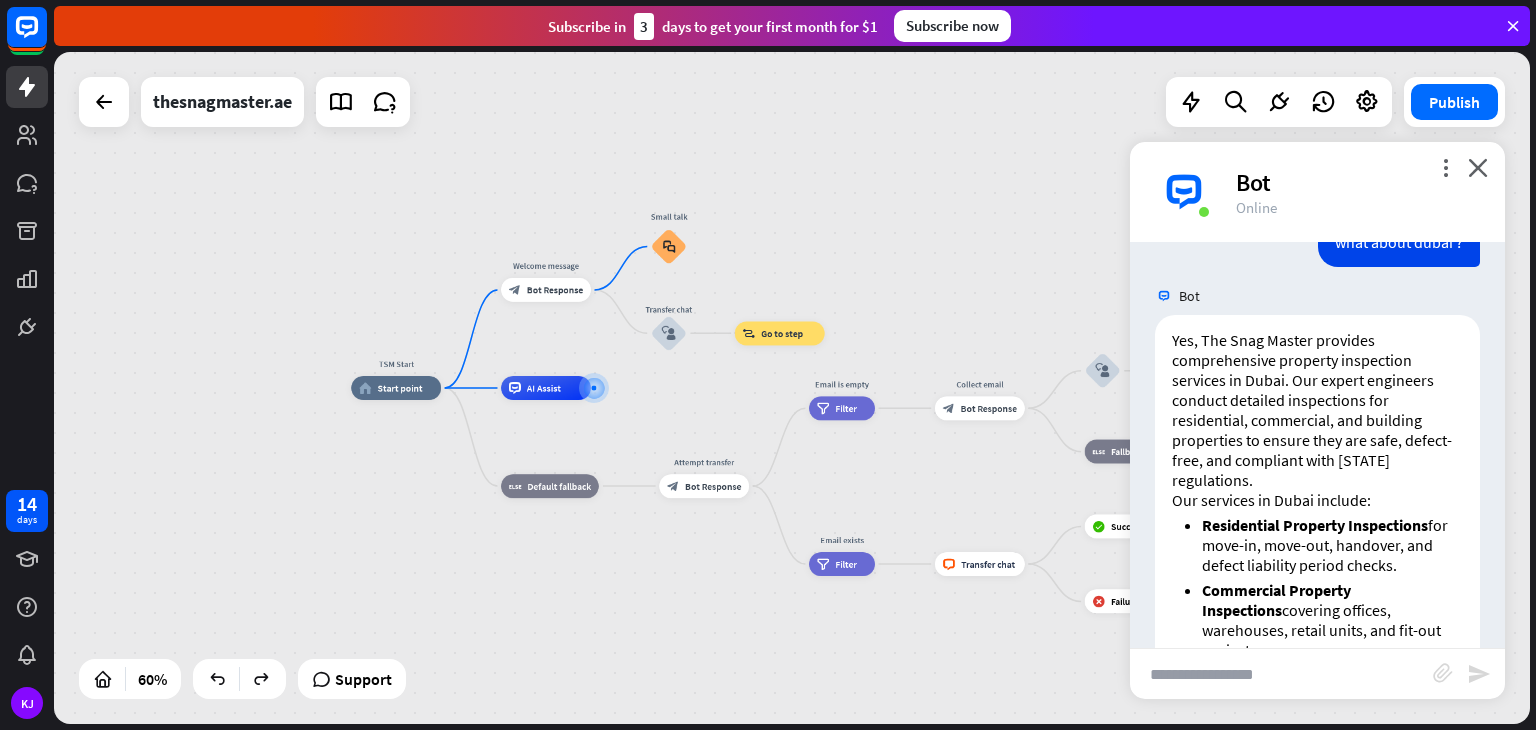 scroll, scrollTop: 3535, scrollLeft: 0, axis: vertical 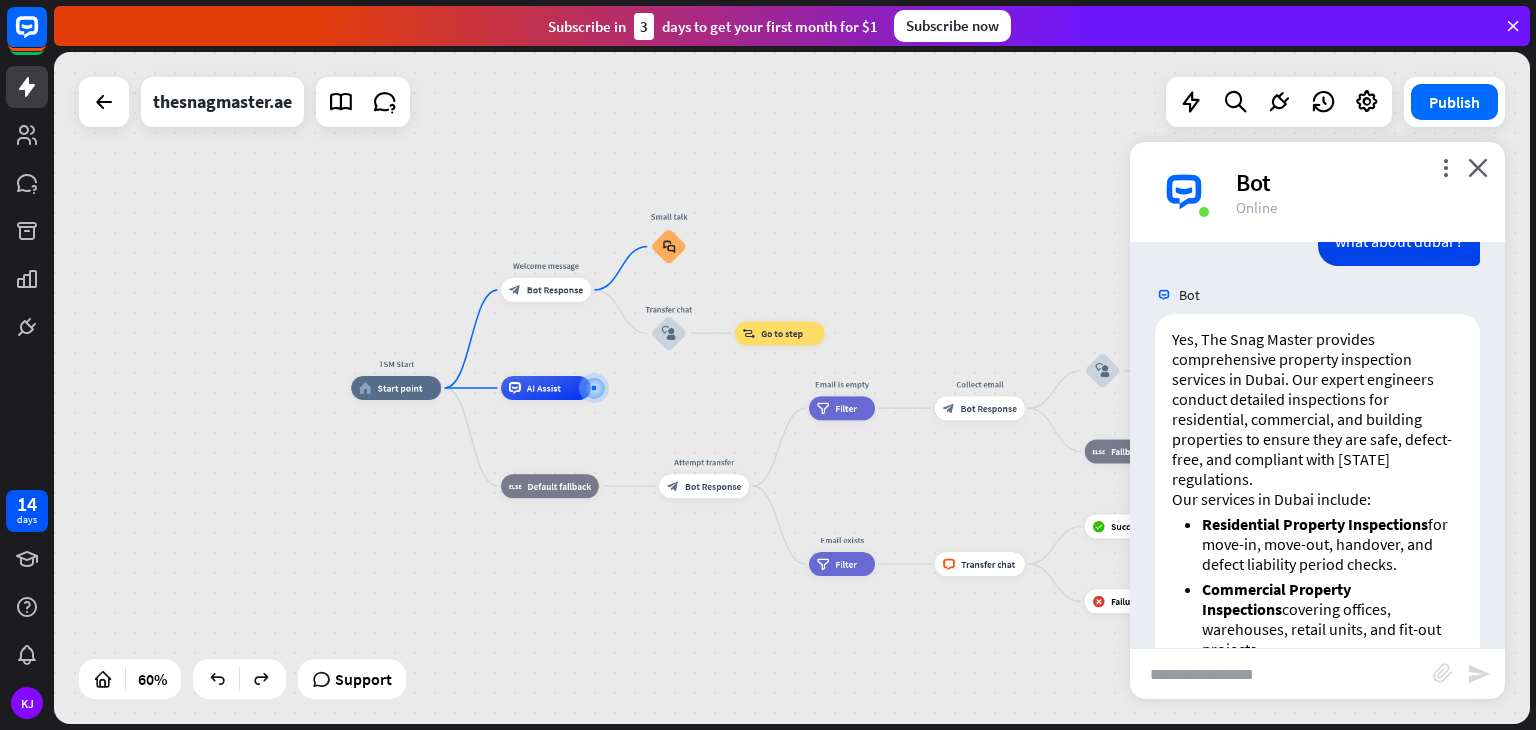 click on "Bot" at bounding box center [1358, 182] 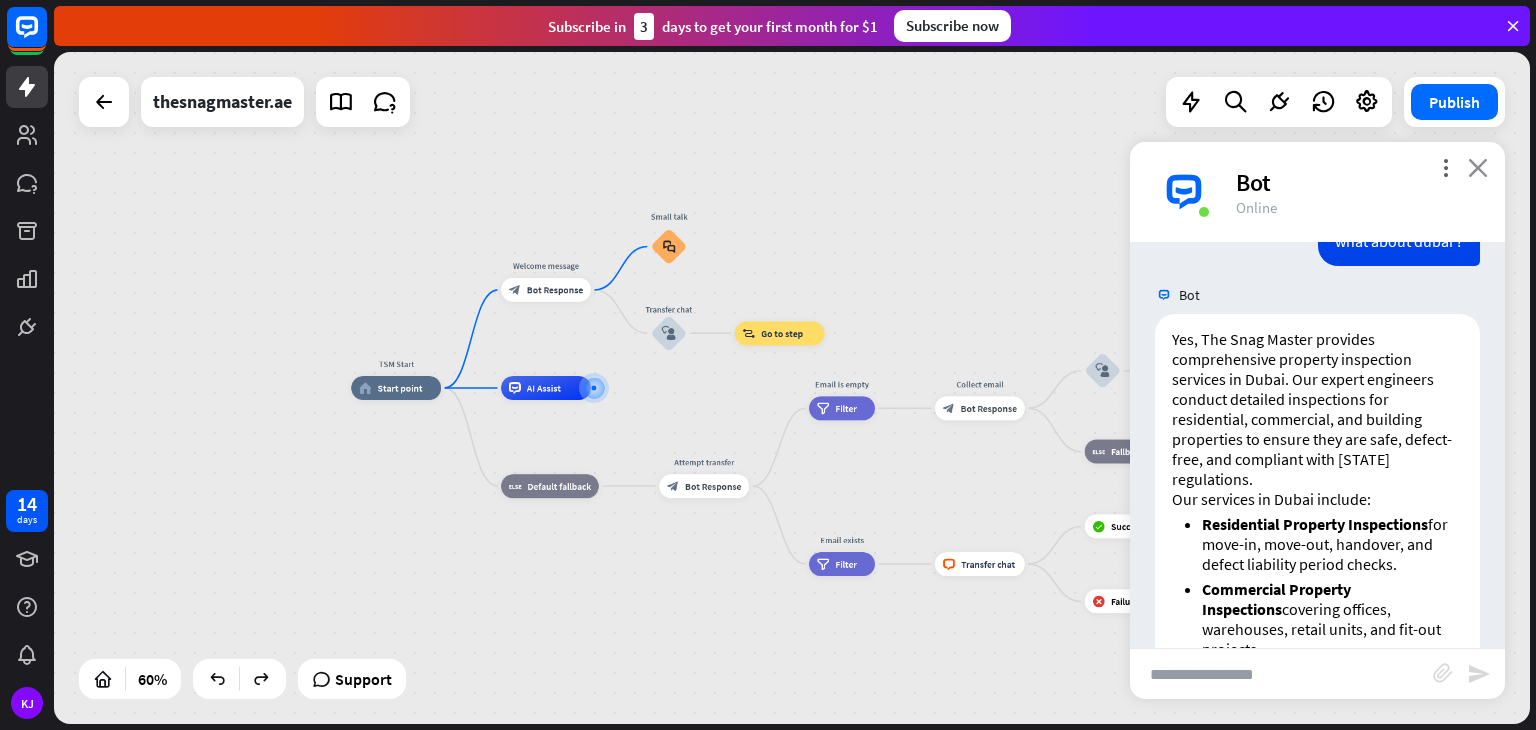 click on "close" at bounding box center (1478, 167) 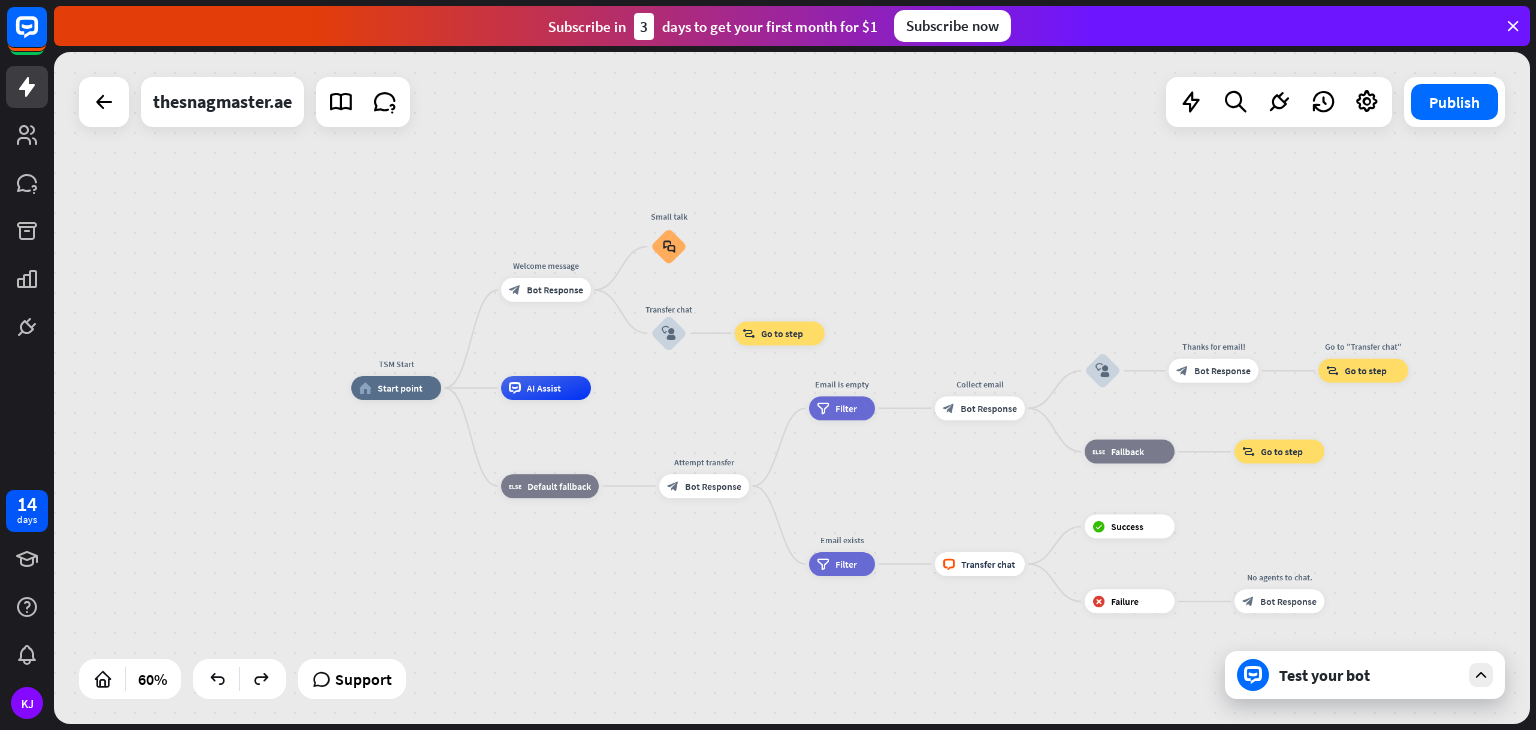 click on "Test your bot" at bounding box center [1369, 675] 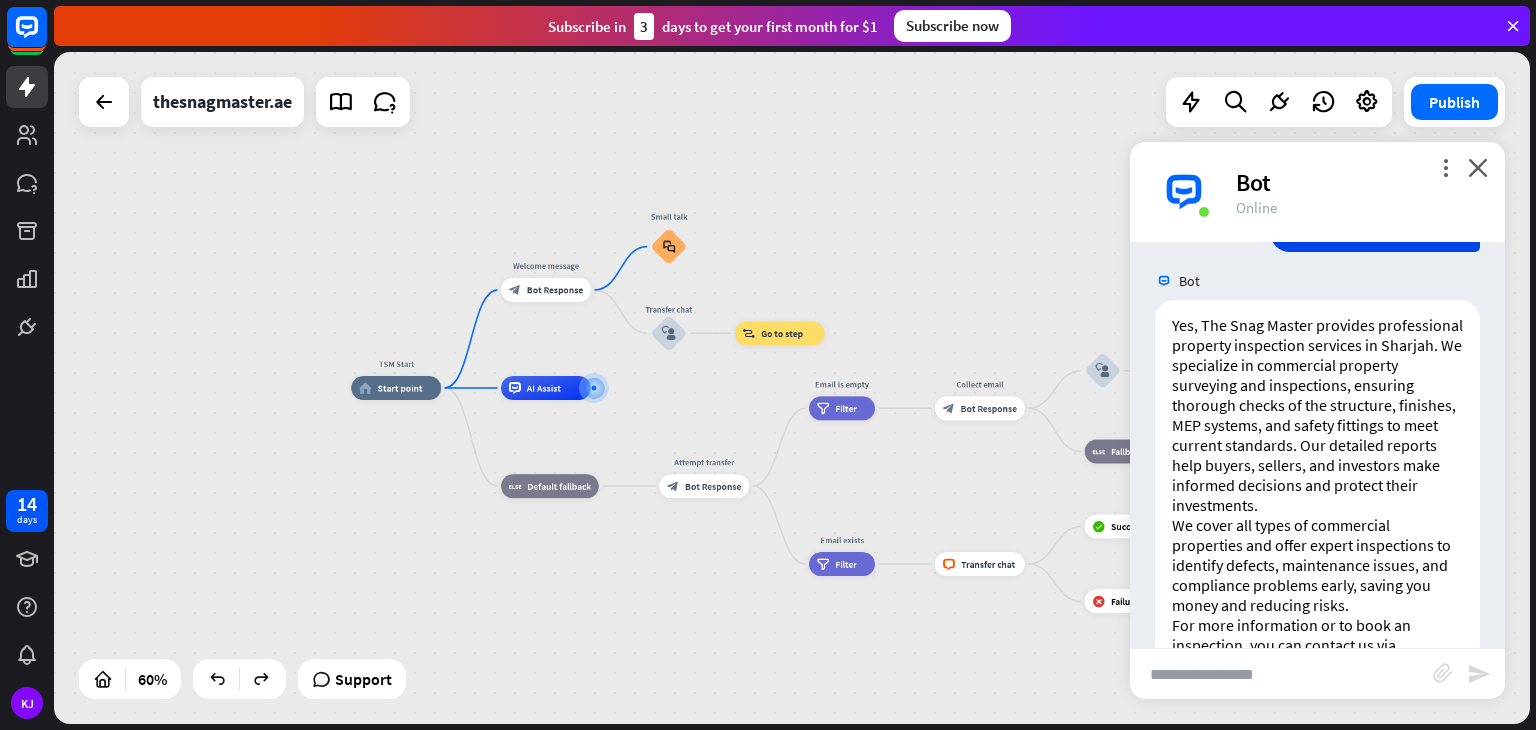 scroll, scrollTop: 2942, scrollLeft: 0, axis: vertical 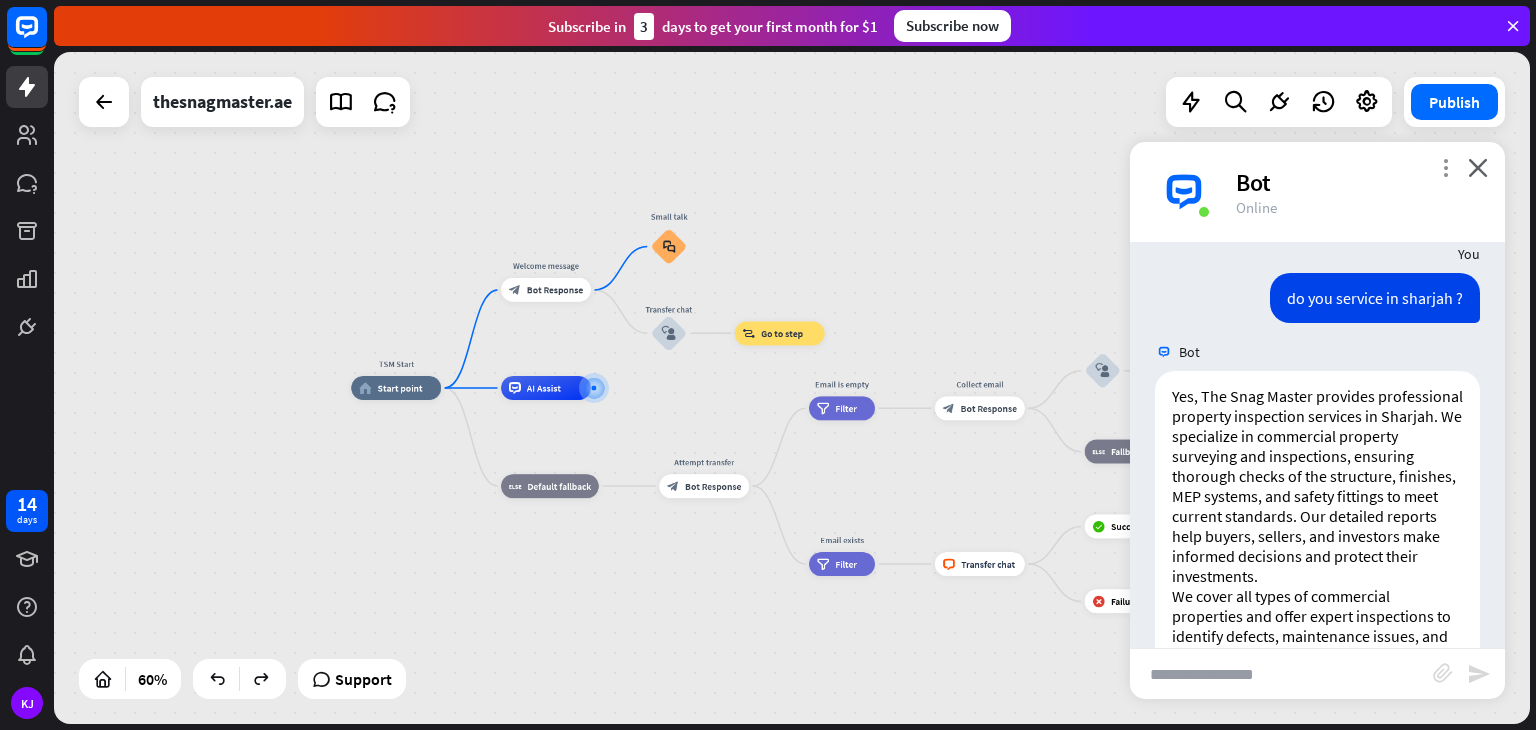 click on "more_vert" at bounding box center (1445, 167) 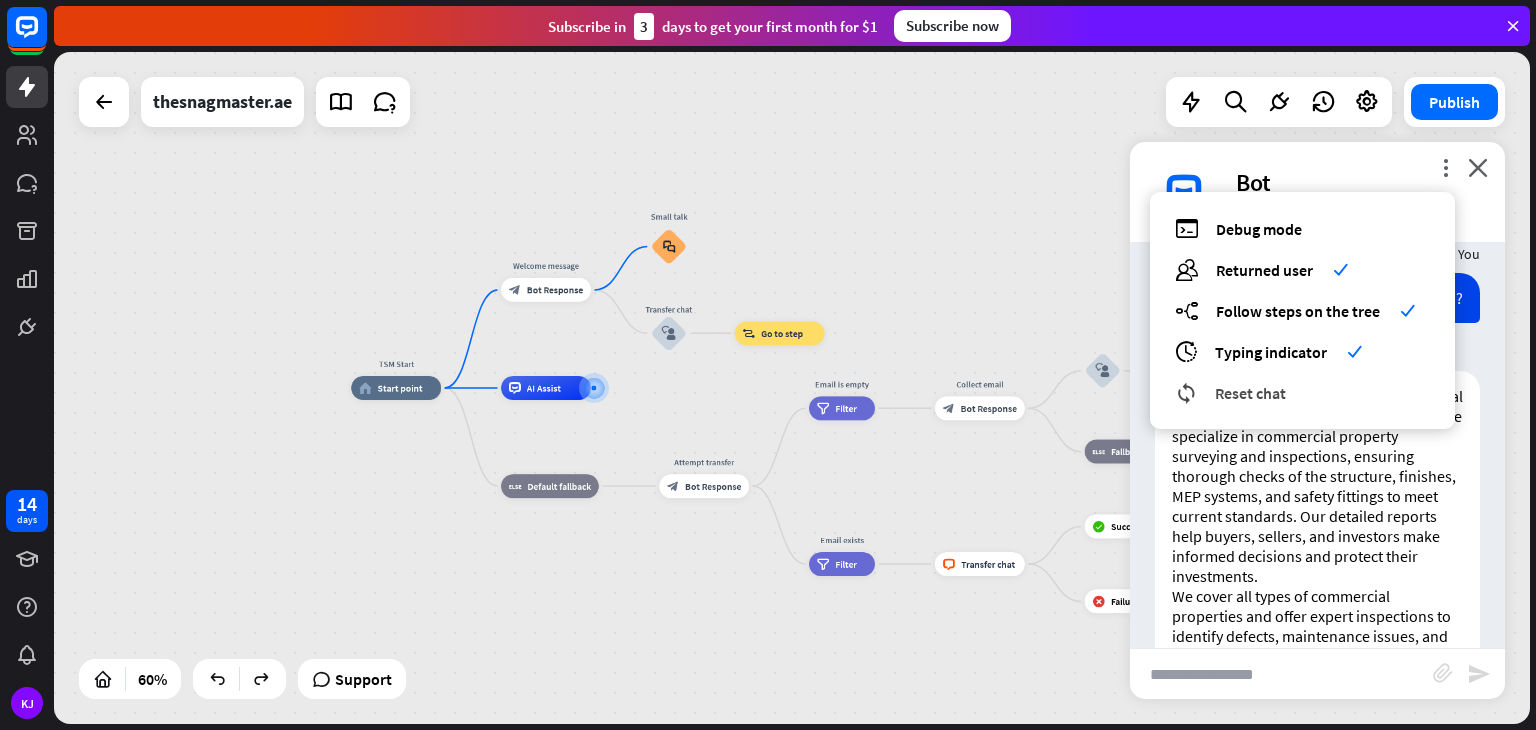 click on "reset_chat   Reset chat" at bounding box center [1302, 392] 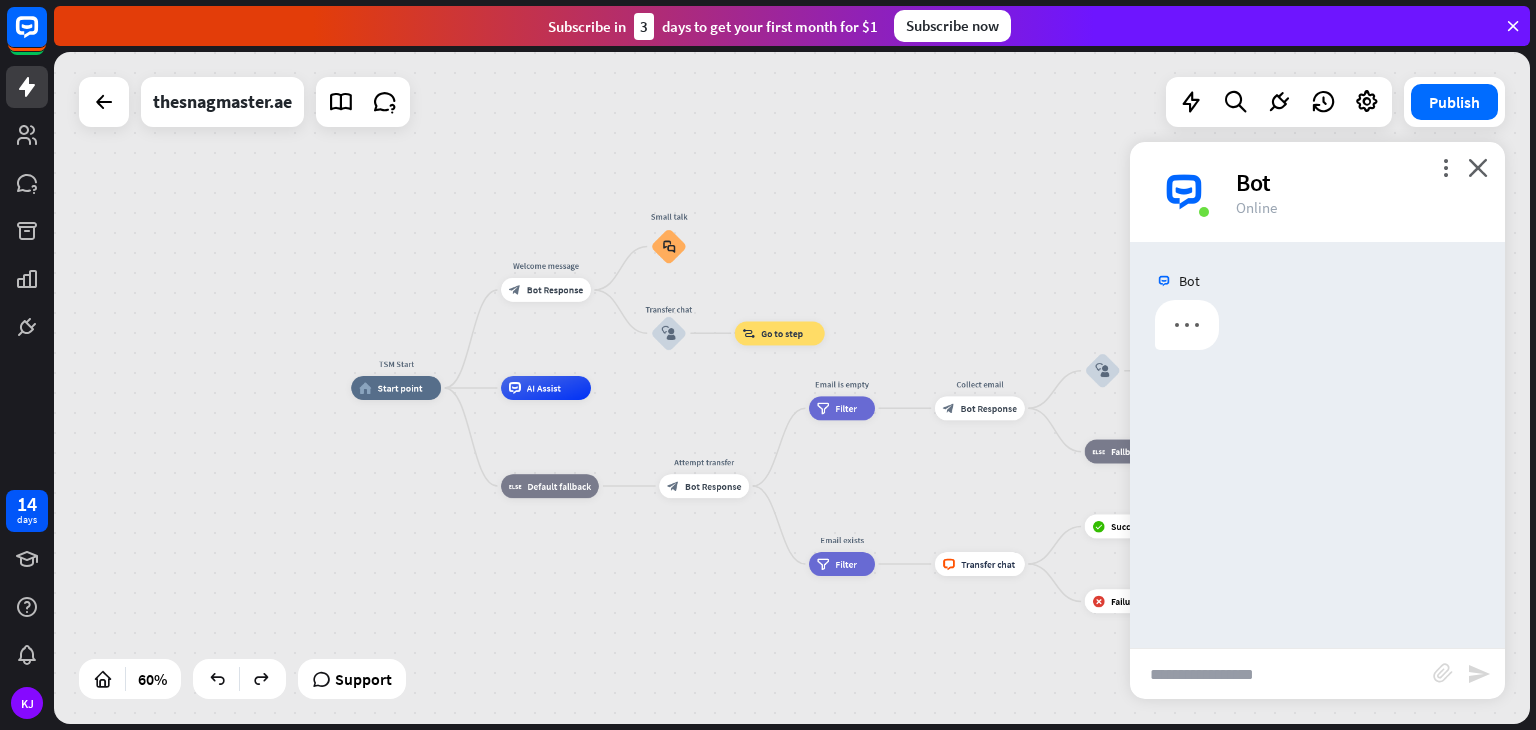 scroll, scrollTop: 0, scrollLeft: 0, axis: both 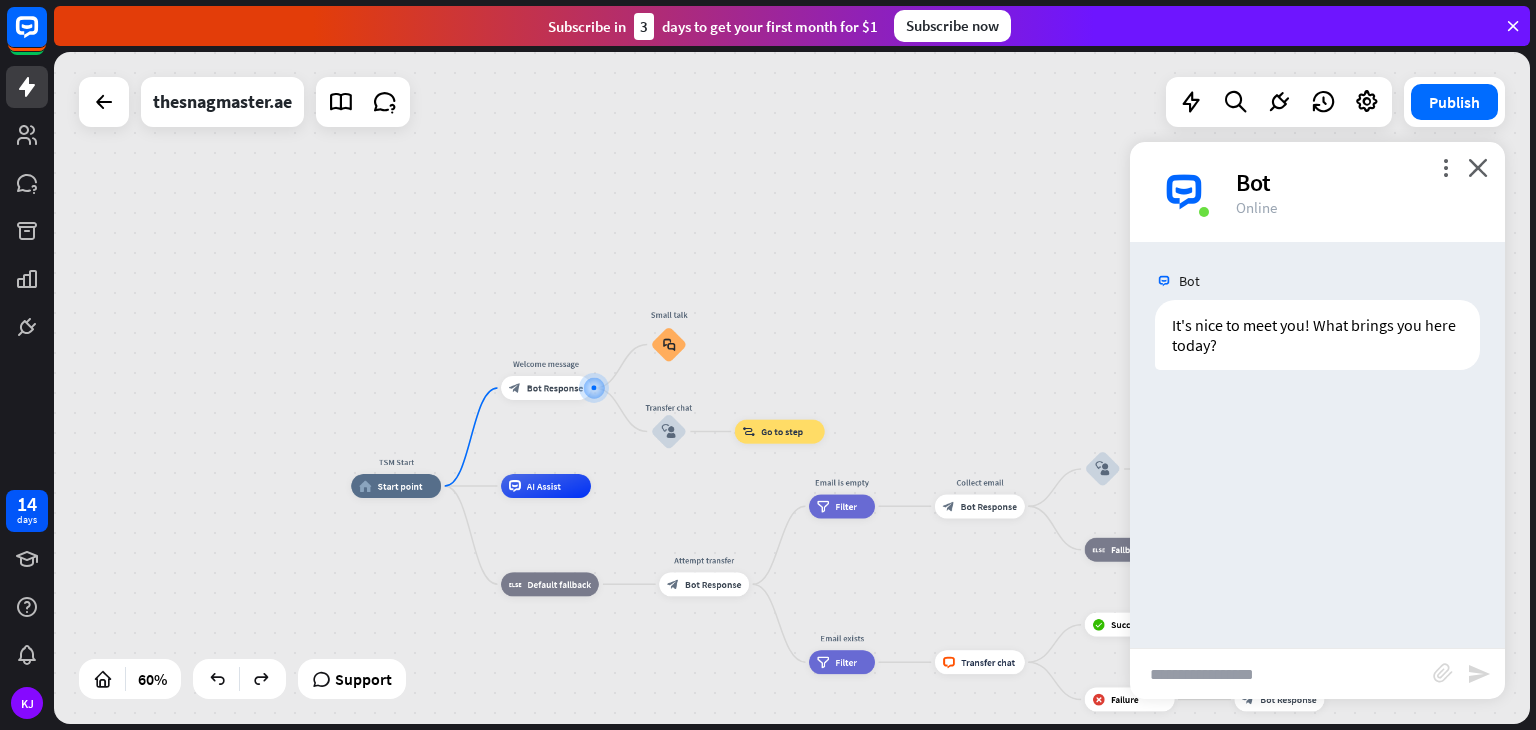 click at bounding box center (1281, 674) 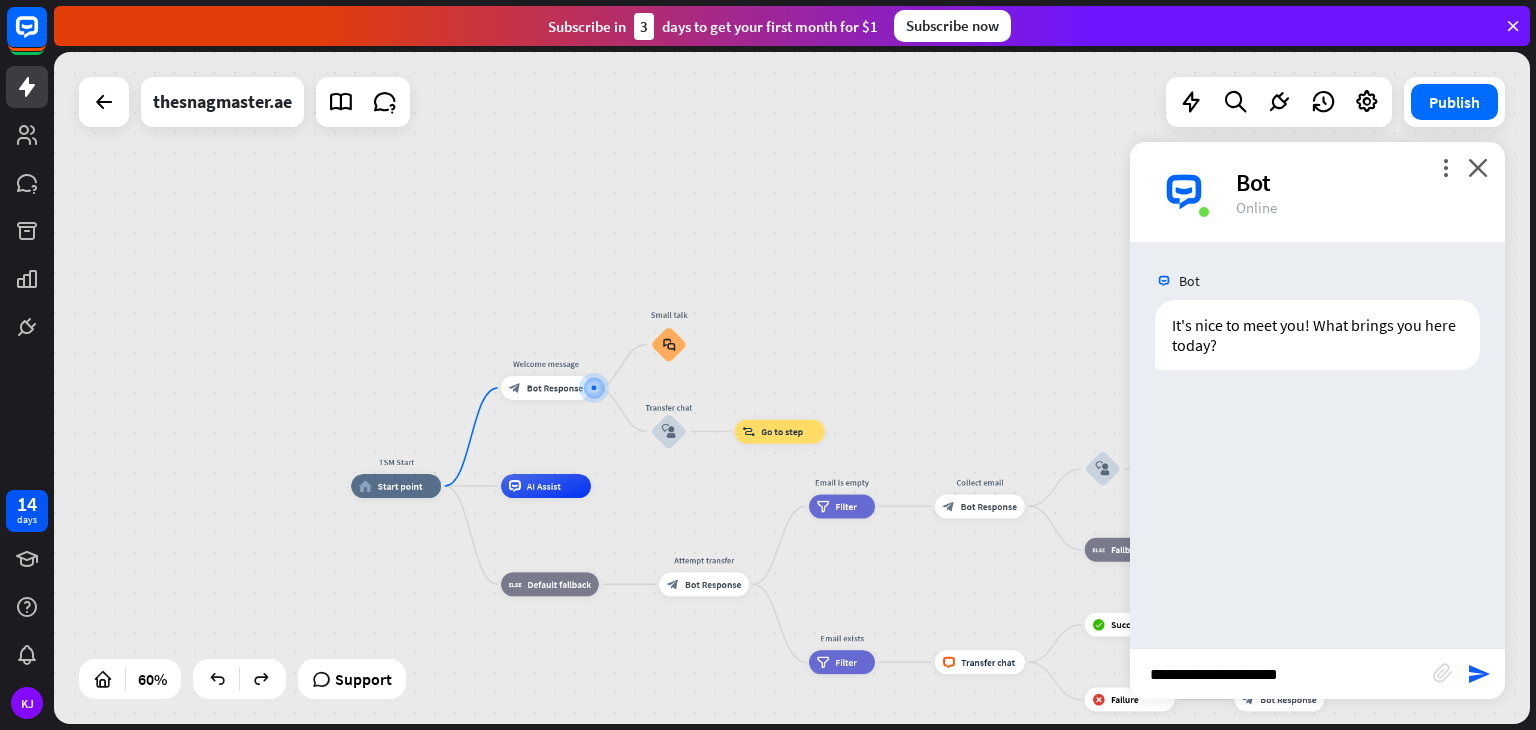 type on "**********" 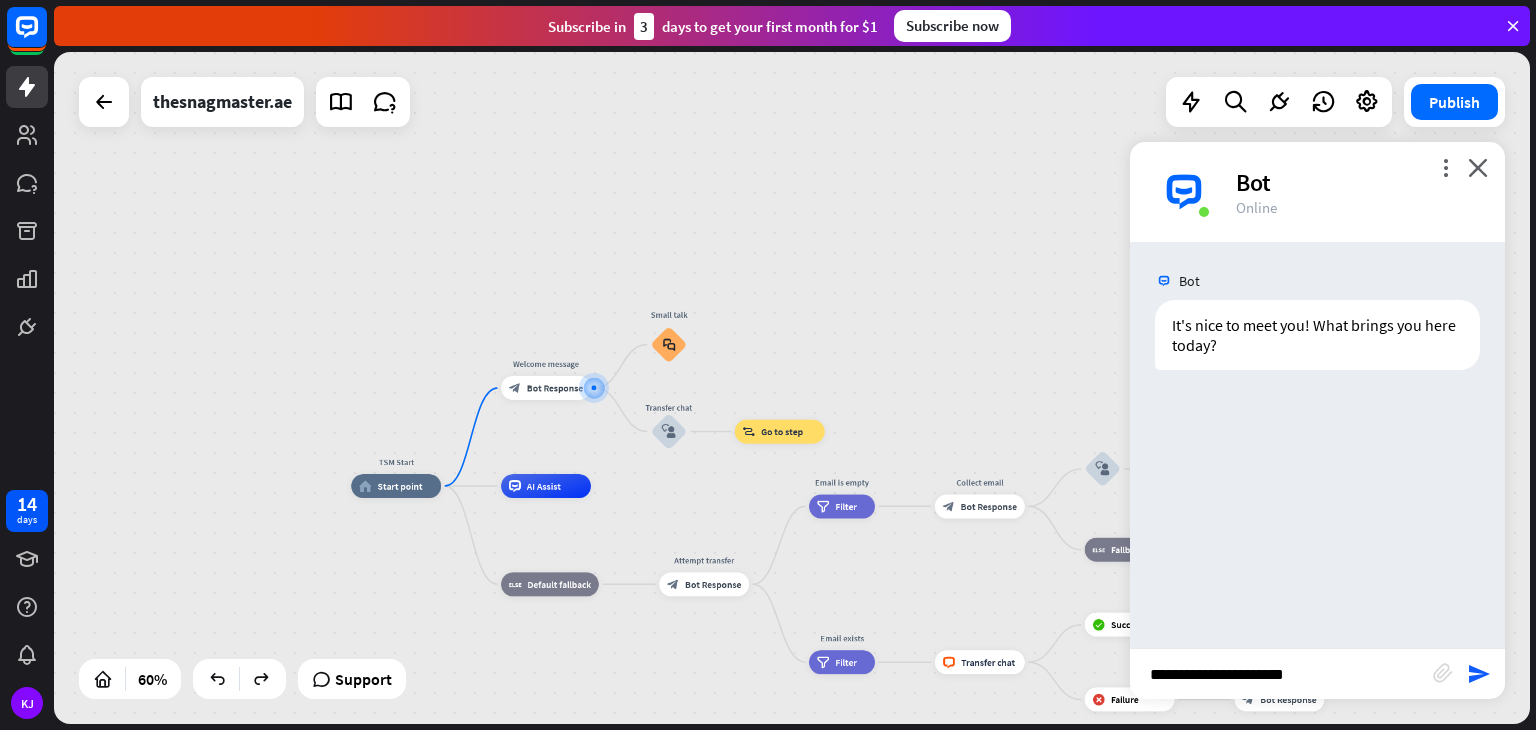 type 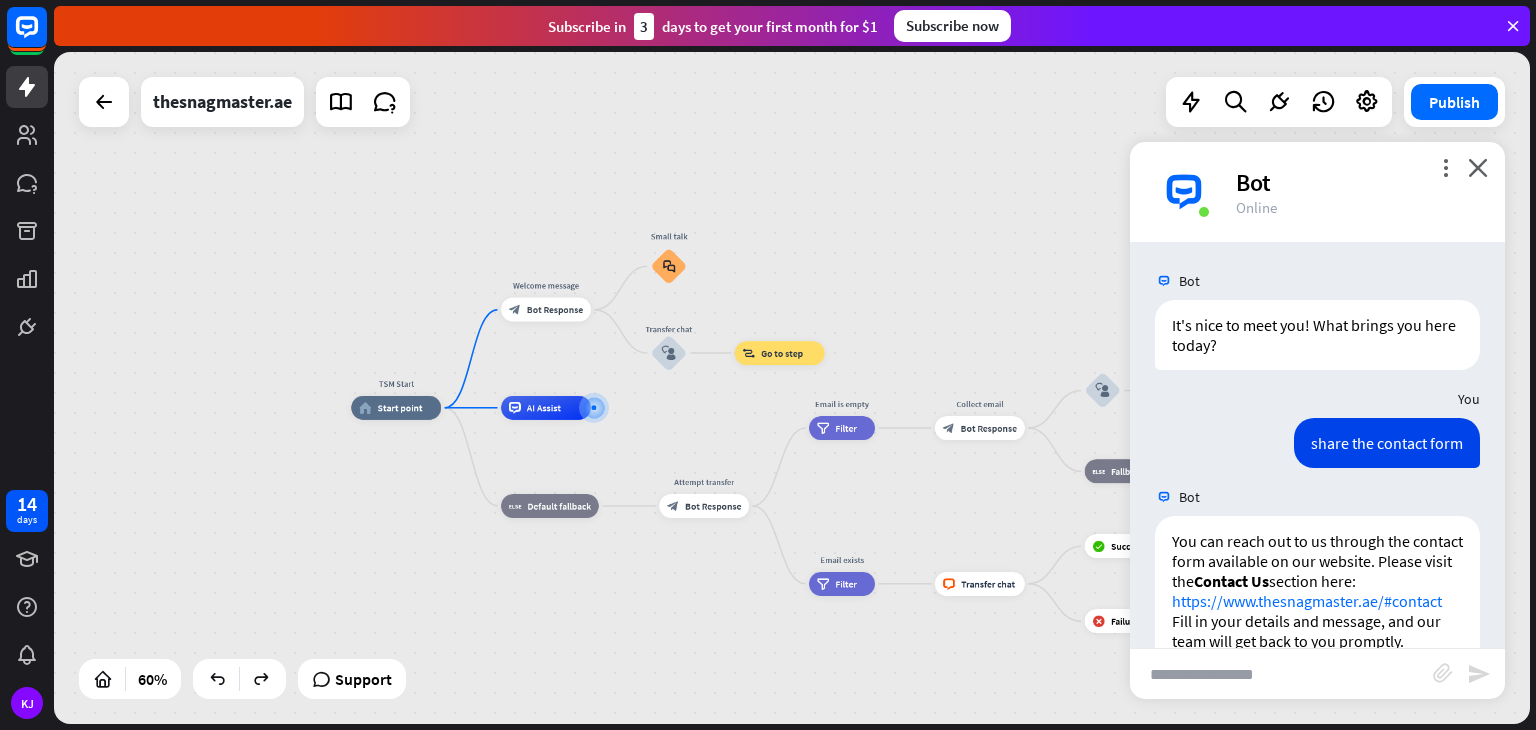 scroll, scrollTop: 108, scrollLeft: 0, axis: vertical 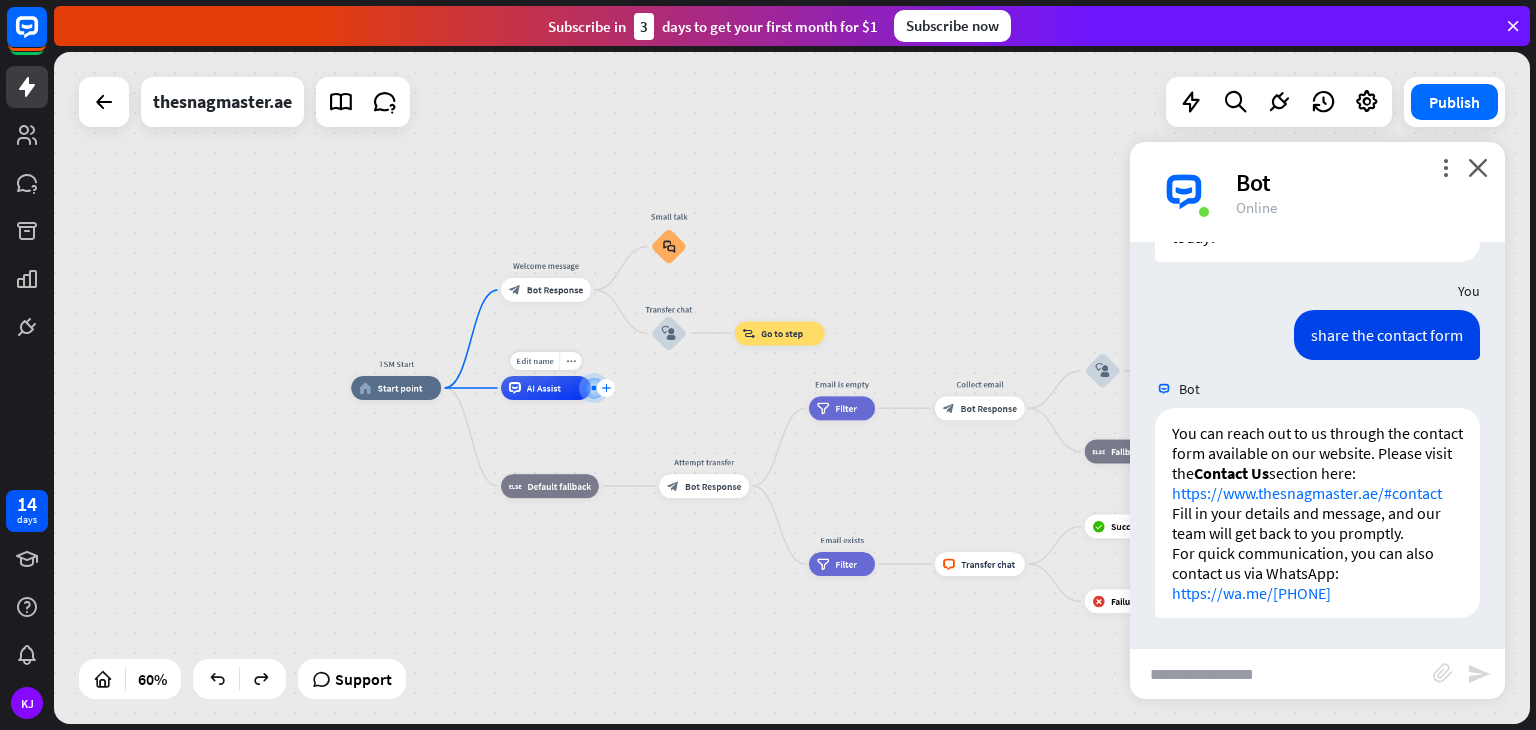 click on "plus" at bounding box center (605, 388) 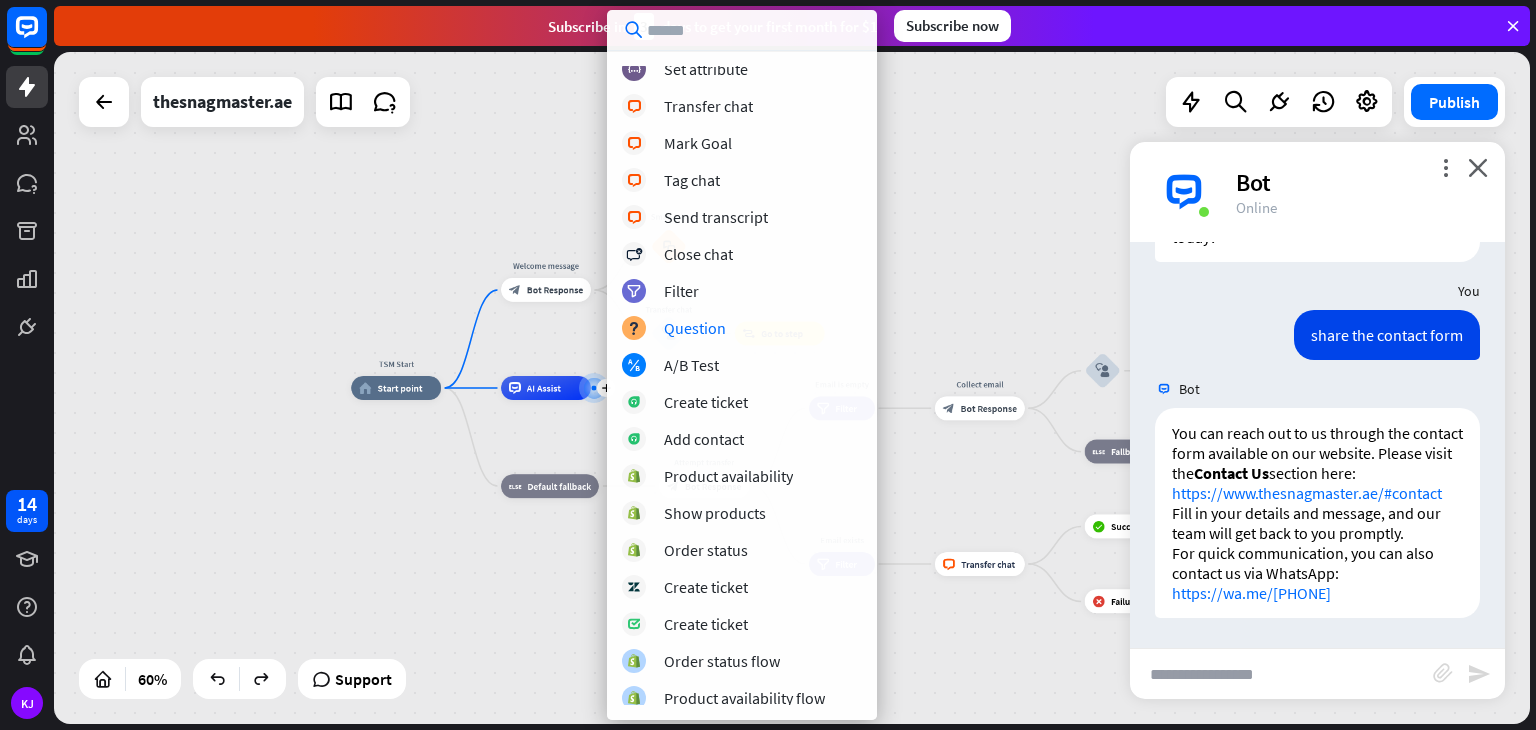 scroll, scrollTop: 346, scrollLeft: 0, axis: vertical 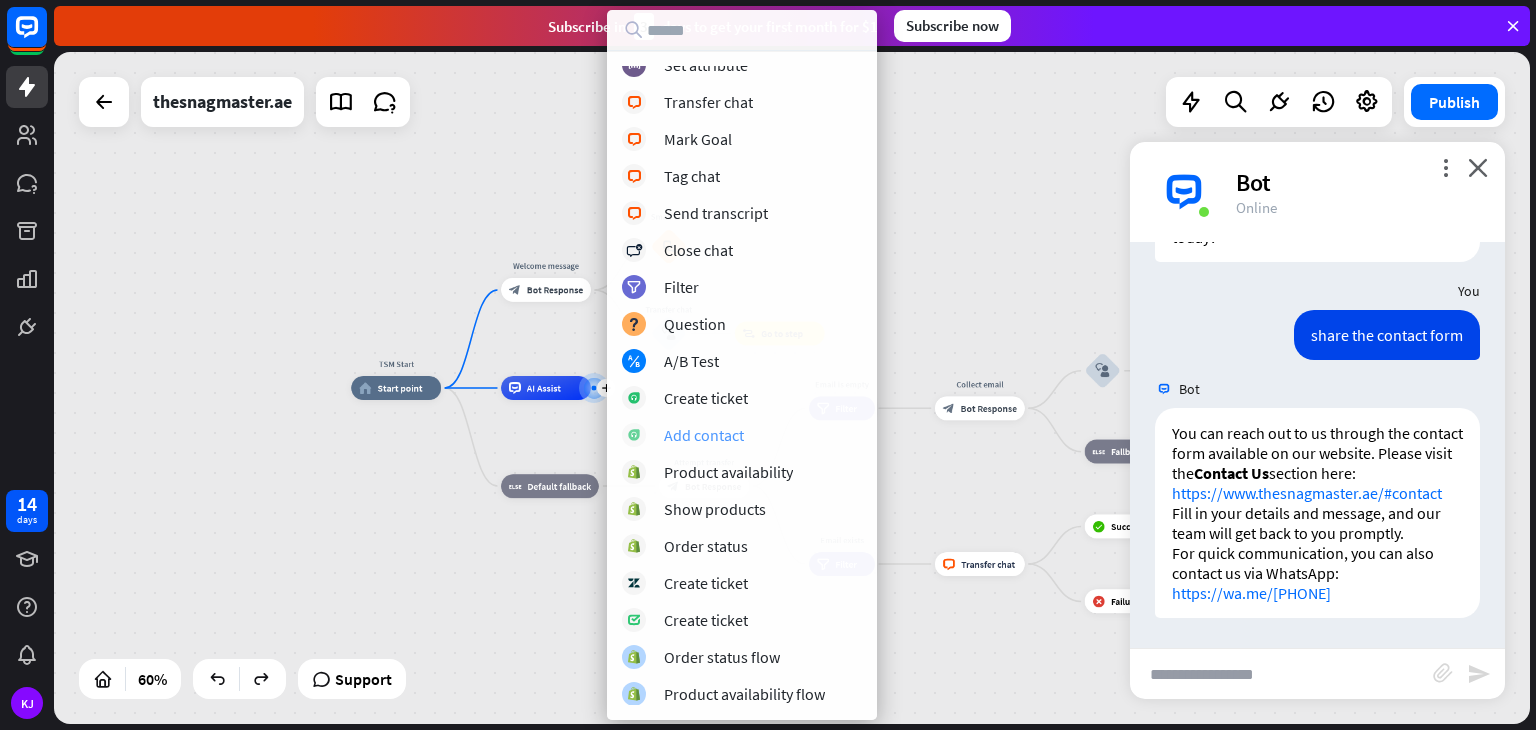 click on "Add contact" at bounding box center (704, 435) 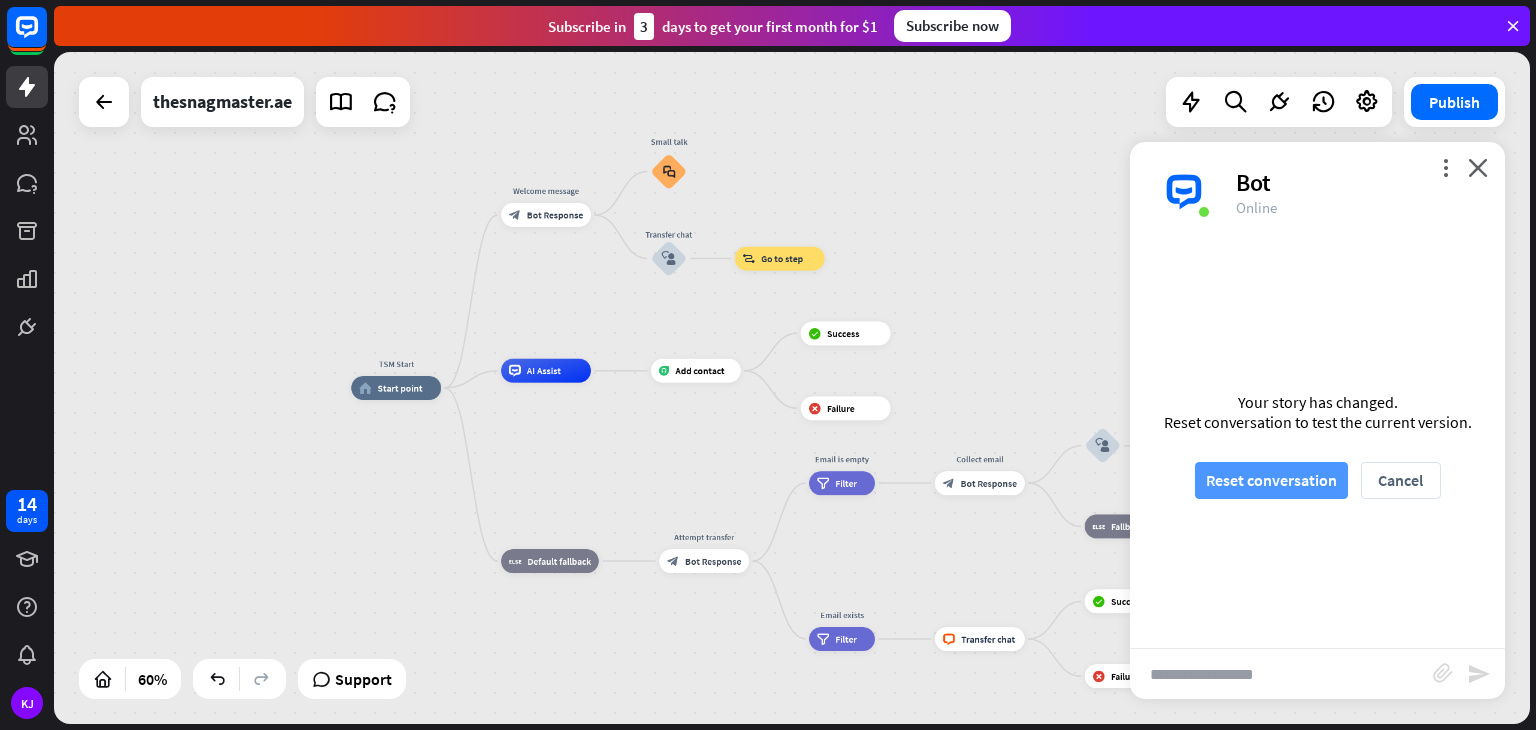 click on "Reset conversation" at bounding box center [1271, 480] 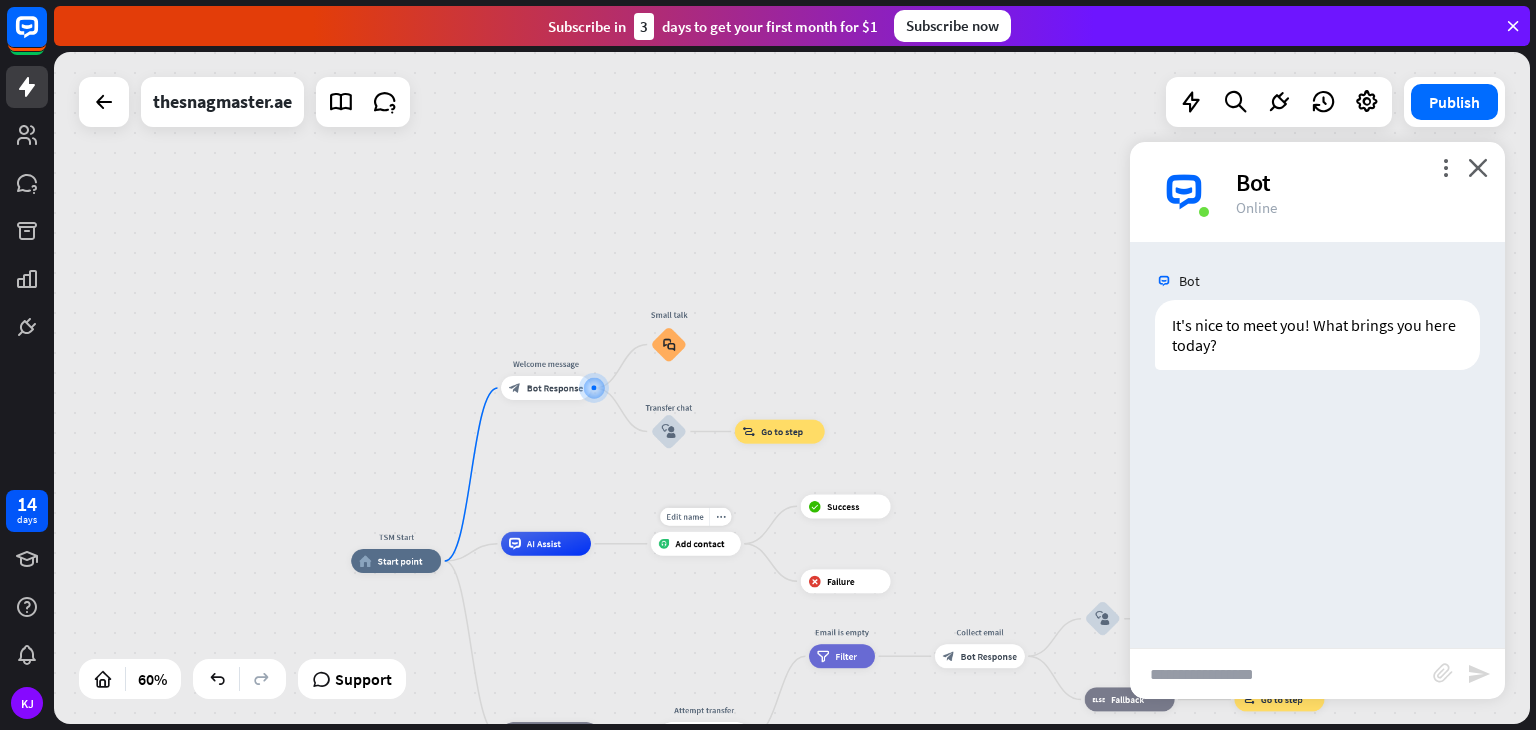 click on "Add contact" at bounding box center (696, 544) 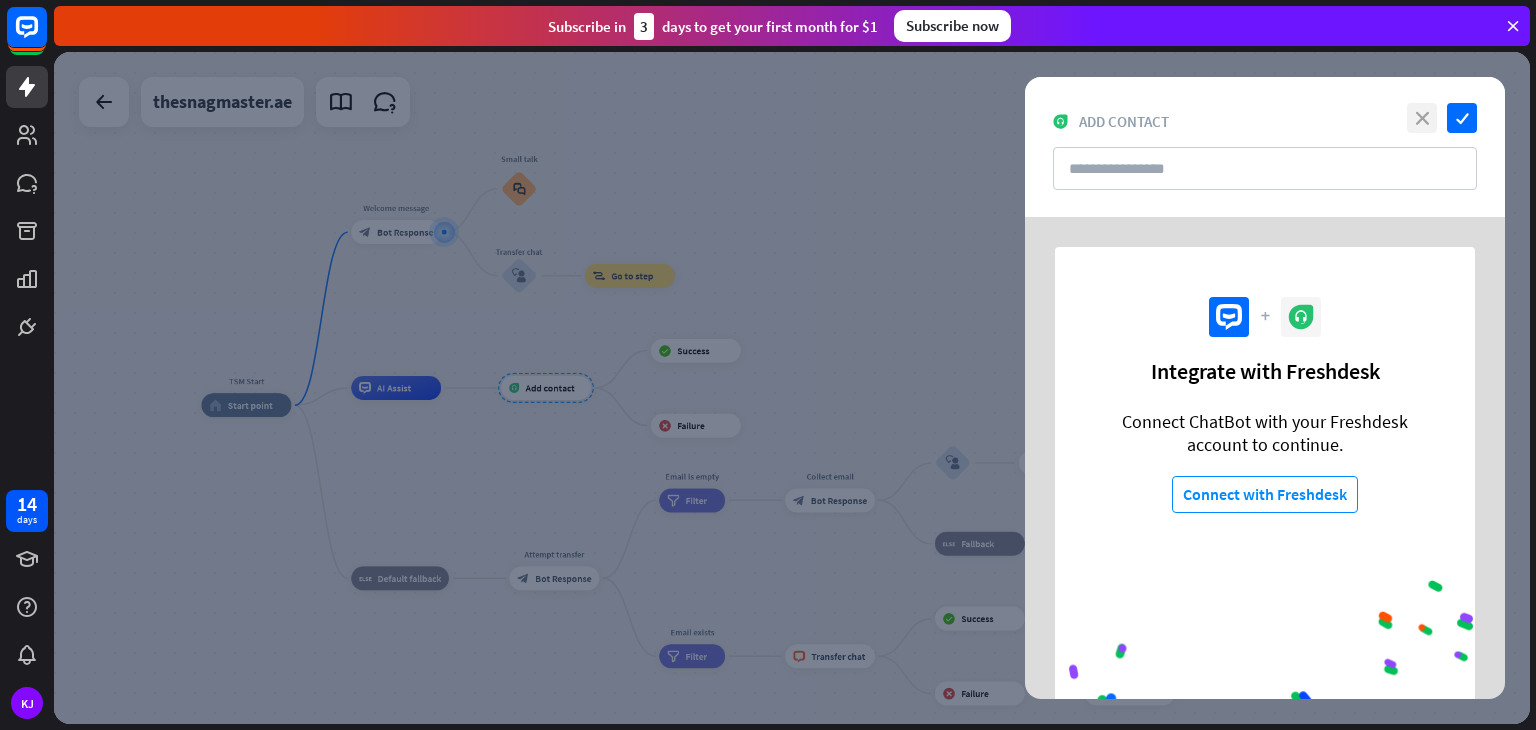 click on "close" at bounding box center (1422, 118) 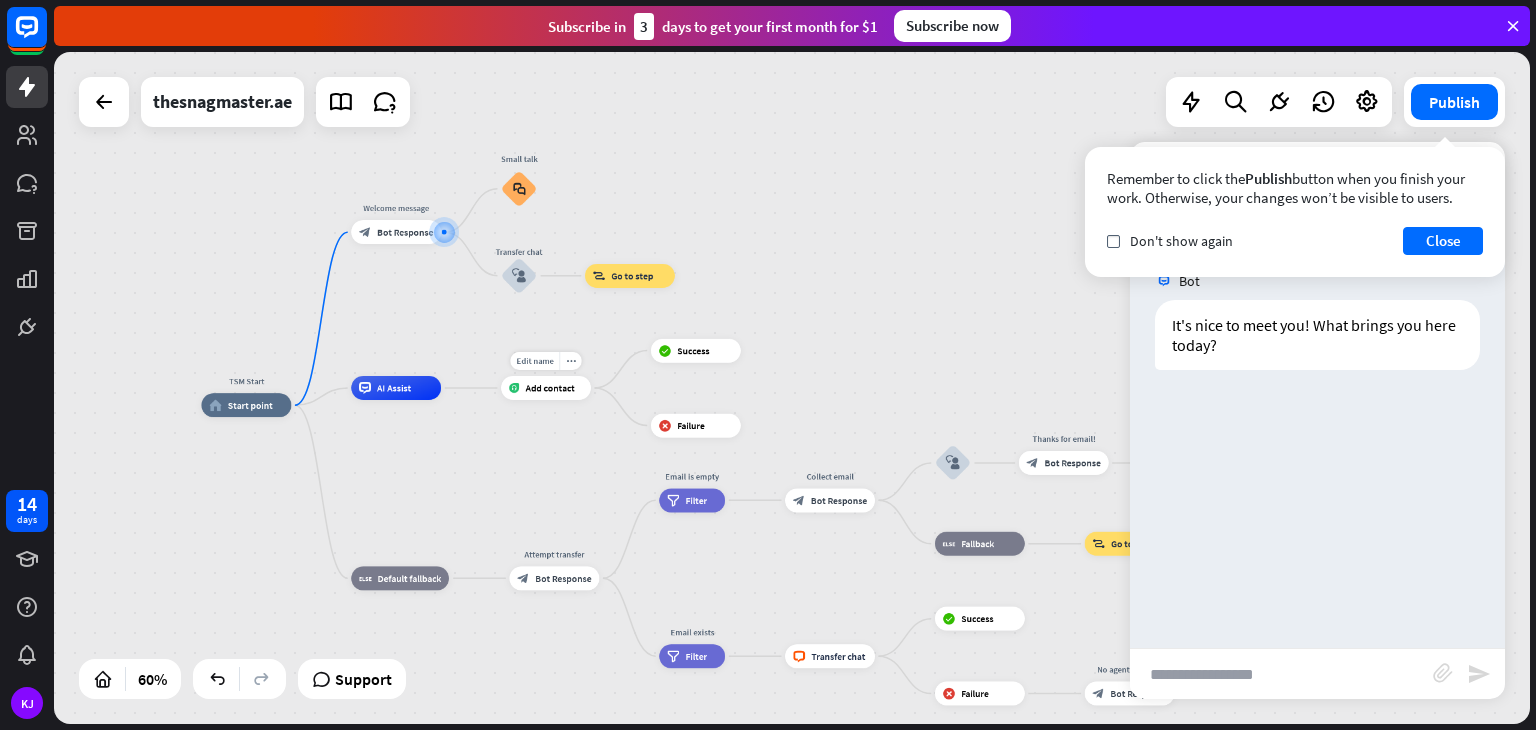 click on "Edit name   more_horiz                     Add contact" at bounding box center [546, 388] 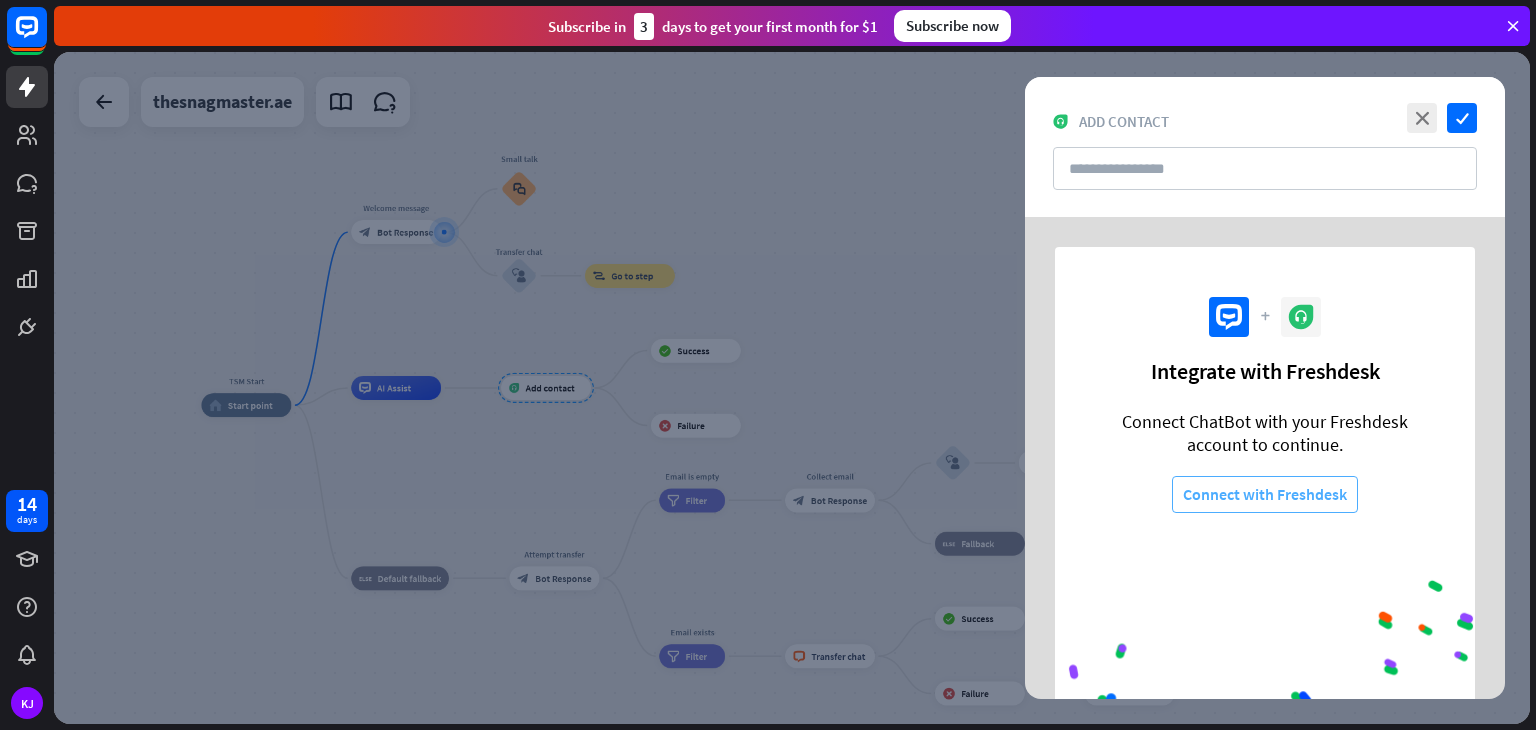 scroll, scrollTop: 98, scrollLeft: 0, axis: vertical 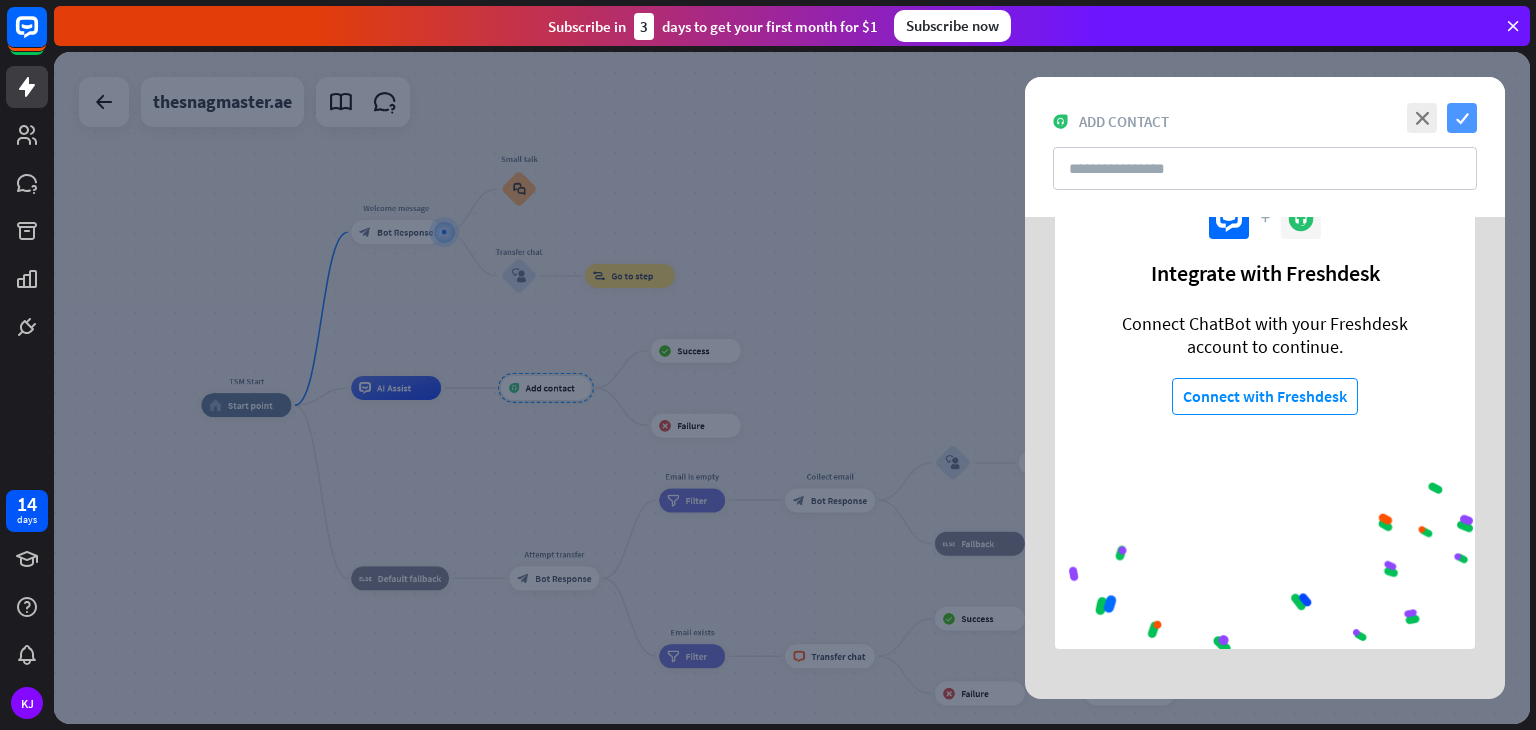 click on "check" at bounding box center (1462, 118) 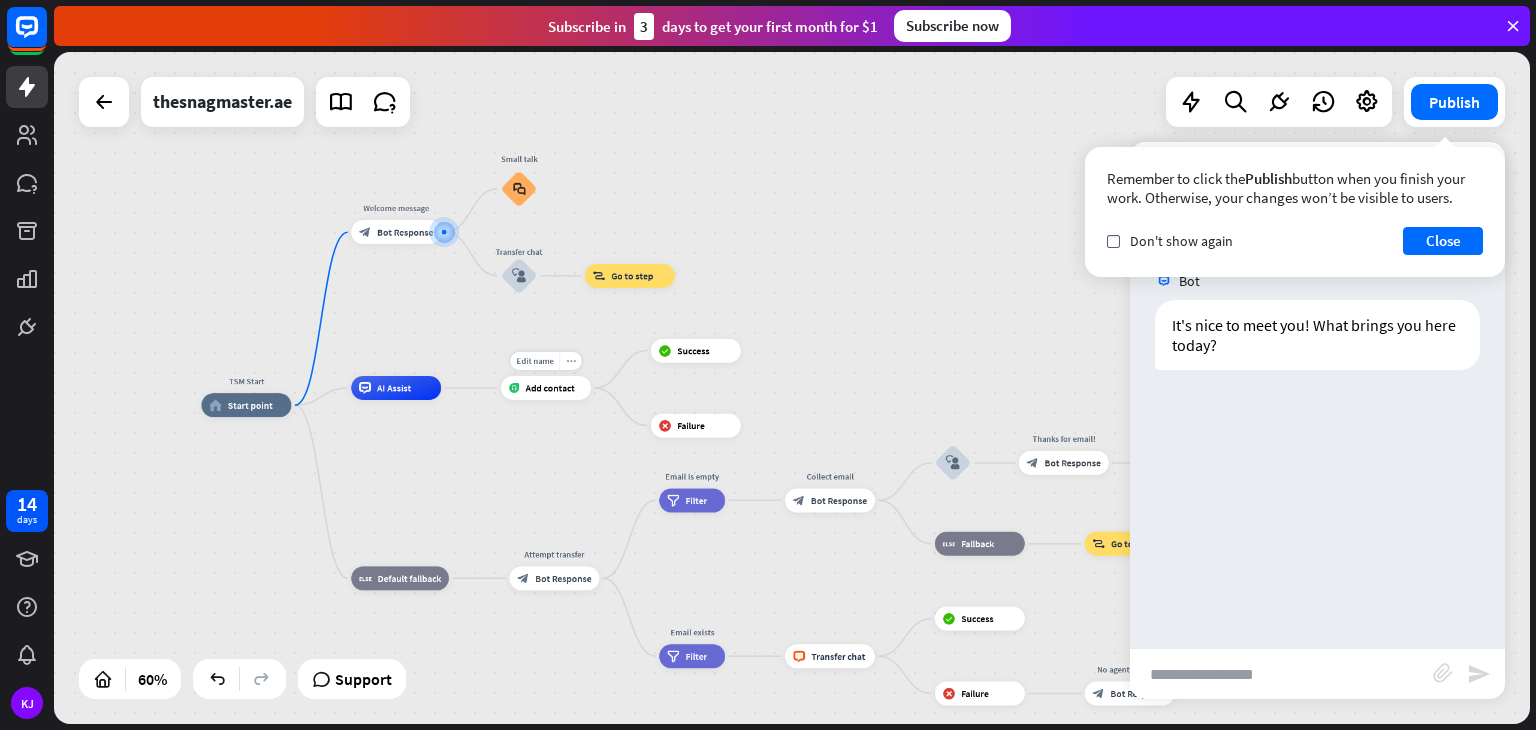 click on "more_horiz" at bounding box center (571, 361) 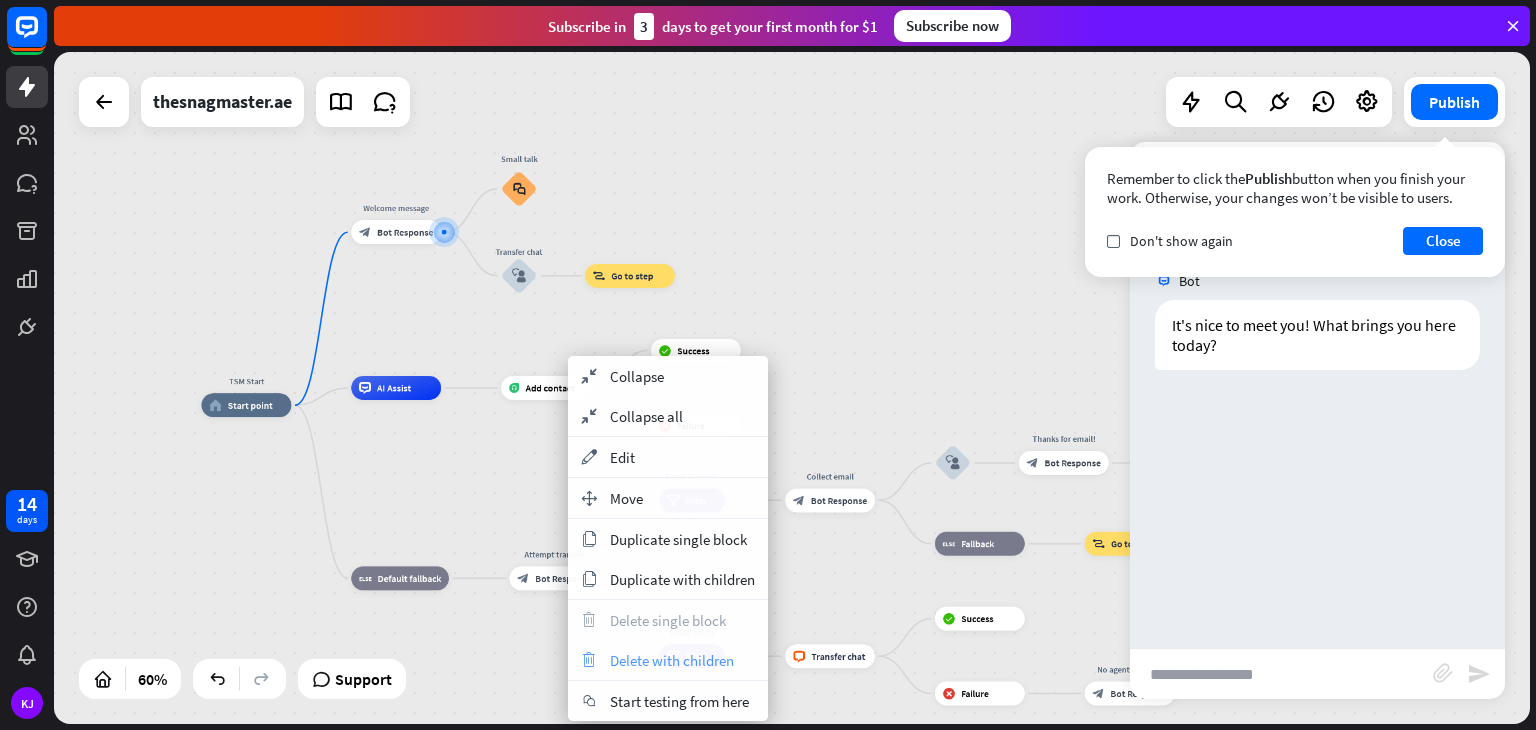 click on "Delete with children" at bounding box center (672, 660) 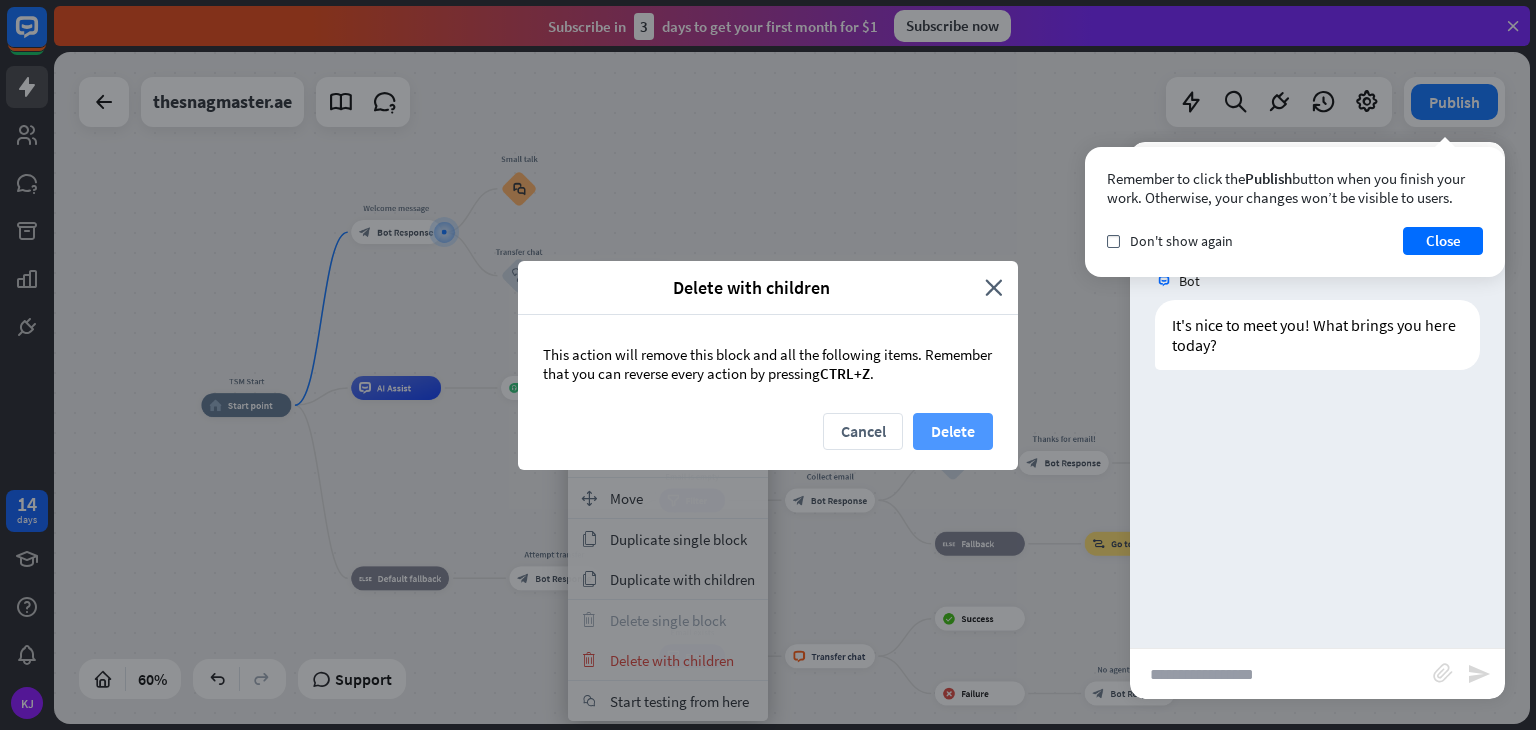 click on "Delete" at bounding box center [953, 431] 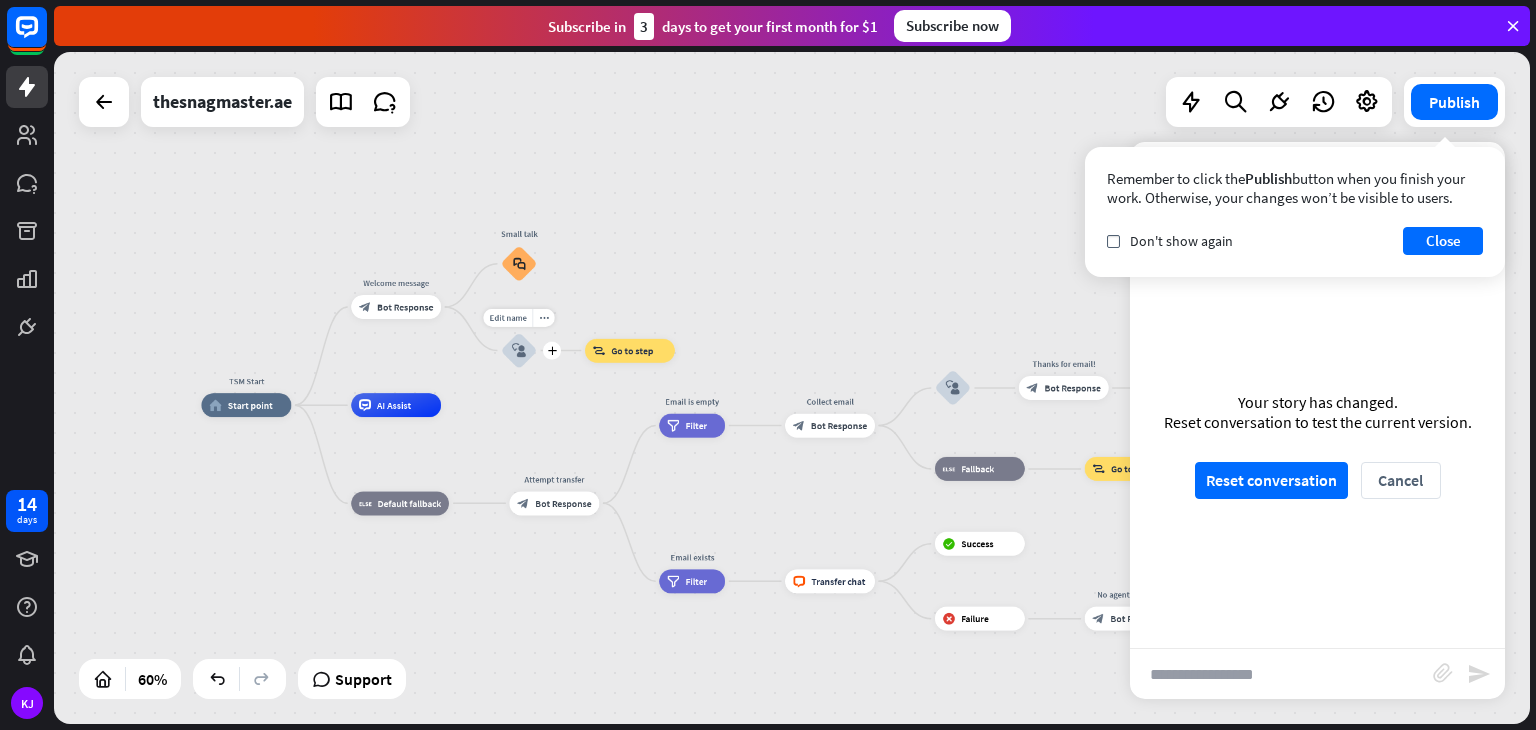click on "block_user_input" at bounding box center [519, 350] 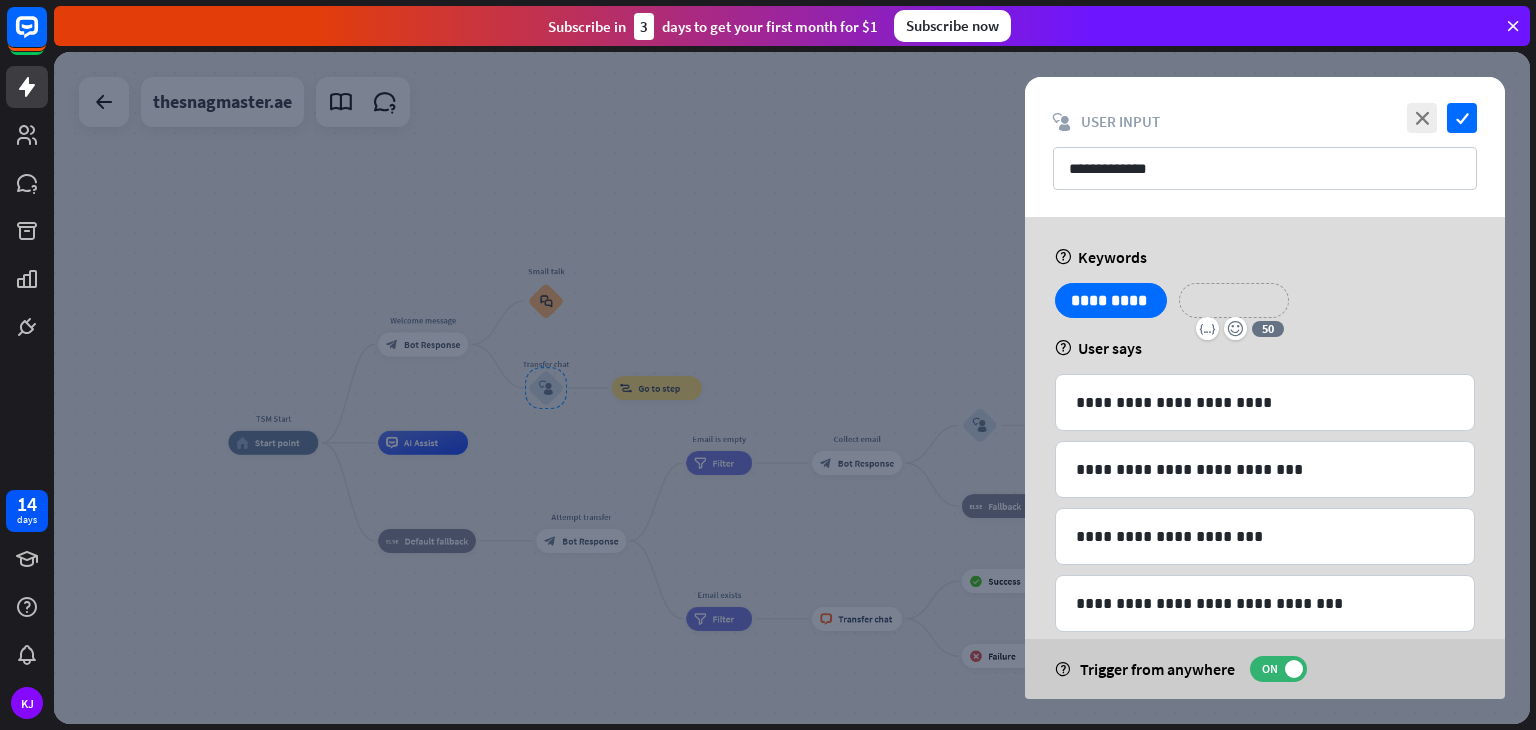 click on "**********" at bounding box center (1234, 300) 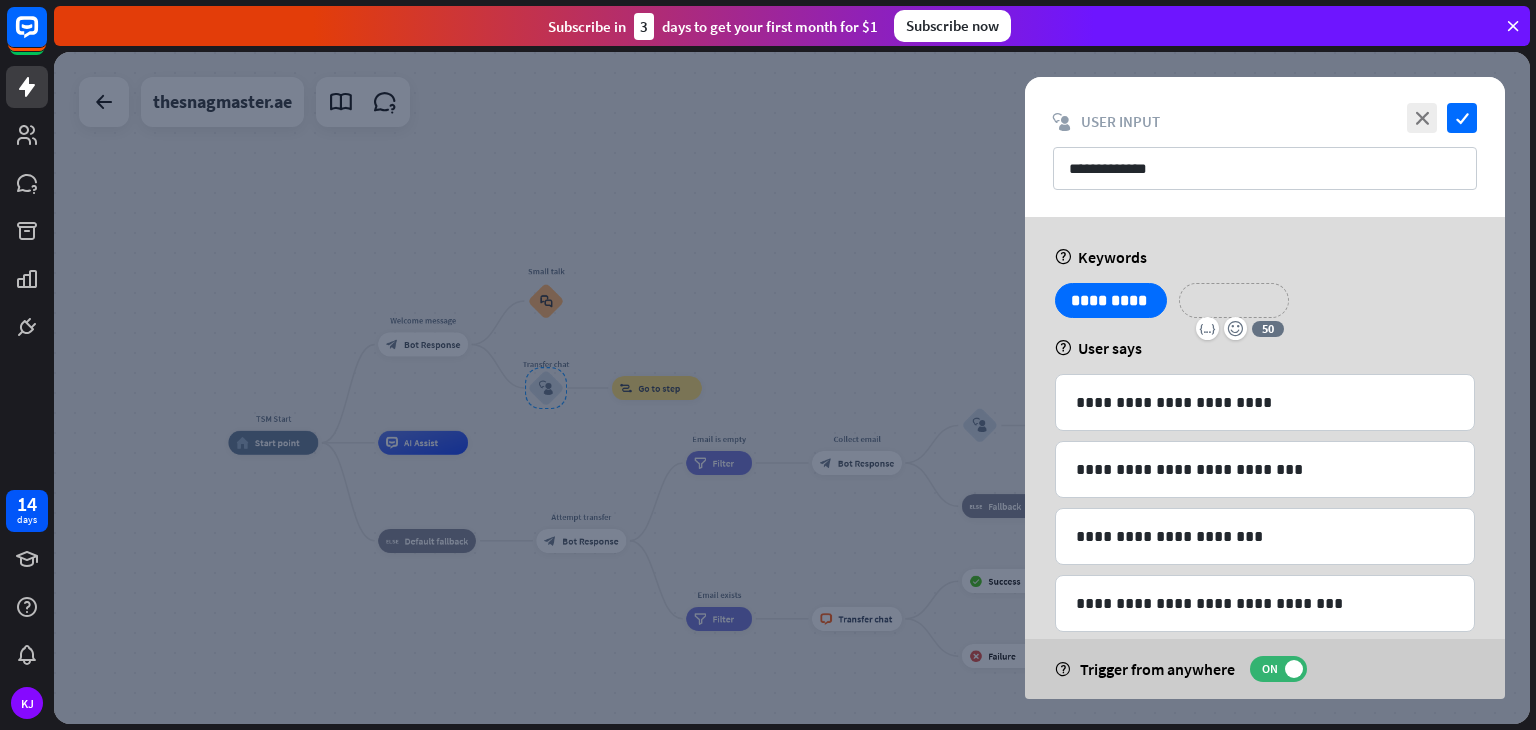 type 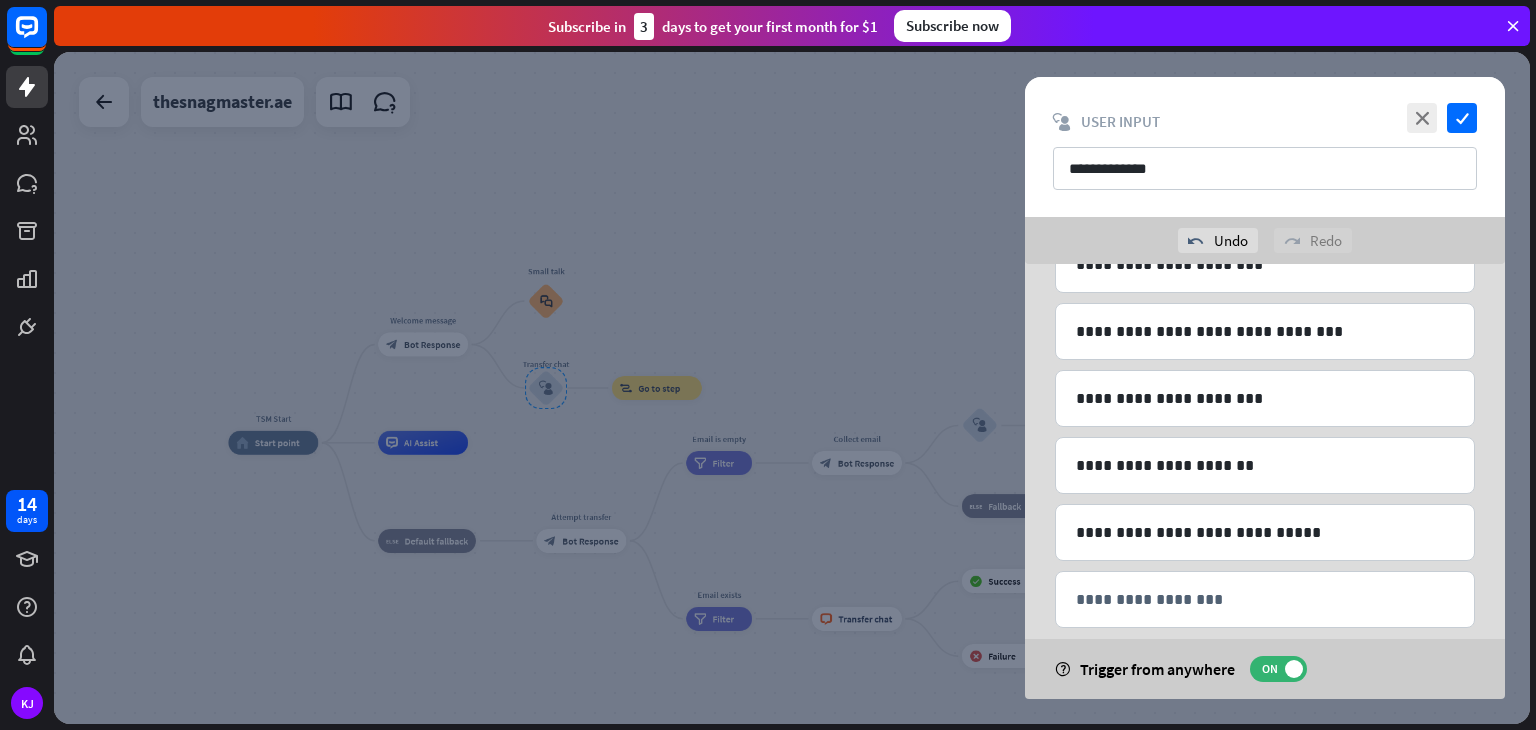 scroll, scrollTop: 344, scrollLeft: 0, axis: vertical 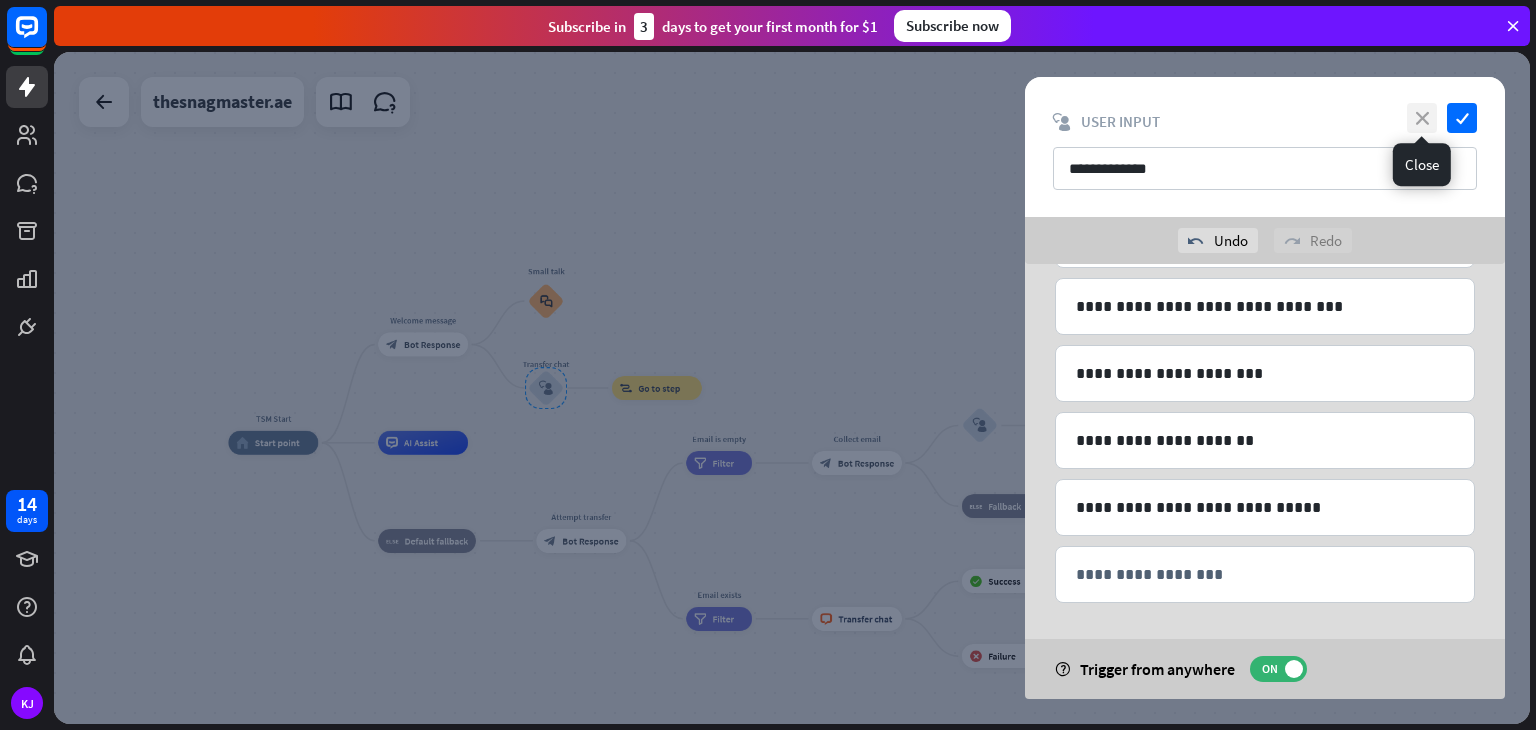 click on "close" at bounding box center (1422, 118) 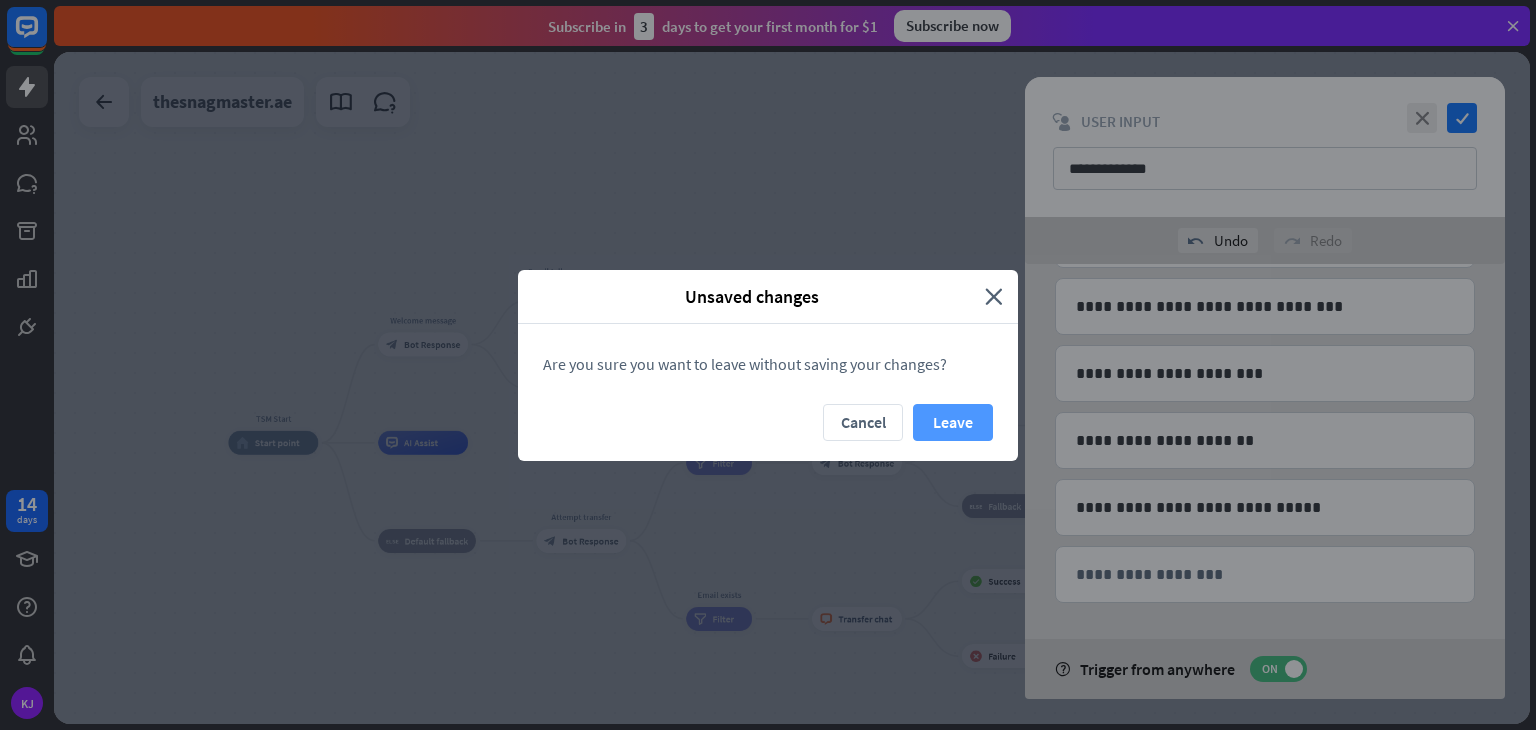 click on "Leave" at bounding box center [953, 422] 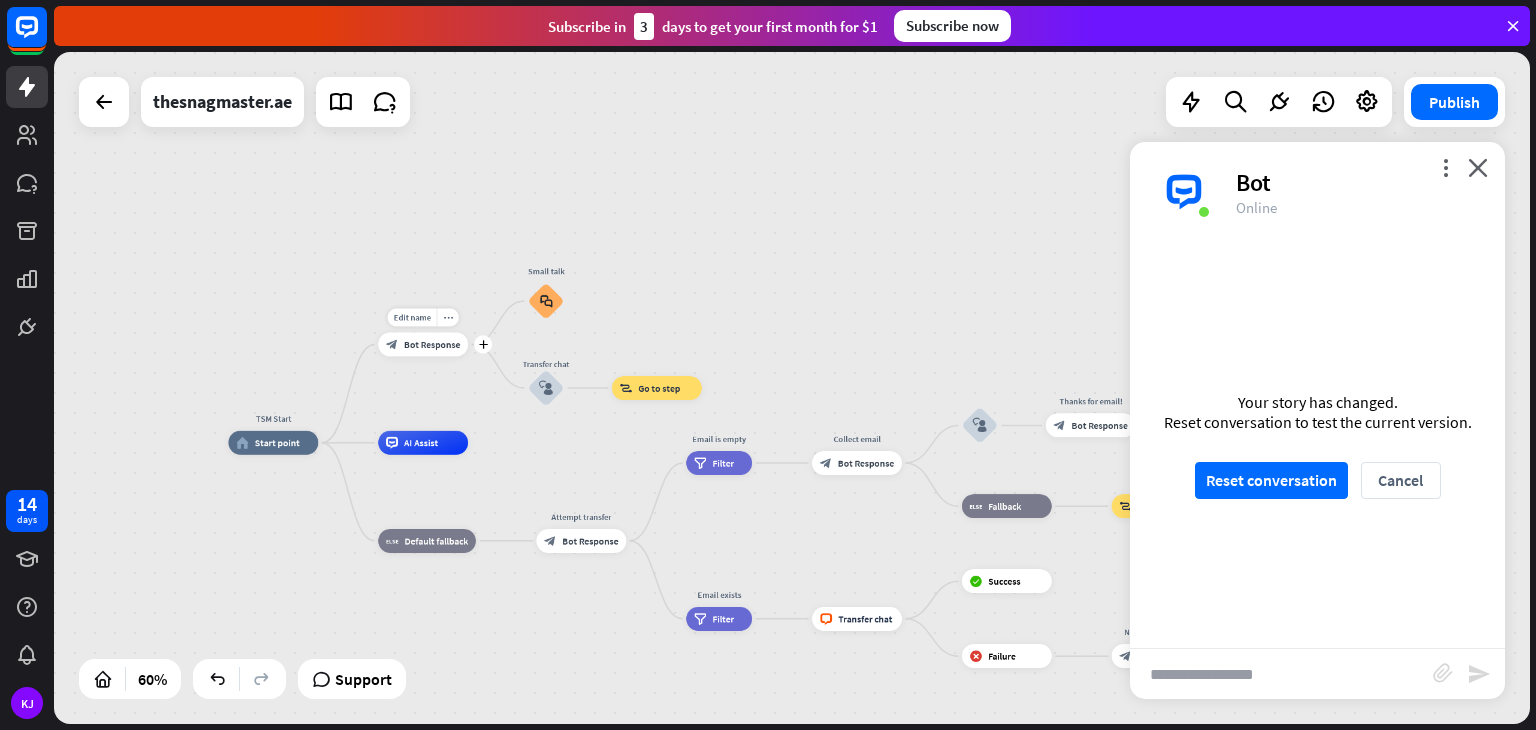 click on "Edit name   more_horiz         plus     block_bot_response   Bot Response" at bounding box center (423, 345) 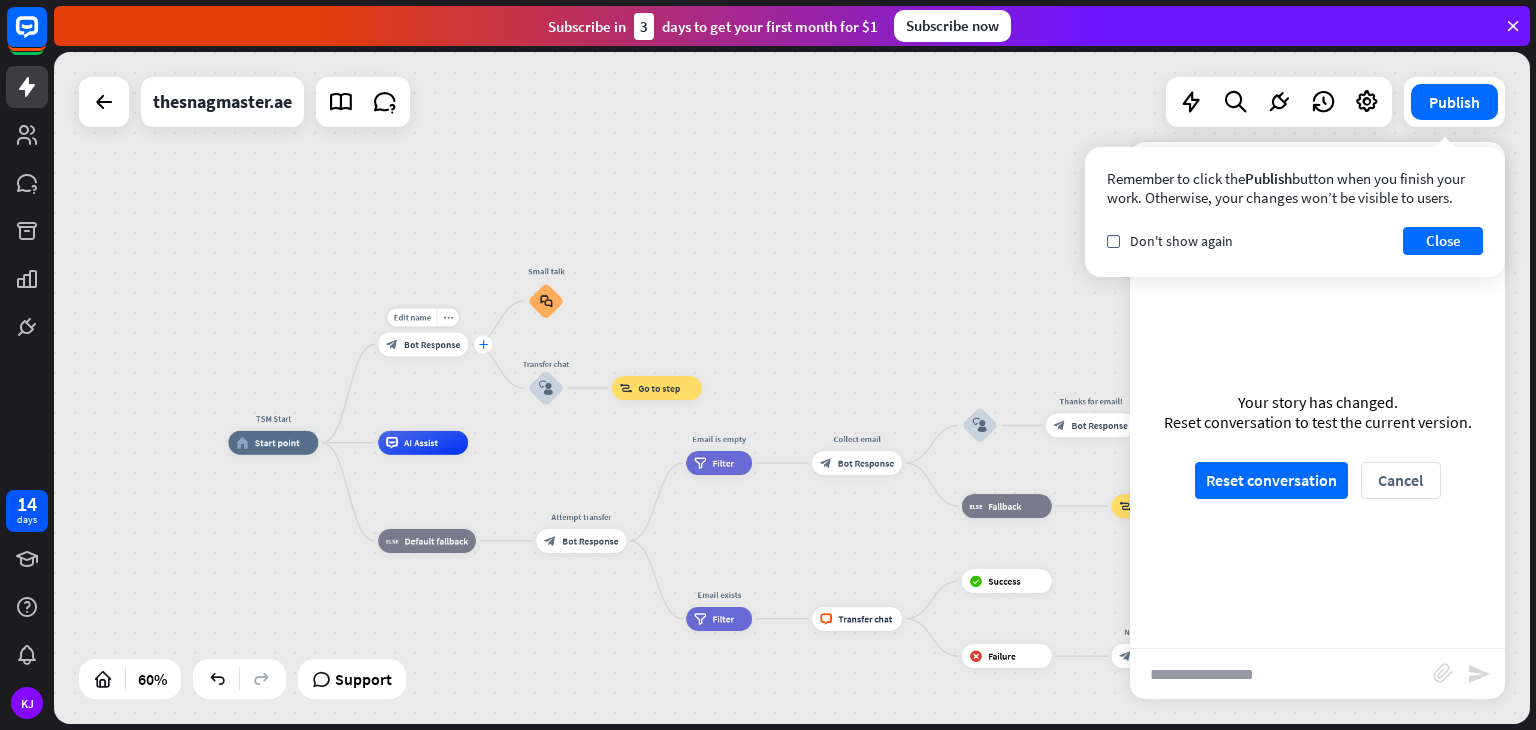click on "plus" at bounding box center (483, 344) 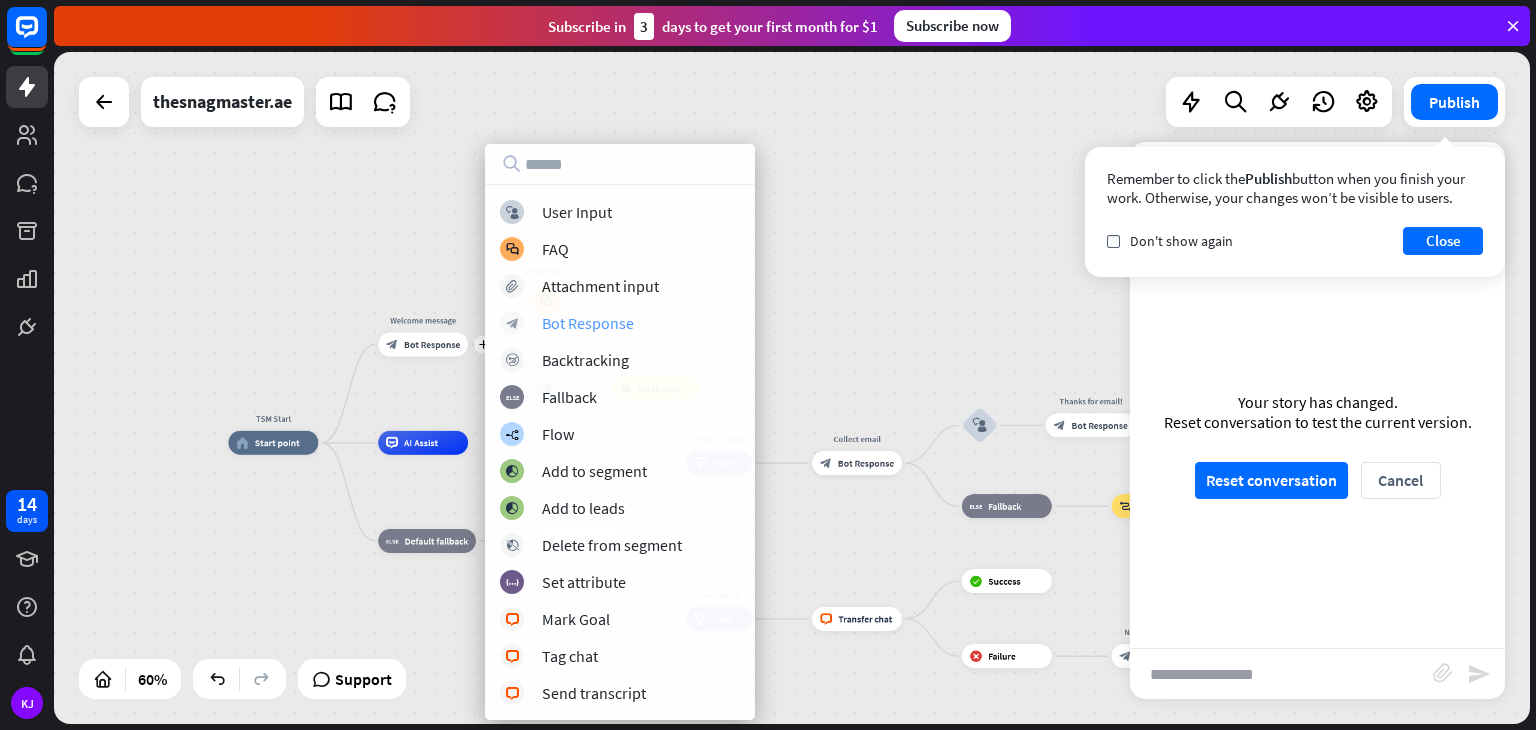 click on "Bot Response" at bounding box center (588, 323) 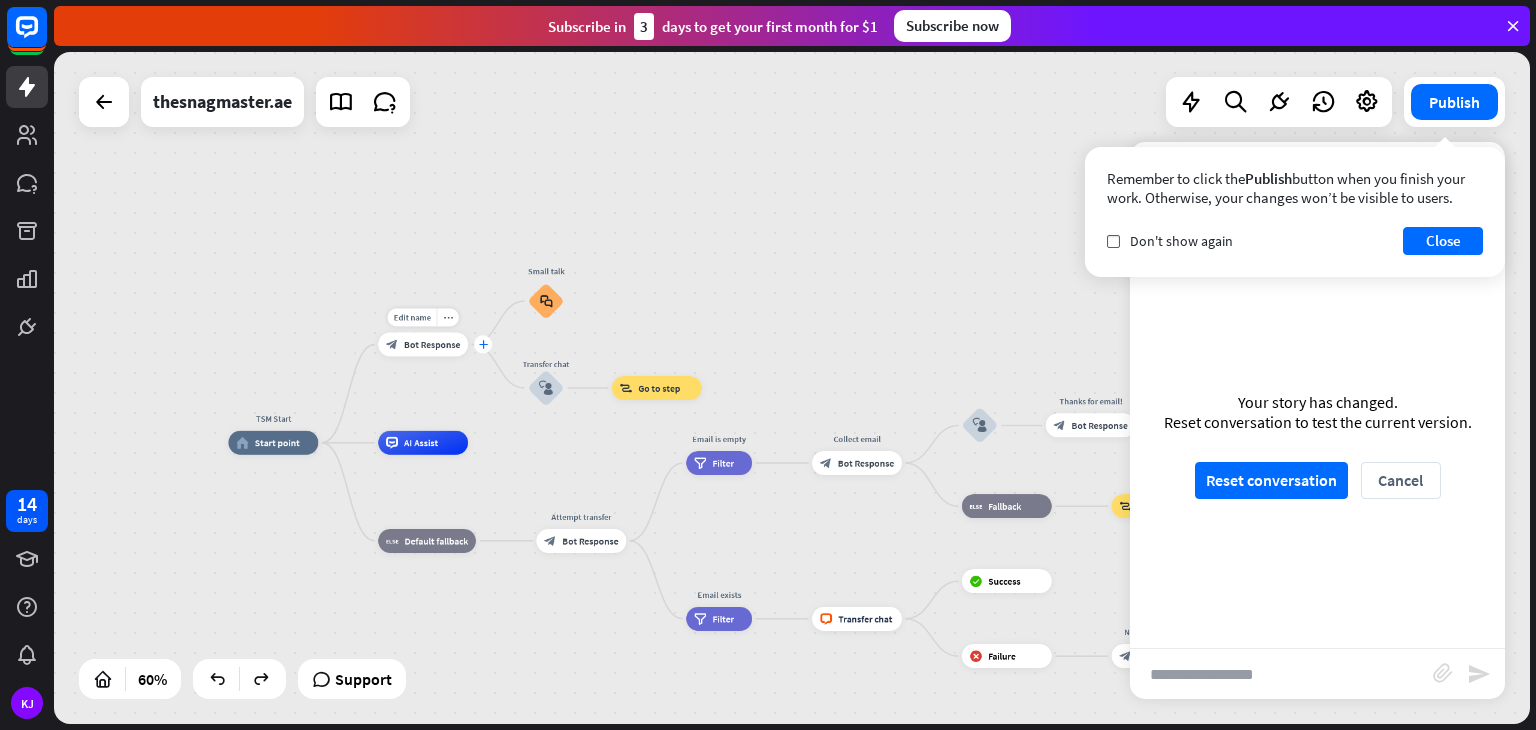 click on "plus" at bounding box center [483, 344] 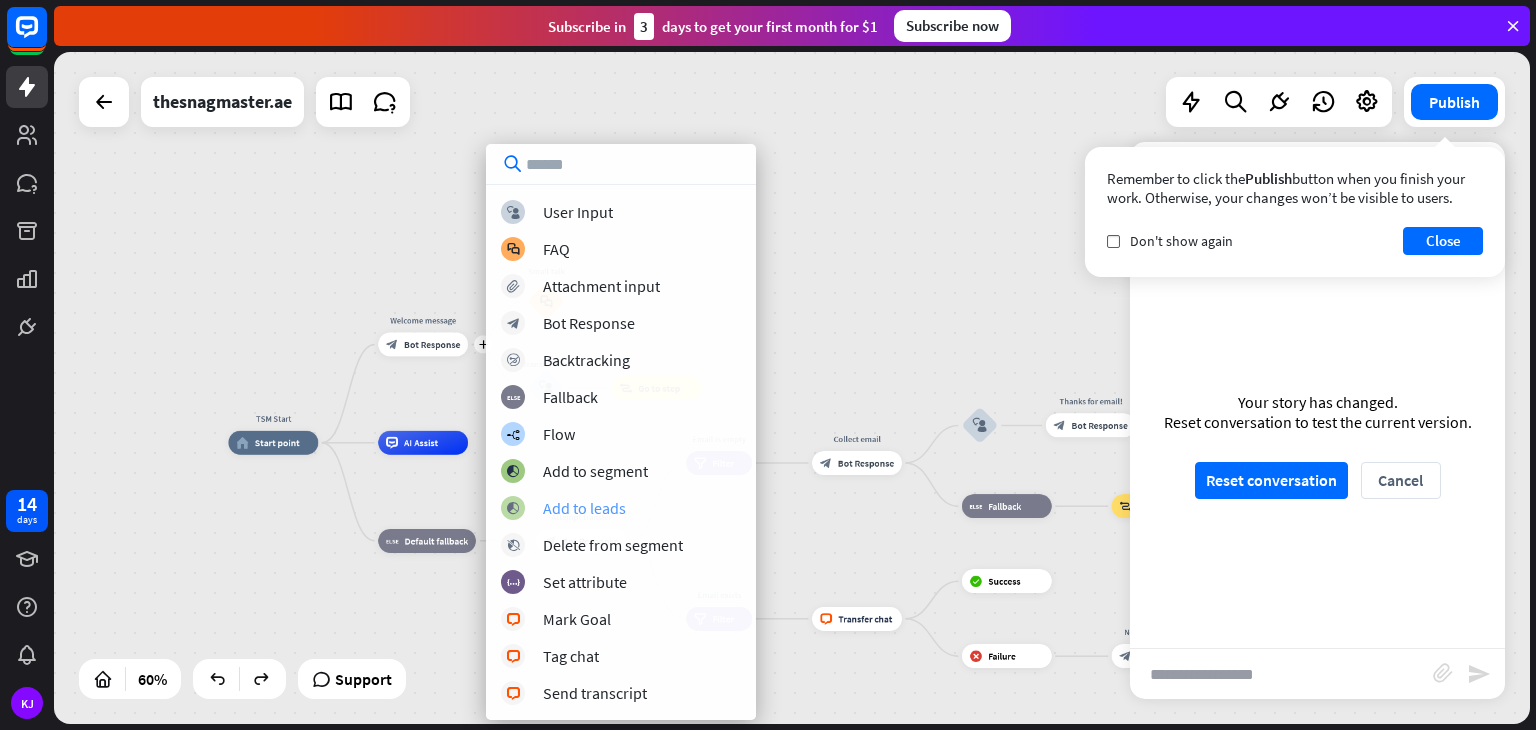 click on "block_add_to_segment
Add to leads" at bounding box center [621, 508] 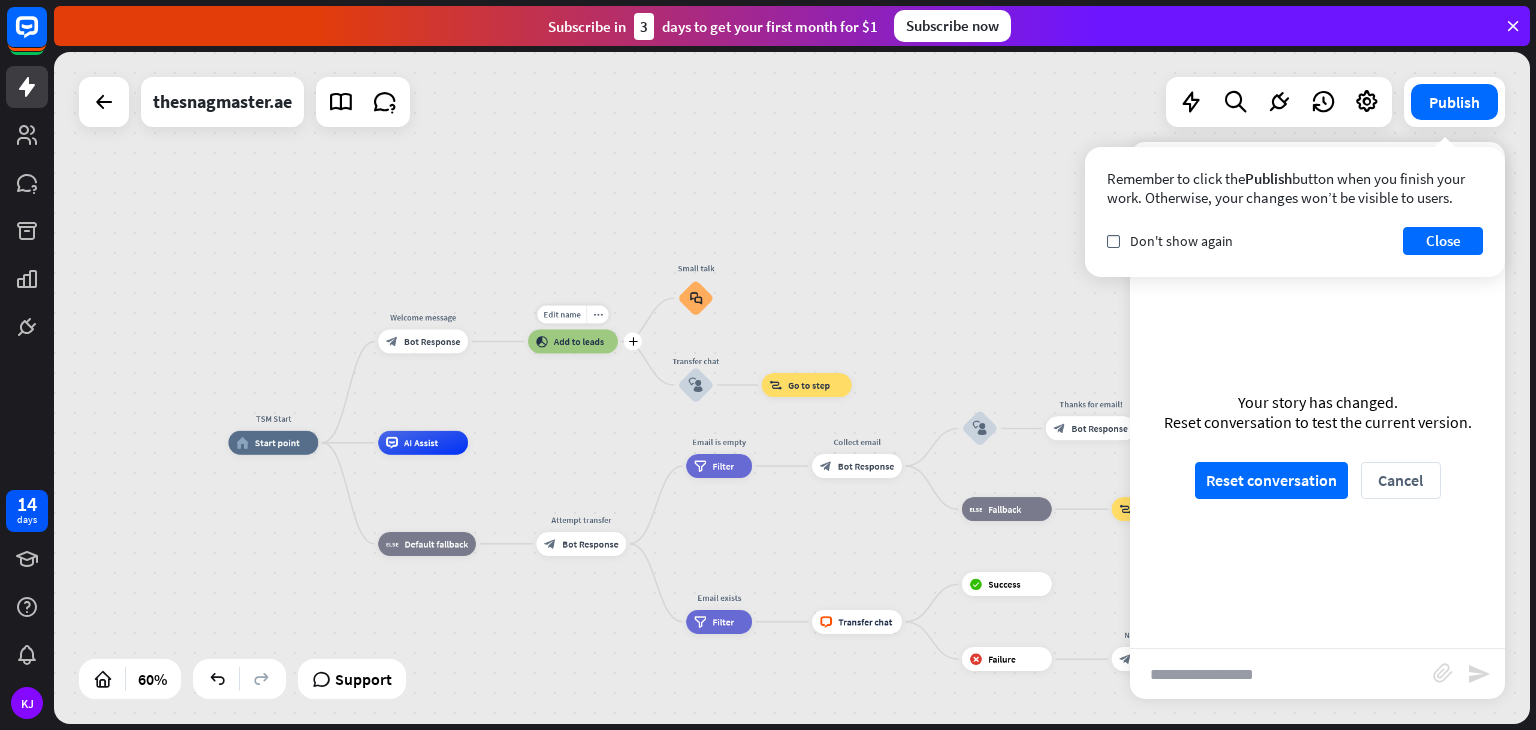 click on "Edit name   more_horiz         plus     block_add_to_segment   Add to leads" at bounding box center (573, 342) 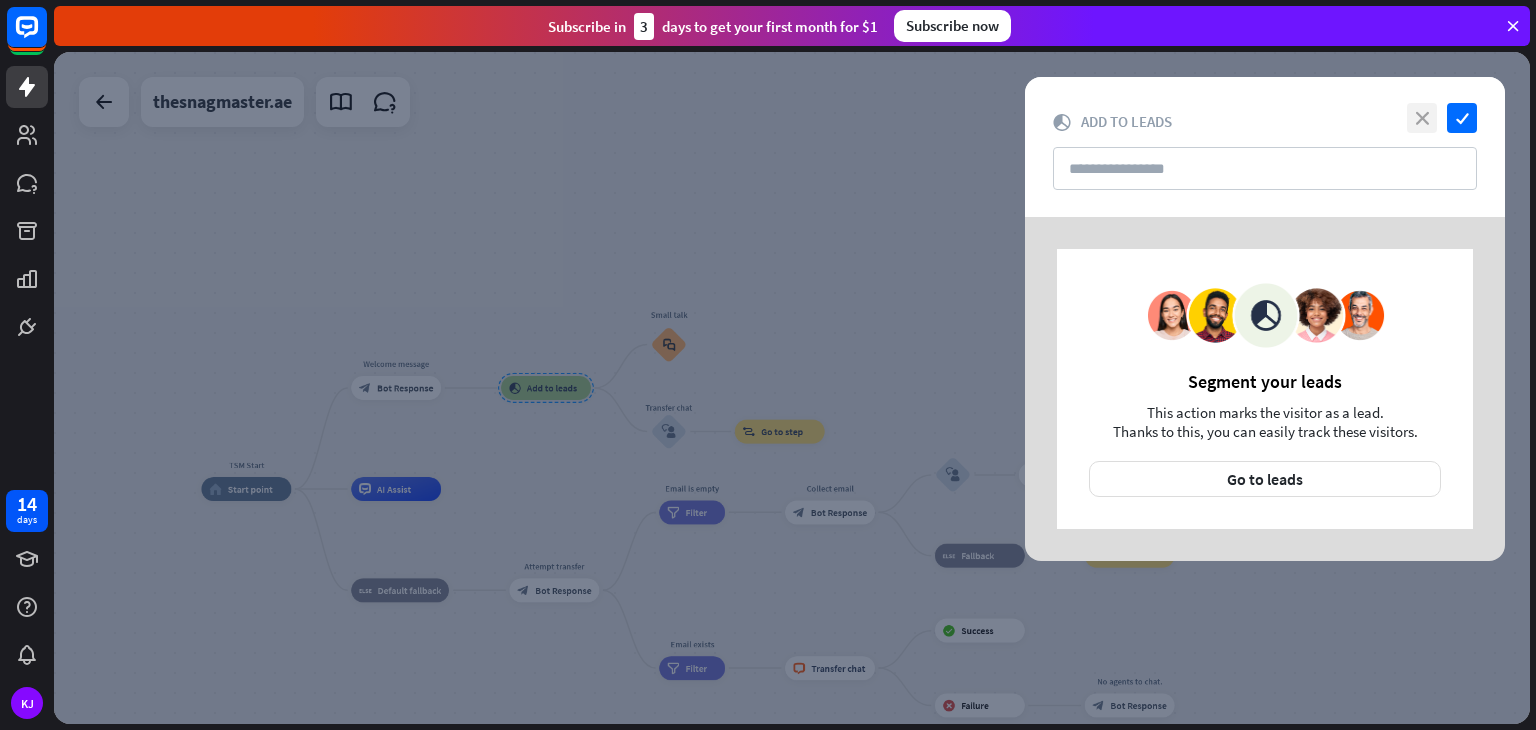 click on "close" at bounding box center (1422, 118) 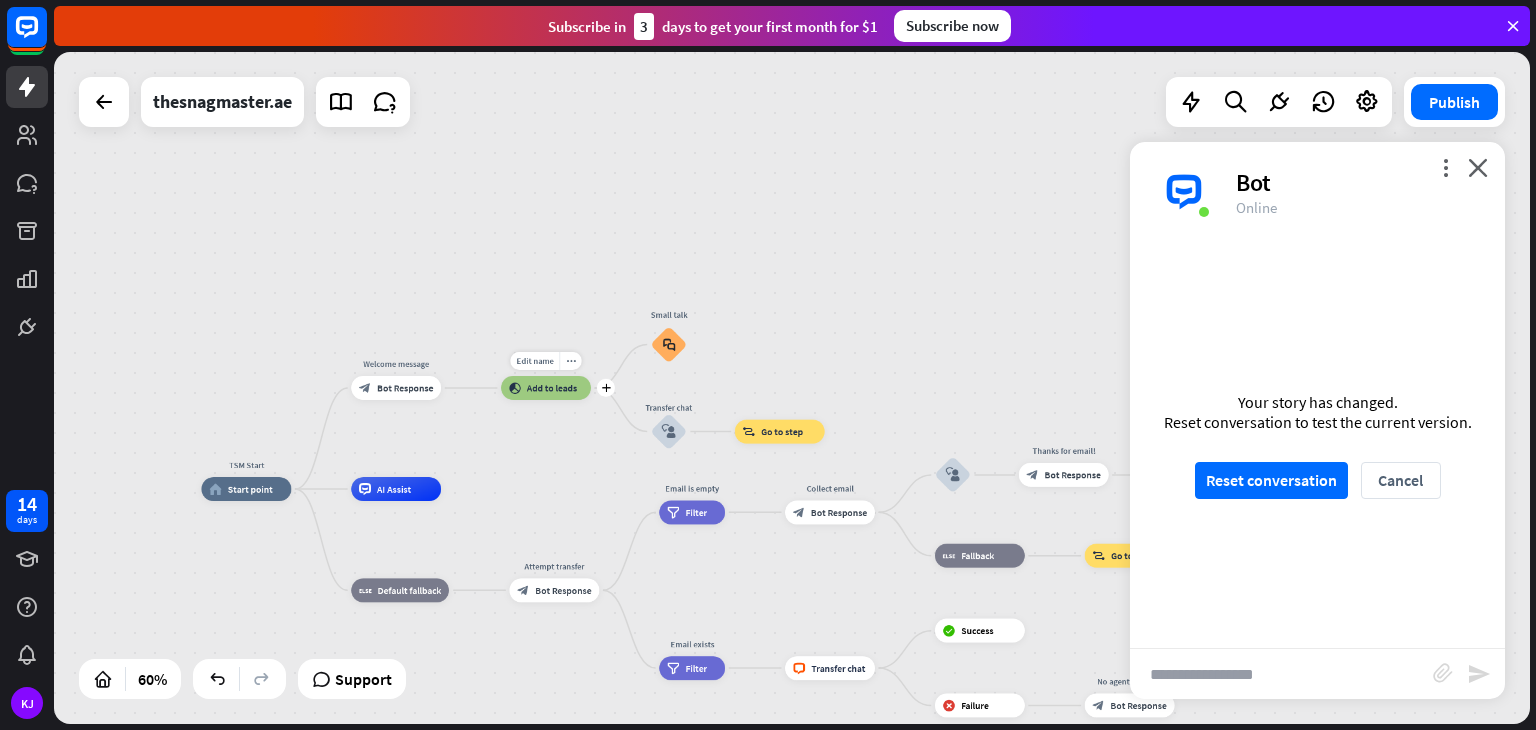 click on "Edit name   more_horiz         plus     block_add_to_segment   Add to leads" at bounding box center [546, 388] 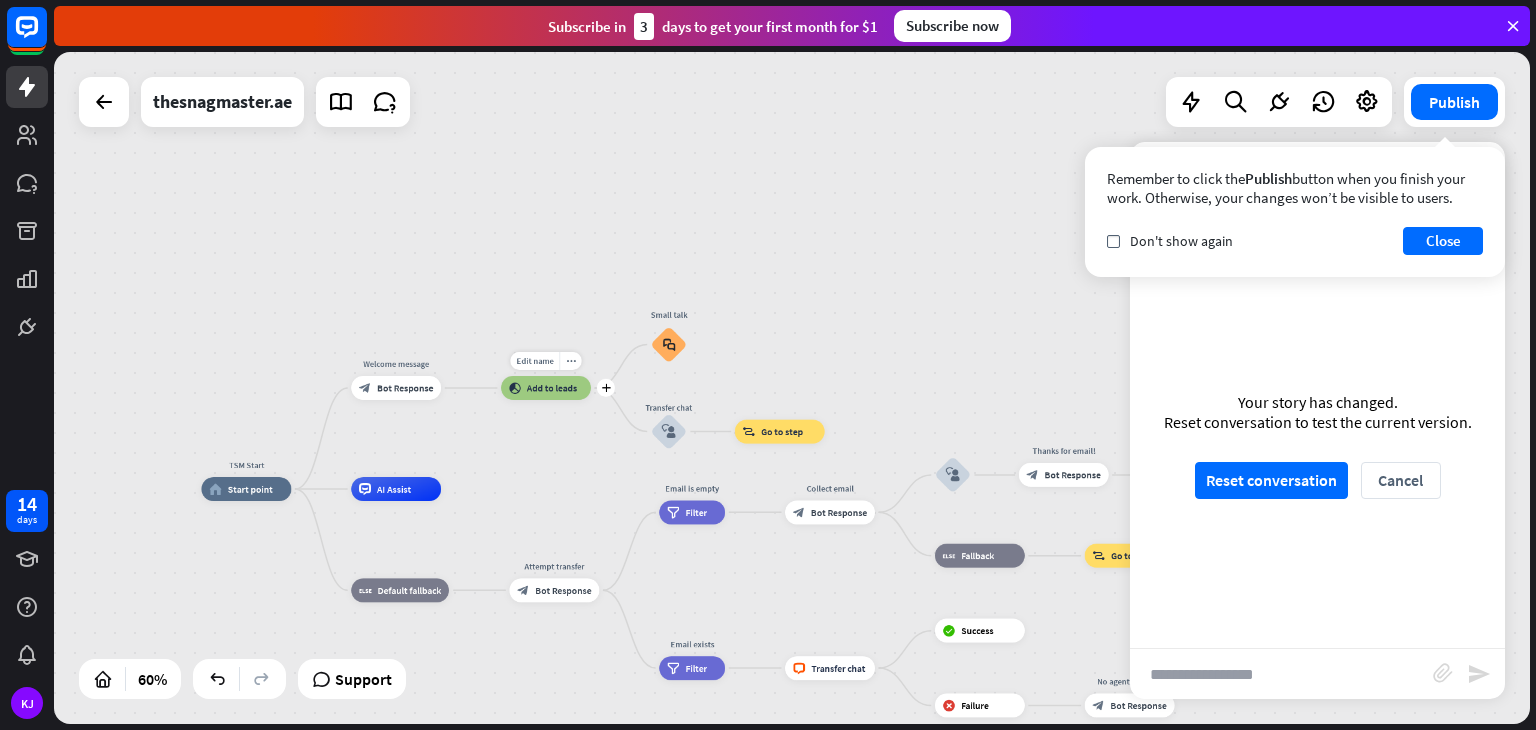 click on "Add to leads" at bounding box center [552, 388] 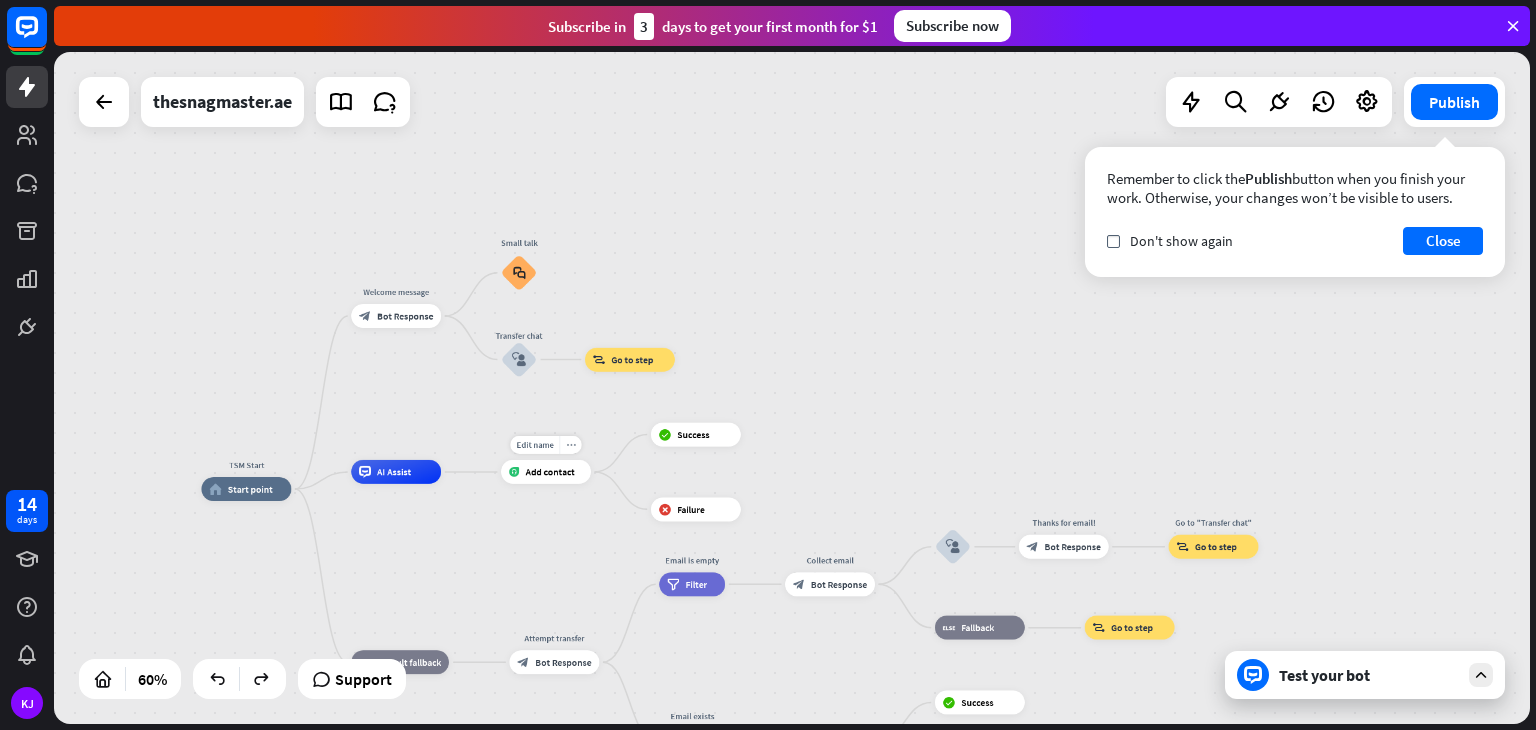 click on "more_horiz" at bounding box center [571, 444] 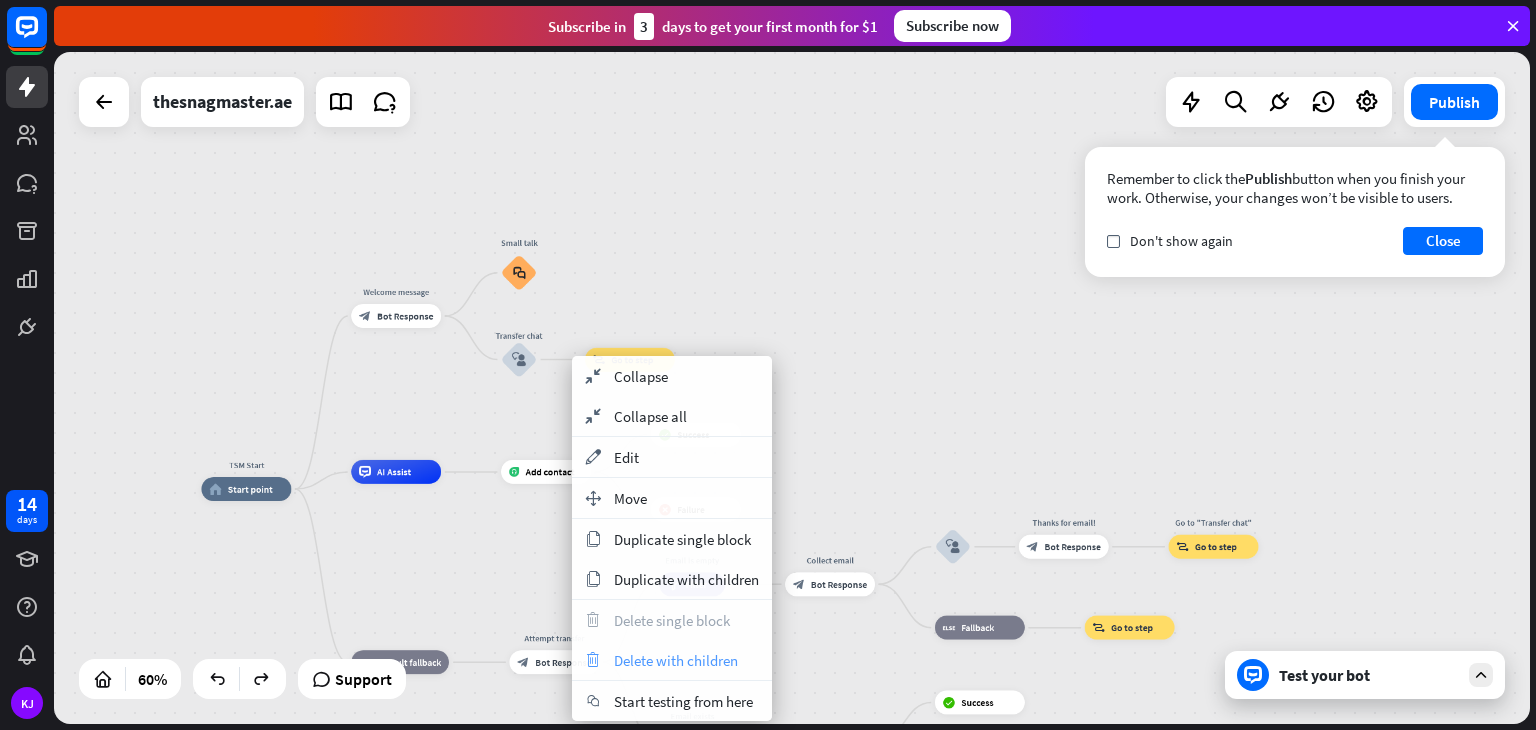 click on "Delete with children" at bounding box center [676, 660] 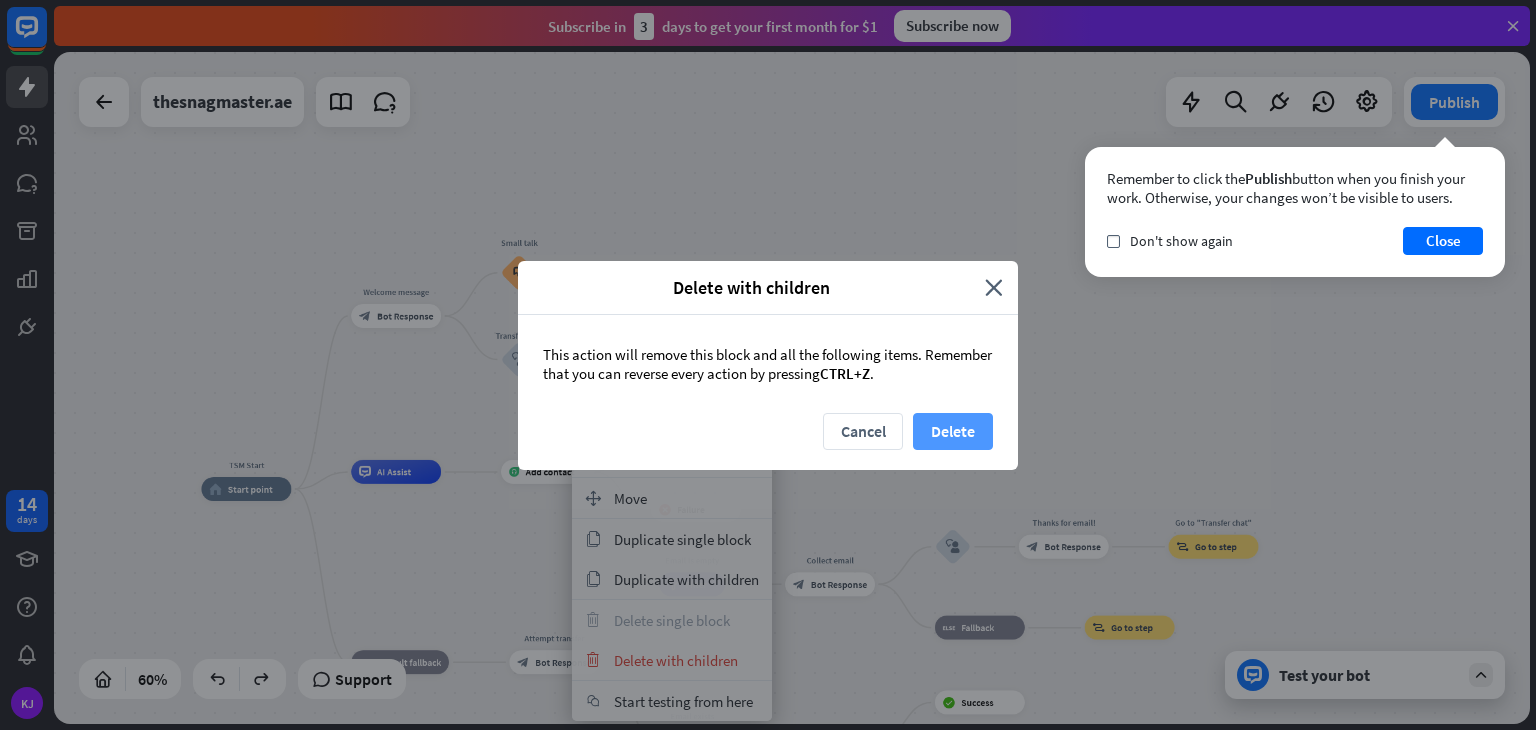 click on "Delete" at bounding box center (953, 431) 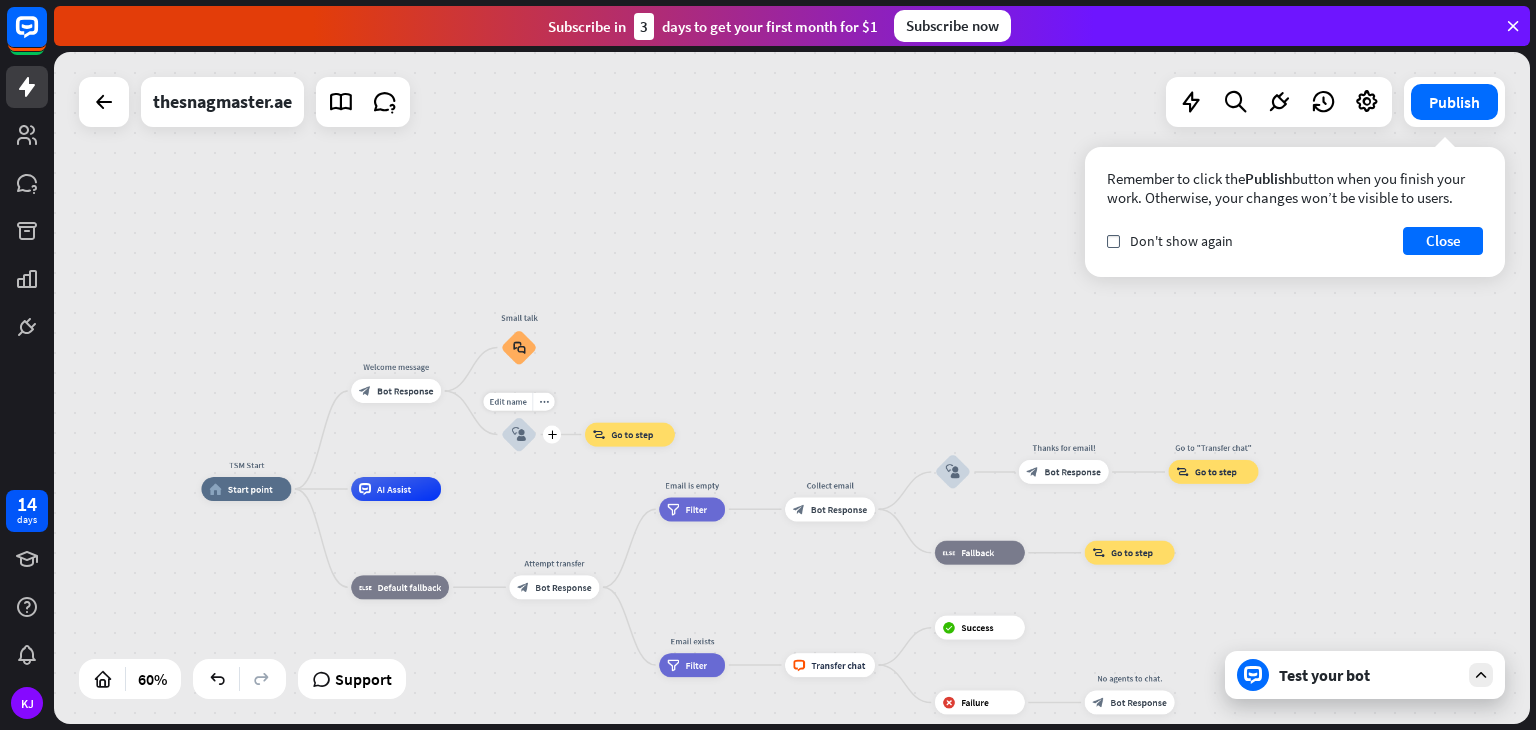 click on "block_user_input" at bounding box center [519, 434] 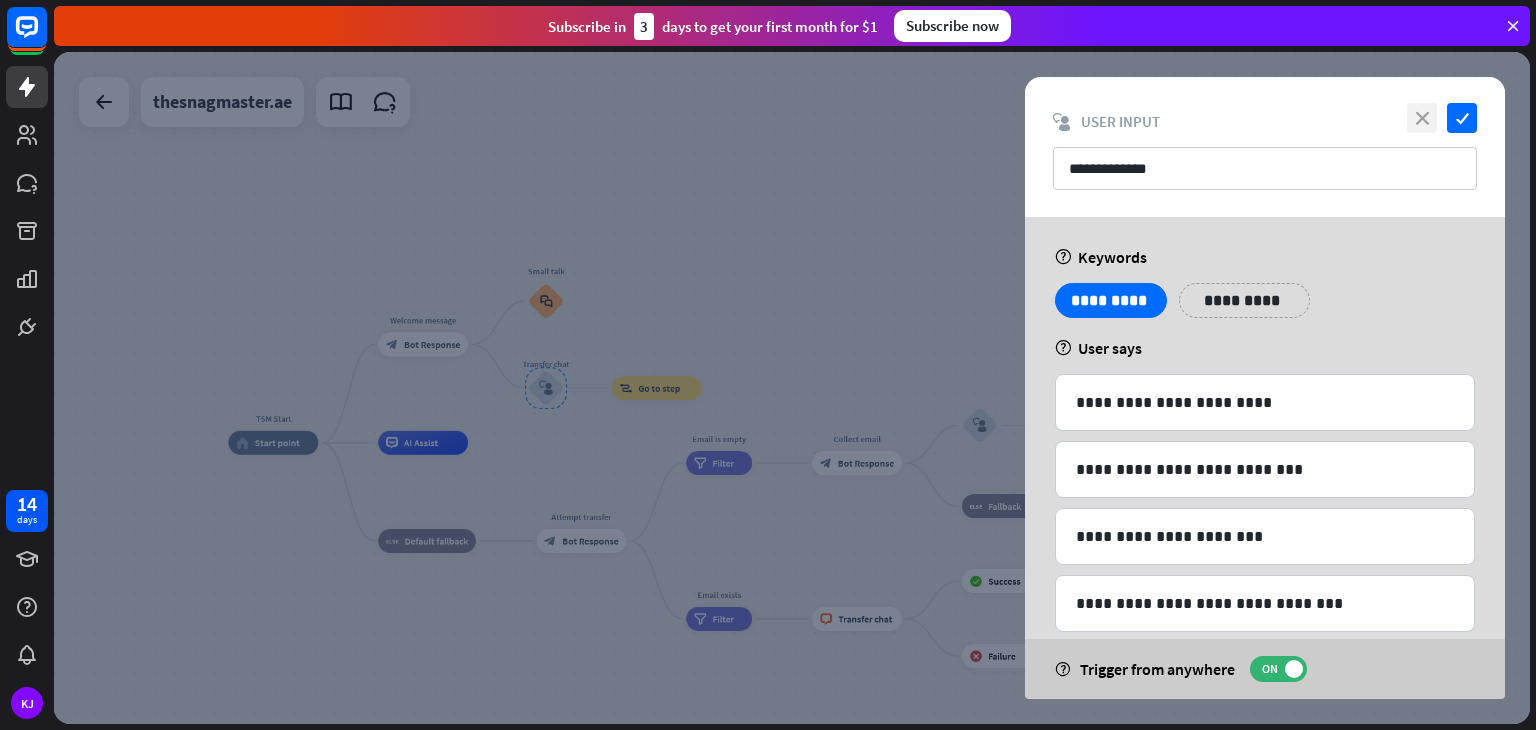 click on "close" at bounding box center [1422, 118] 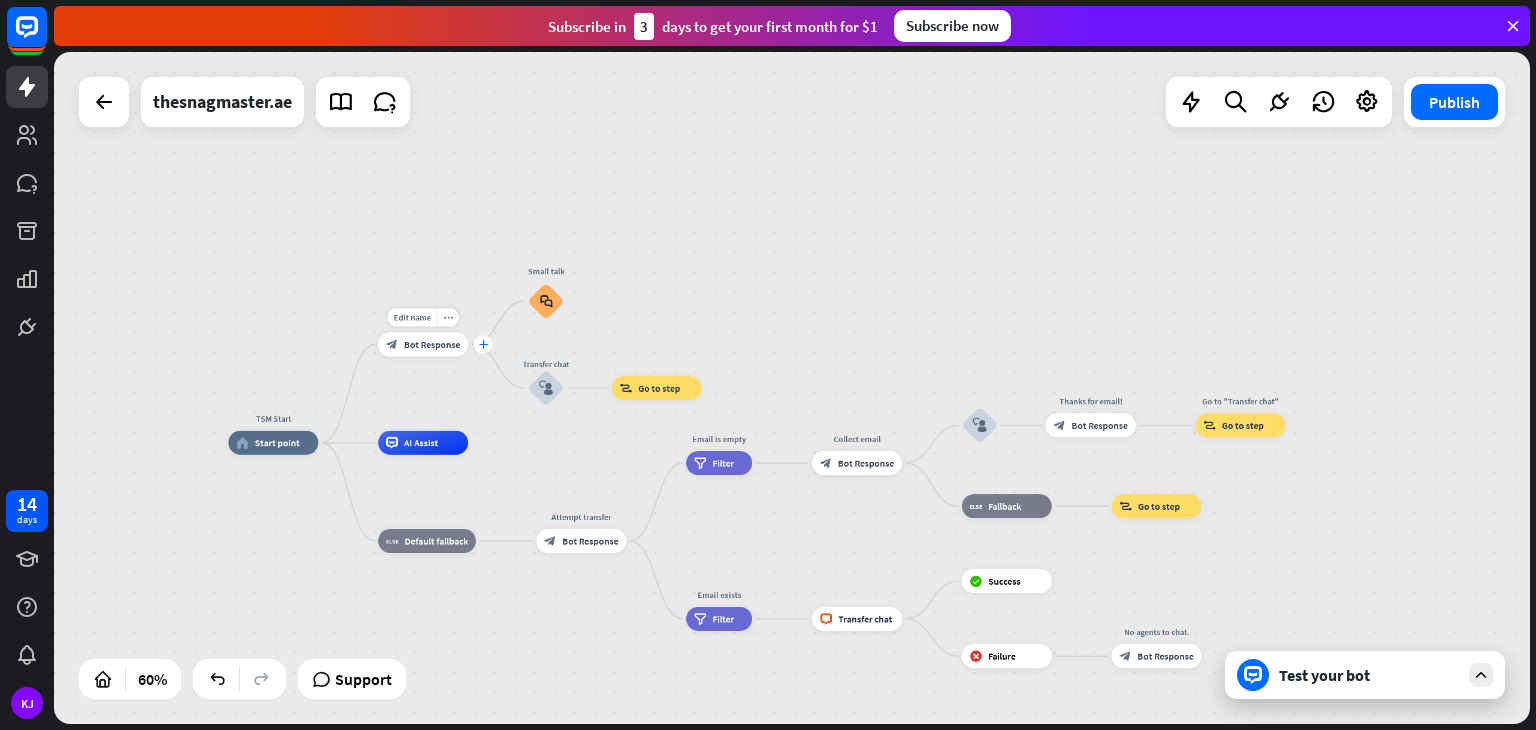 click on "plus" at bounding box center [483, 344] 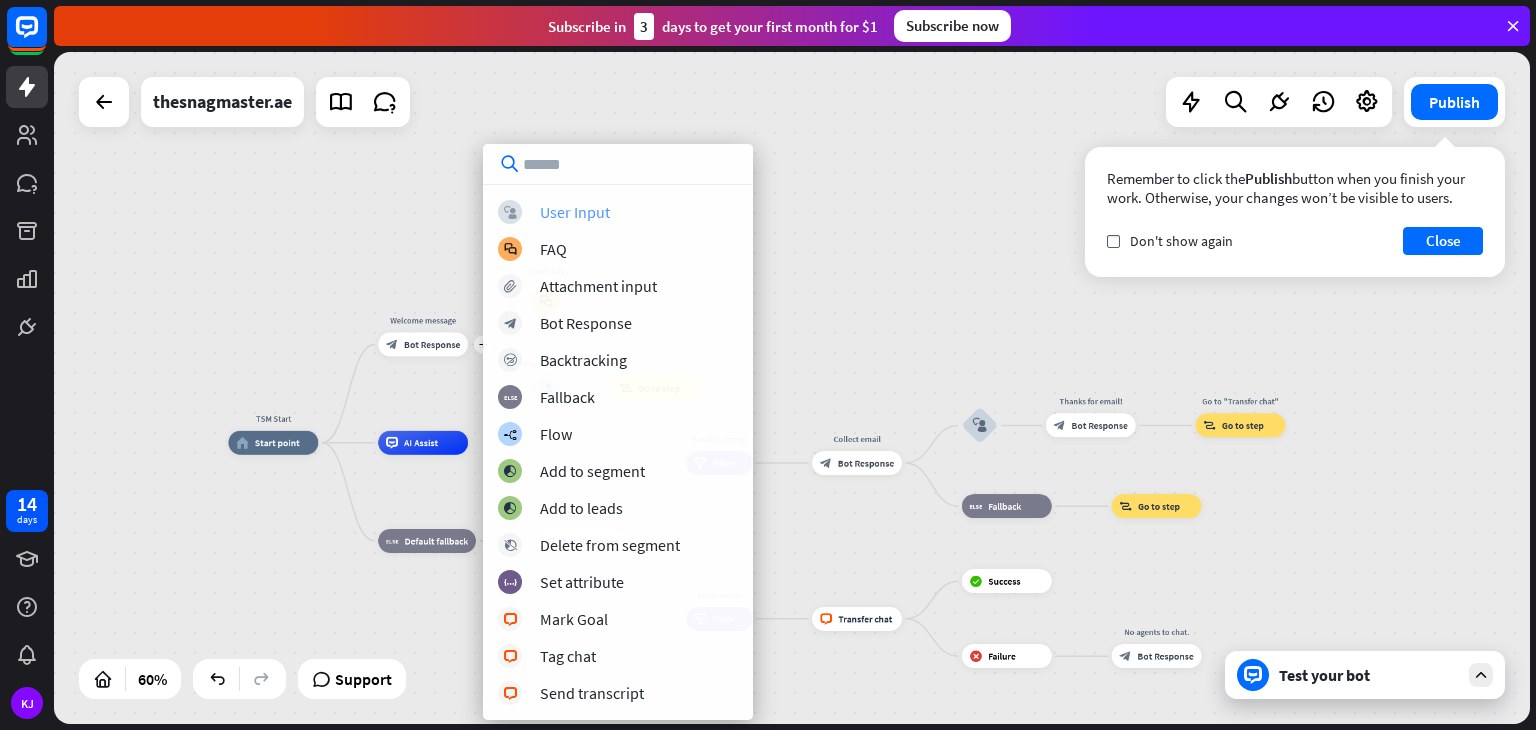 click on "User Input" at bounding box center (575, 212) 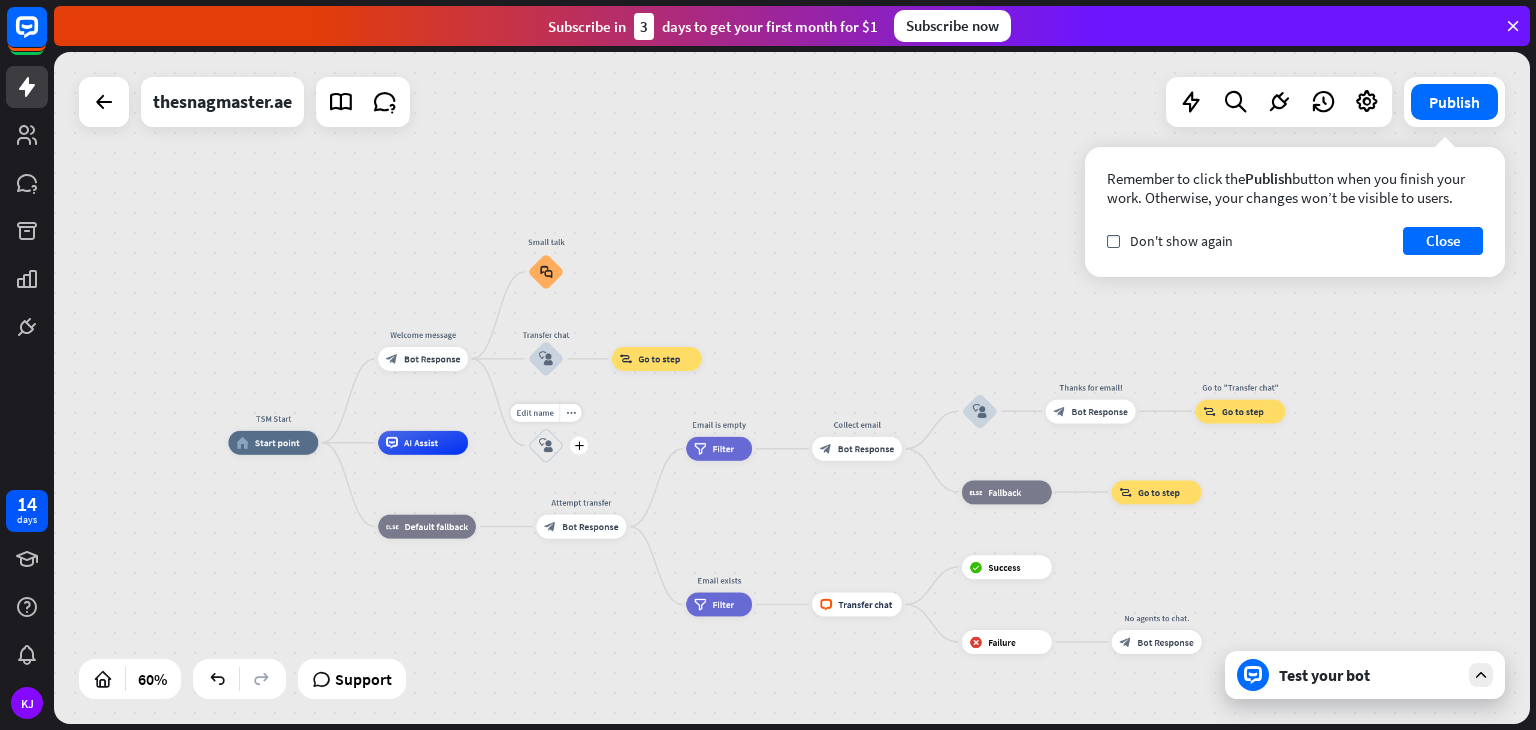 click on "block_user_input" at bounding box center [546, 445] 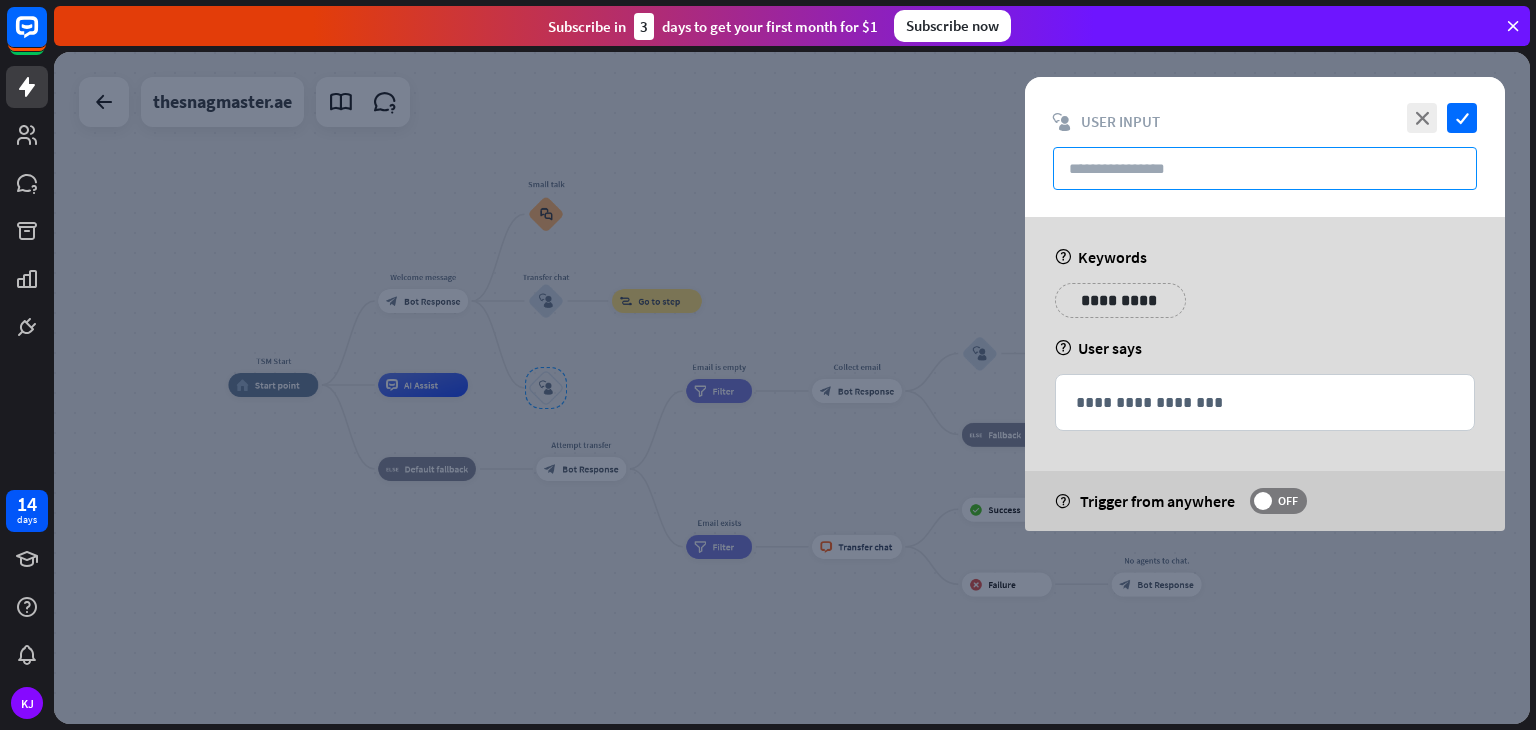 click at bounding box center (1265, 168) 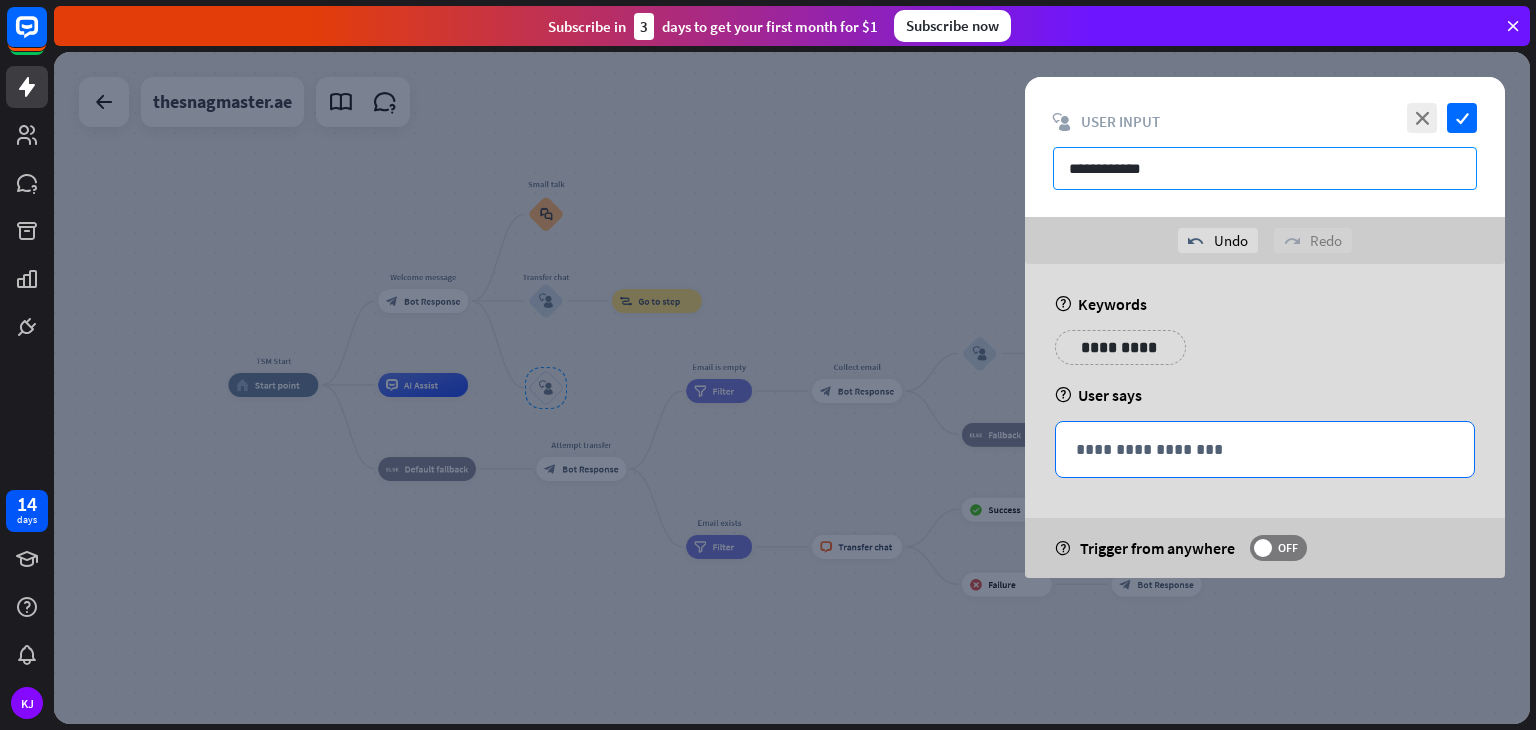 type on "**********" 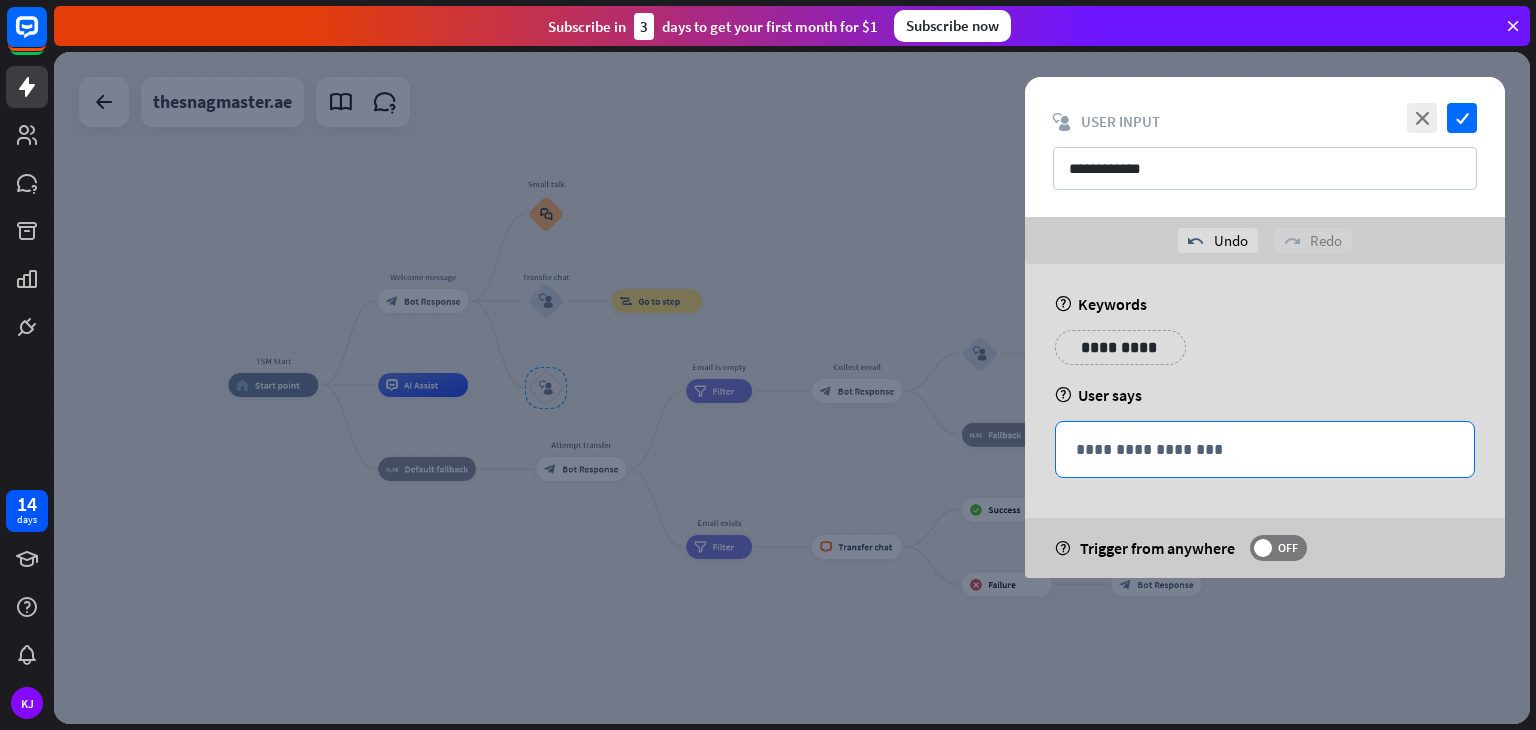 click on "**********" at bounding box center [1265, 449] 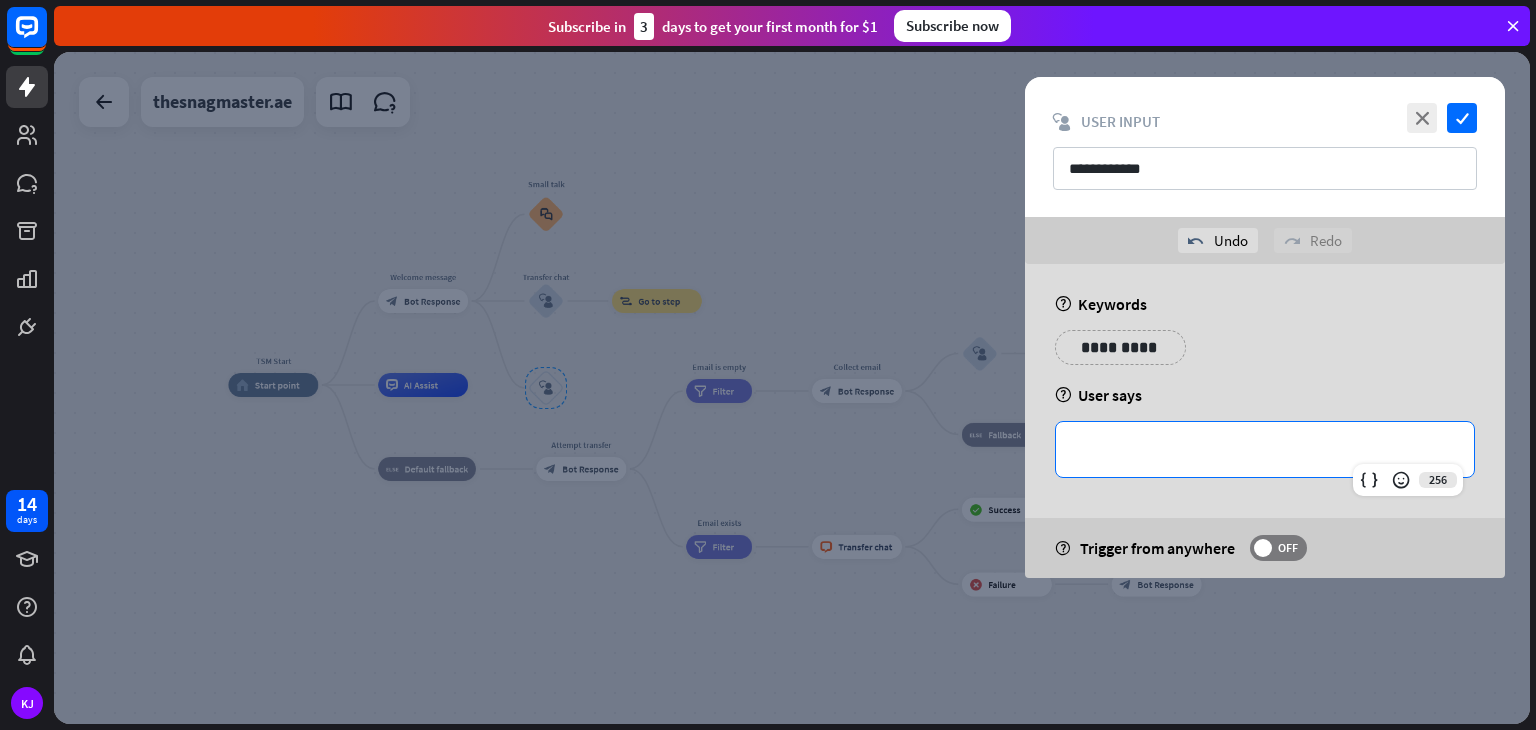 type 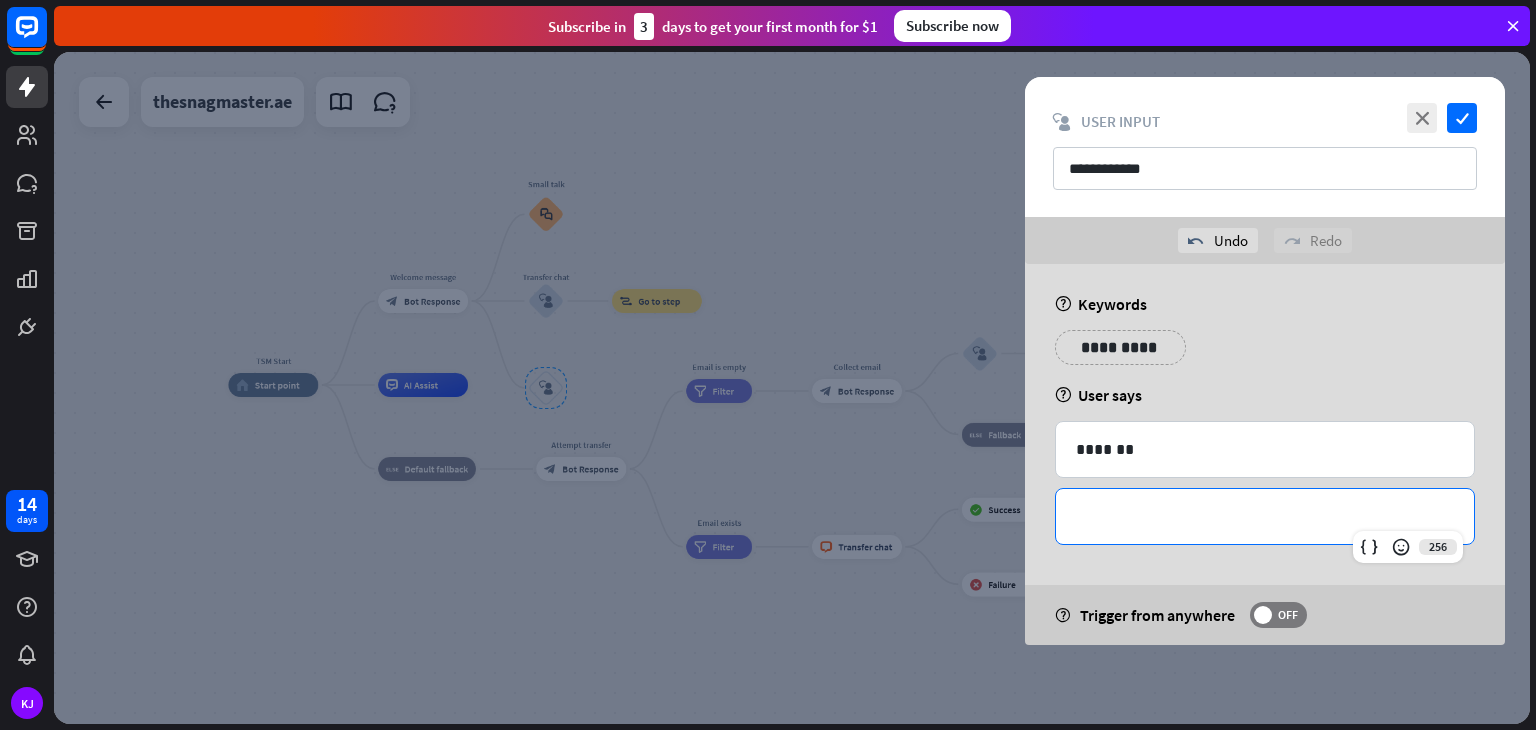 click on "**********" at bounding box center [1265, 516] 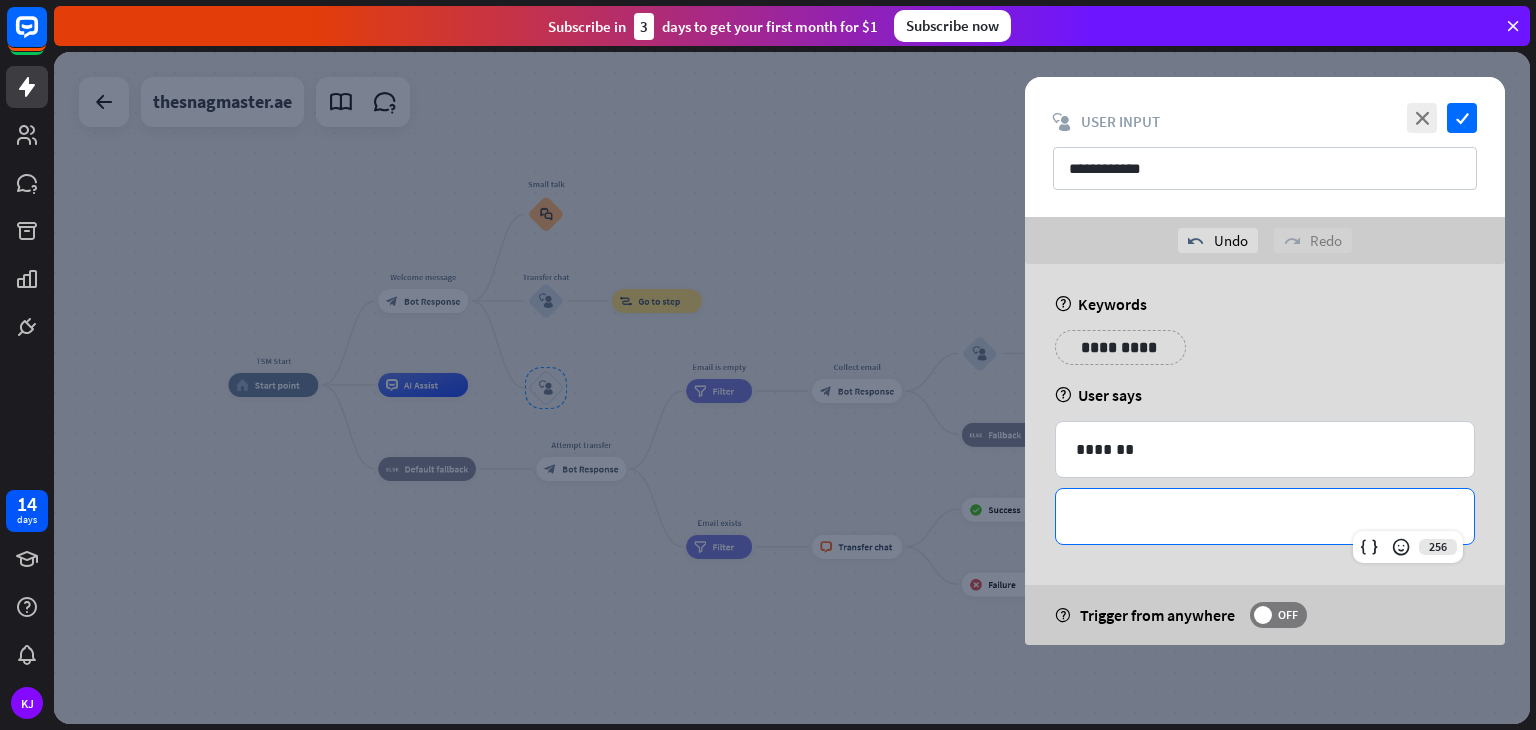 type 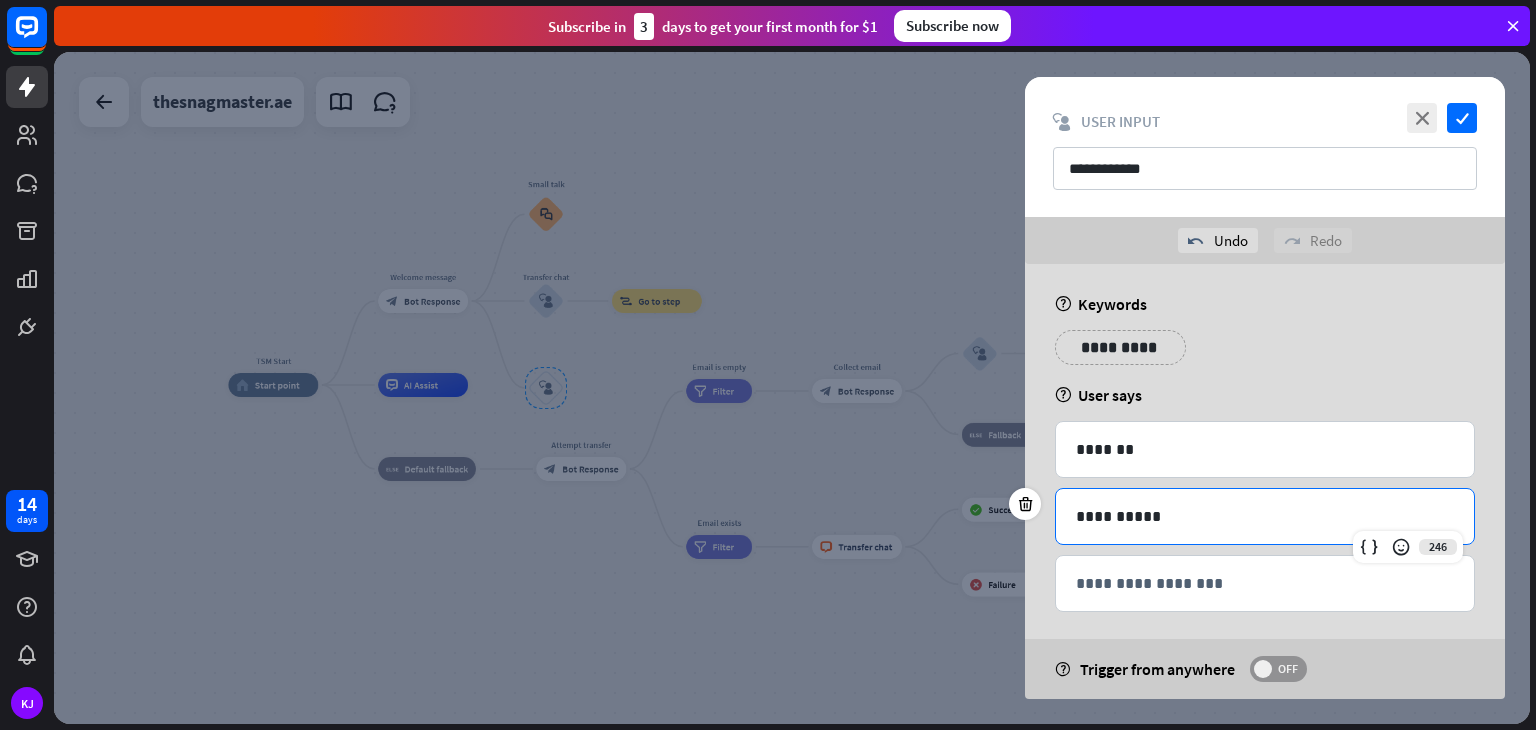 click at bounding box center (1263, 669) 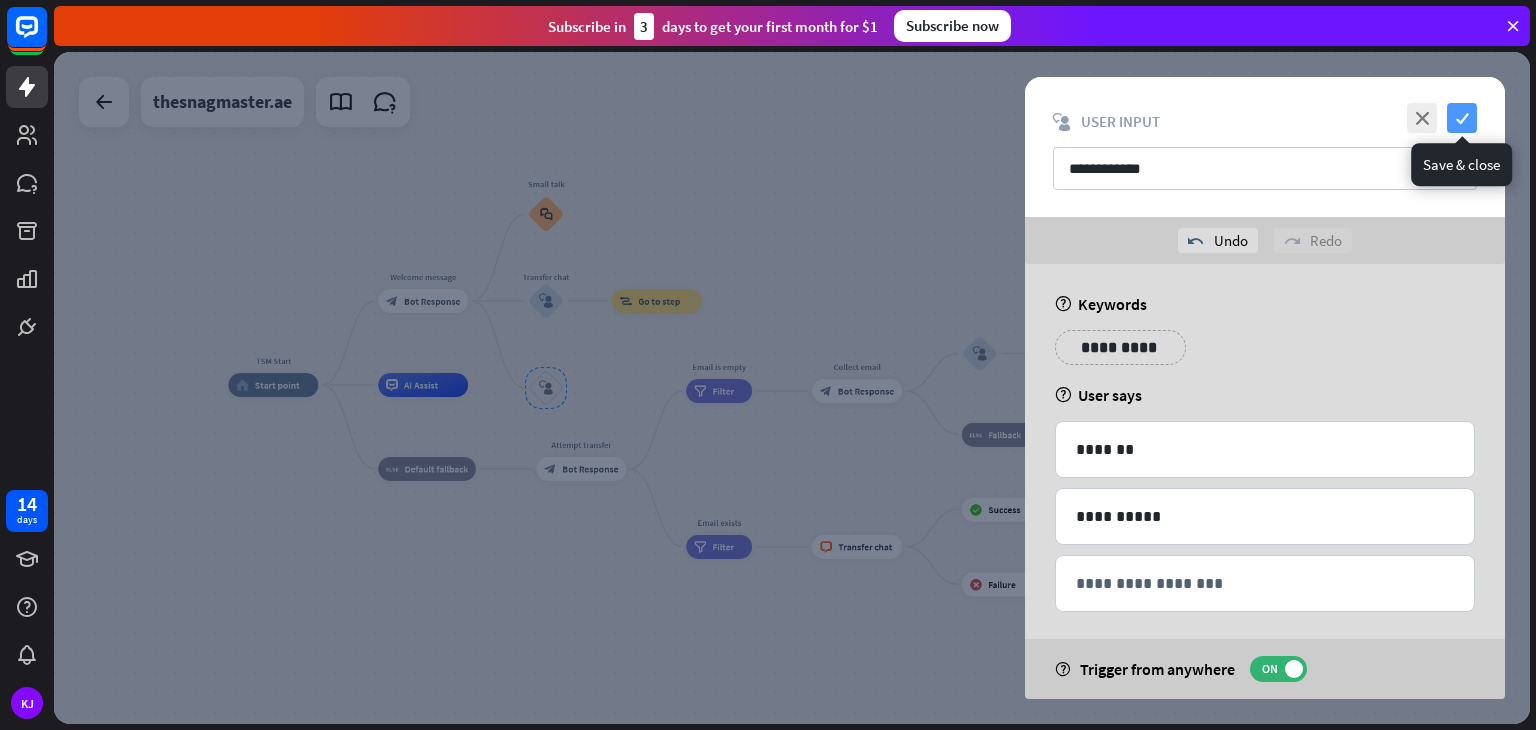 click on "check" at bounding box center (1462, 118) 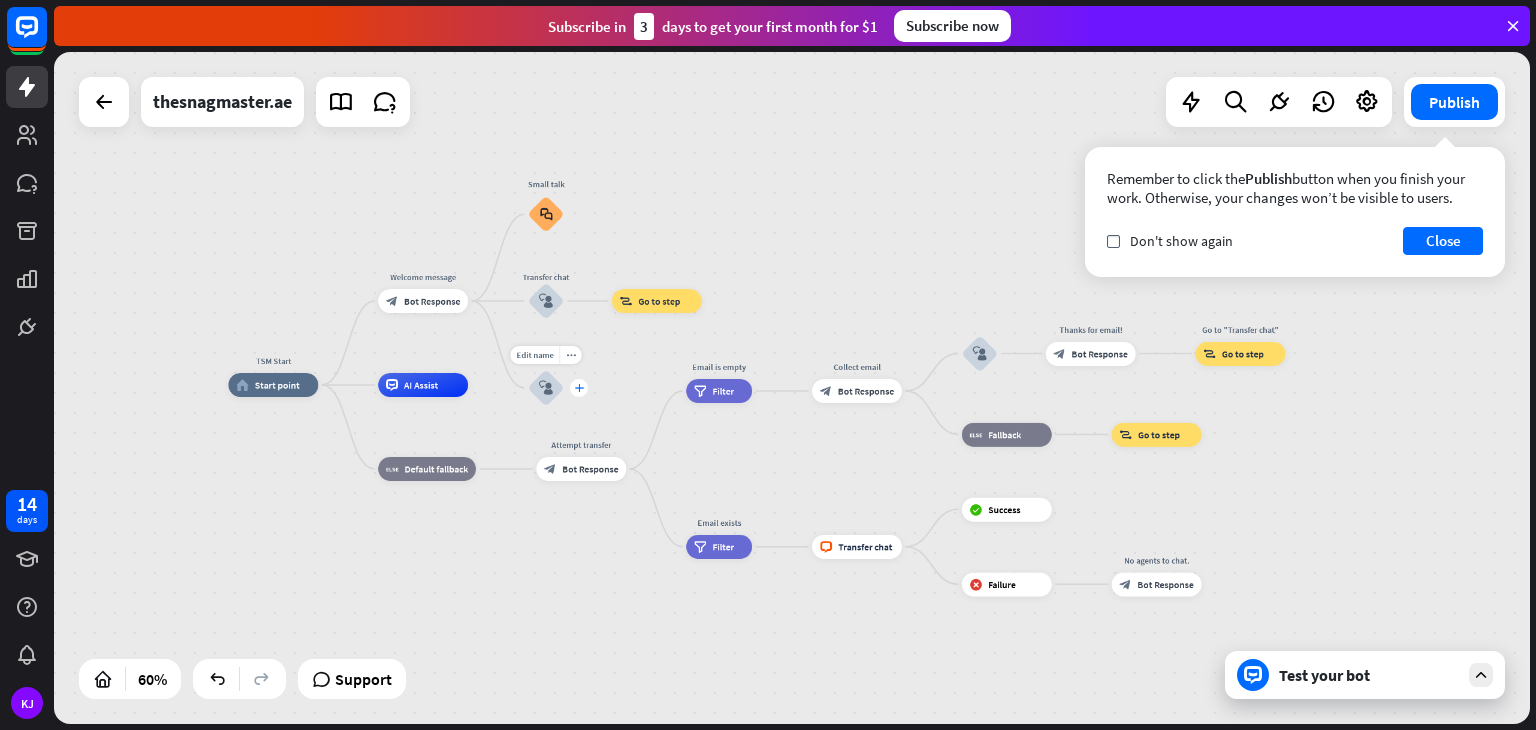 click on "plus" at bounding box center (578, 388) 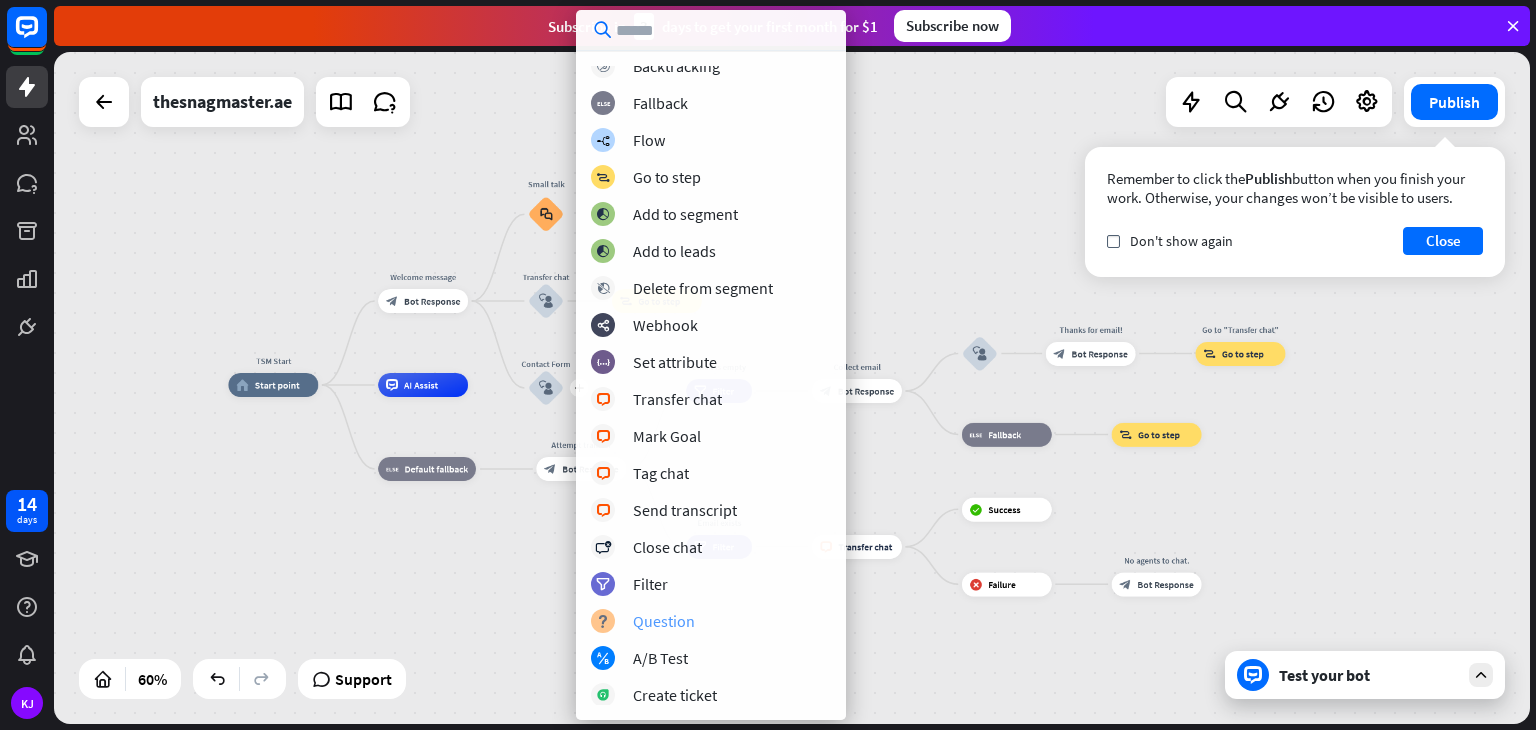 scroll, scrollTop: 0, scrollLeft: 0, axis: both 